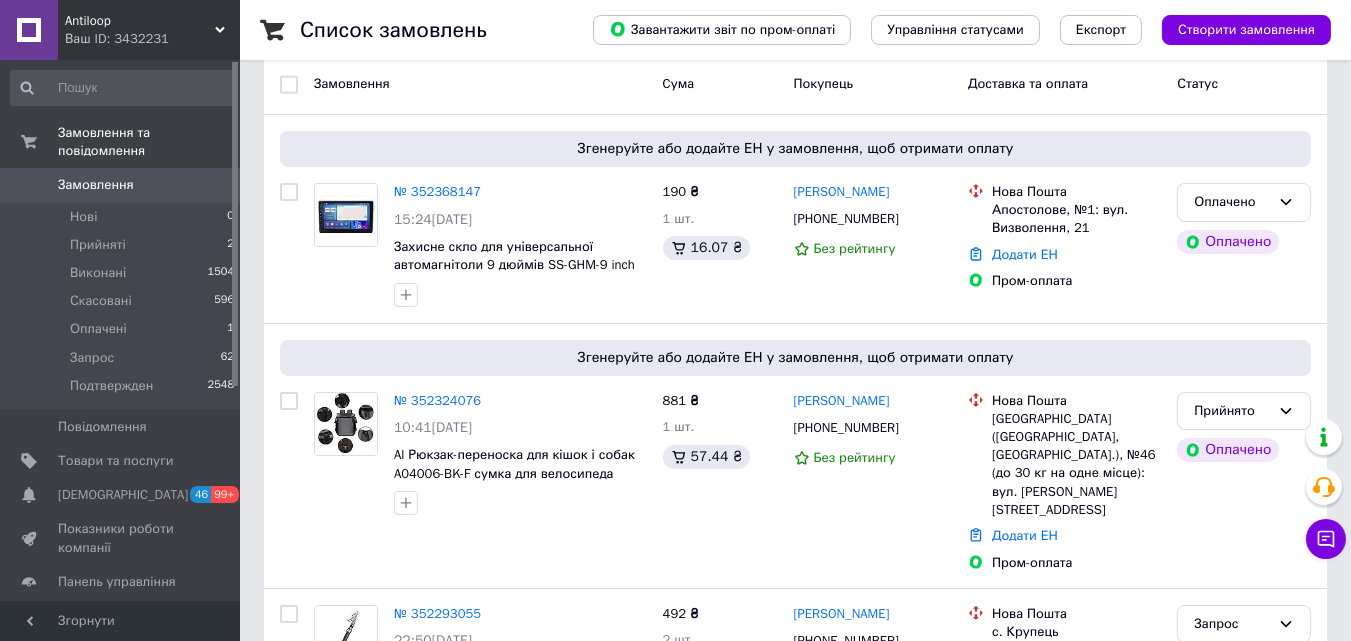 scroll, scrollTop: 263, scrollLeft: 0, axis: vertical 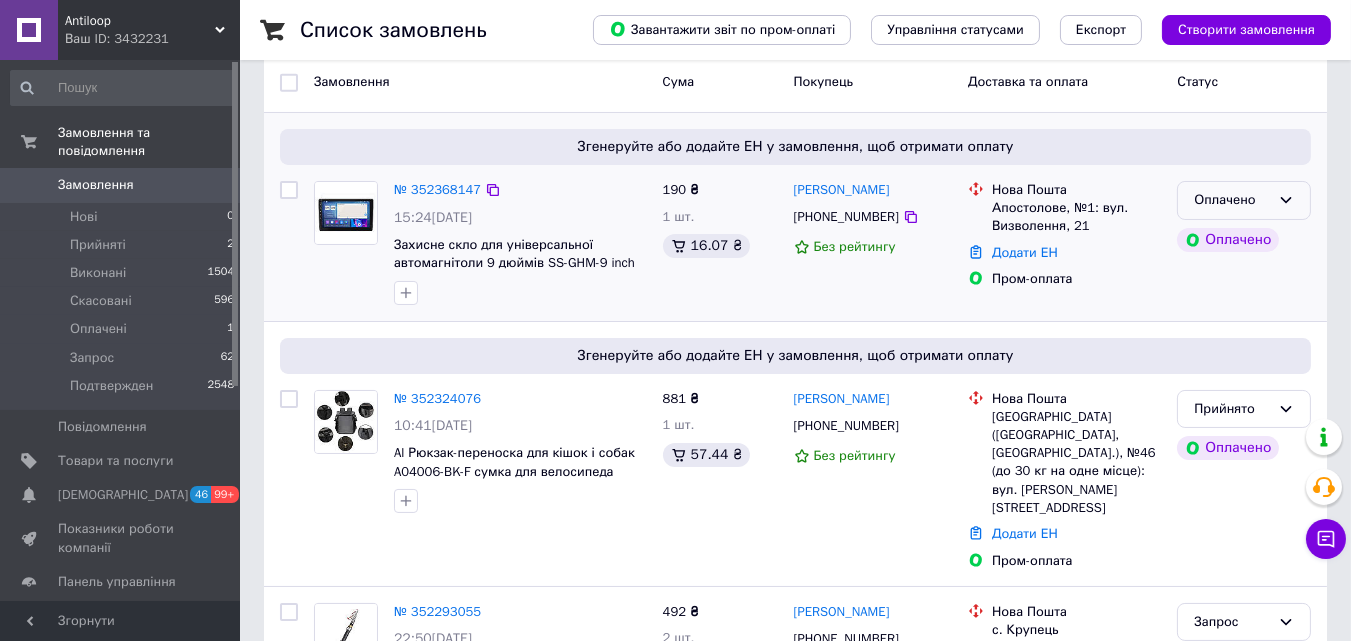click on "Оплачено" at bounding box center [1232, 200] 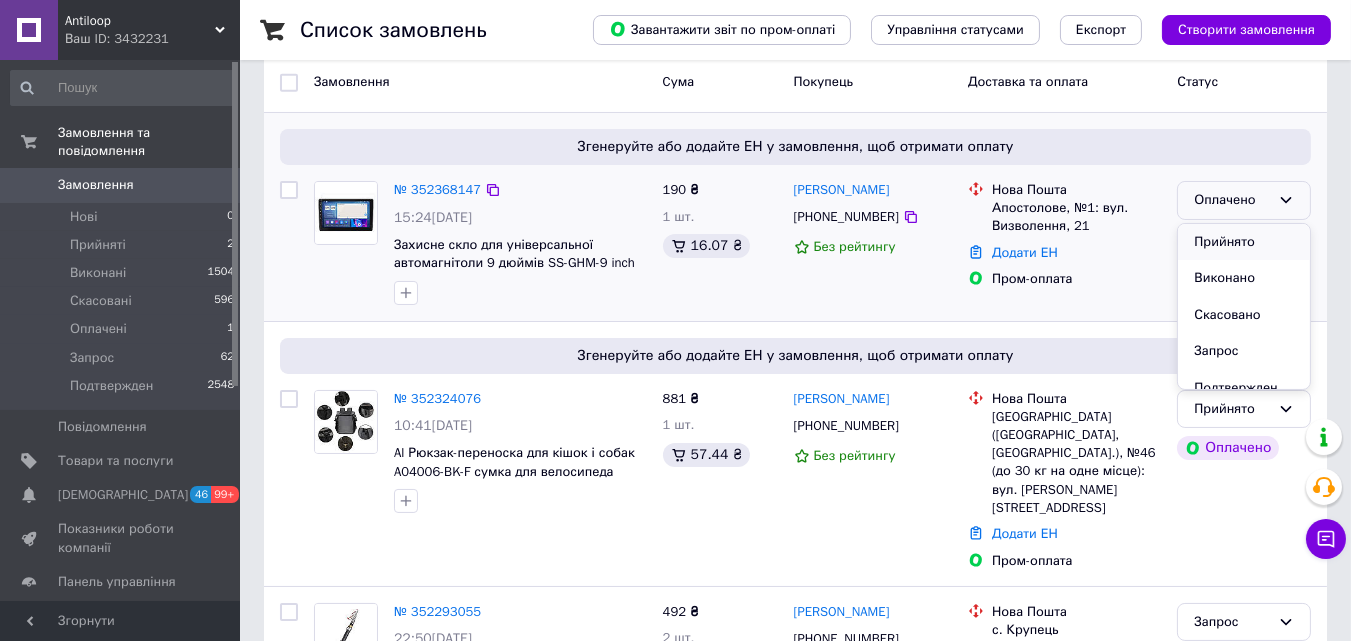 click on "Прийнято" at bounding box center (1244, 242) 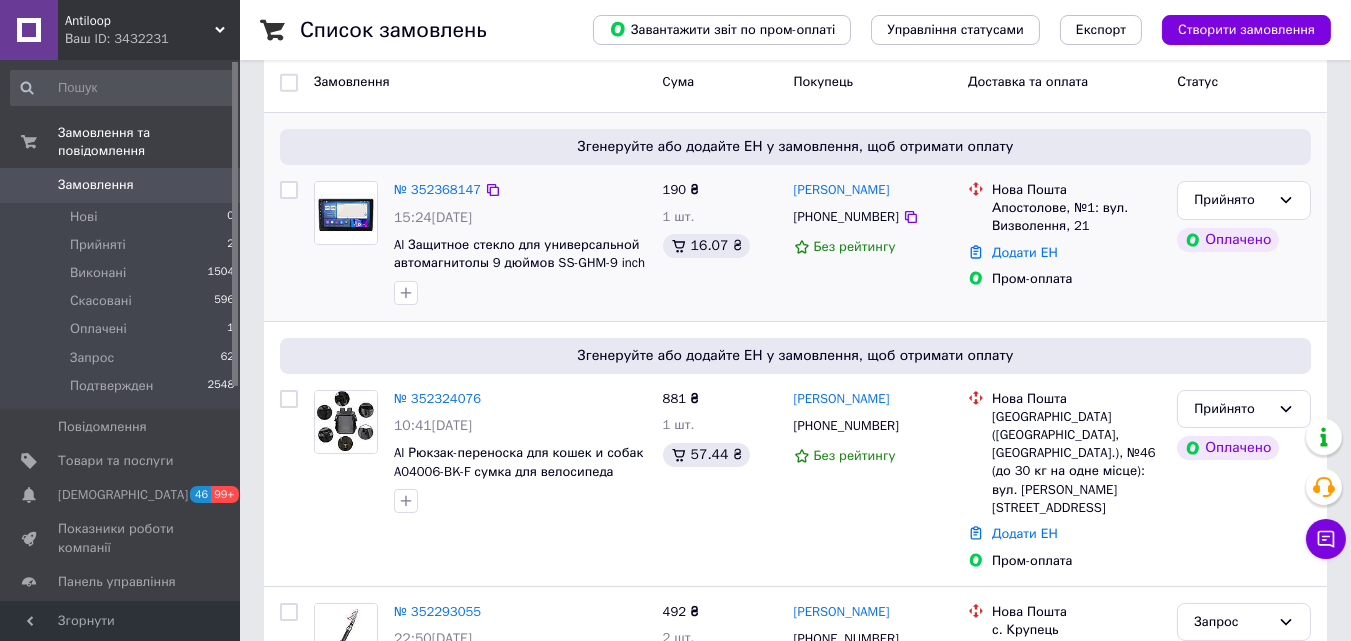 click on "Прийнято Оплачено" at bounding box center [1244, 243] 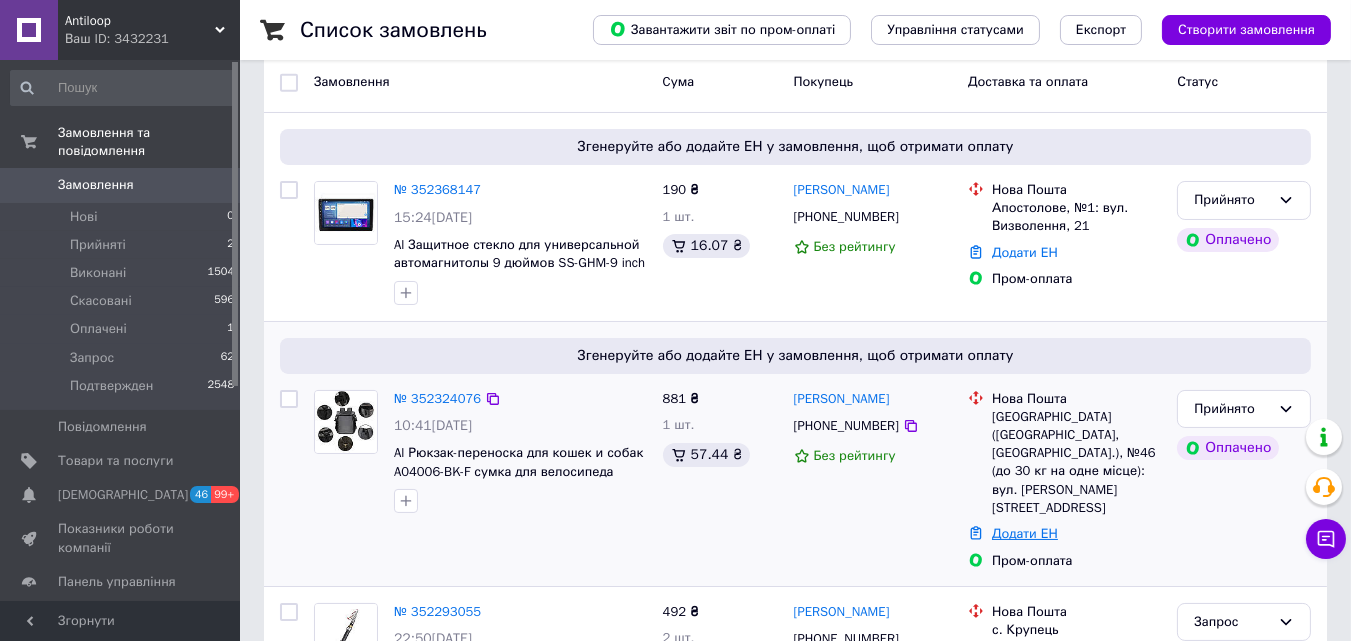 click on "Додати ЕН" at bounding box center [1025, 533] 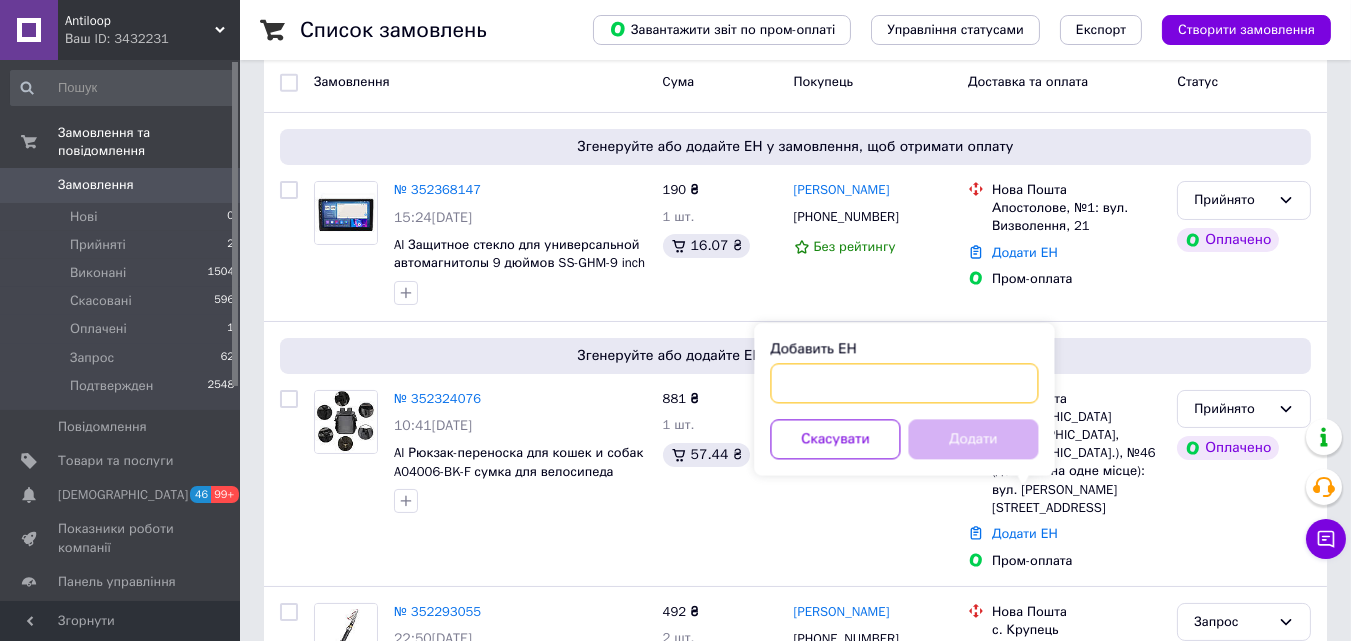 click on "Добавить ЕН" at bounding box center (904, 383) 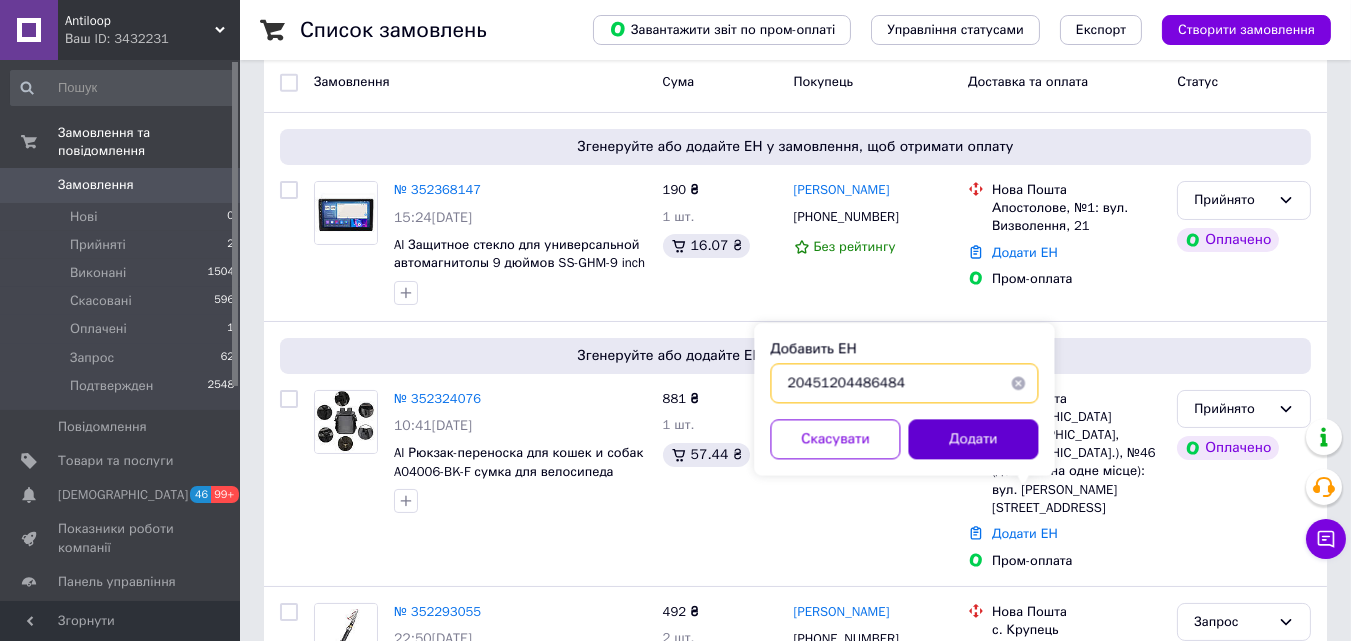 type on "20451204486484" 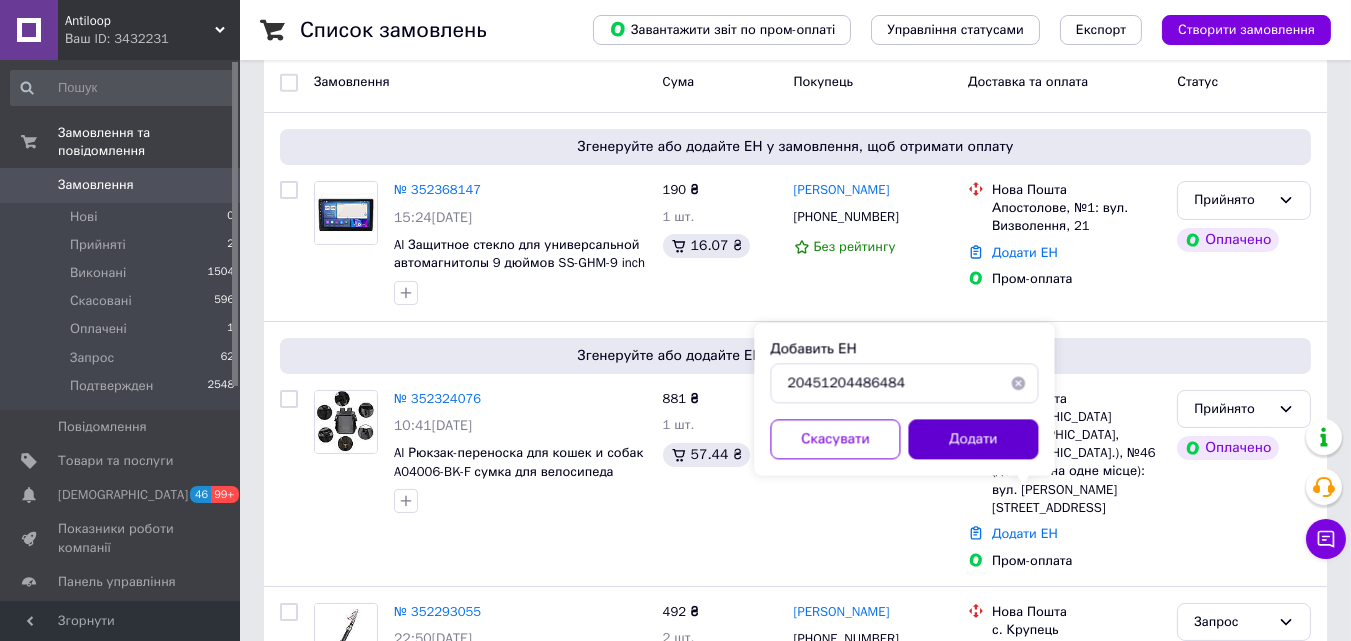 click on "Додати" at bounding box center [973, 439] 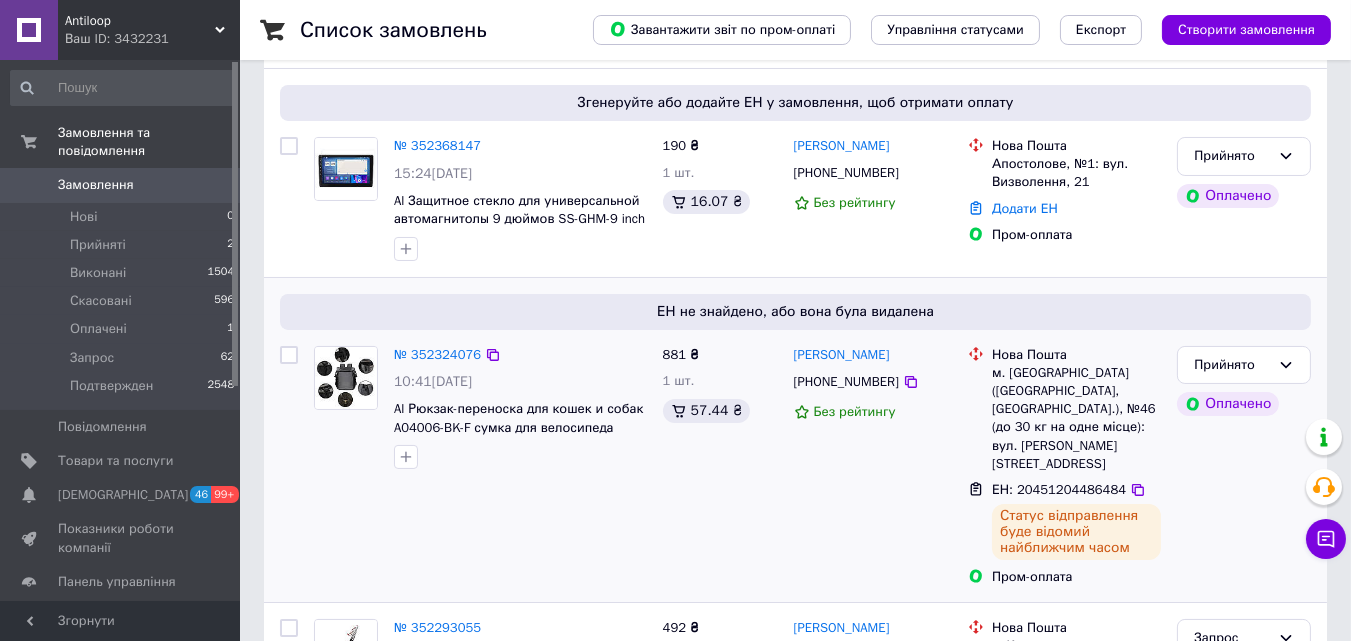 scroll, scrollTop: 309, scrollLeft: 0, axis: vertical 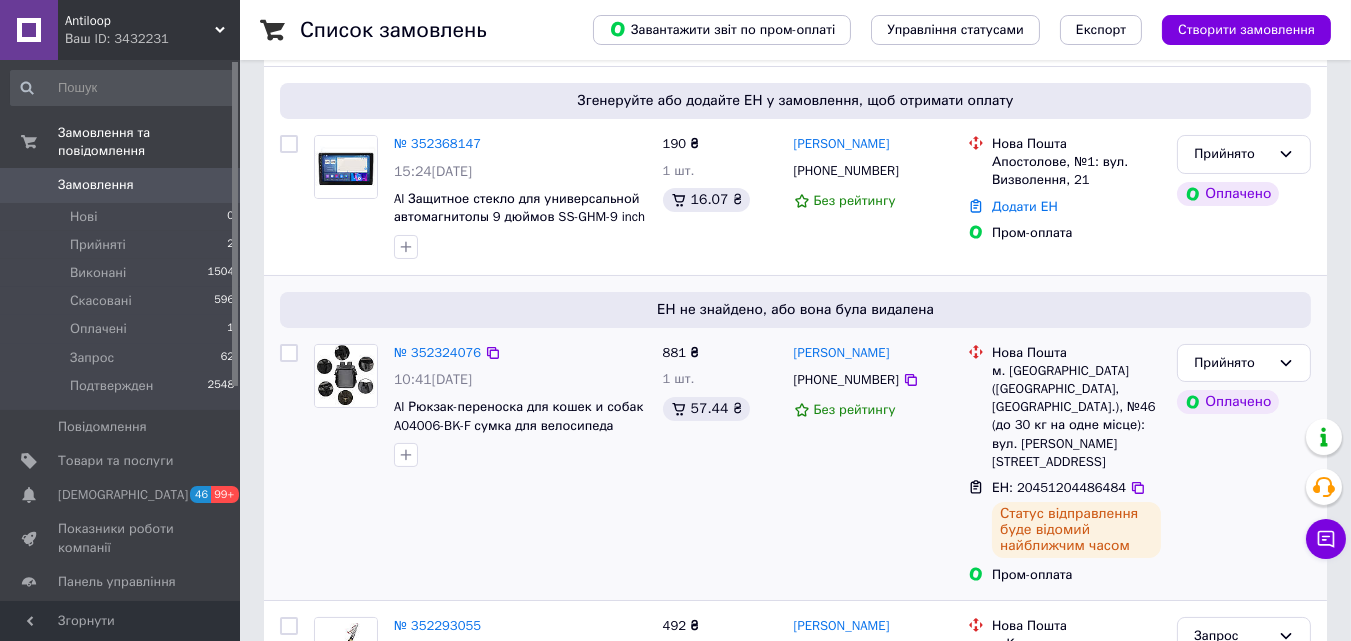 click on "Оплачено" at bounding box center (1244, 402) 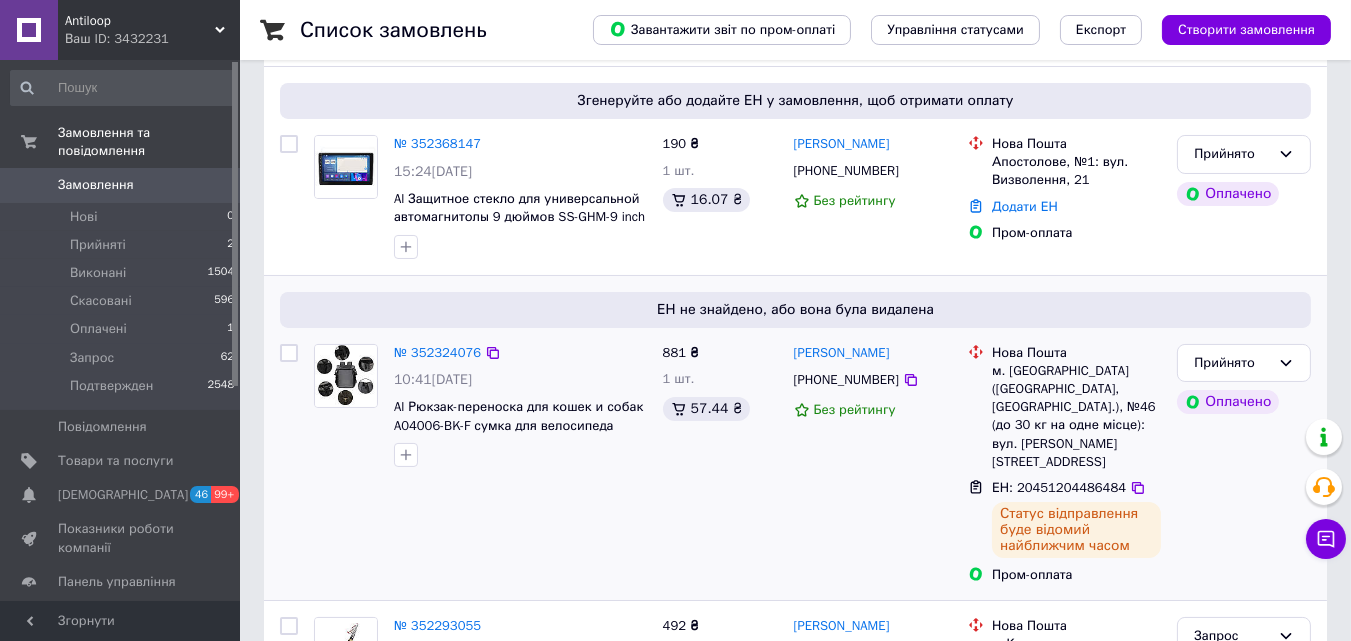 click on "Прийнято Оплачено" at bounding box center [1244, 464] 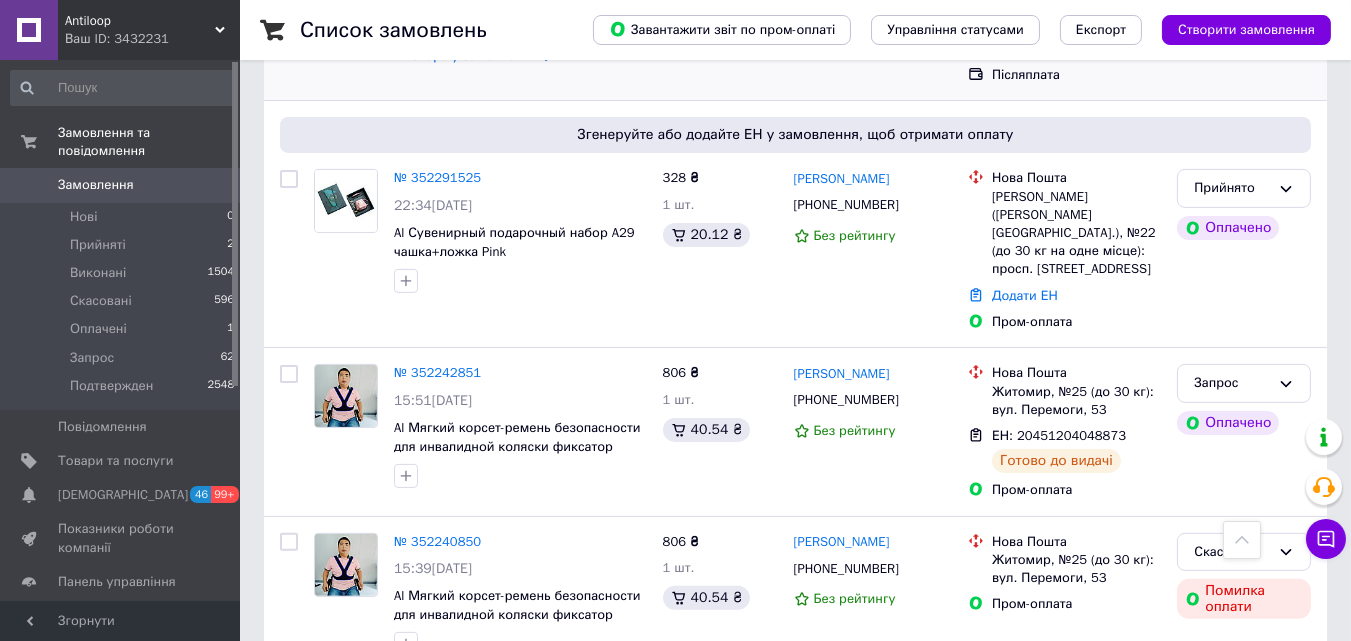scroll, scrollTop: 716, scrollLeft: 0, axis: vertical 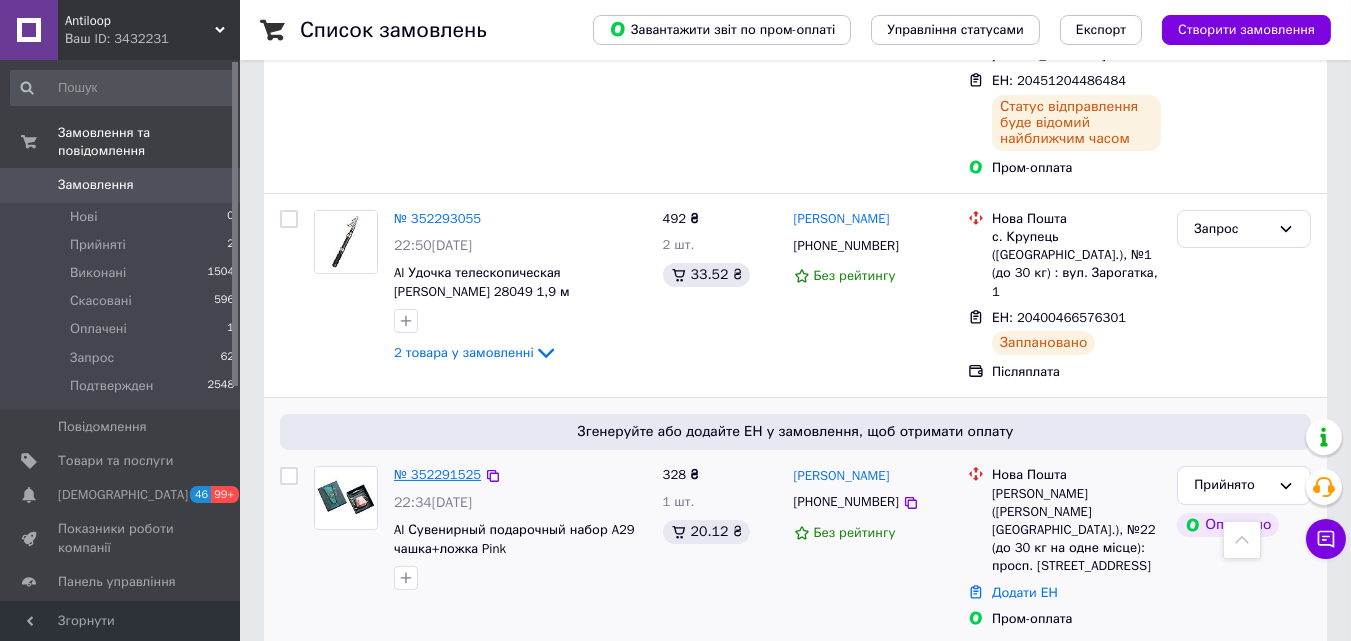 click on "№ 352291525" at bounding box center (437, 474) 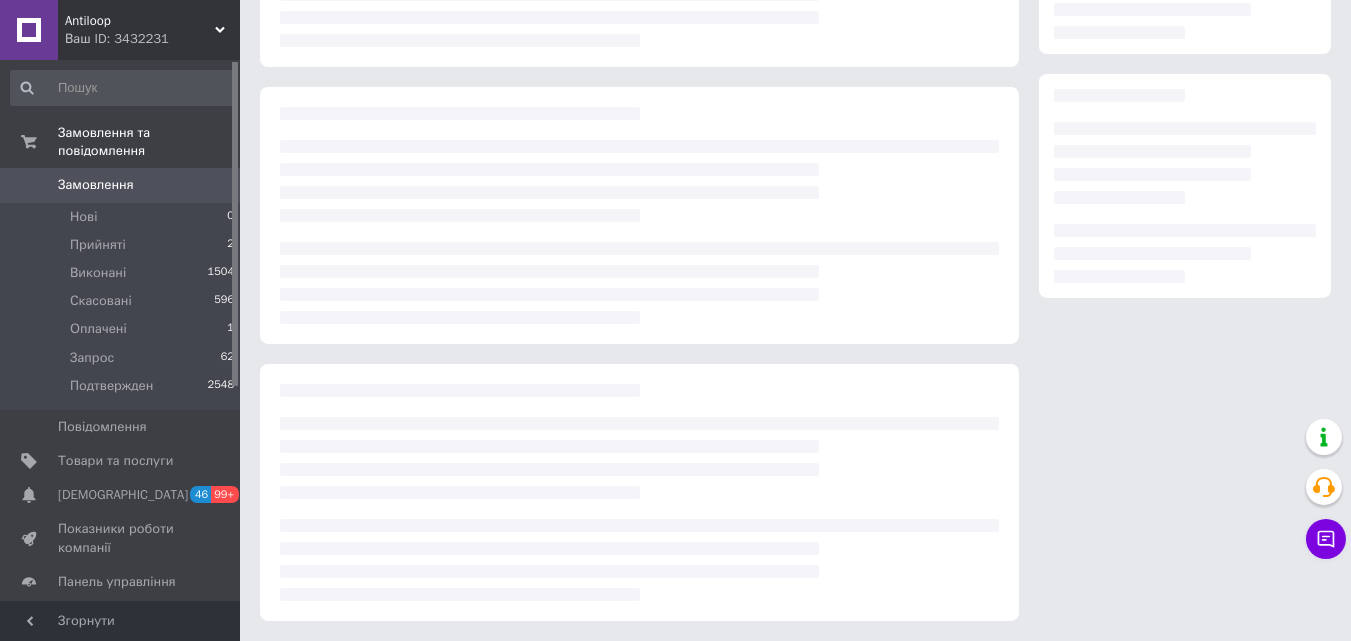 scroll, scrollTop: 0, scrollLeft: 0, axis: both 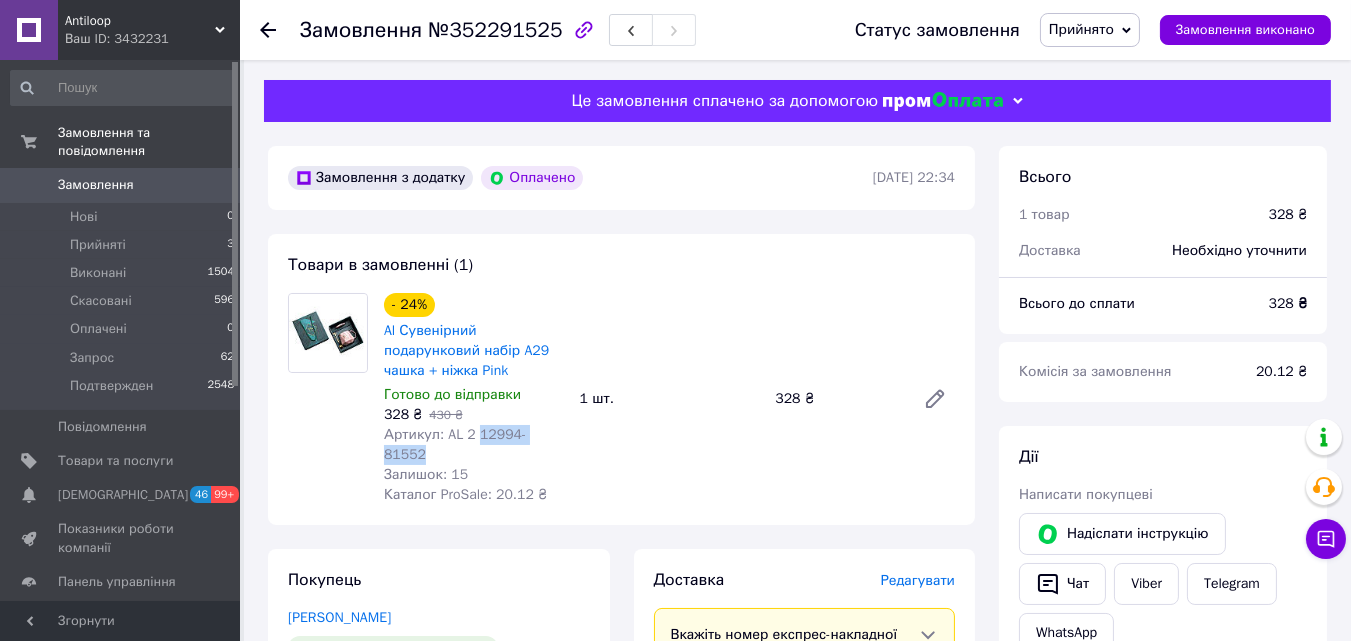 drag, startPoint x: 557, startPoint y: 434, endPoint x: 477, endPoint y: 434, distance: 80 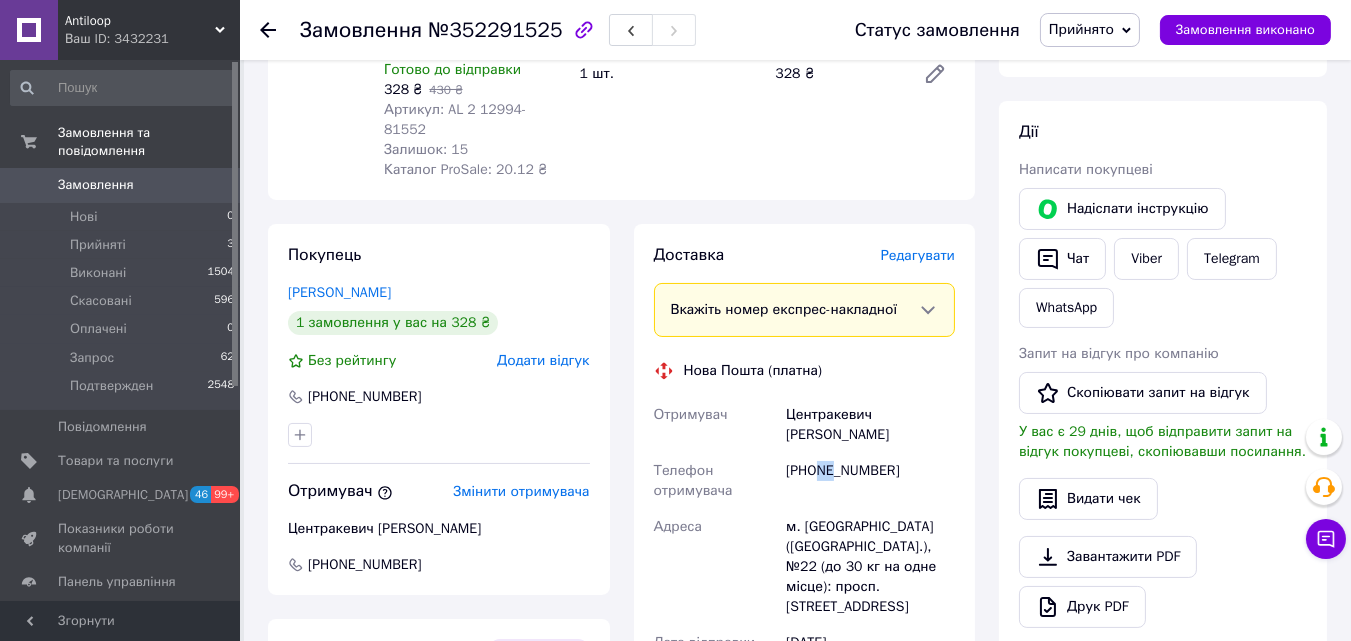 drag, startPoint x: 816, startPoint y: 430, endPoint x: 834, endPoint y: 432, distance: 18.110771 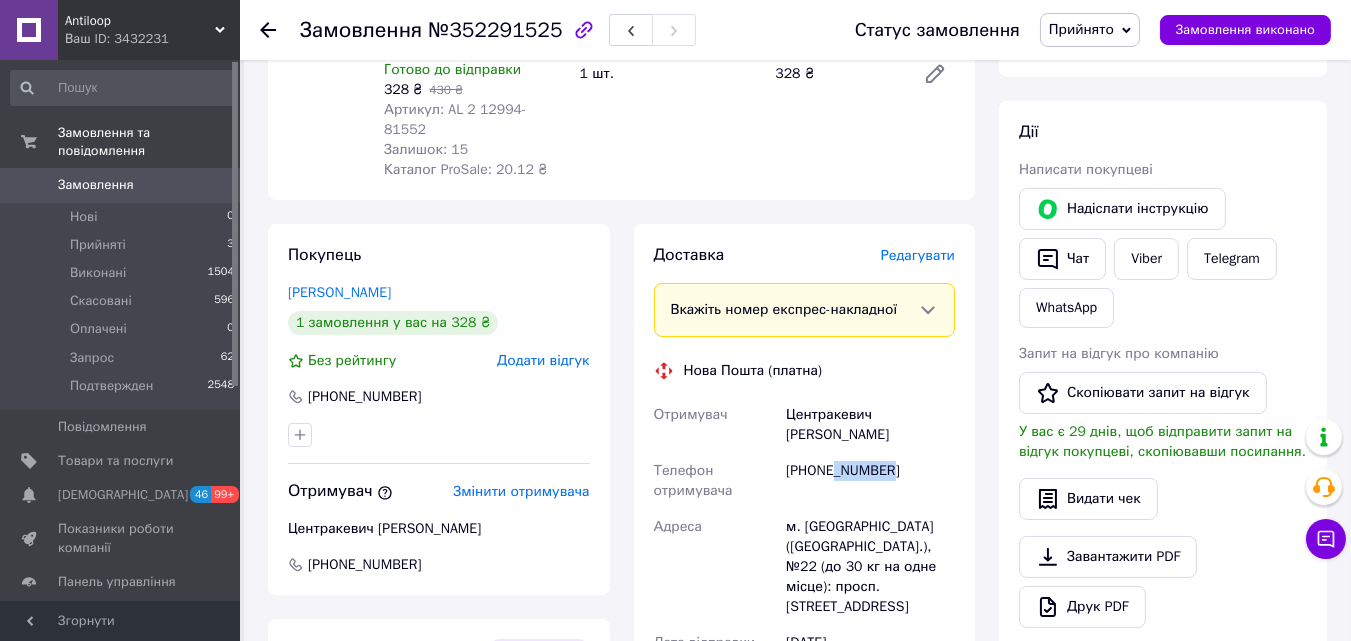 drag, startPoint x: 899, startPoint y: 429, endPoint x: 829, endPoint y: 437, distance: 70.45566 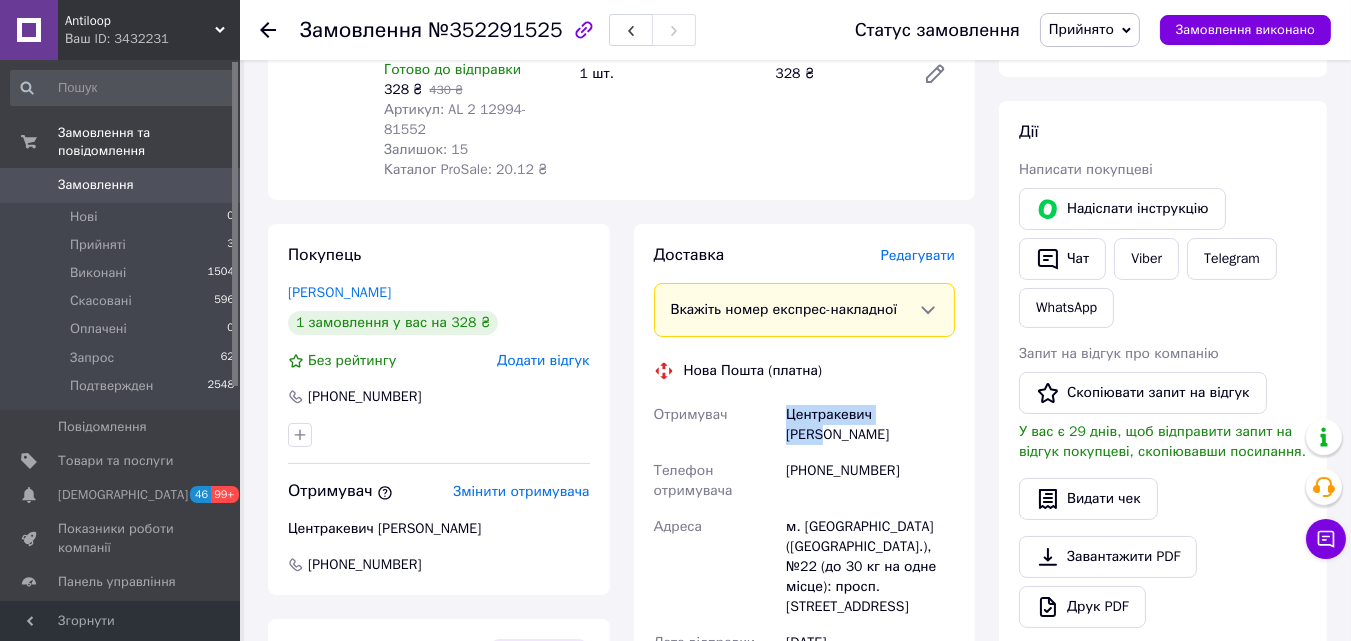 drag, startPoint x: 920, startPoint y: 397, endPoint x: 785, endPoint y: 393, distance: 135.05925 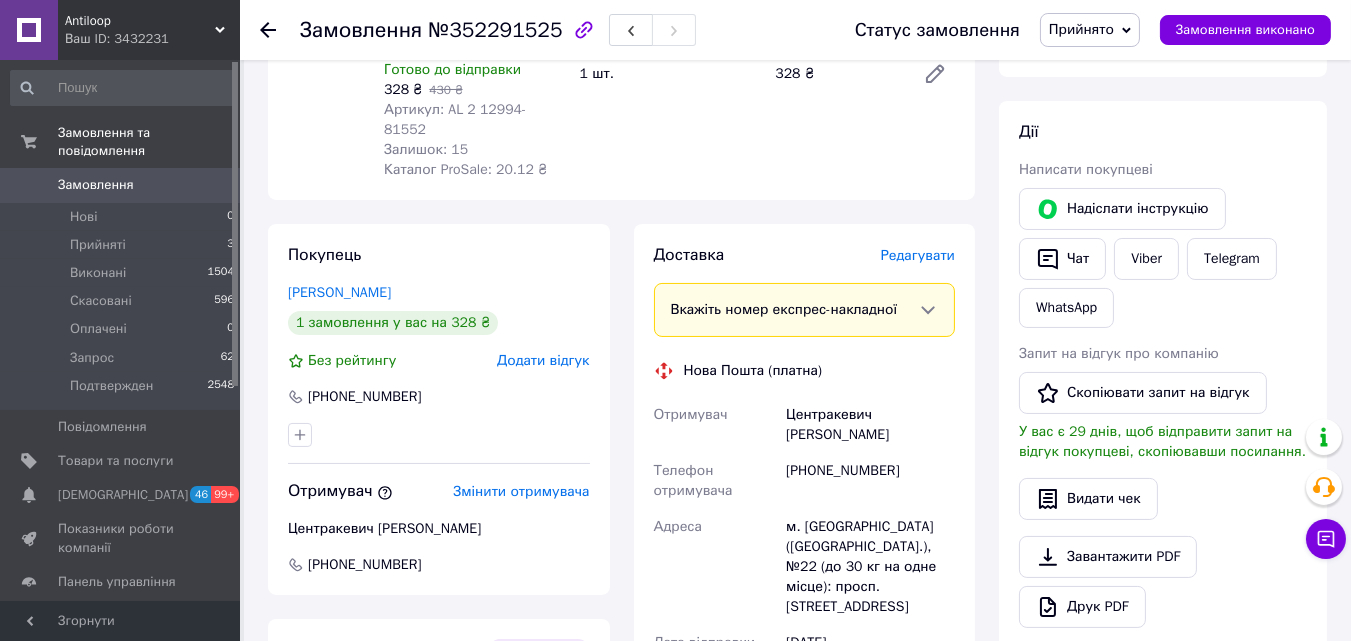 click on "м. Миколаїв (Миколаївська обл.), №22 (до 30 кг на одне місце): просп. Центральний, 101" at bounding box center [870, 567] 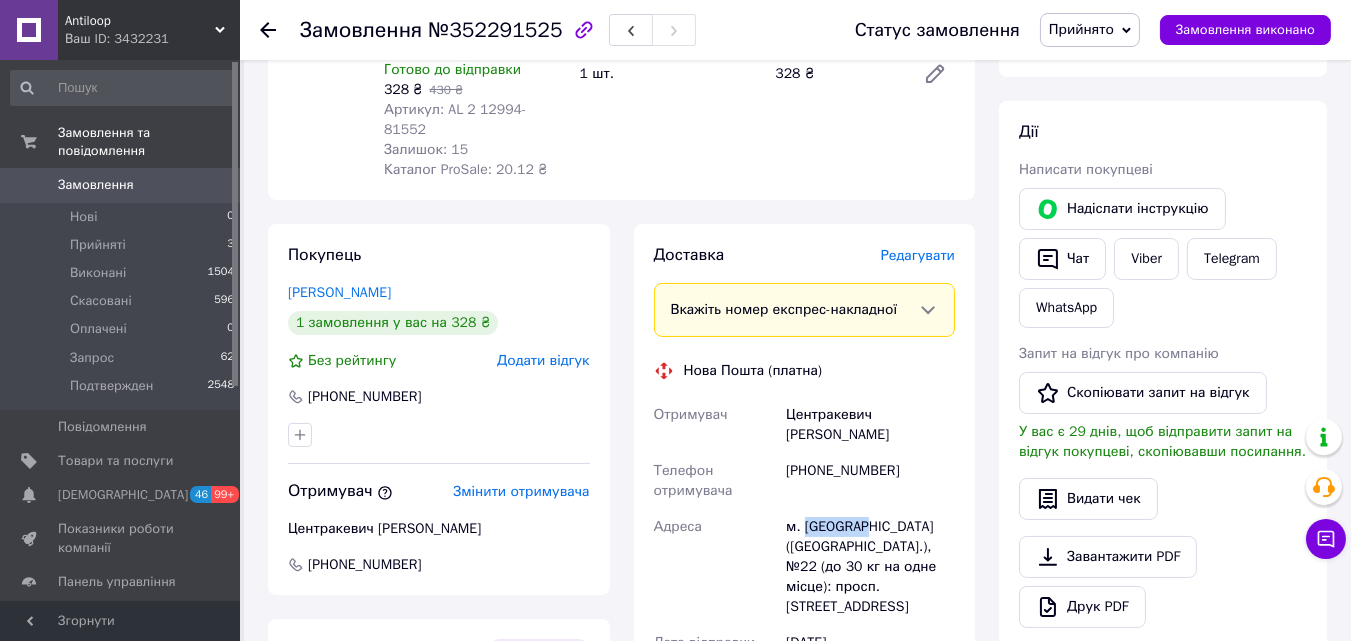 copy on "Миколаїв" 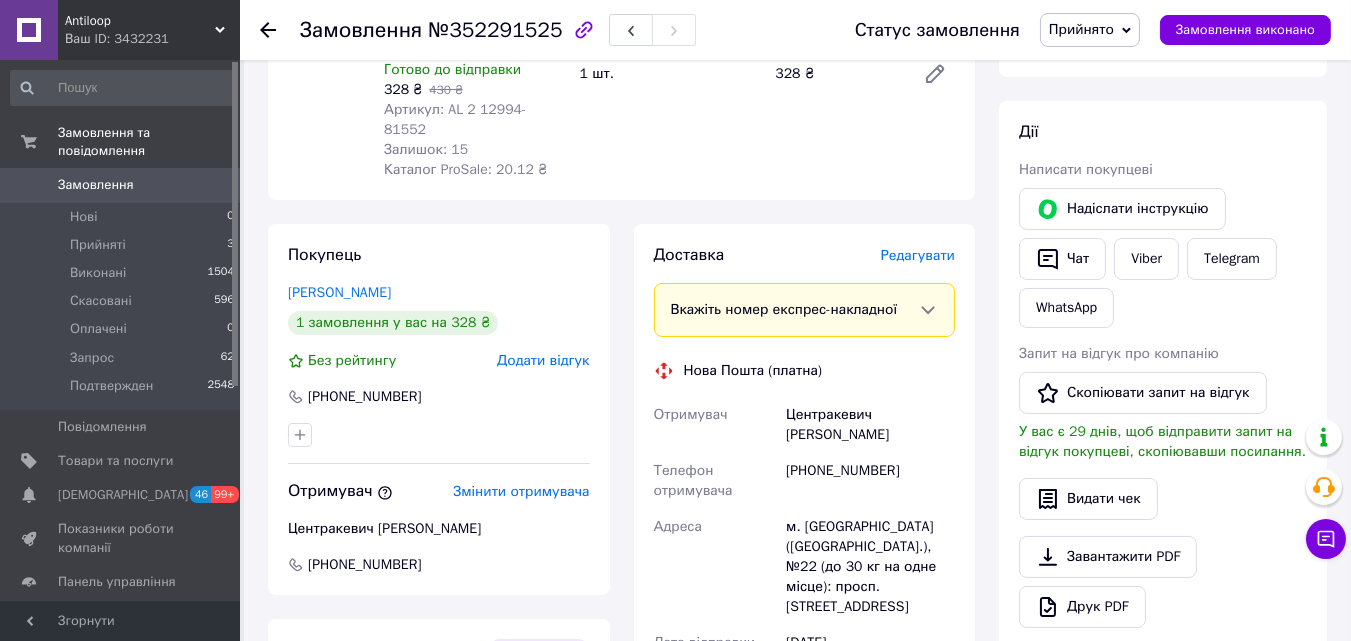 click on "м. Миколаїв (Миколаївська обл.), №22 (до 30 кг на одне місце): просп. Центральний, 101" at bounding box center (870, 567) 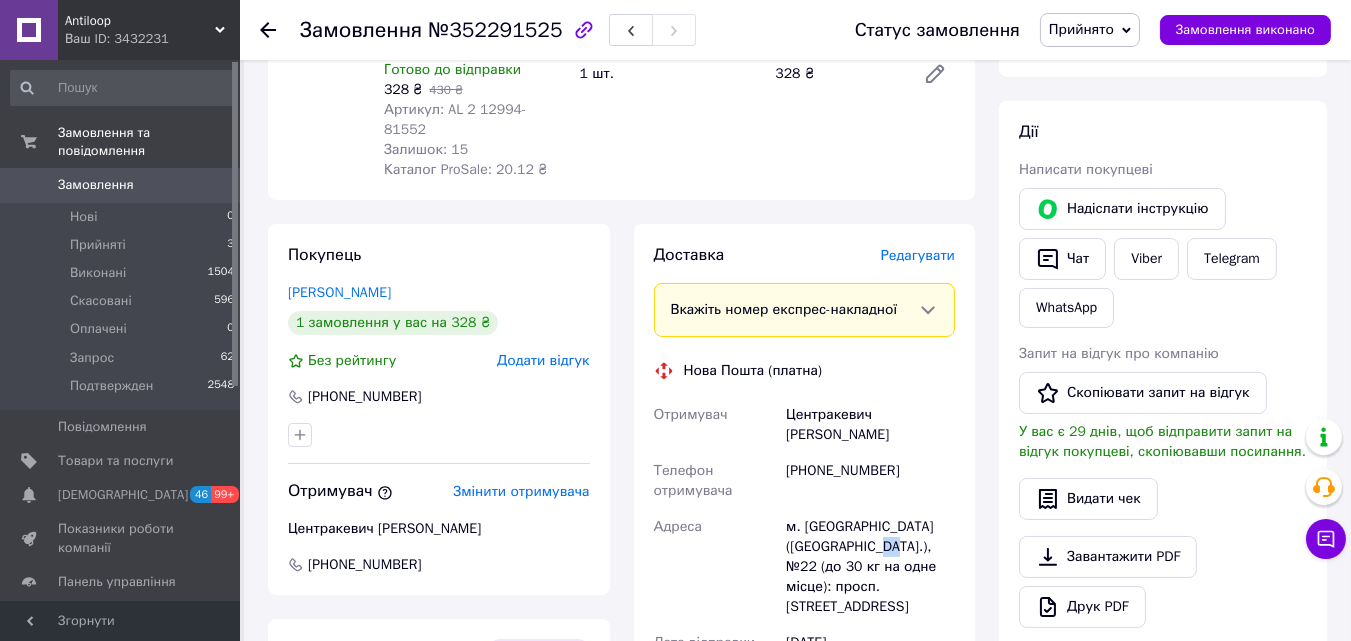 copy on "22" 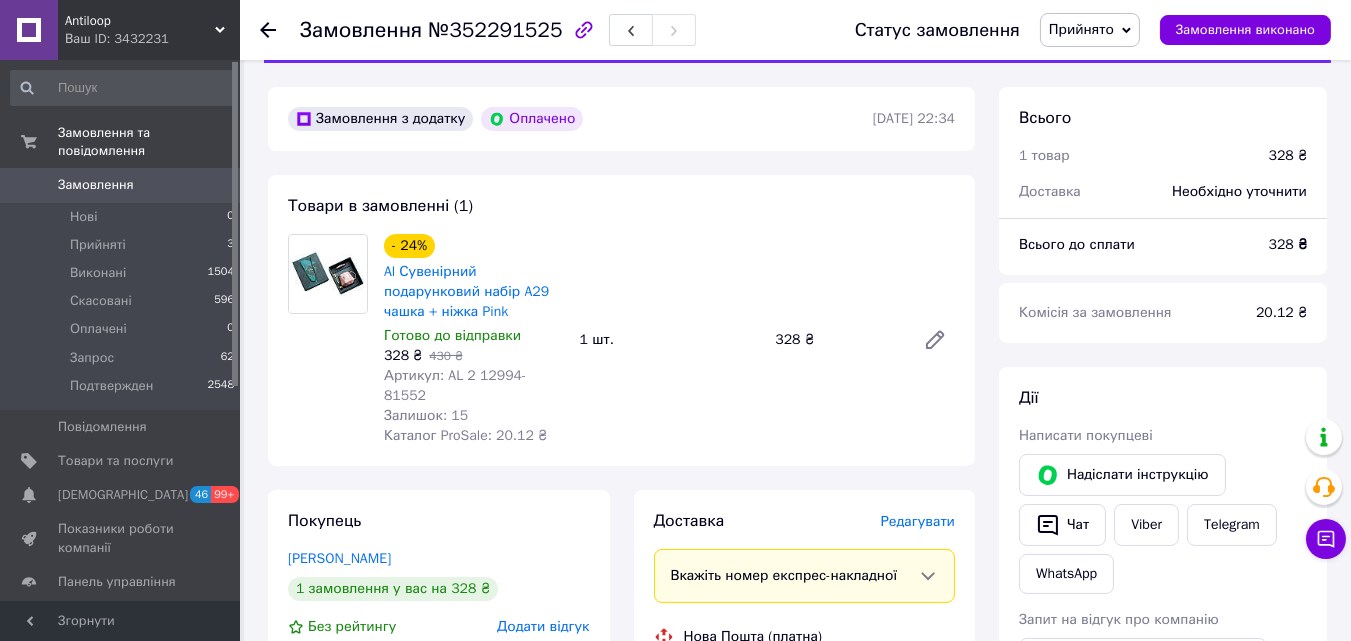 scroll, scrollTop: 0, scrollLeft: 0, axis: both 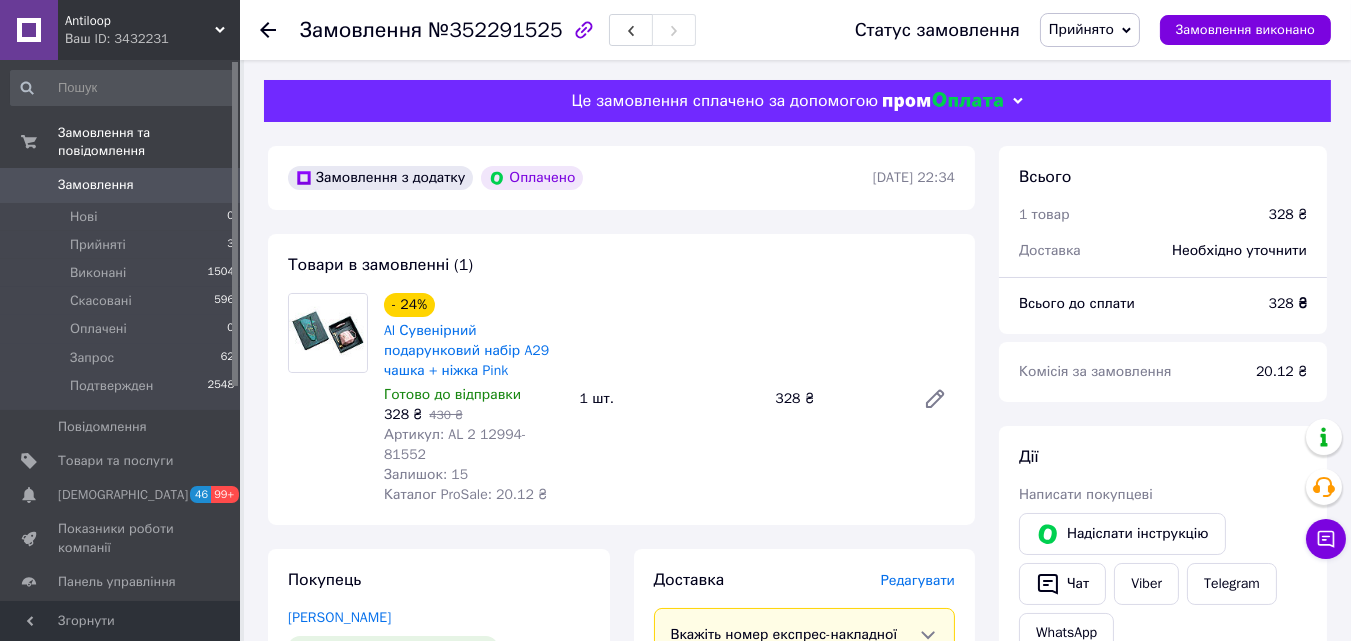 click on "328 ₴" at bounding box center (1288, 303) 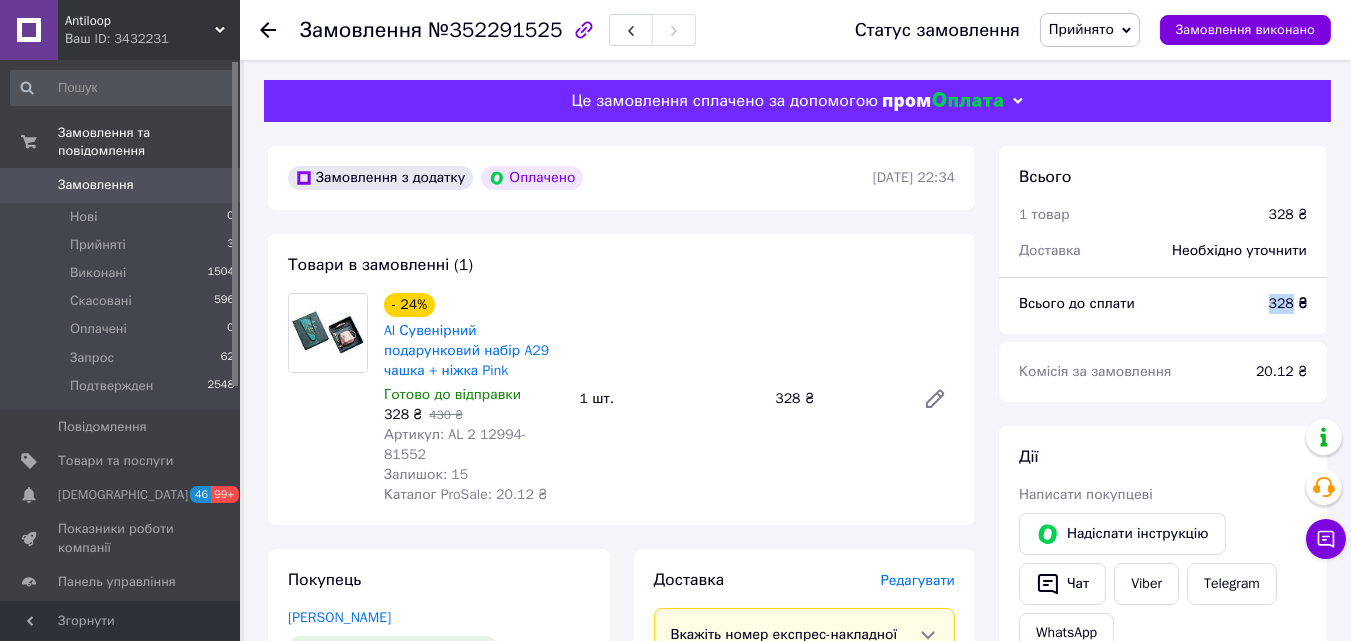 click on "328 ₴" at bounding box center [1288, 303] 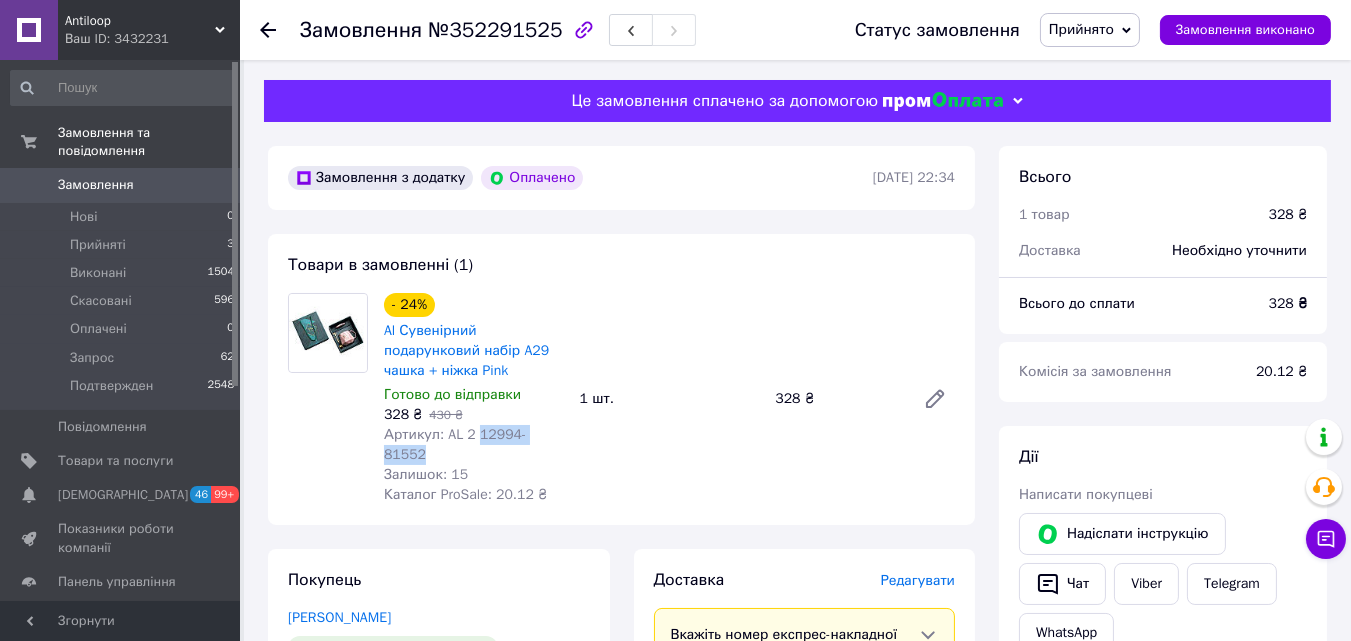 drag, startPoint x: 560, startPoint y: 444, endPoint x: 475, endPoint y: 436, distance: 85.37564 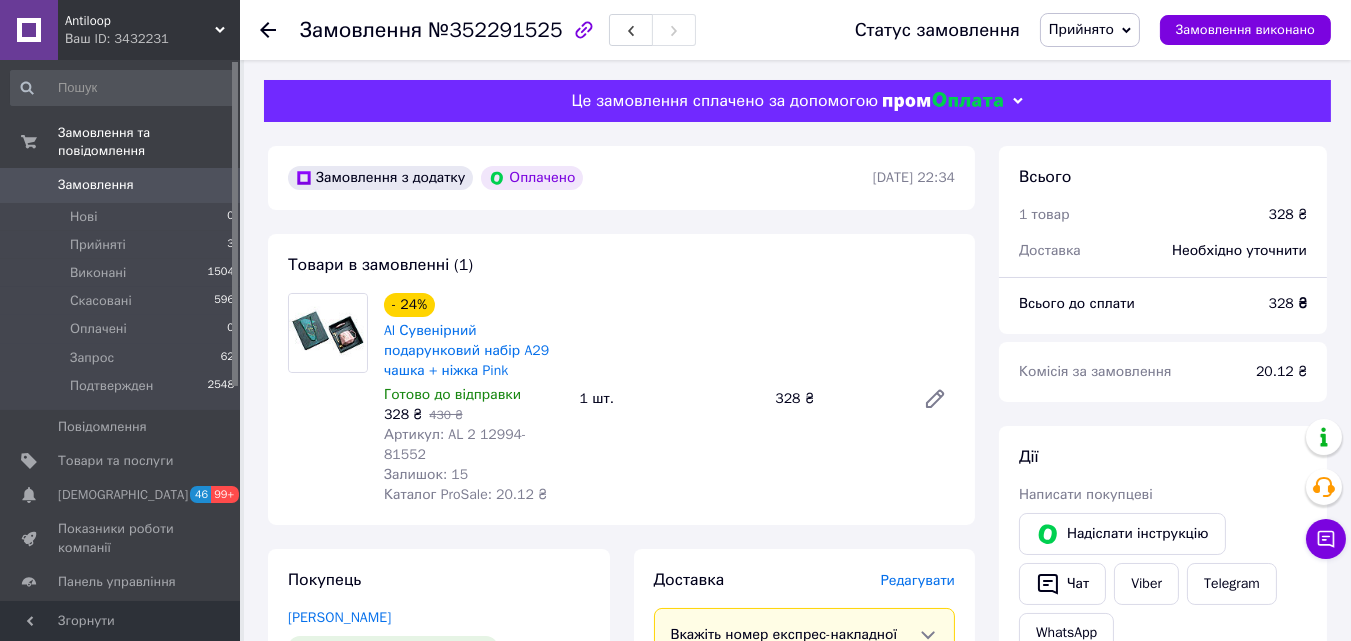 click on "Товари в замовленні (1) - 24% Al Сувенірний подарунковий набір A29 чашка + ніжка Pink Готово до відправки 328 ₴   430 ₴ Артикул: AL 2 12994-81552 Залишок: 15 Каталог ProSale: 20.12 ₴  1 шт. 328 ₴" at bounding box center [621, 379] 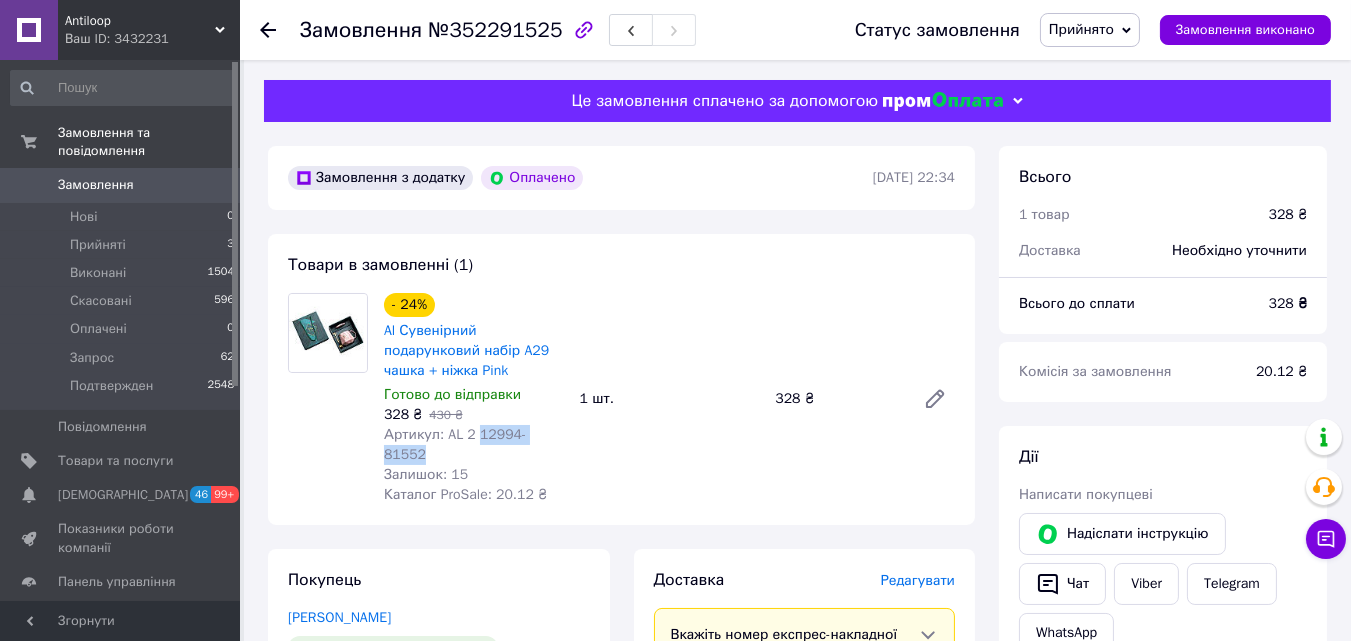 drag, startPoint x: 563, startPoint y: 437, endPoint x: 472, endPoint y: 442, distance: 91.13726 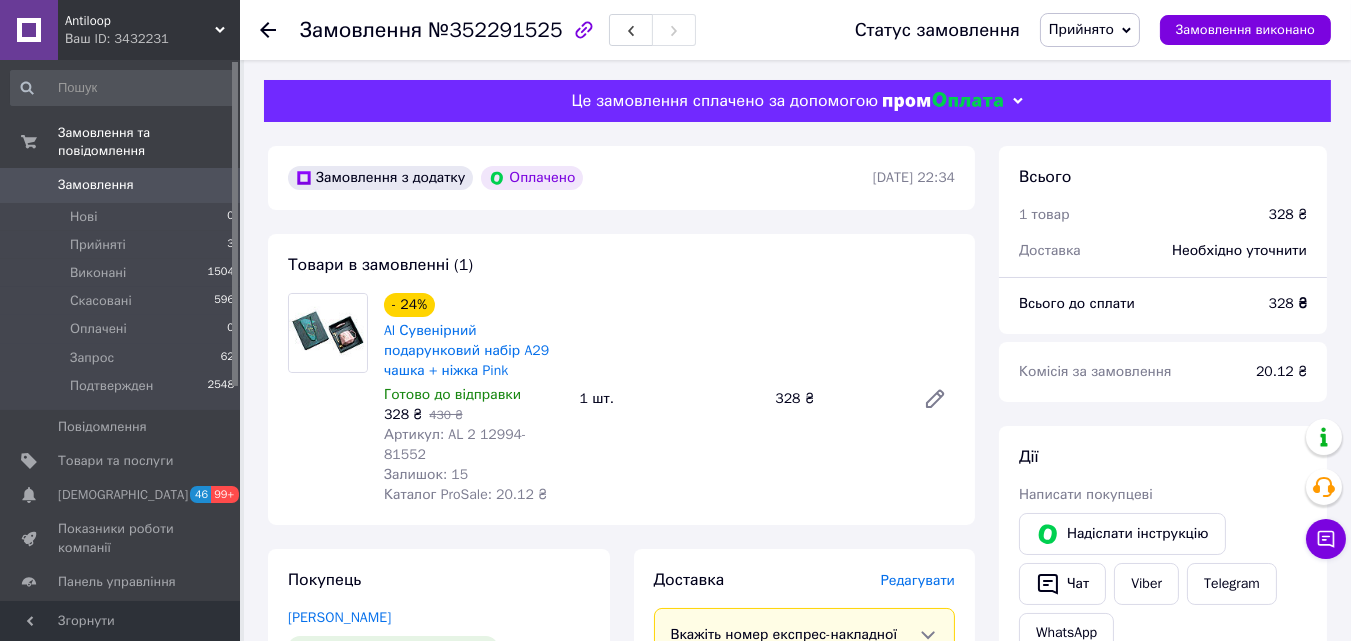 click on "Готово до відправки" at bounding box center (474, 395) 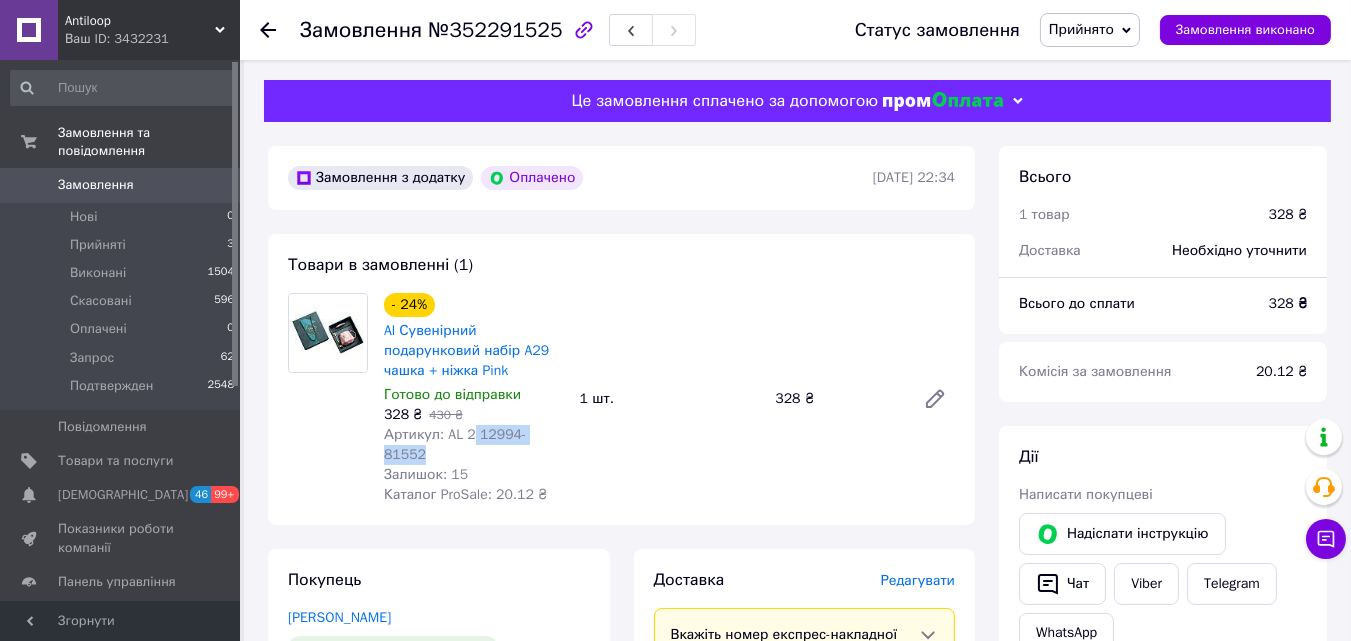 drag, startPoint x: 570, startPoint y: 433, endPoint x: 471, endPoint y: 436, distance: 99.04544 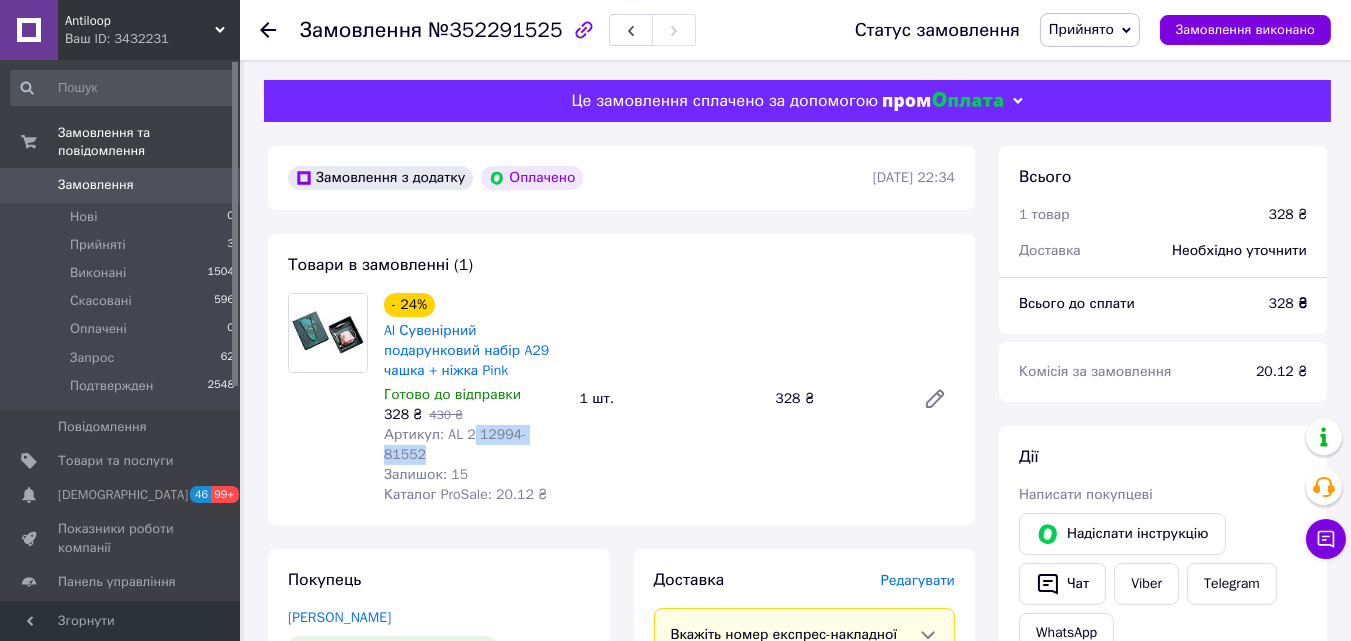 copy on "12994-81552" 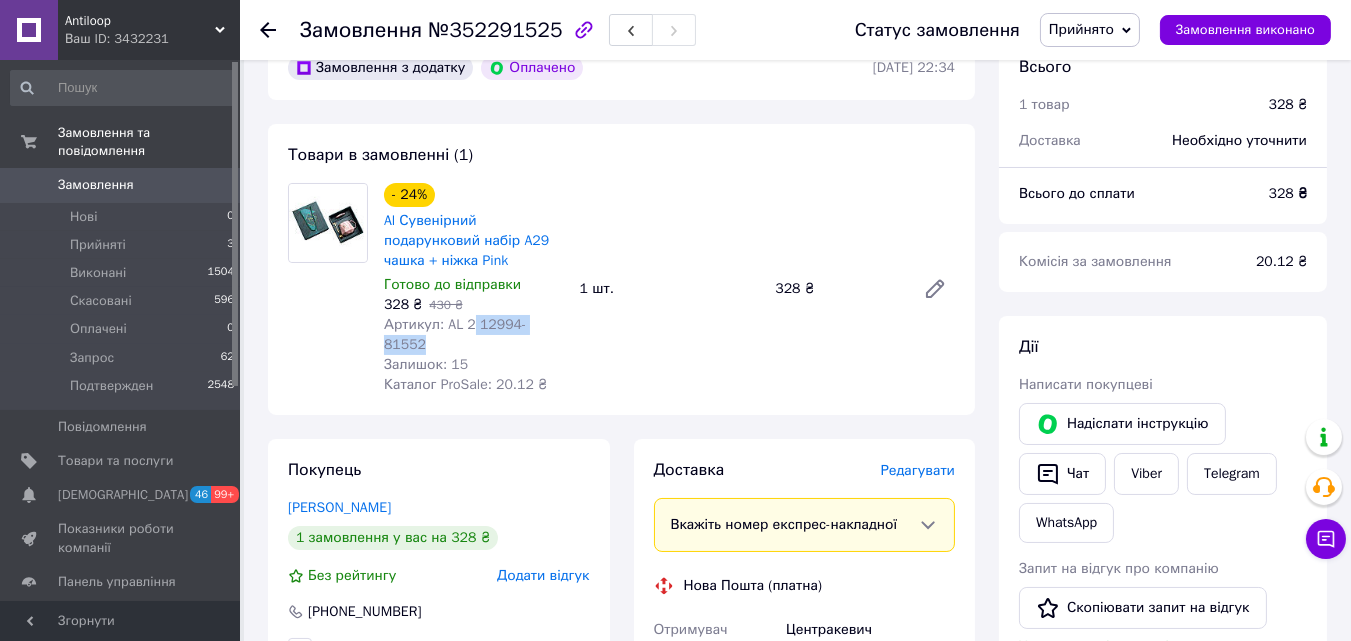 scroll, scrollTop: 0, scrollLeft: 0, axis: both 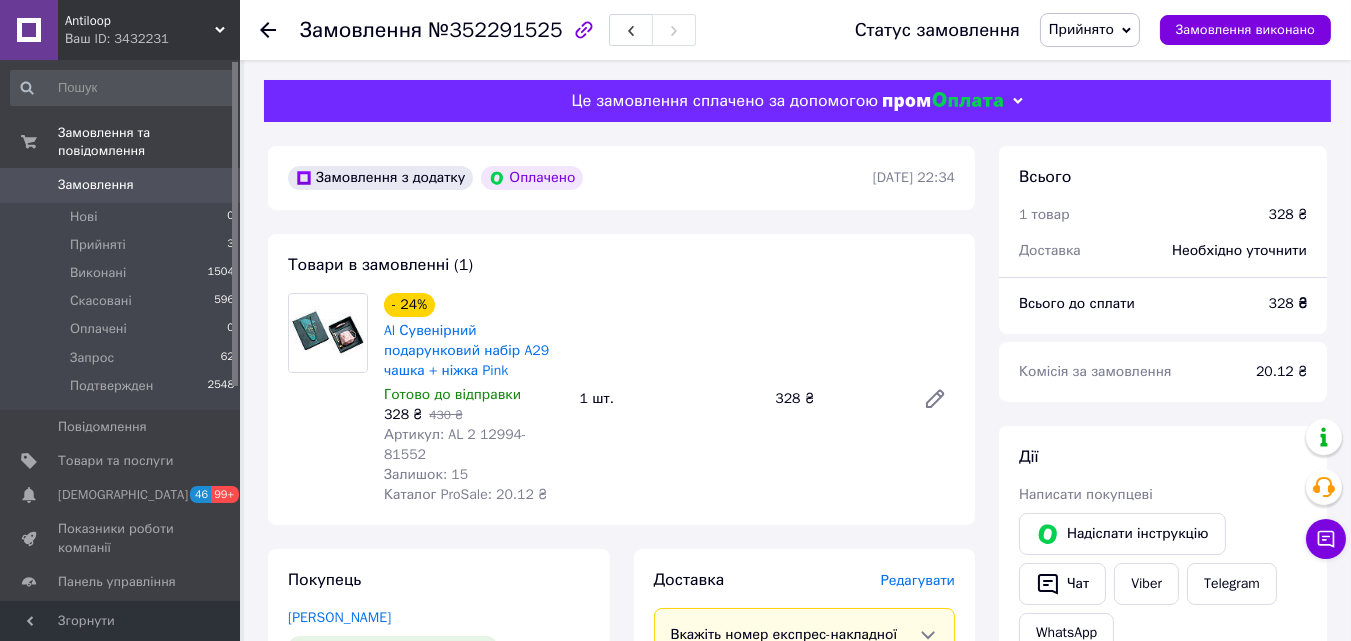 click on "Замовлення з додатку Оплачено 11.07.2025 | 22:34" at bounding box center (621, 178) 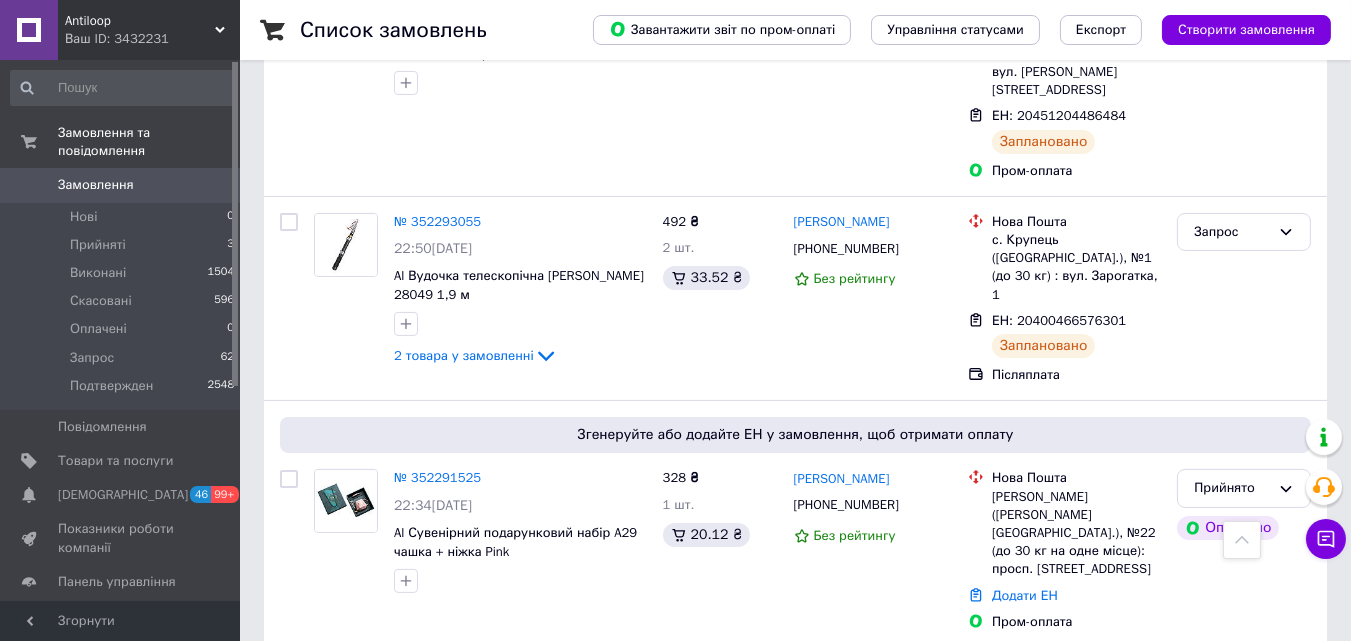 scroll, scrollTop: 689, scrollLeft: 0, axis: vertical 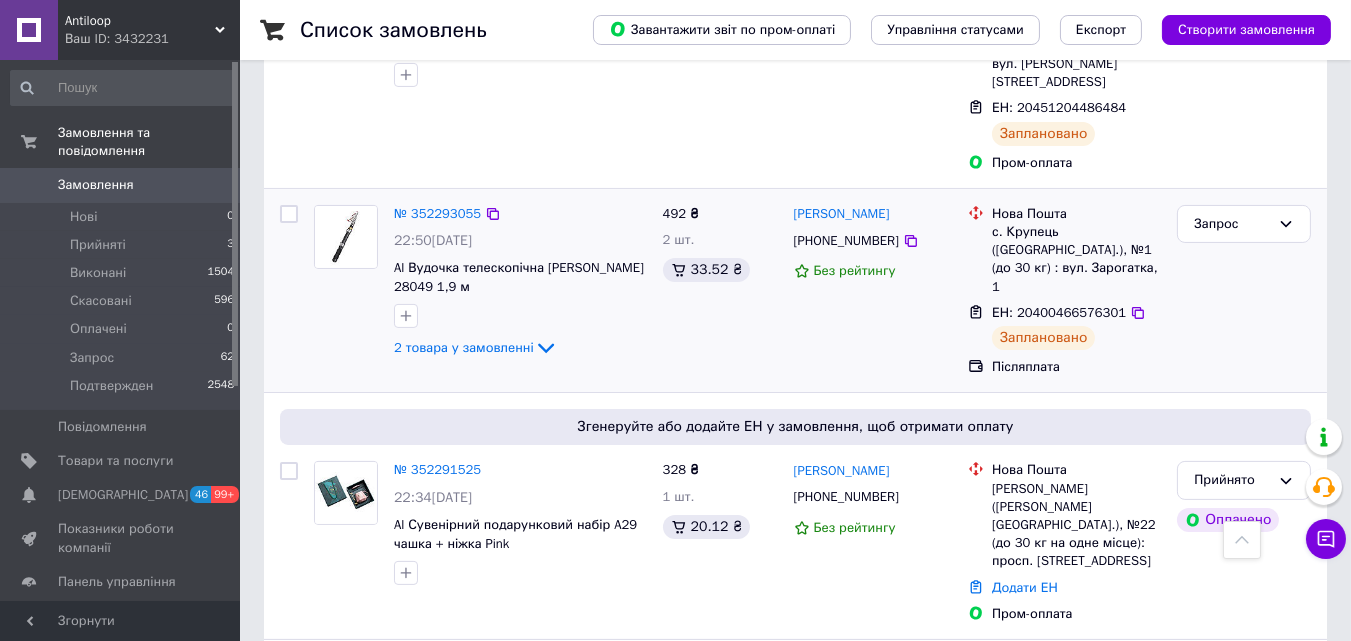 click on "Запрос" at bounding box center (1244, 291) 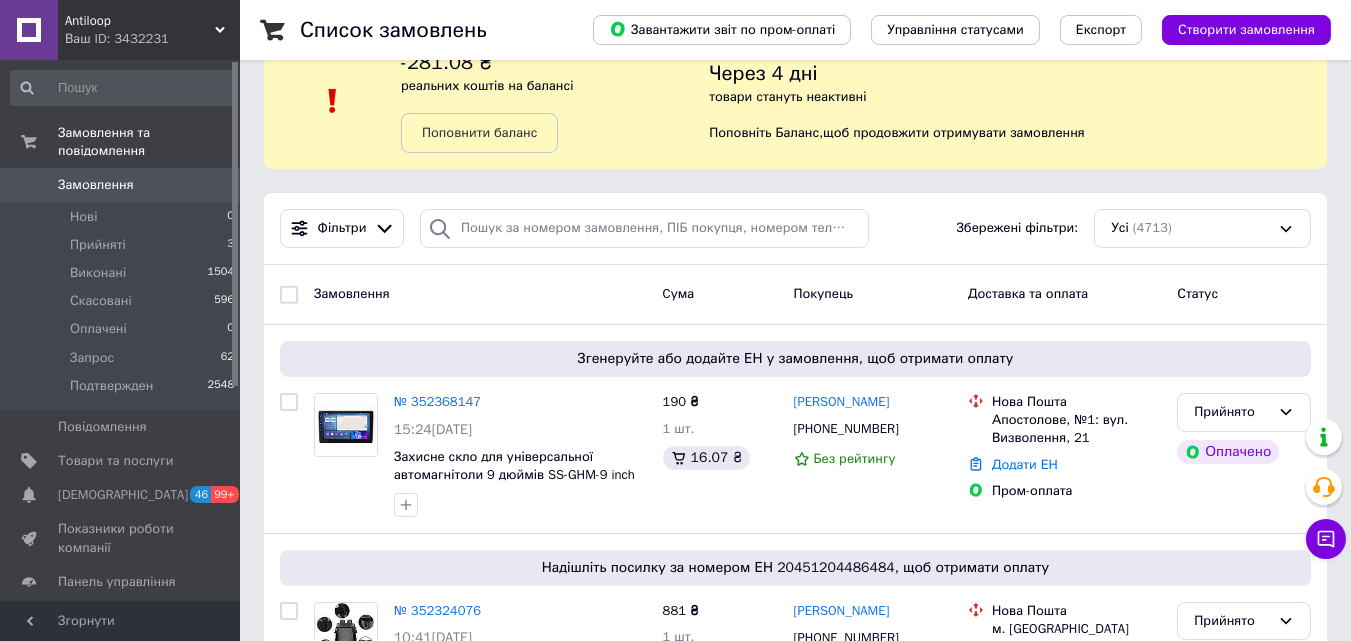 scroll, scrollTop: 44, scrollLeft: 0, axis: vertical 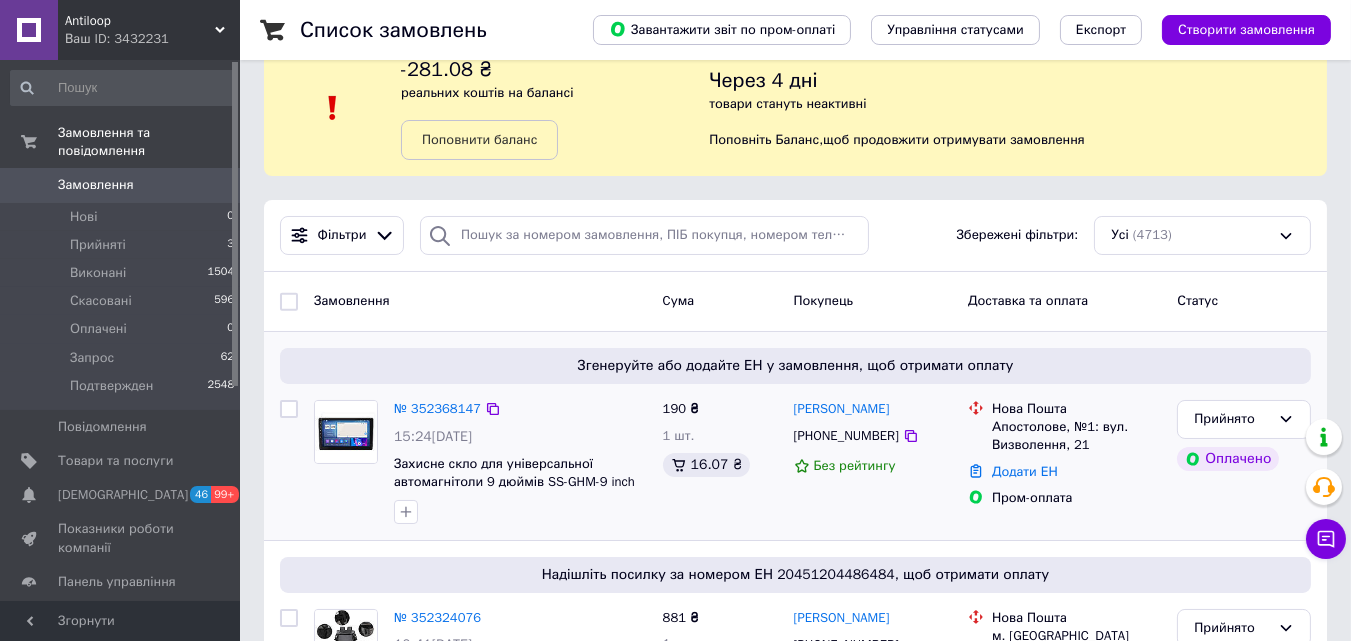 click at bounding box center [346, 462] 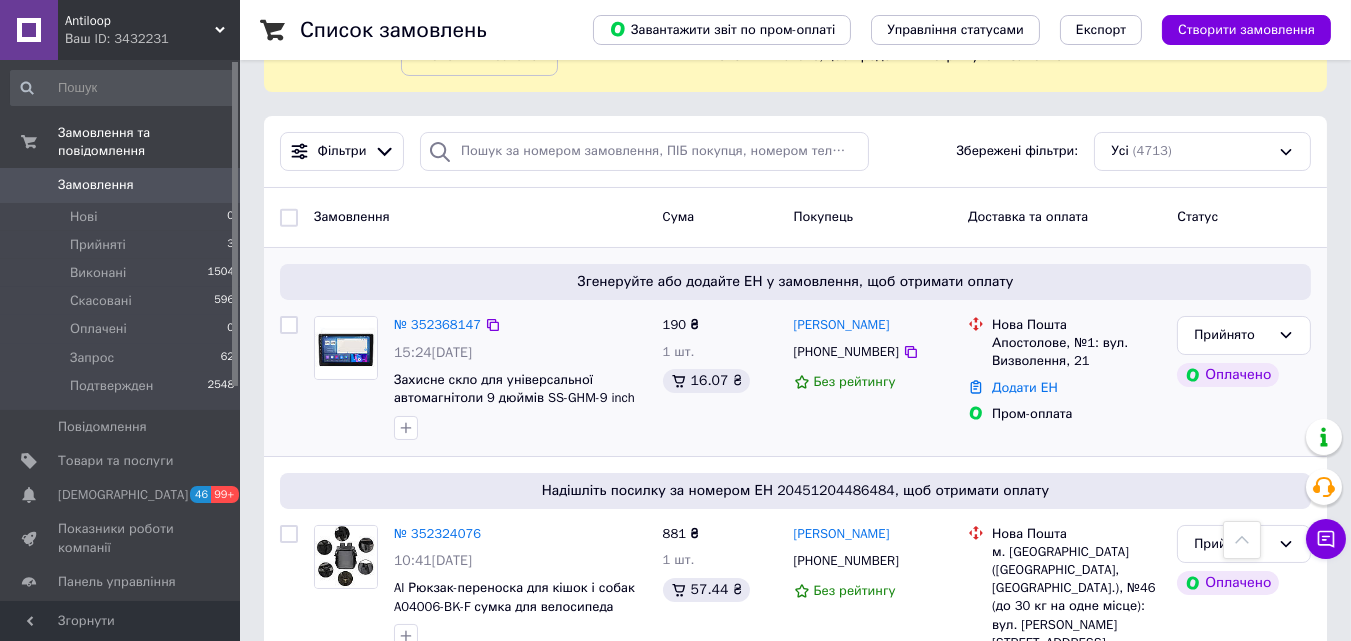 scroll, scrollTop: 117, scrollLeft: 0, axis: vertical 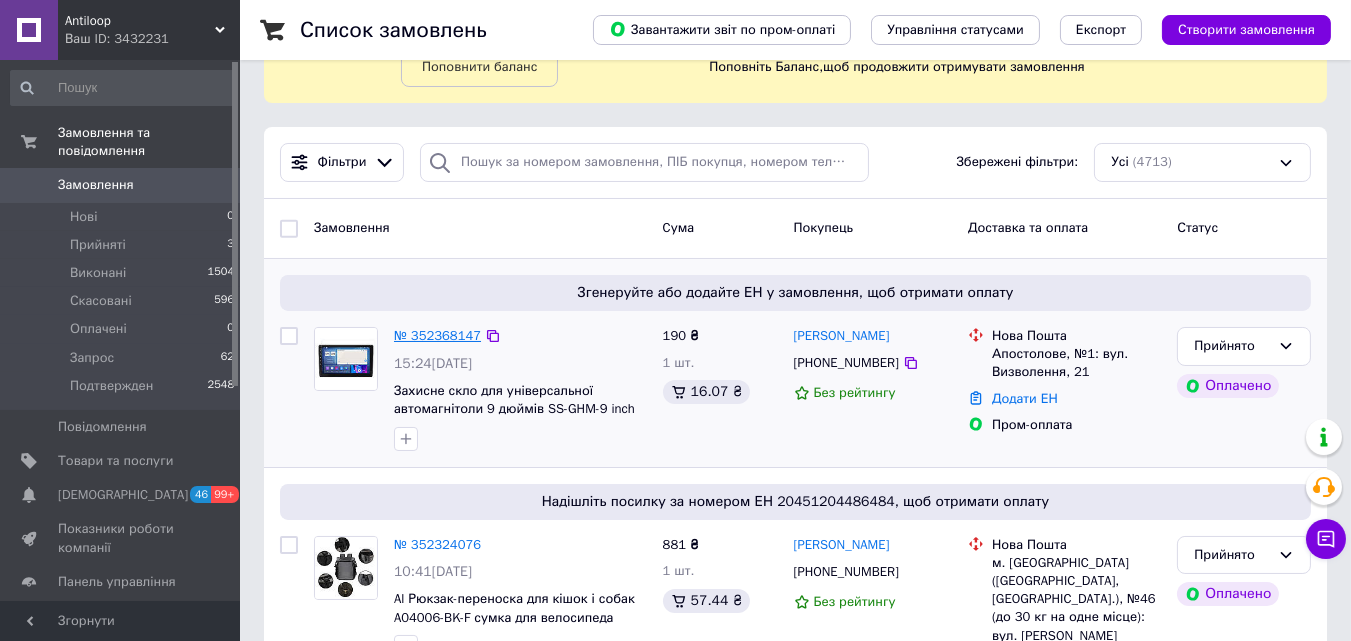 click on "№ 352368147" at bounding box center (437, 335) 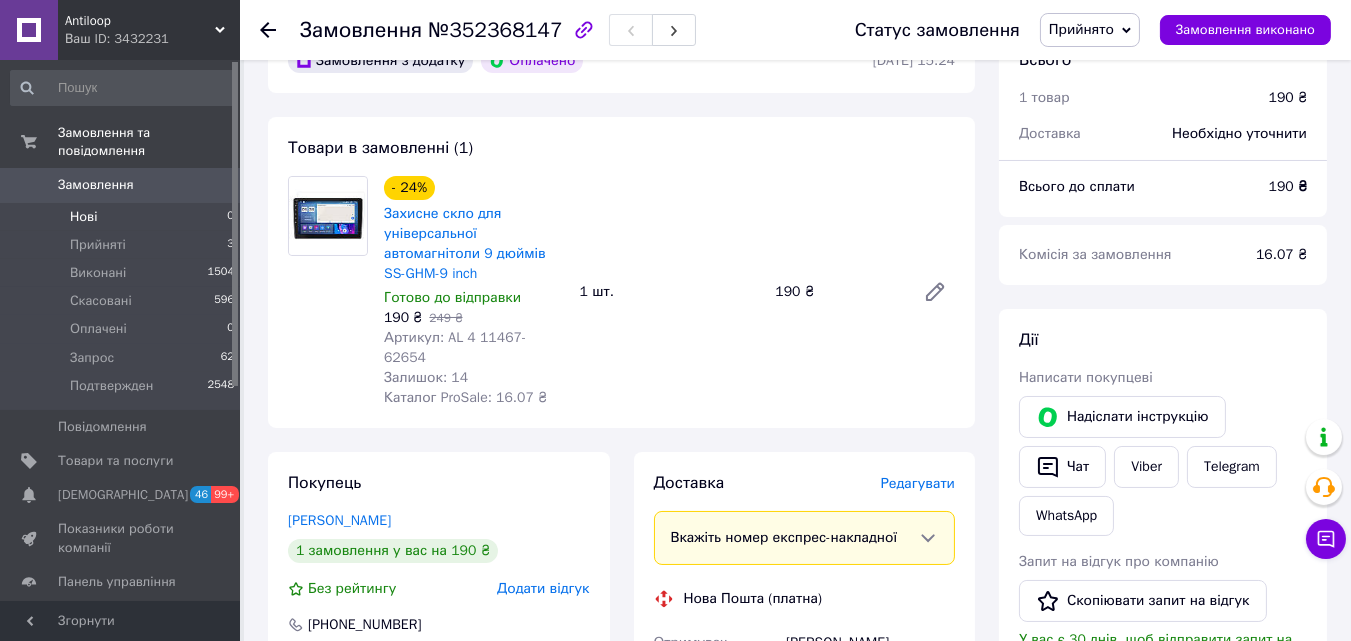 click on "Нові 0" at bounding box center [123, 217] 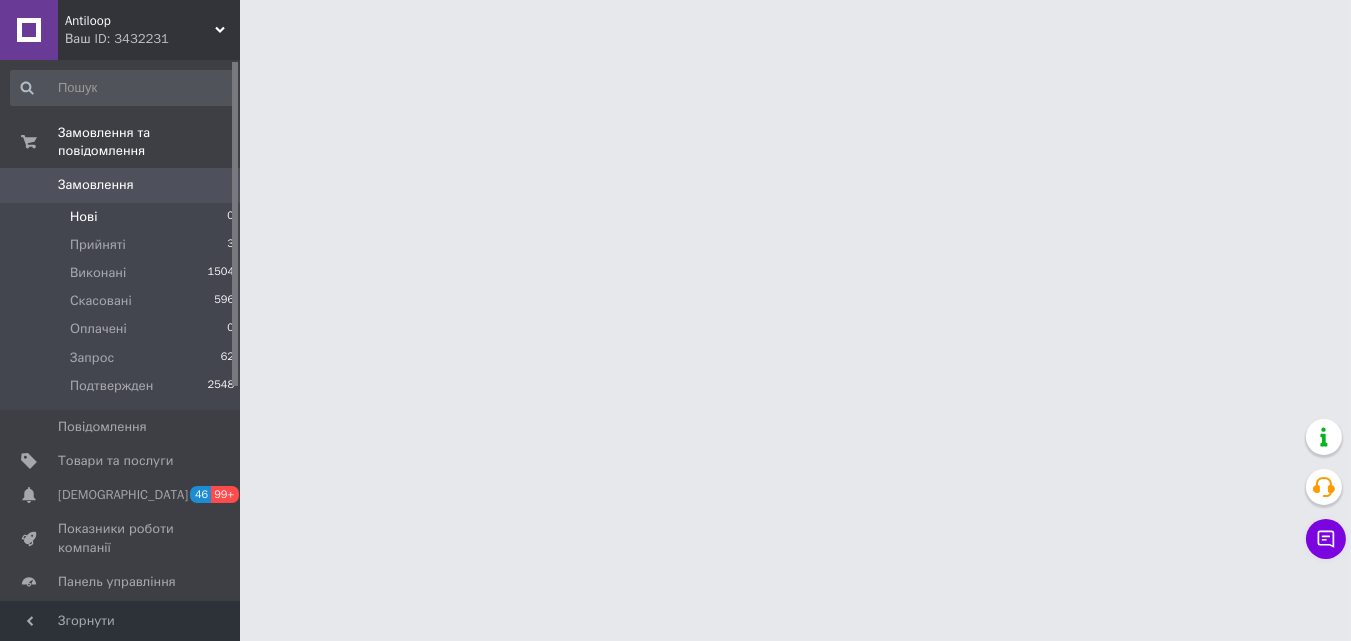 scroll, scrollTop: 0, scrollLeft: 0, axis: both 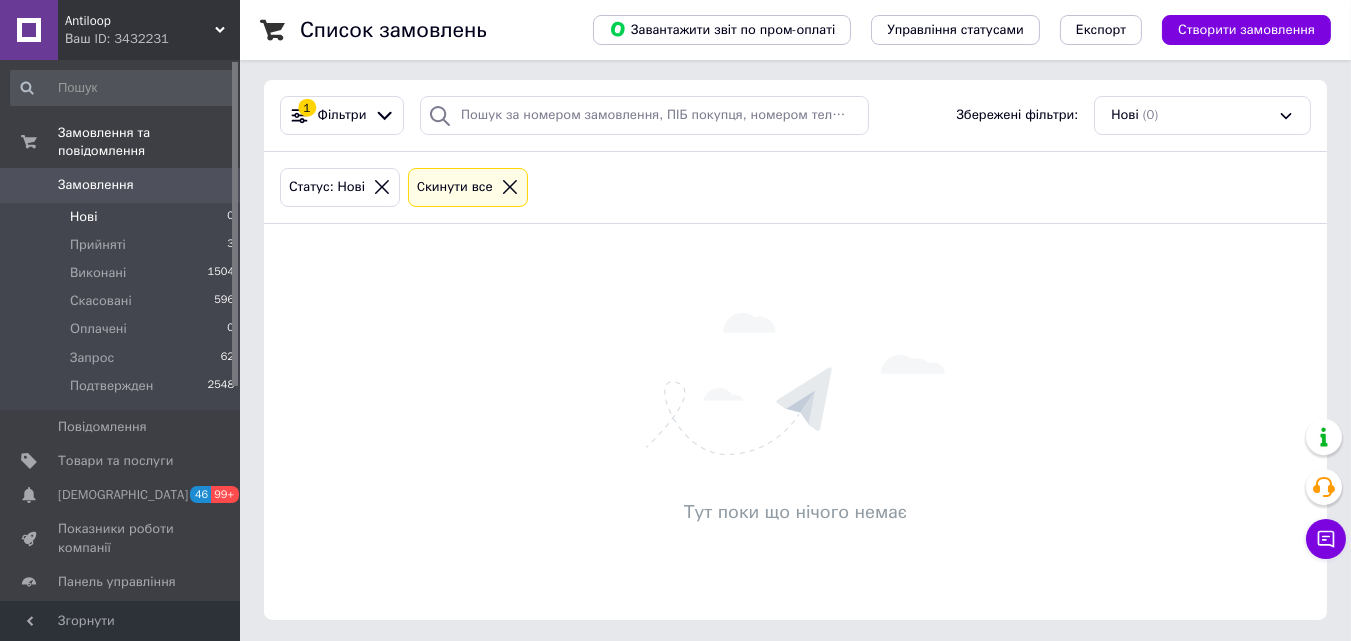 click on "Замовлення" at bounding box center (96, 185) 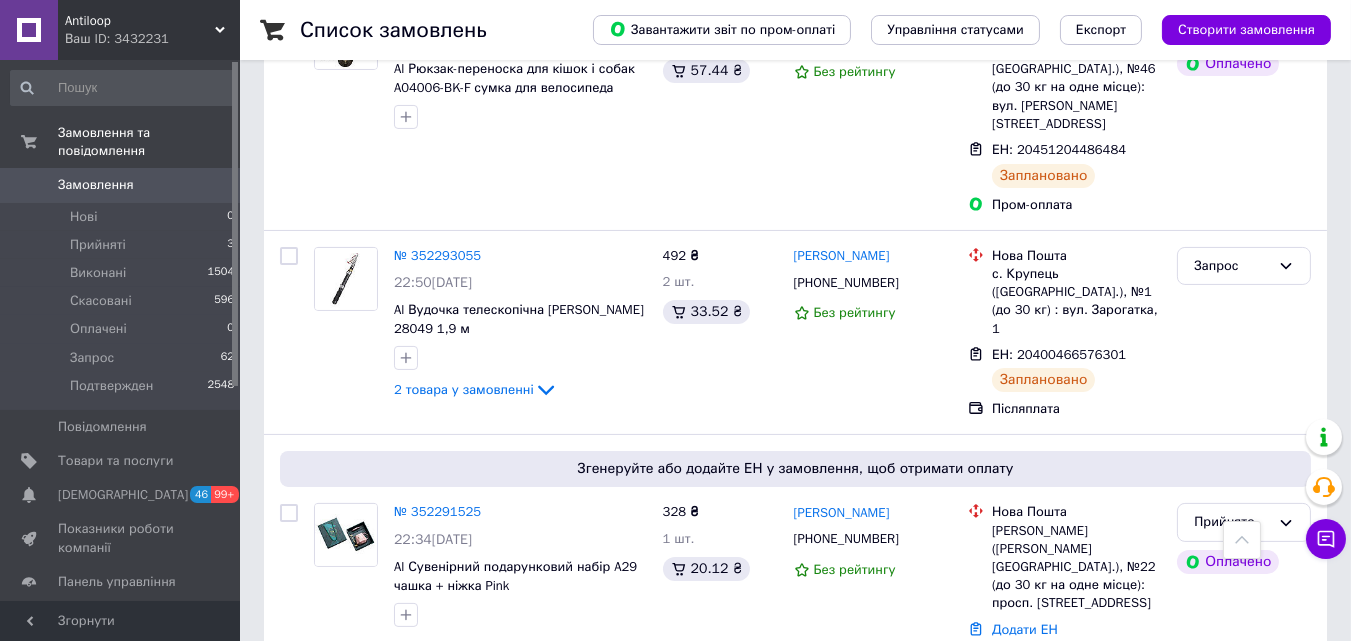 scroll, scrollTop: 605, scrollLeft: 0, axis: vertical 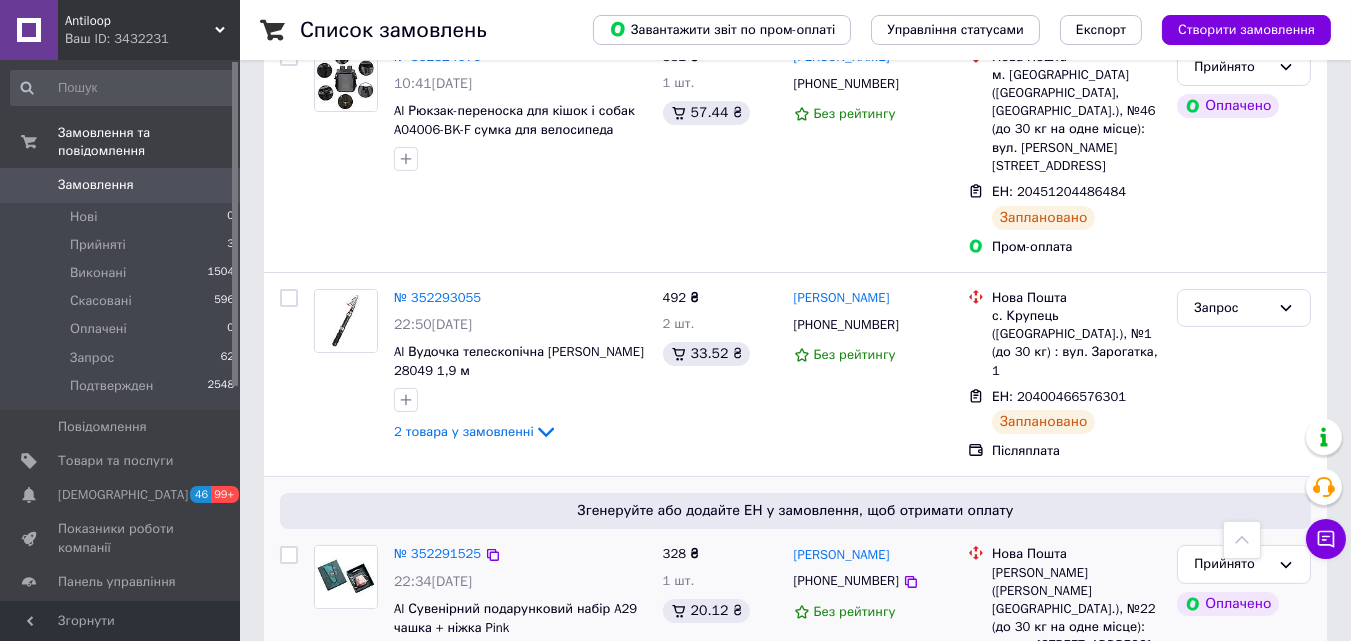 click on "1 шт." at bounding box center [720, 581] 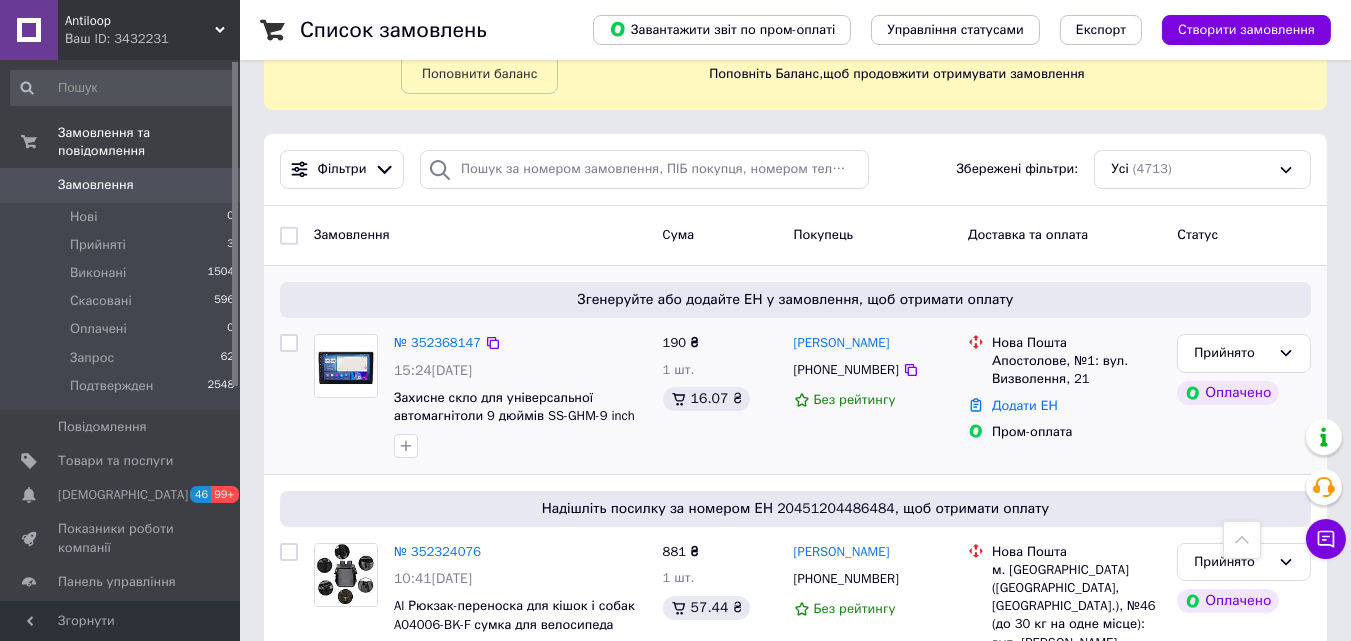 scroll, scrollTop: 108, scrollLeft: 0, axis: vertical 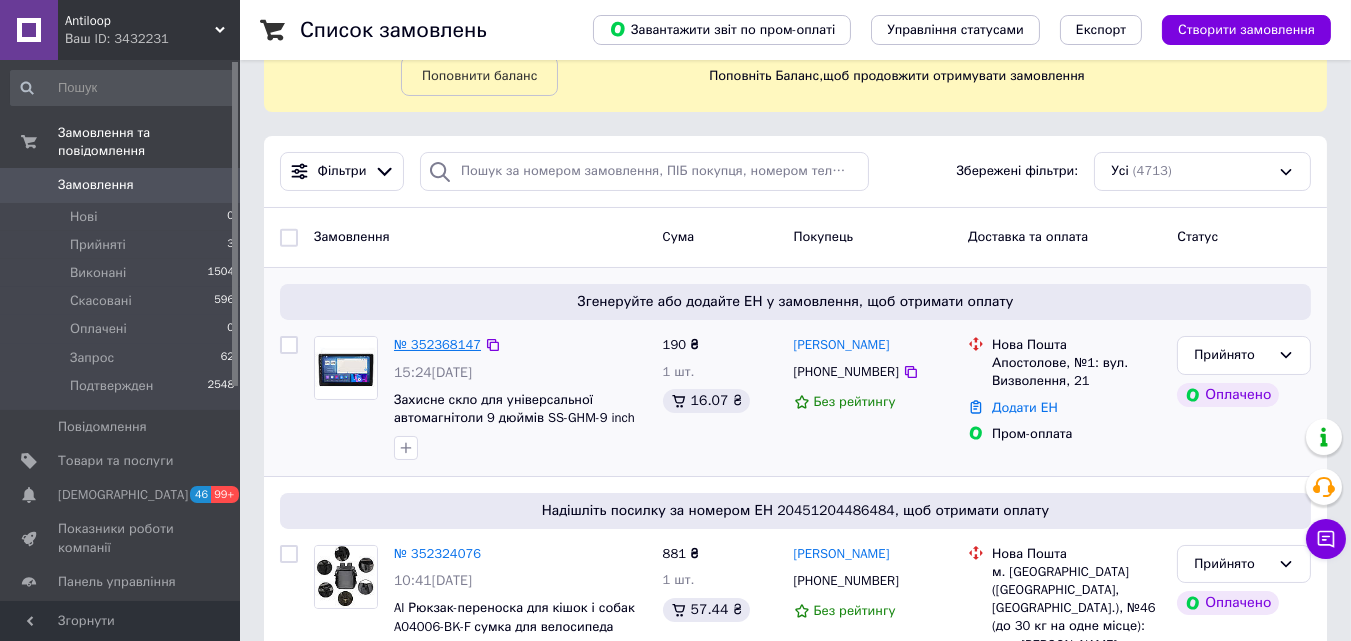 click on "№ 352368147" at bounding box center (437, 344) 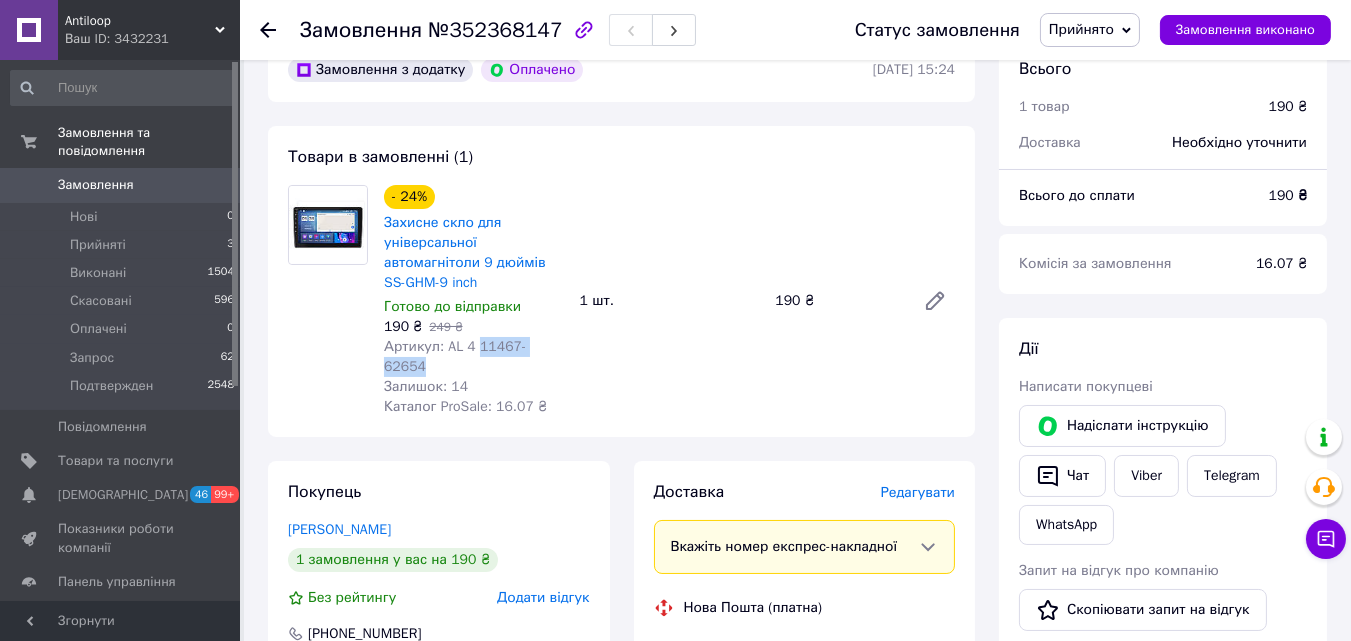drag, startPoint x: 569, startPoint y: 349, endPoint x: 474, endPoint y: 348, distance: 95.005264 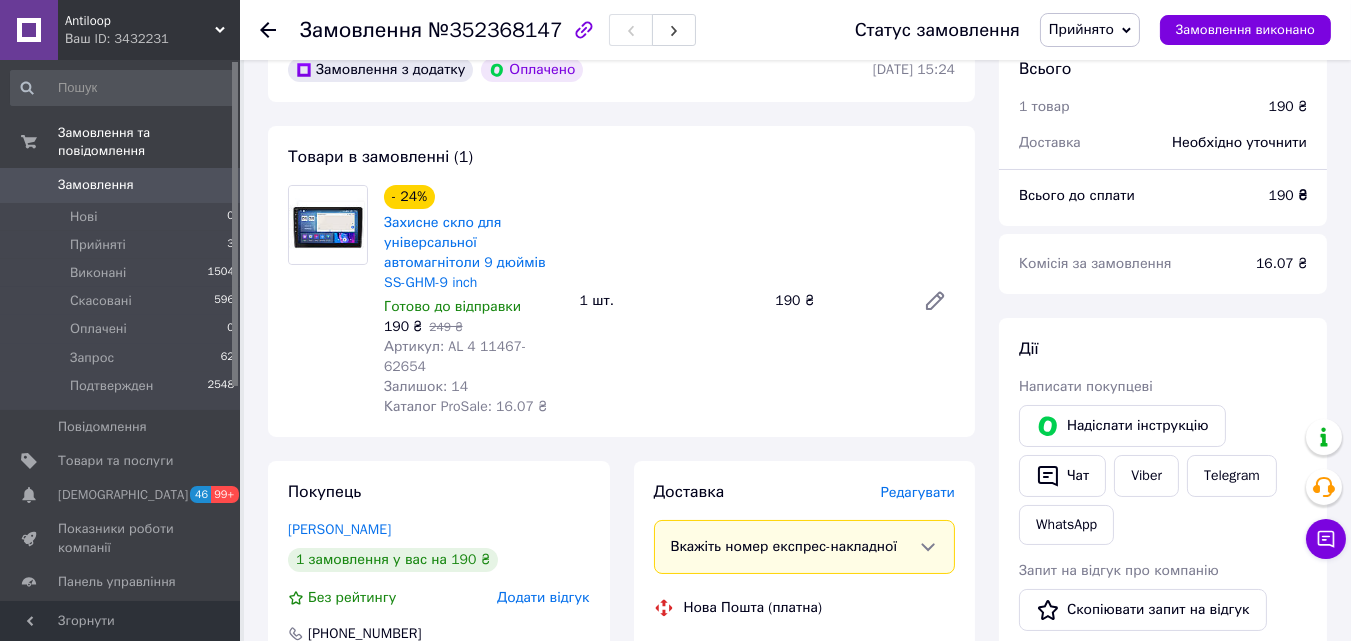 click on "- 24% Захисне скло для універсальної автомагнітоли 9 дюймів SS-GHM-9 inch Готово до відправки 190 ₴   249 ₴ Артикул: AL 4 11467-62654 Залишок: 14 Каталог ProSale: 16.07 ₴  1 шт. 190 ₴" at bounding box center (669, 301) 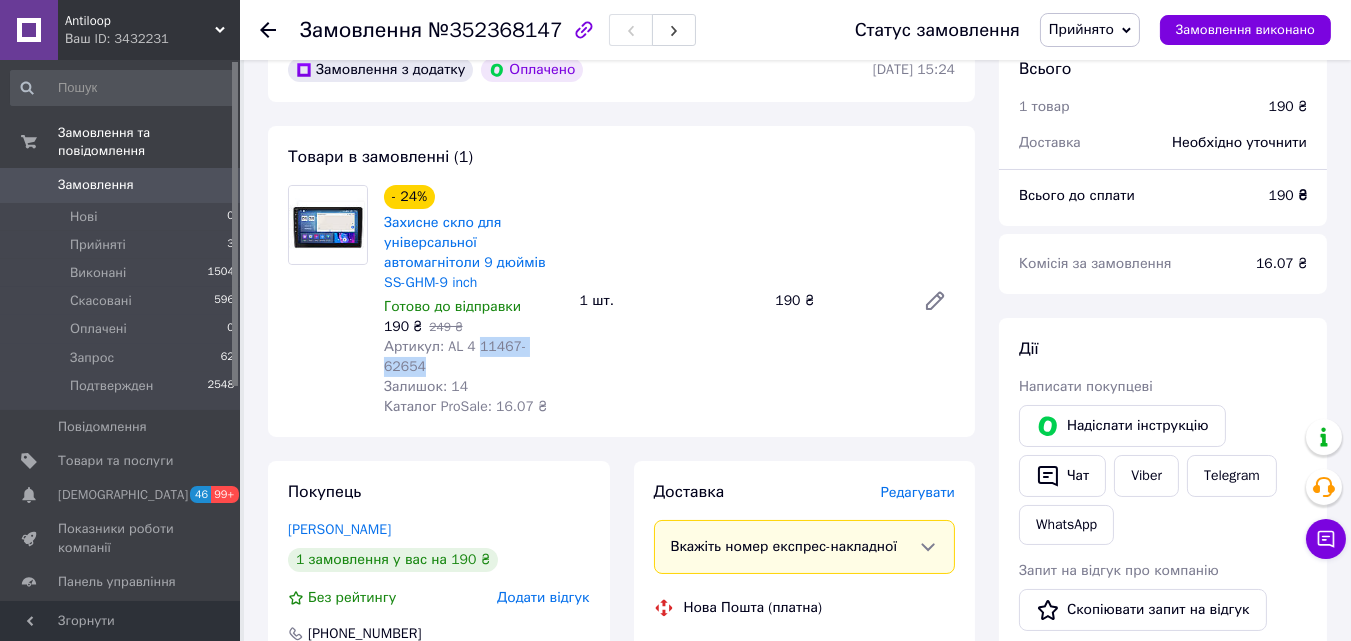 drag, startPoint x: 561, startPoint y: 350, endPoint x: 475, endPoint y: 343, distance: 86.28442 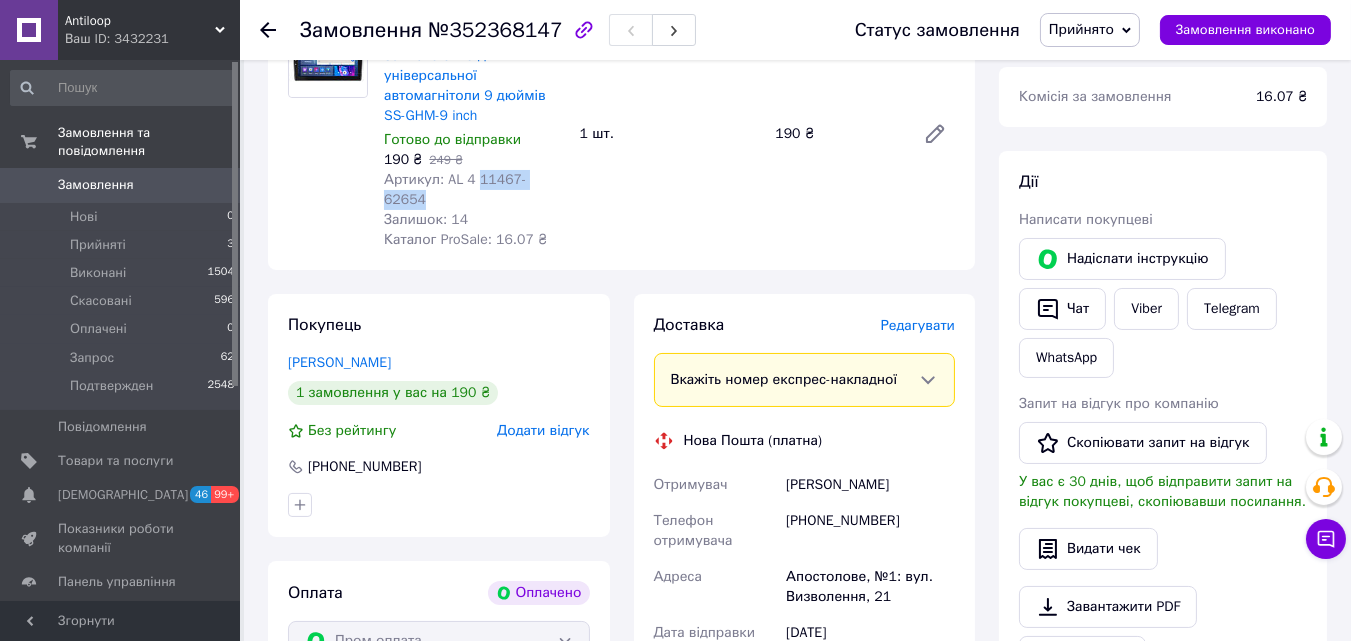 scroll, scrollTop: 477, scrollLeft: 0, axis: vertical 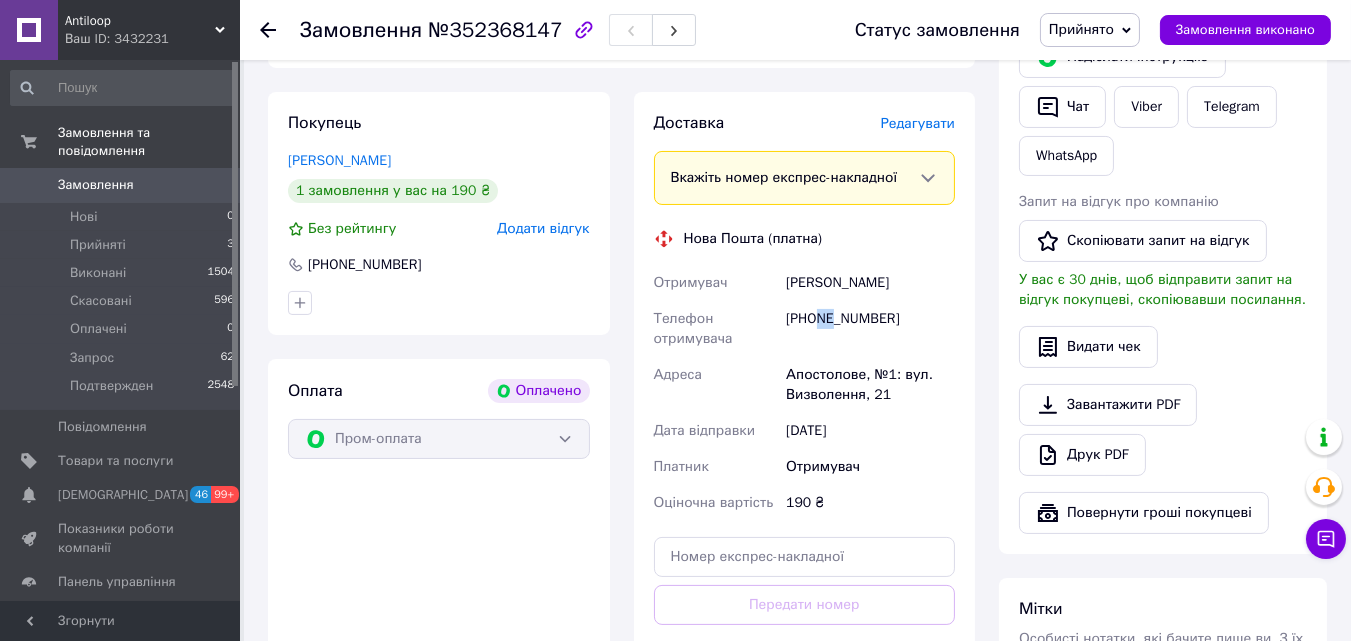 drag, startPoint x: 820, startPoint y: 296, endPoint x: 832, endPoint y: 297, distance: 12.0415945 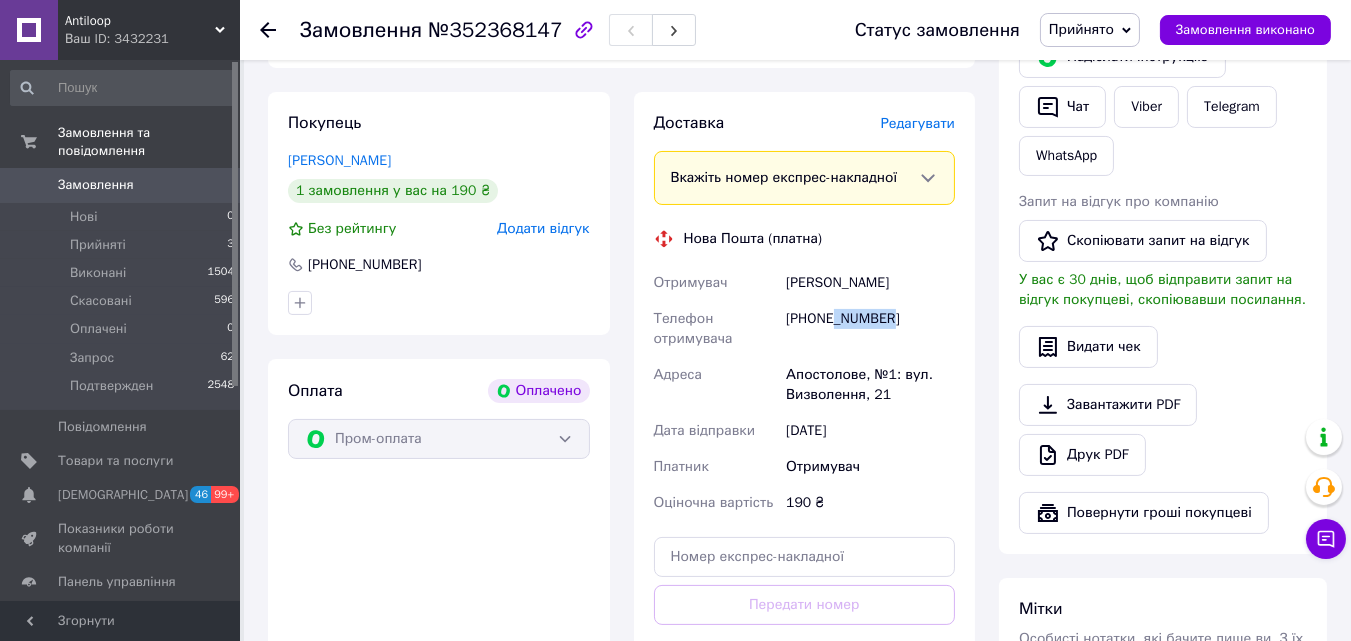 drag, startPoint x: 894, startPoint y: 305, endPoint x: 835, endPoint y: 296, distance: 59.682495 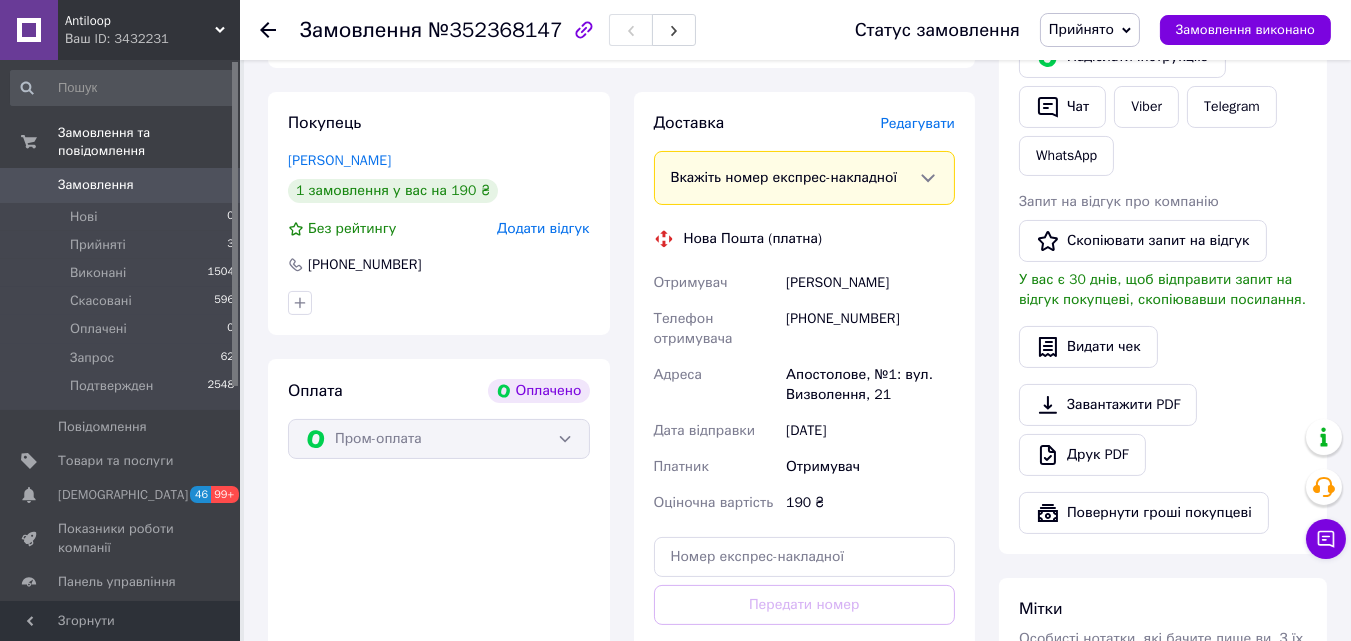 click on "Апостолове, №1: вул. Визволення, 21" at bounding box center [870, 385] 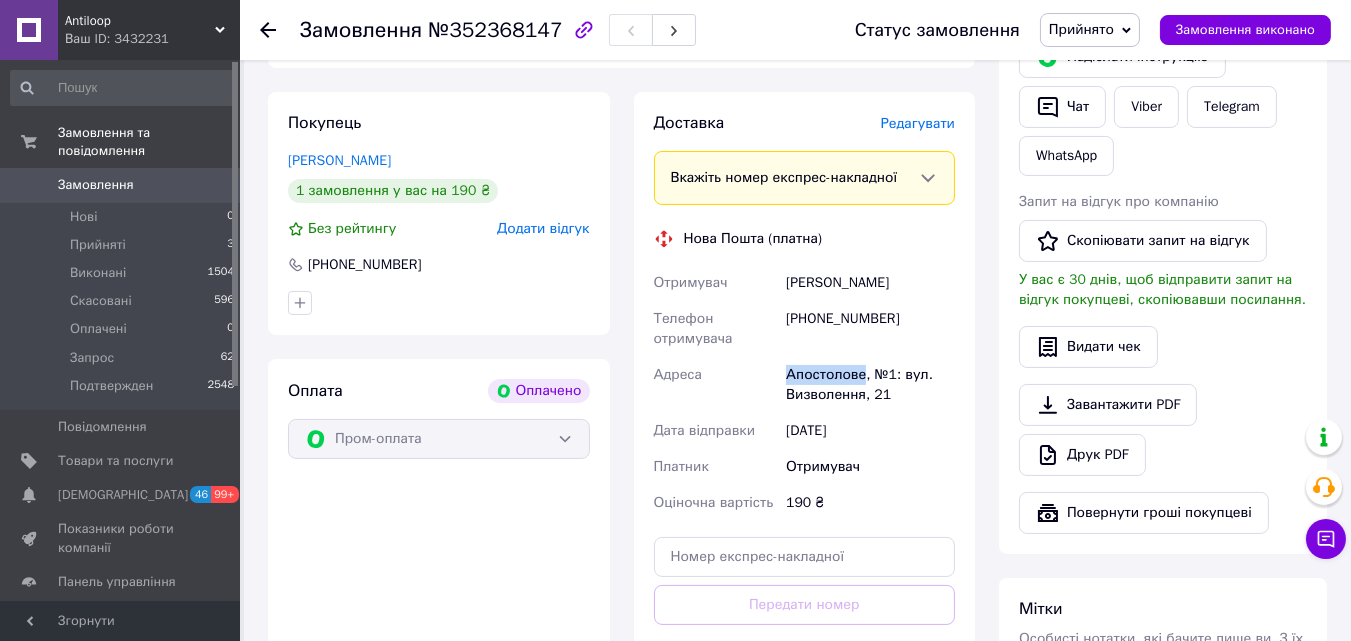 click on "Апостолове, №1: вул. Визволення, 21" at bounding box center (870, 385) 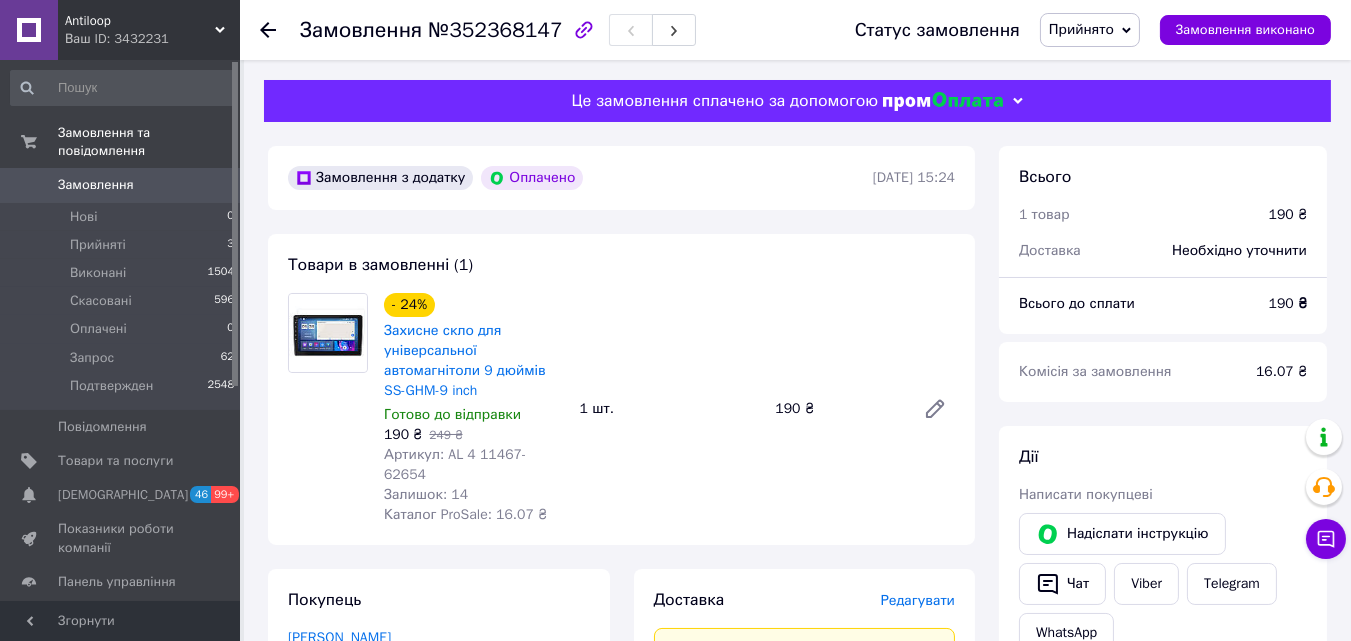 click on "190 ₴" at bounding box center (1288, 304) 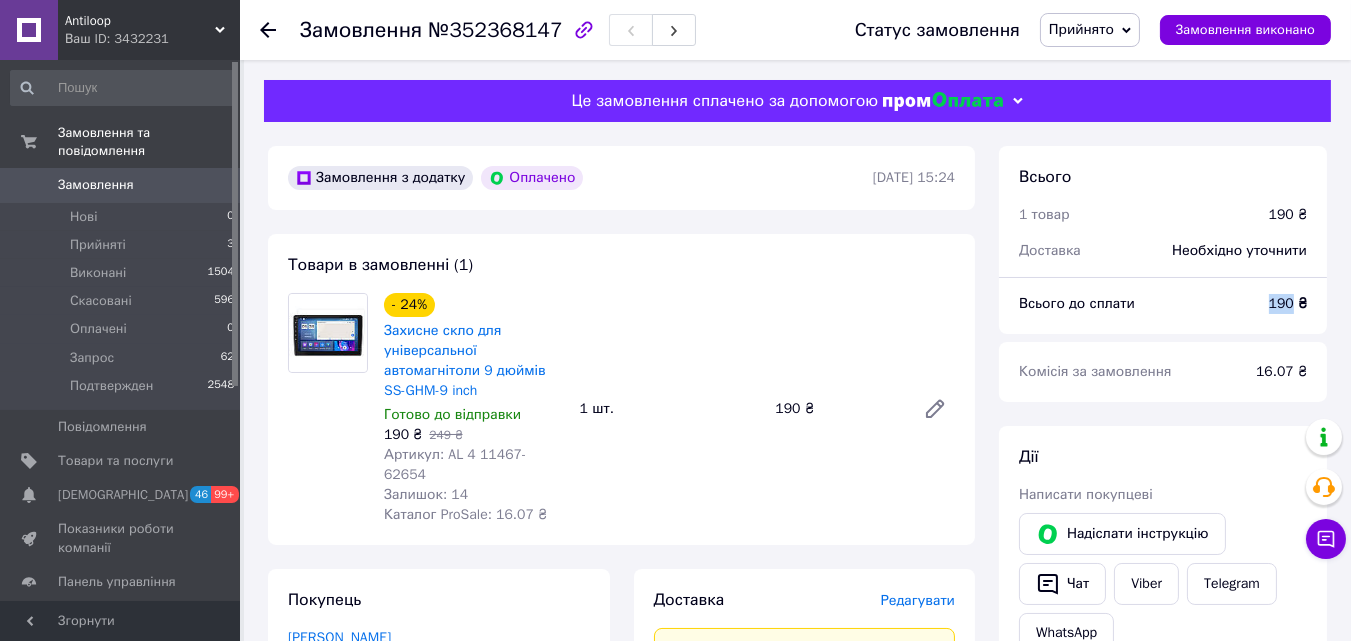 click on "190 ₴" at bounding box center (1288, 304) 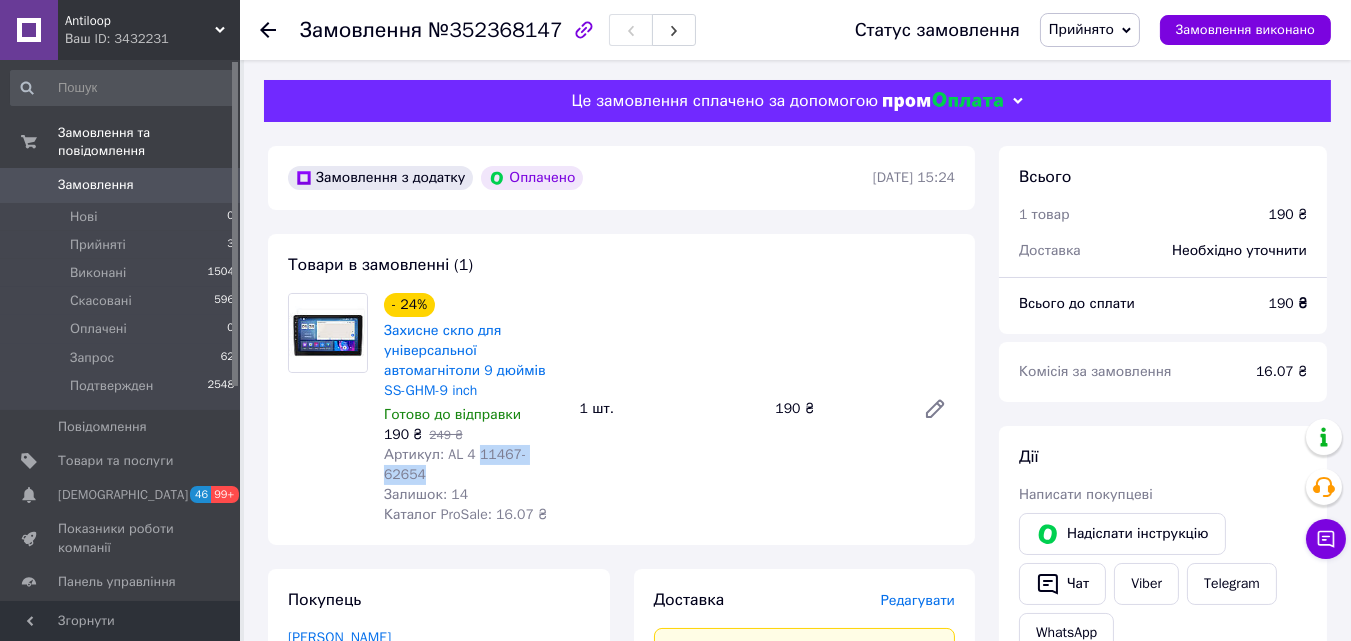 drag, startPoint x: 573, startPoint y: 463, endPoint x: 476, endPoint y: 459, distance: 97.082436 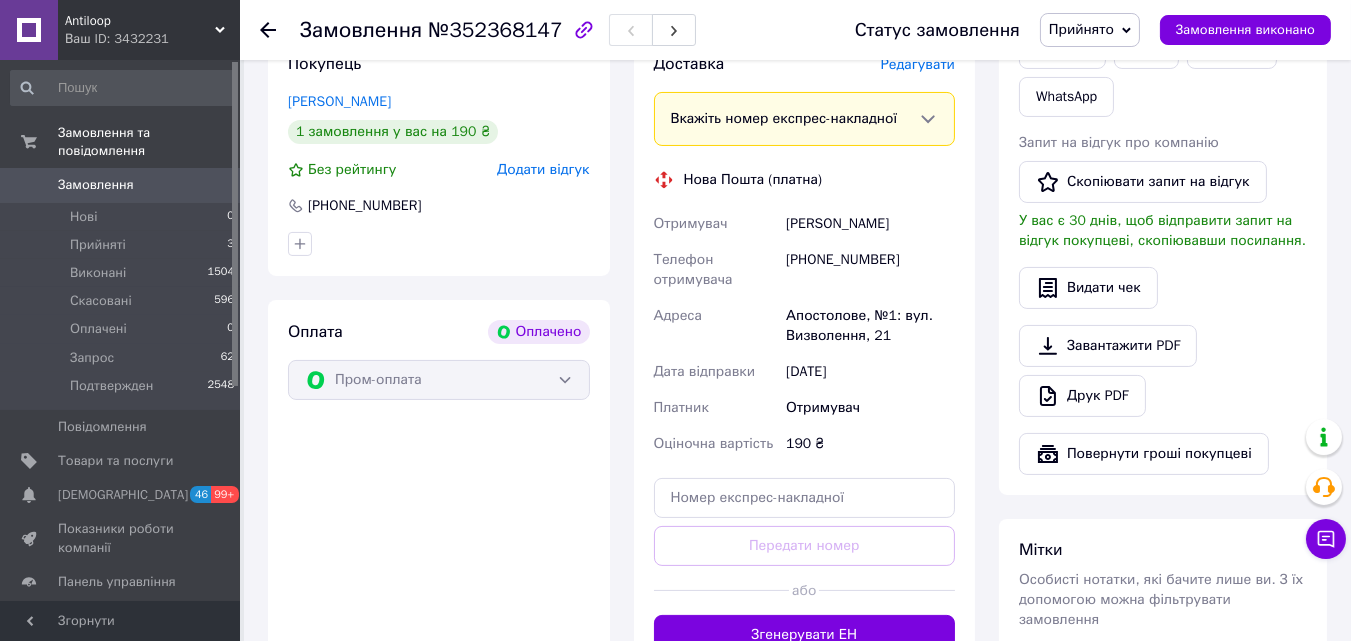scroll, scrollTop: 0, scrollLeft: 0, axis: both 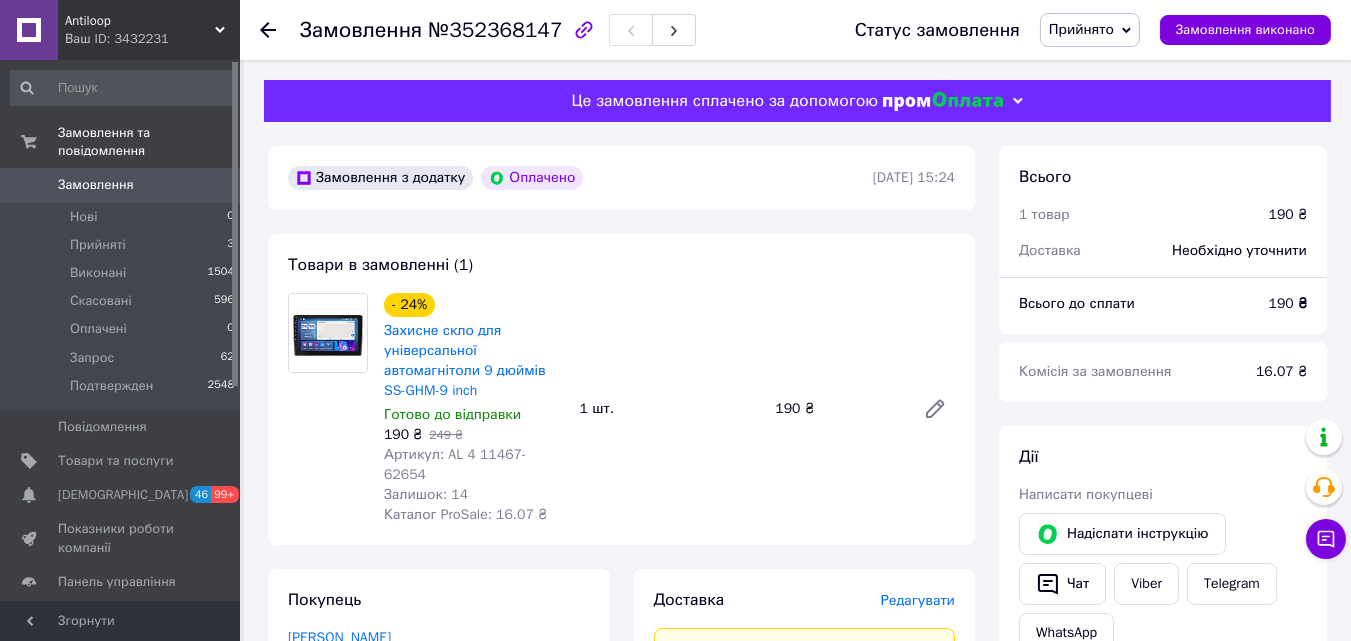 click on "Замовлення з додатку Оплачено 12.07.2025 | 15:24" at bounding box center (621, 178) 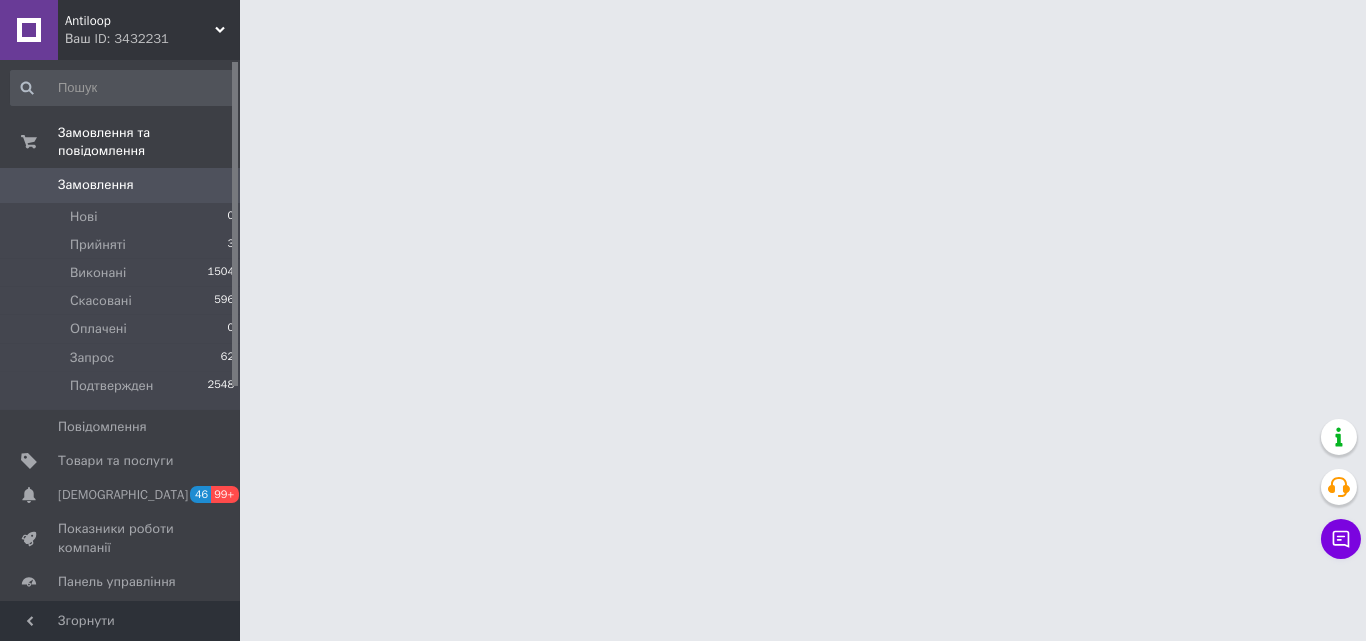 click on "Antiloop Ваш ID: 3432231 Сайт Antiloop Кабінет покупця Перевірити стан системи Сторінка на порталі Solartek Levelbox Giftone Довідка Вийти Замовлення та повідомлення Замовлення 0 Нові 0 Прийняті 3 Виконані 1504 Скасовані 596 Оплачені 0 Запрос 62 Подтвержден 2548 Повідомлення 0 Товари та послуги Сповіщення 46 99+ Показники роботи компанії Панель управління Відгуки Покупці Каталог ProSale Аналітика Інструменти веб-майстра та SEO Управління сайтом Гаманець компанії Маркет Налаштування Тарифи та рахунки Prom топ Згорнути" at bounding box center (683, 25) 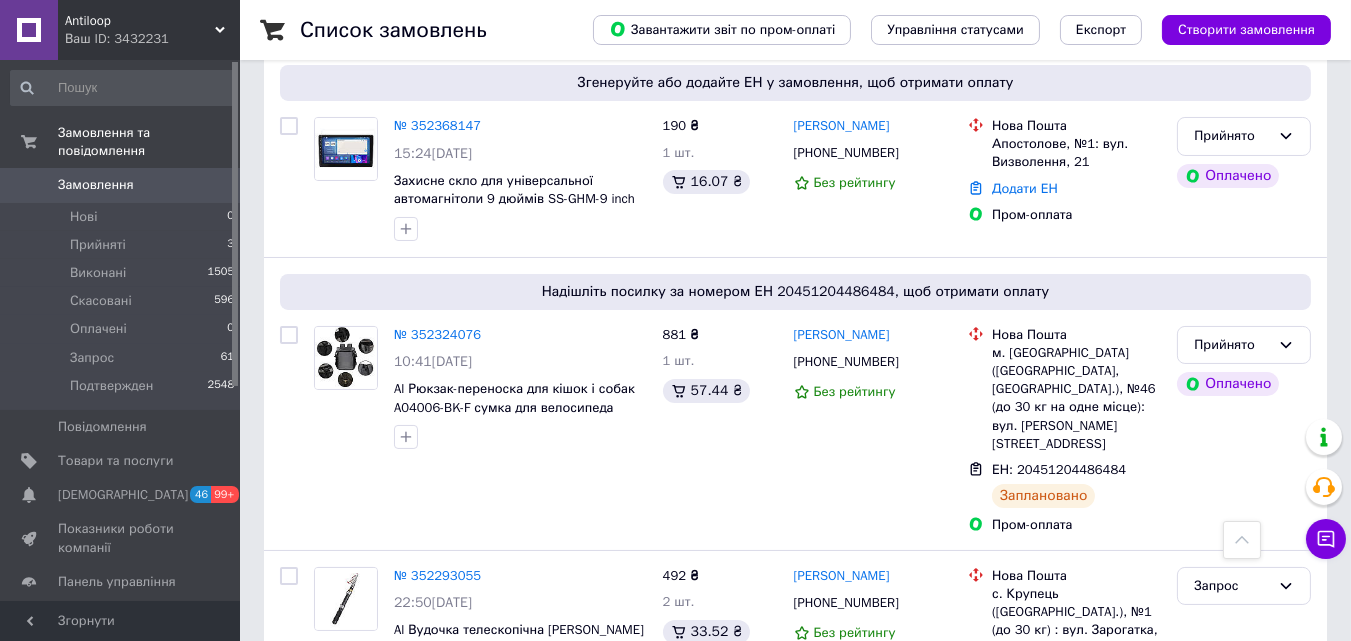 scroll, scrollTop: 0, scrollLeft: 0, axis: both 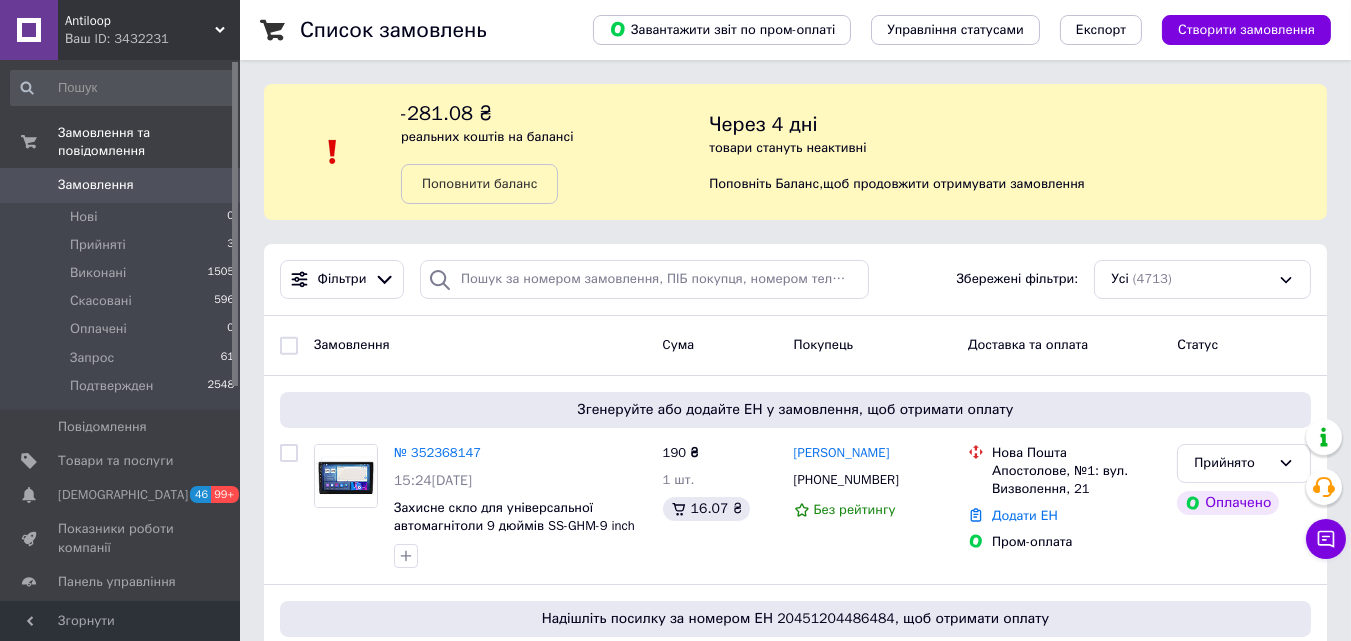 click on "Antiloop" at bounding box center [140, 21] 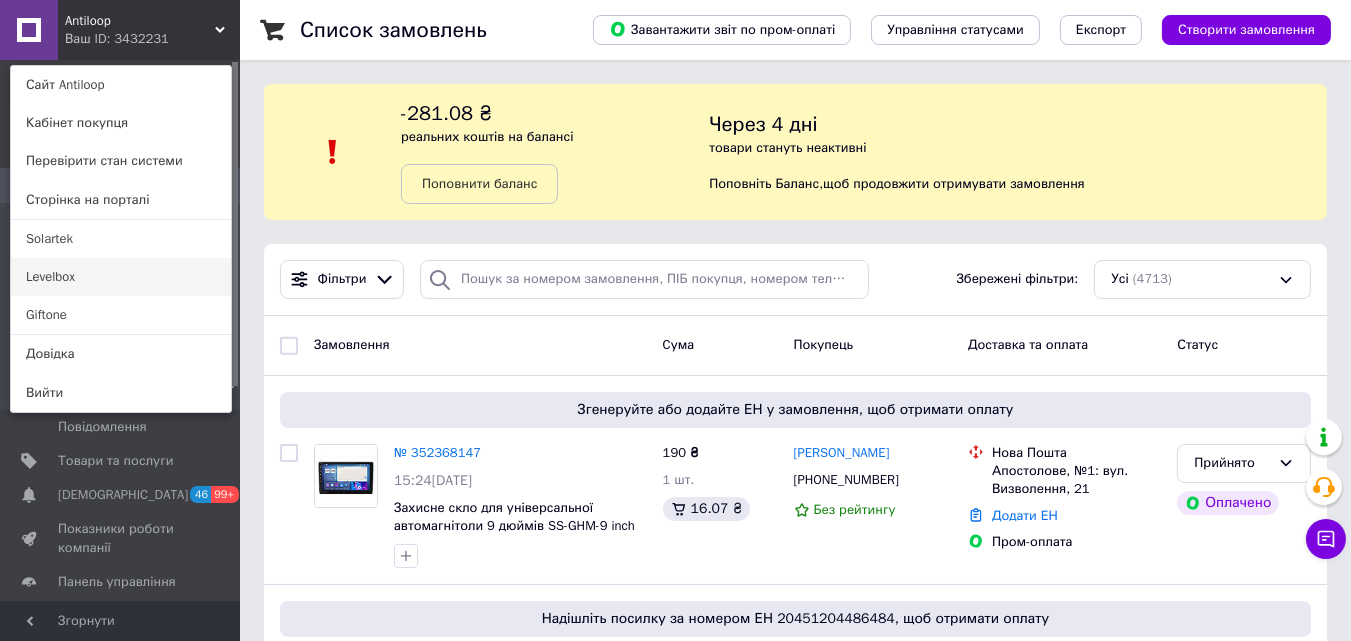click on "Levelbox" at bounding box center (121, 277) 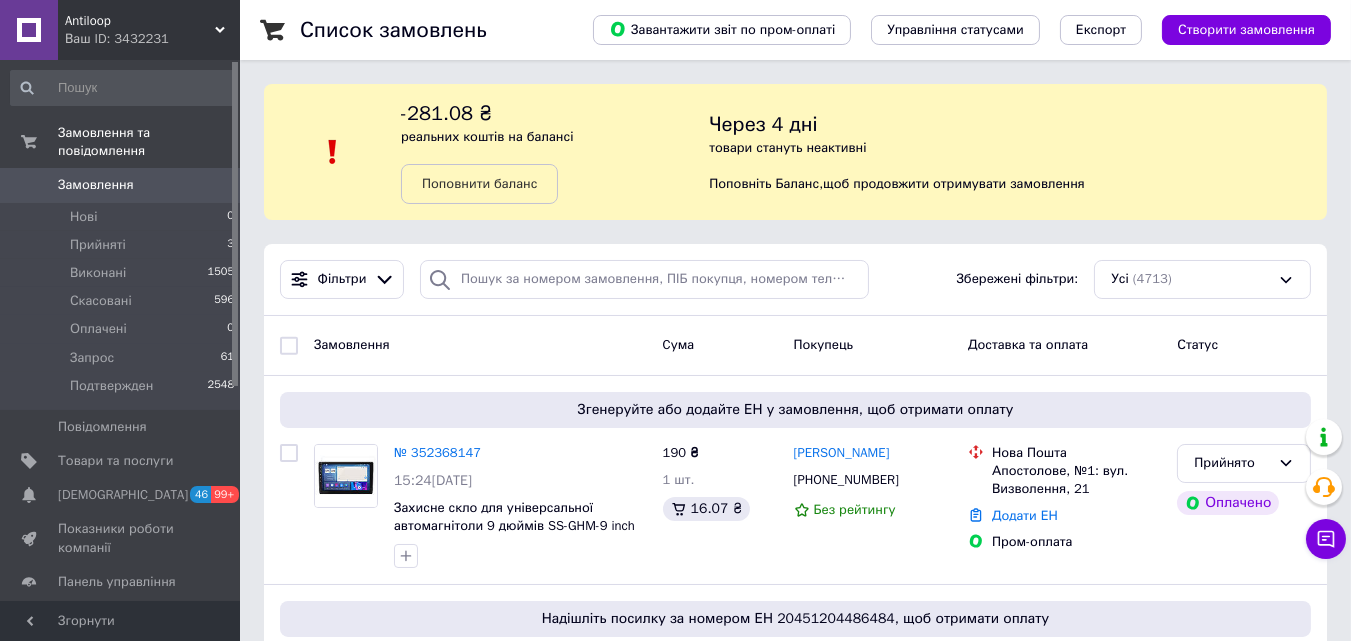 click on "Список замовлень   Завантажити звіт по пром-оплаті Управління статусами Експорт Створити замовлення -281.08 ₴ реальних коштів на балансі Поповнити баланс Через 4 дні товари стануть неактивні Поповніть Баланс ,  щоб продовжити отримувати замовлення Фільтри Збережені фільтри: Усі (4713) Замовлення Cума Покупець Доставка та оплата Статус Згенеруйте або додайте ЕН у замовлення, щоб отримати оплату № 352368147 15:24, 12.07.2025 Захисне скло для універсальної автомагнітоли 9 дюймів SS-GHM-9 inch 190 ₴ 1 шт. 16.07 ₴ Роман Марченко +380963002906 Без рейтингу Нова Пошта Додати ЕН Пром-оплата 1" at bounding box center (795, 2363) 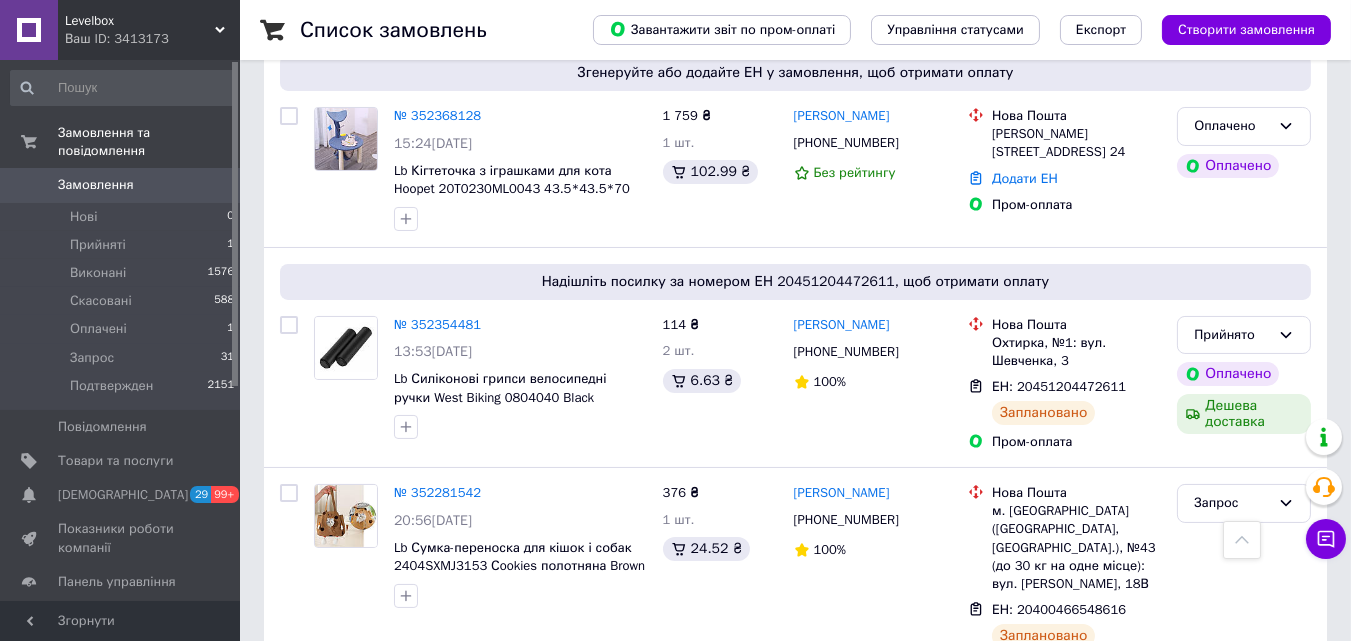 scroll, scrollTop: 189, scrollLeft: 0, axis: vertical 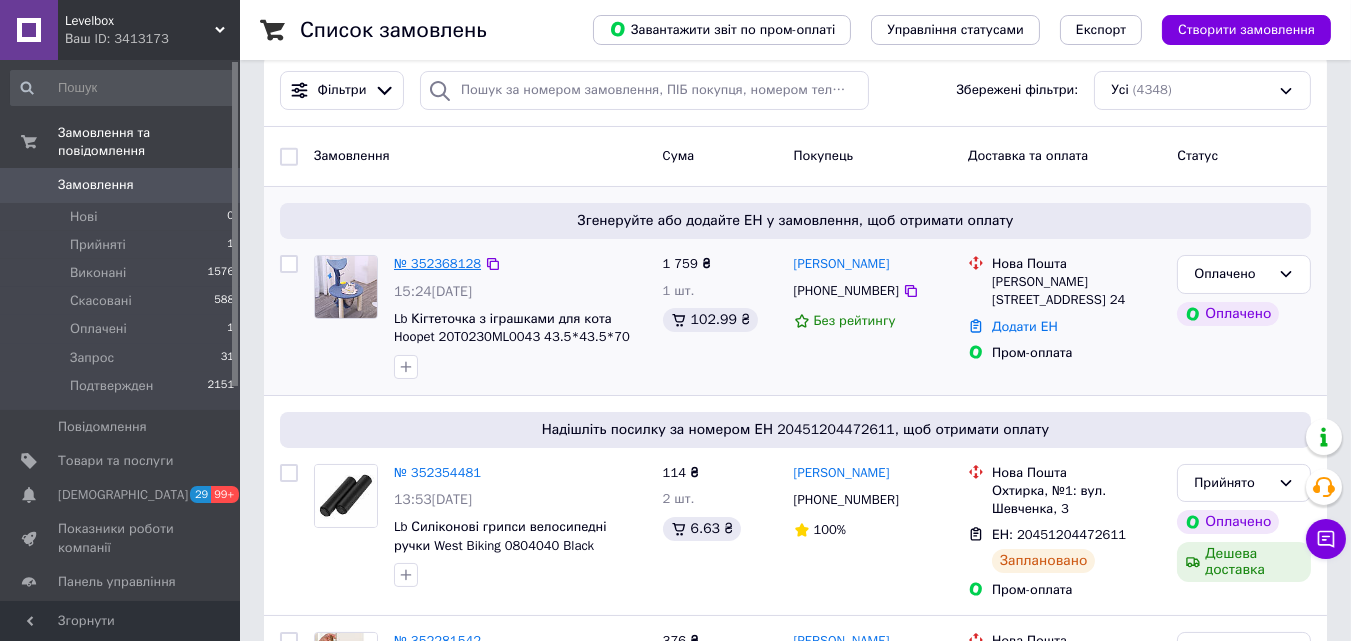 click on "№ 352368128" at bounding box center [437, 263] 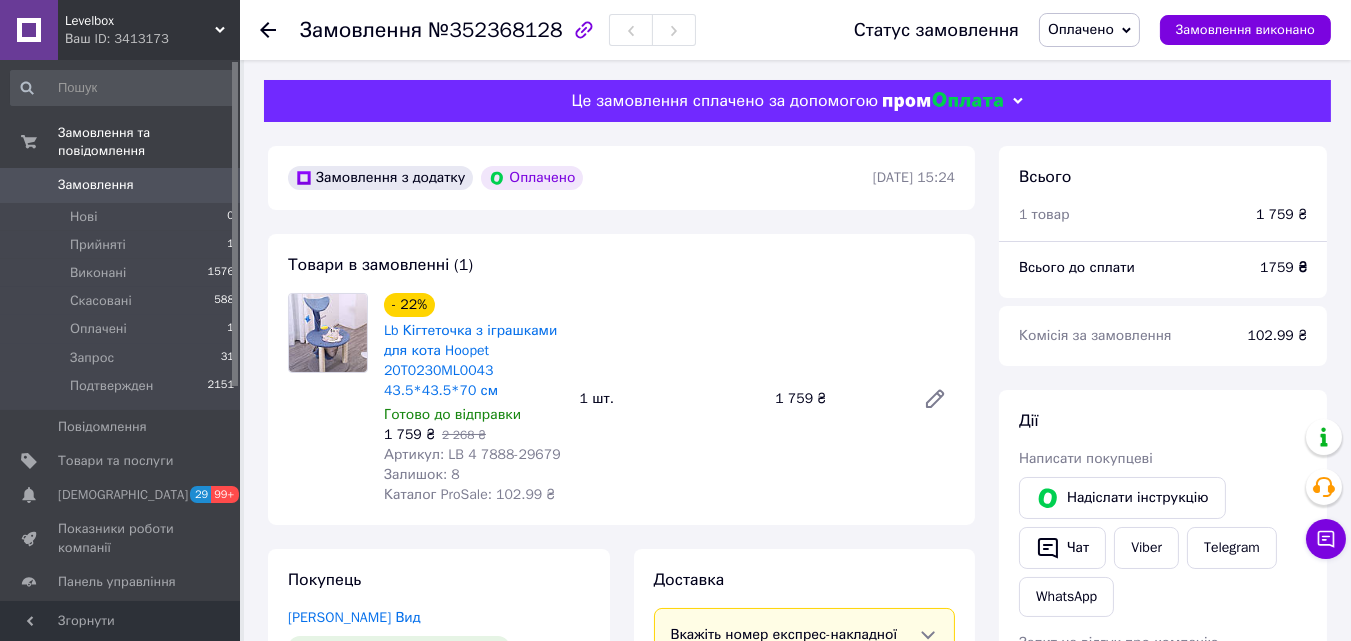 click on "Оплачено" at bounding box center [1081, 29] 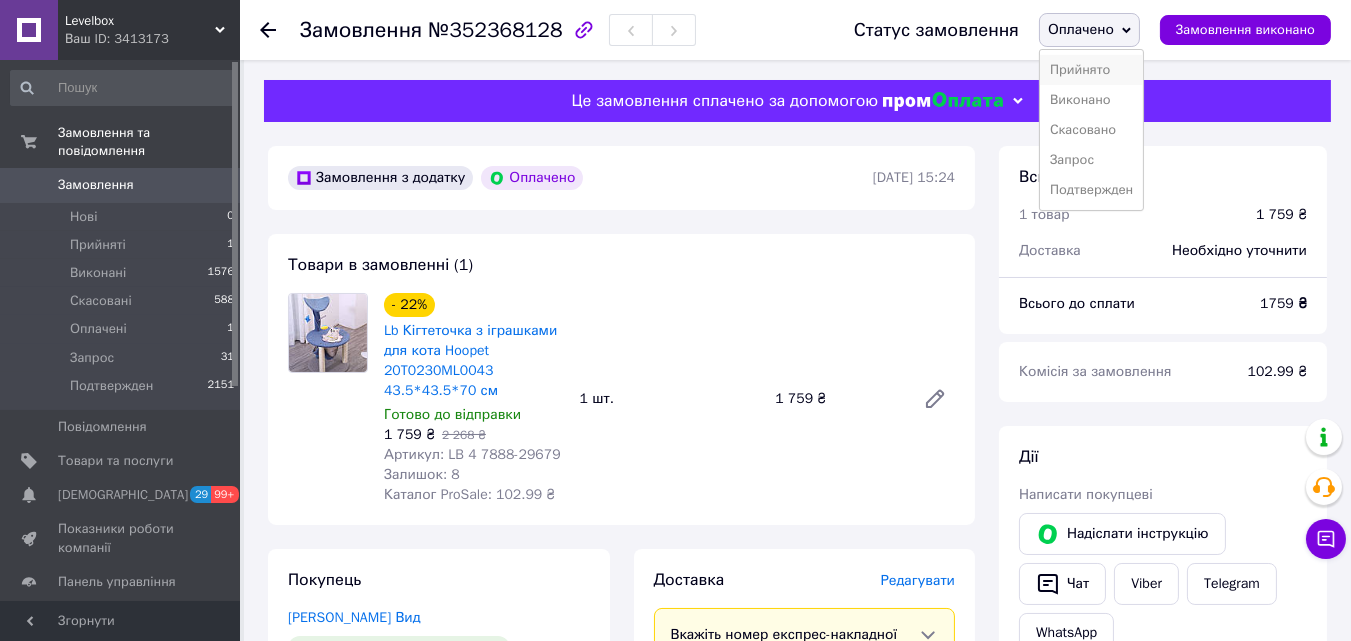 click on "Прийнято" at bounding box center [1091, 70] 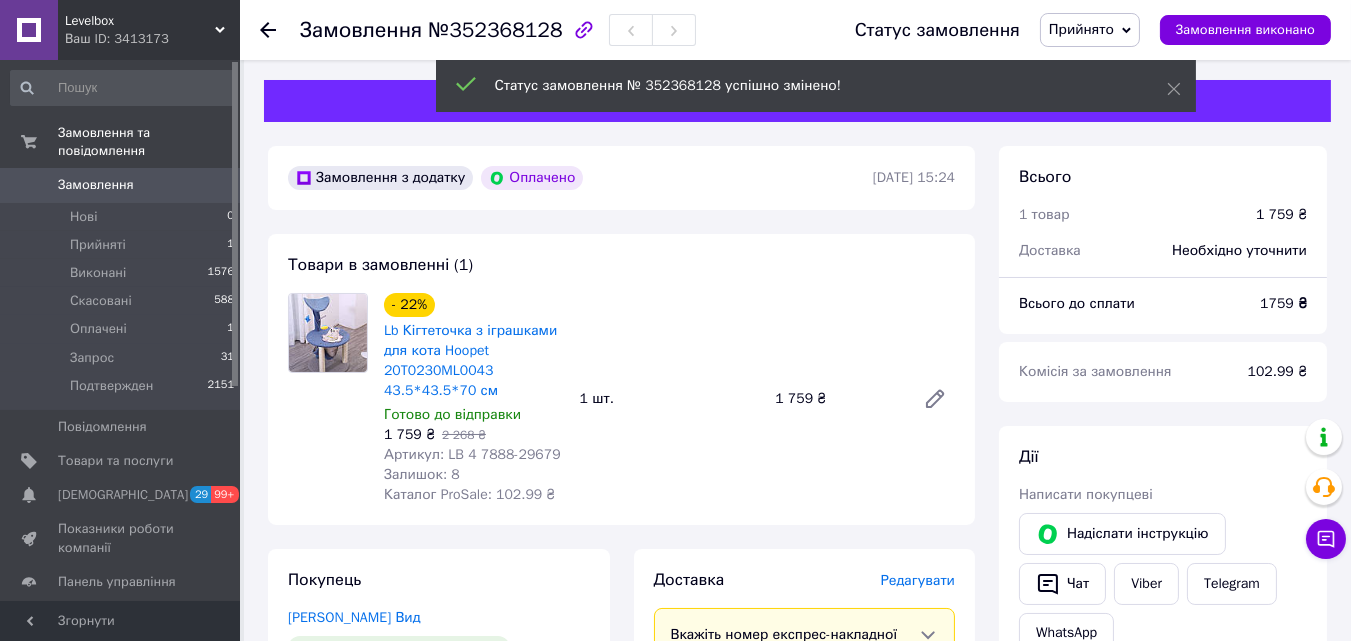 click on "Levelbox" at bounding box center [140, 21] 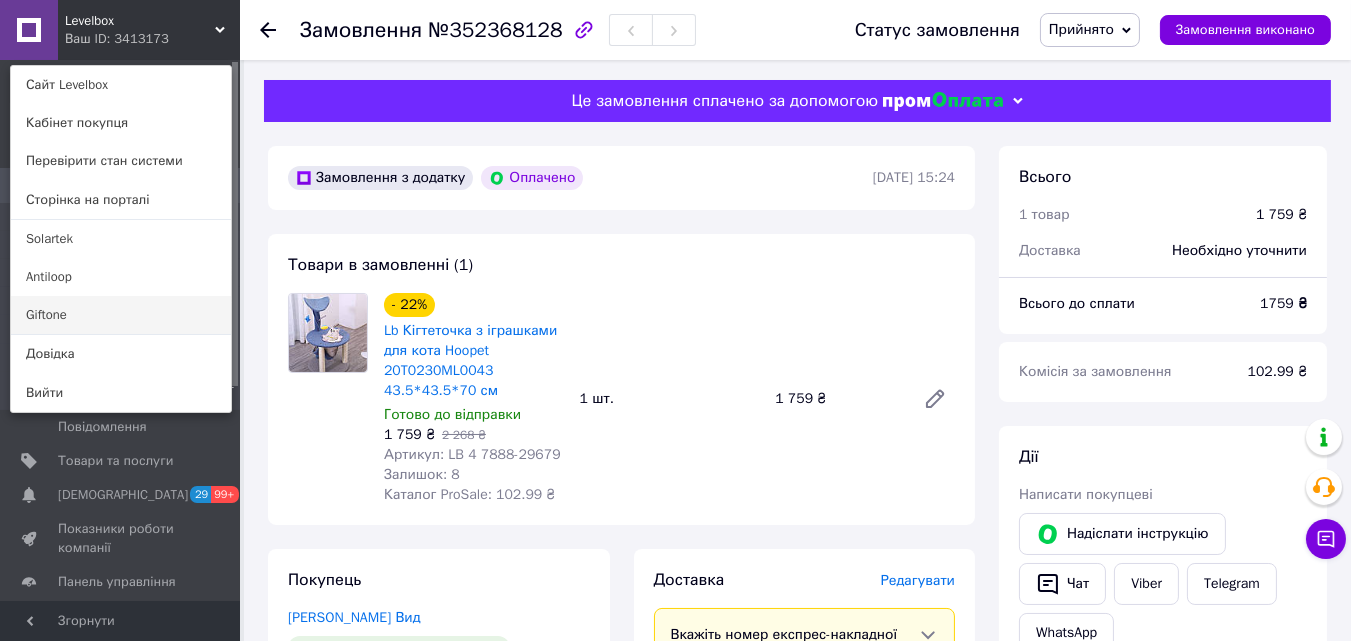 click on "Giftone" at bounding box center (121, 315) 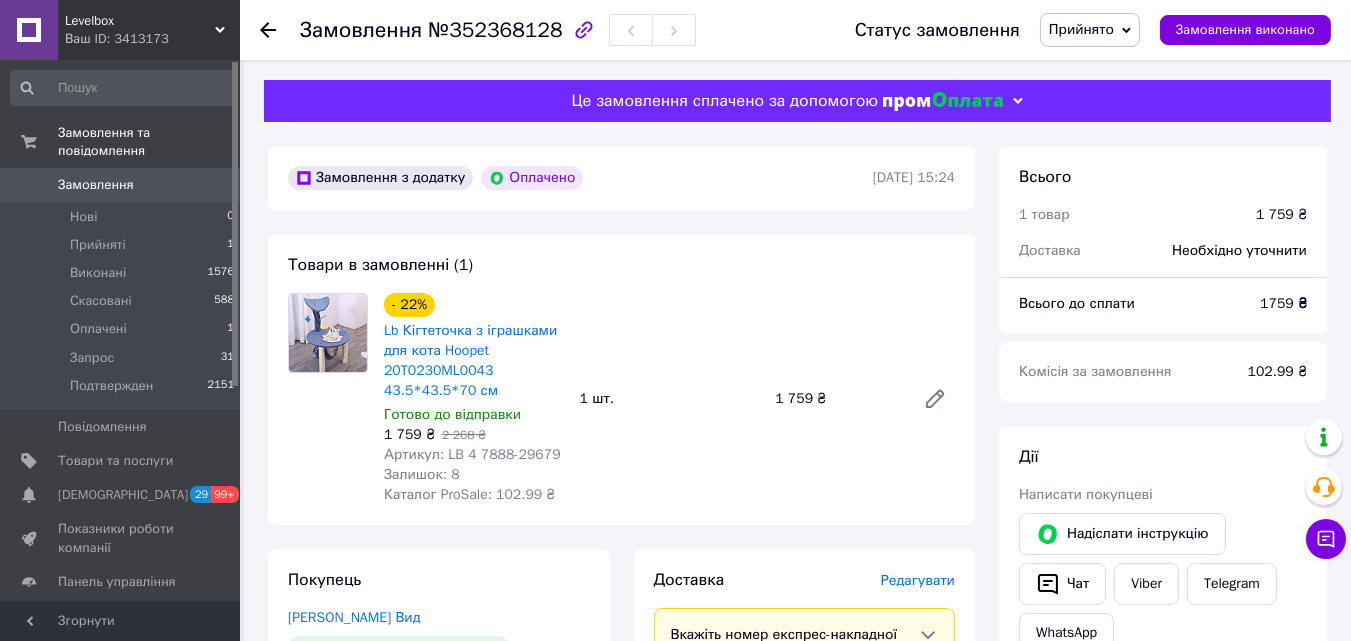 click on "Замовлення №352368128 Статус замовлення Прийнято Виконано Скасовано Оплачено Запрос Подтвержден Замовлення виконано Це замовлення сплачено за допомогою Замовлення з додатку Оплачено 12.07.2025 | 15:24 Товари в замовленні (1) - 22% Lb Кігтеточка з іграшками для кота Hoopet 20T0230ML0043 43.5*43.5*70 см Готово до відправки 1 759 ₴   2 268 ₴ Артикул: LB 4 7888-29679 Залишок: 8 Каталог ProSale: 102.99 ₴  1 шт. 1 759 ₴ Покупець Ахметова Вид 1 замовлення у вас на 1 759 ₴ Без рейтингу   Додати відгук +380677547423 Оплата Оплачено Пром-оплата Доставка Редагувати Вкажіть номер експрес-накладної Нова Пошта (платна) 12.07.2025" at bounding box center (797, 805) 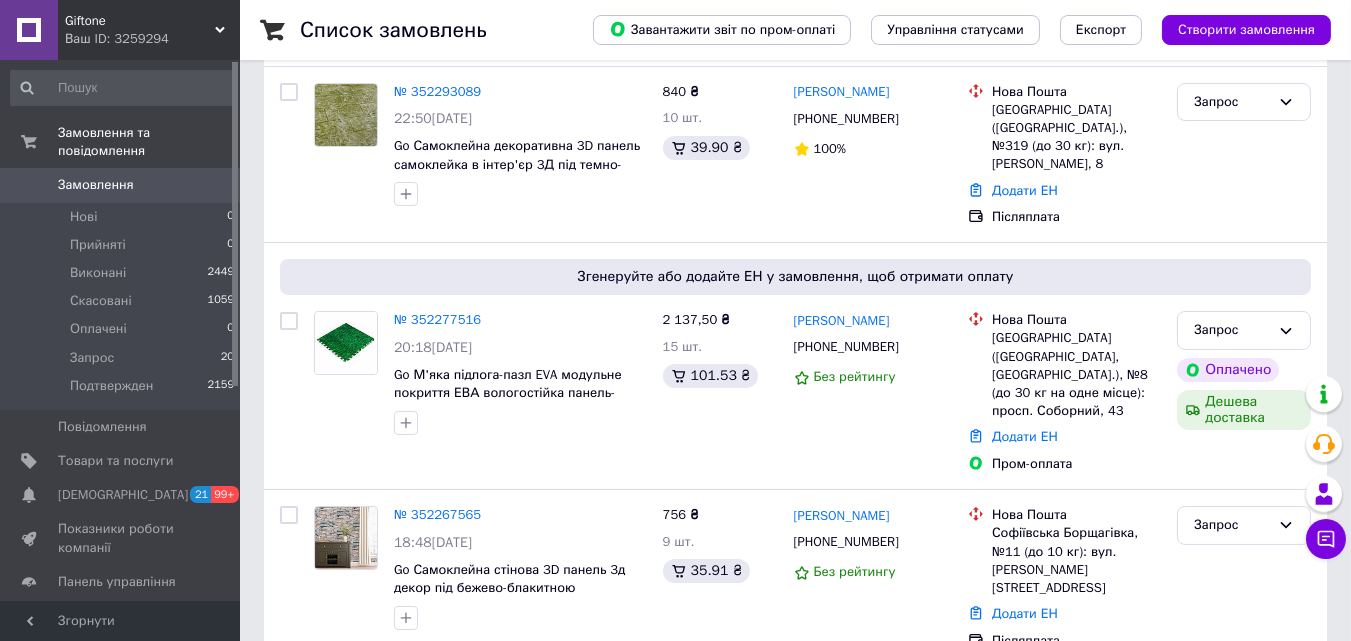scroll, scrollTop: 0, scrollLeft: 0, axis: both 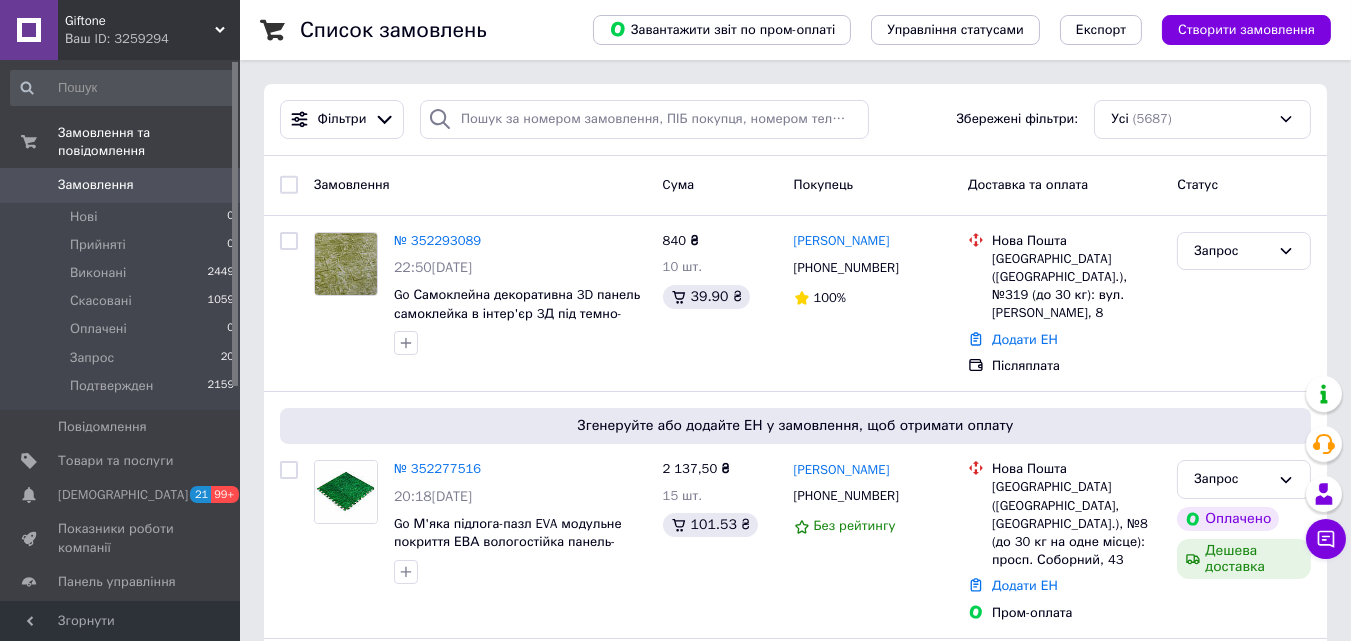 click on "Giftone" at bounding box center (140, 21) 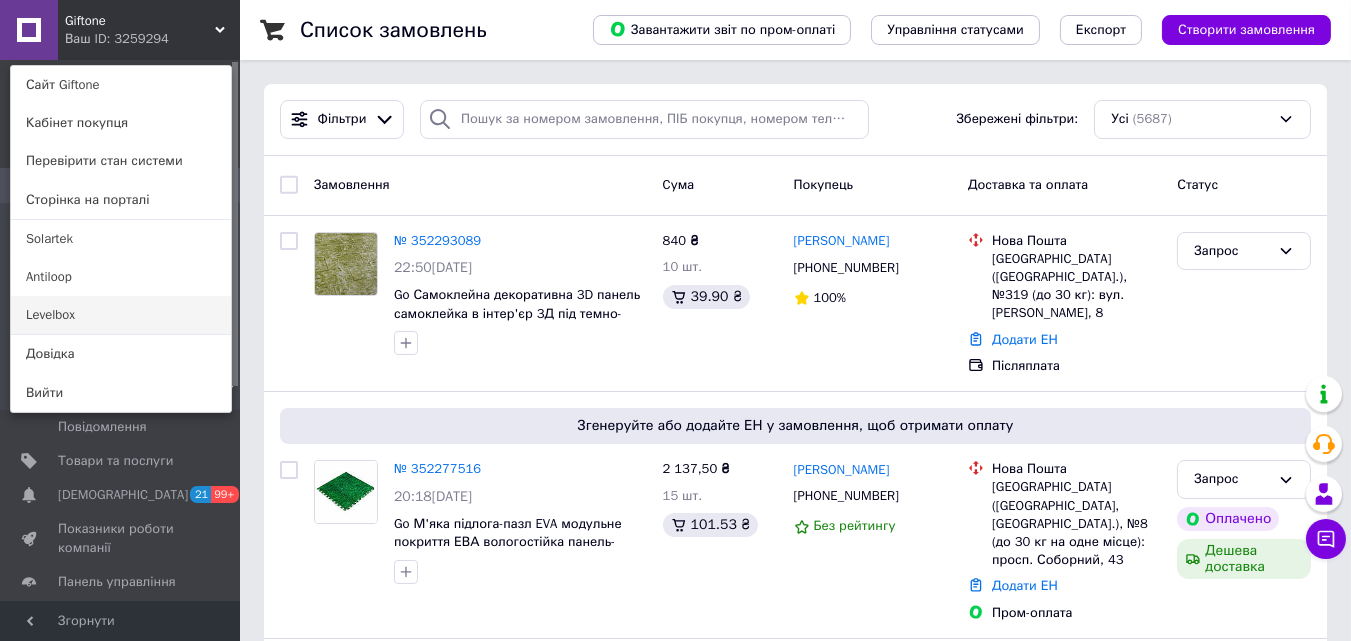 click on "Levelbox" at bounding box center (121, 315) 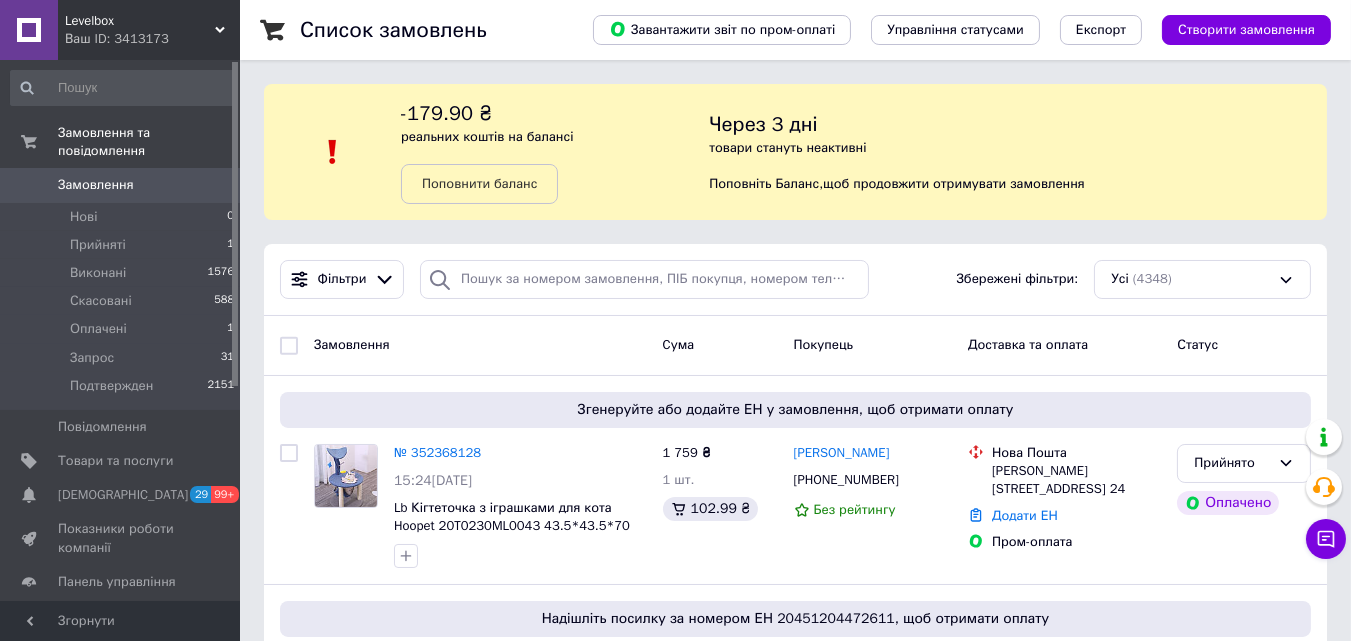 scroll, scrollTop: 228, scrollLeft: 0, axis: vertical 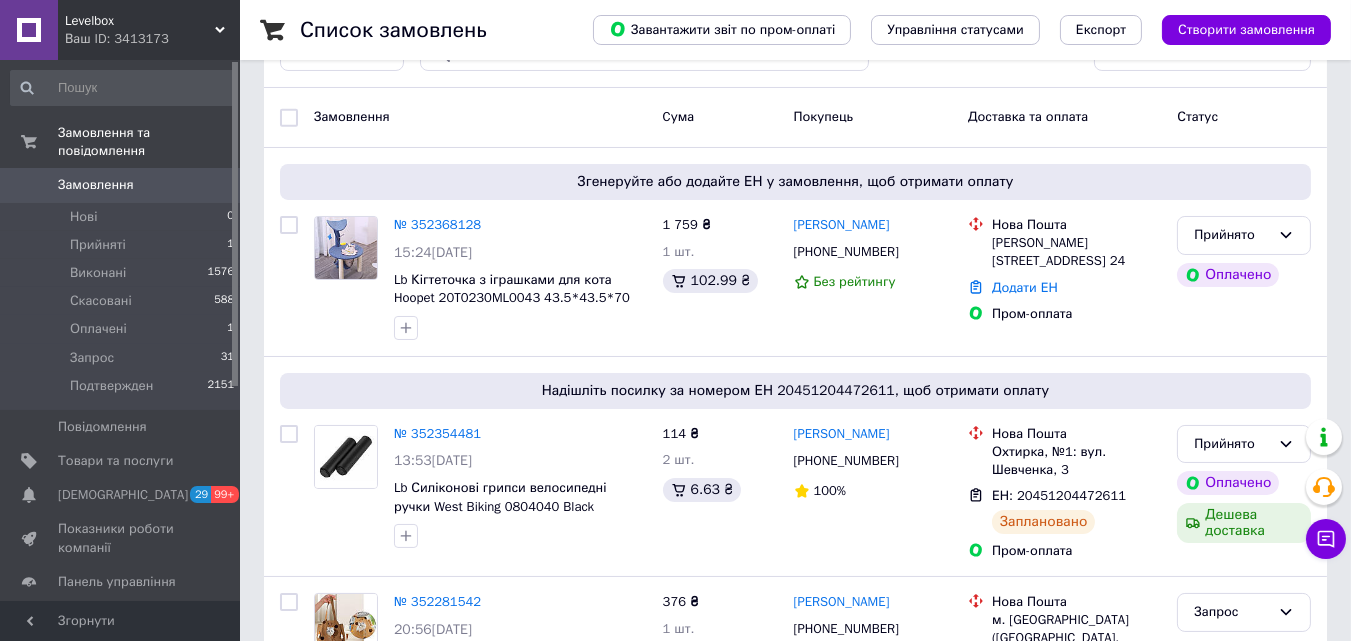 click on "Надішліть посилку за номером ЕН 20451204472611, щоб отримати оплату № 352354481 13:53, 12.07.2025 Lb Силіконові грипси велосипедні ручки West Biking 0804040 Black 114 ₴ 2 шт. 6.63 ₴ Юрий Однороб +380957059104 100% Нова Пошта Охтирка, №1: вул. Шевченка, 3 ЕН: 20451204472611 Заплановано Пром-оплата Прийнято Оплачено Дешева доставка" at bounding box center (795, 466) 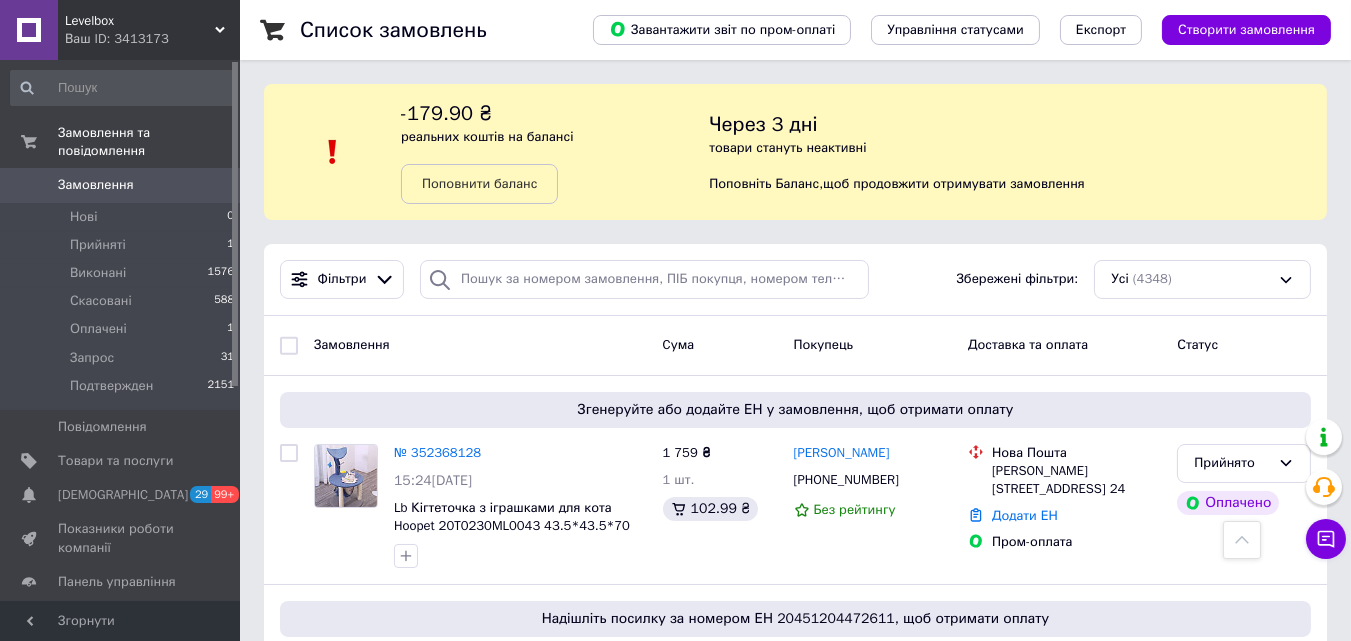 scroll, scrollTop: 0, scrollLeft: 0, axis: both 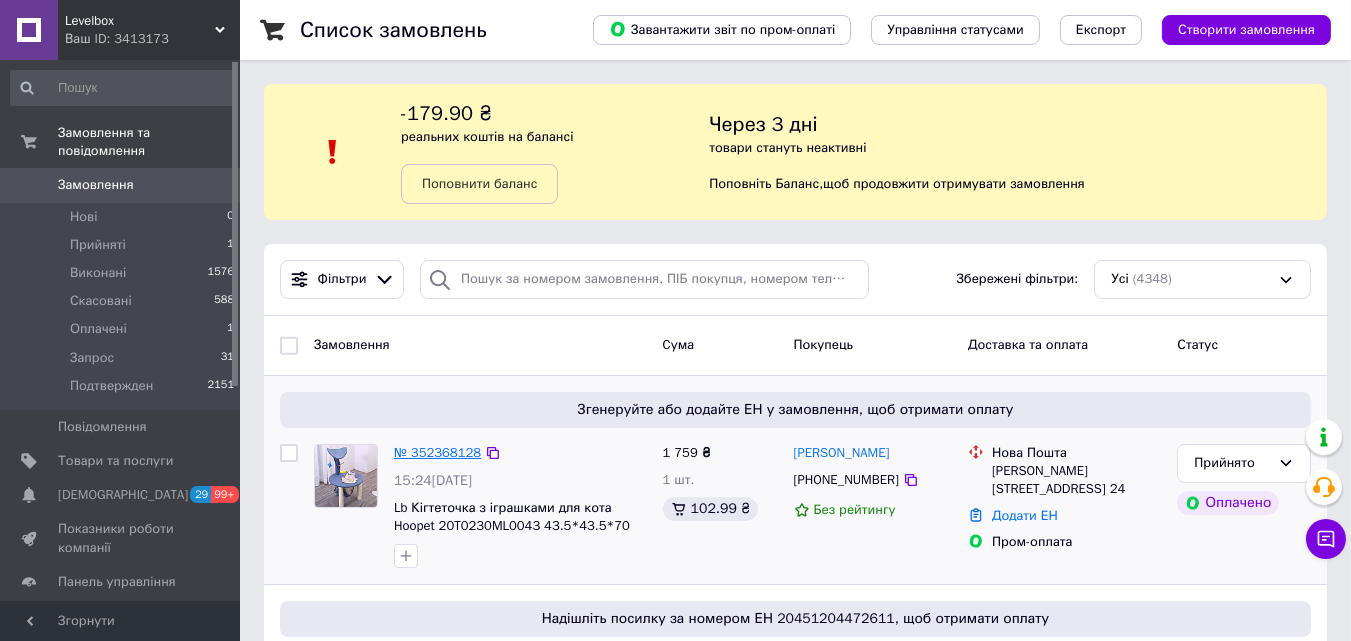 click on "№ 352368128" at bounding box center [437, 452] 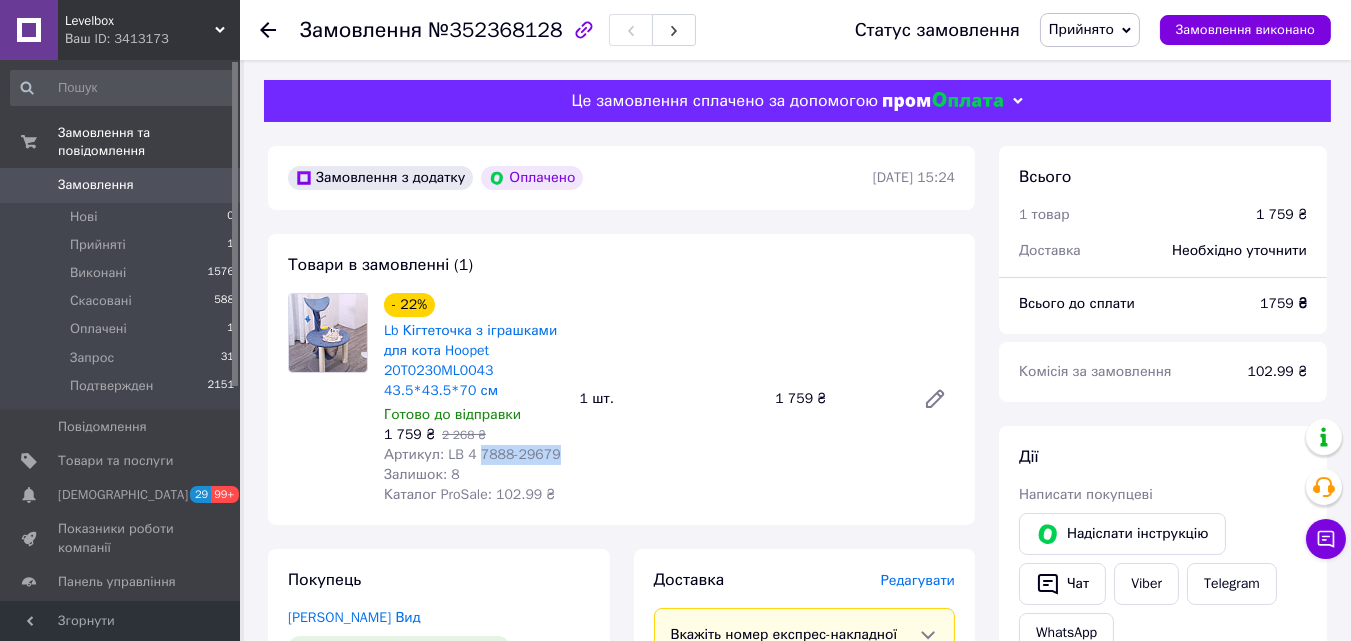 drag, startPoint x: 559, startPoint y: 455, endPoint x: 475, endPoint y: 456, distance: 84.00595 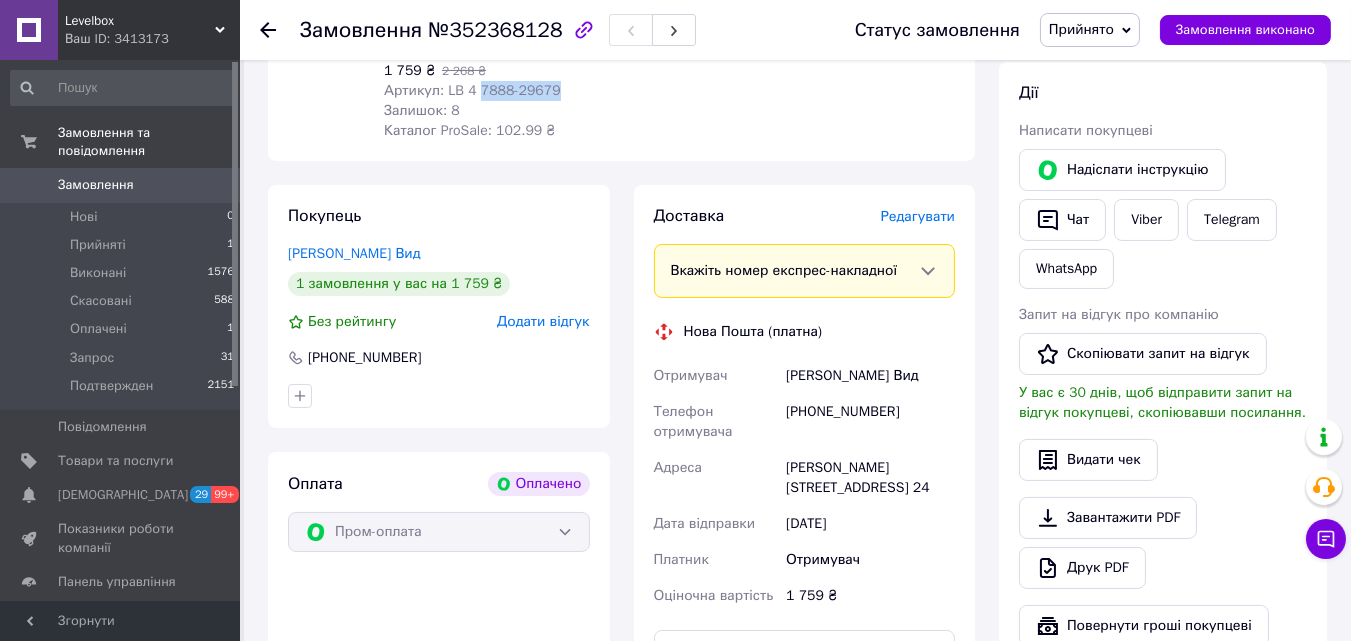 scroll, scrollTop: 366, scrollLeft: 0, axis: vertical 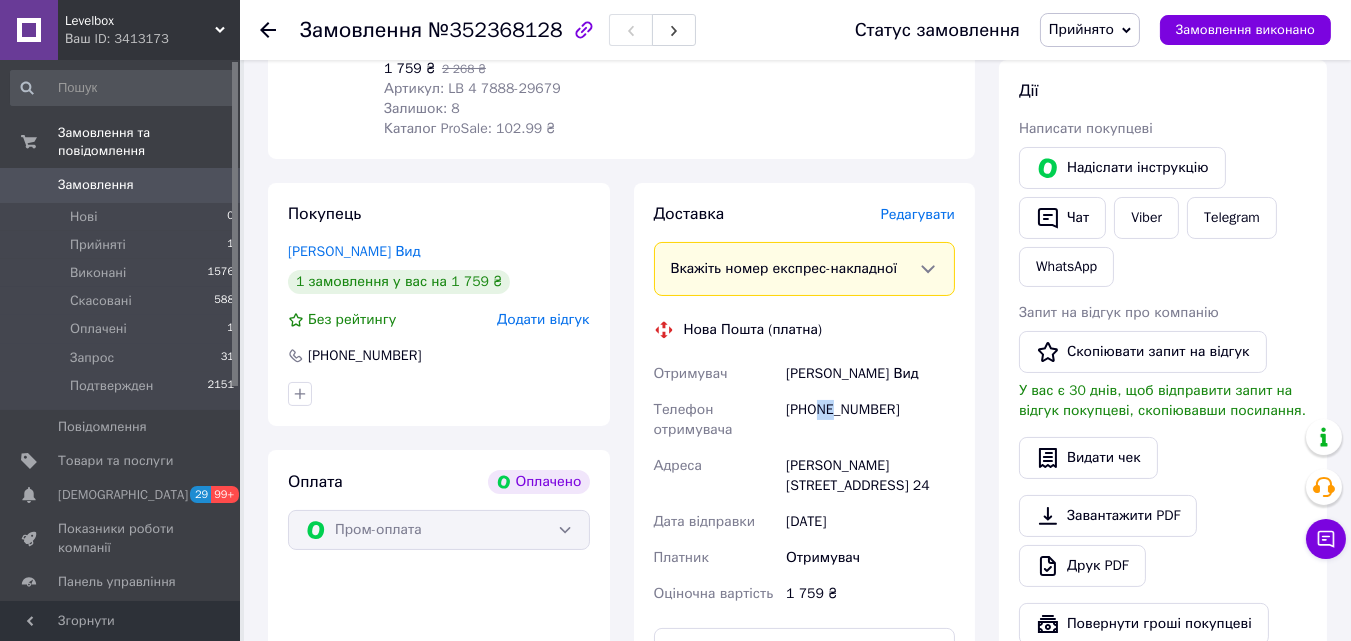 drag, startPoint x: 817, startPoint y: 412, endPoint x: 831, endPoint y: 410, distance: 14.142136 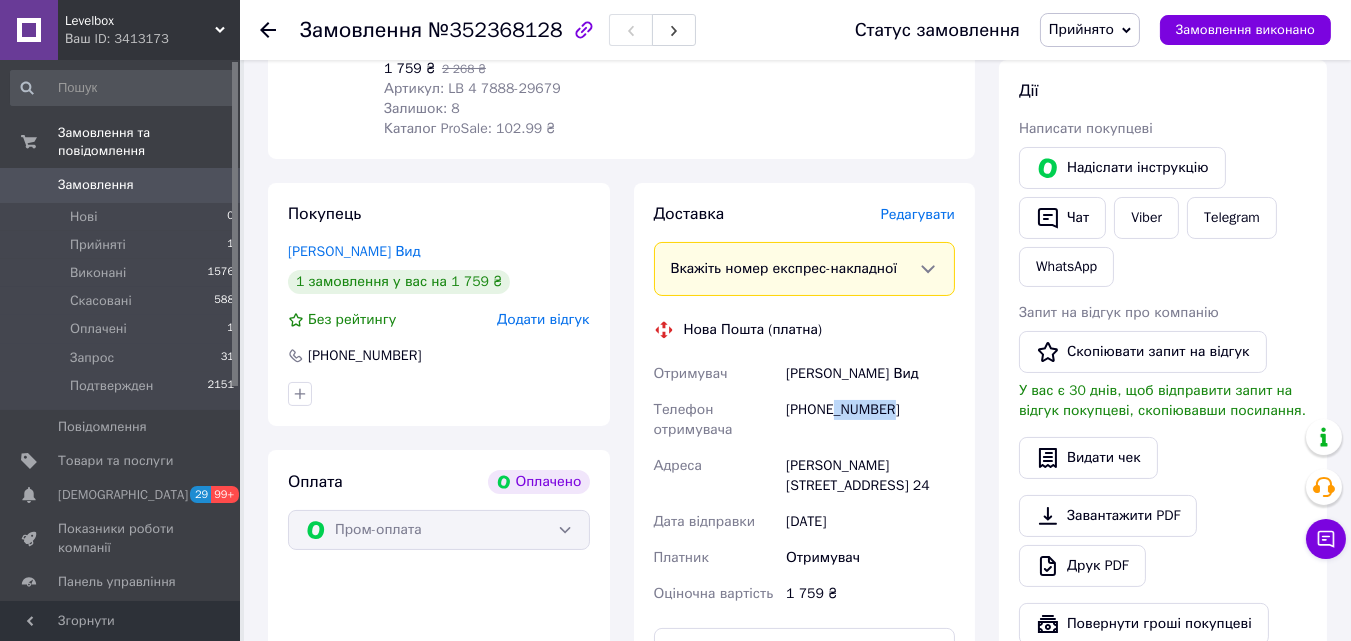 drag, startPoint x: 902, startPoint y: 411, endPoint x: 831, endPoint y: 407, distance: 71.11259 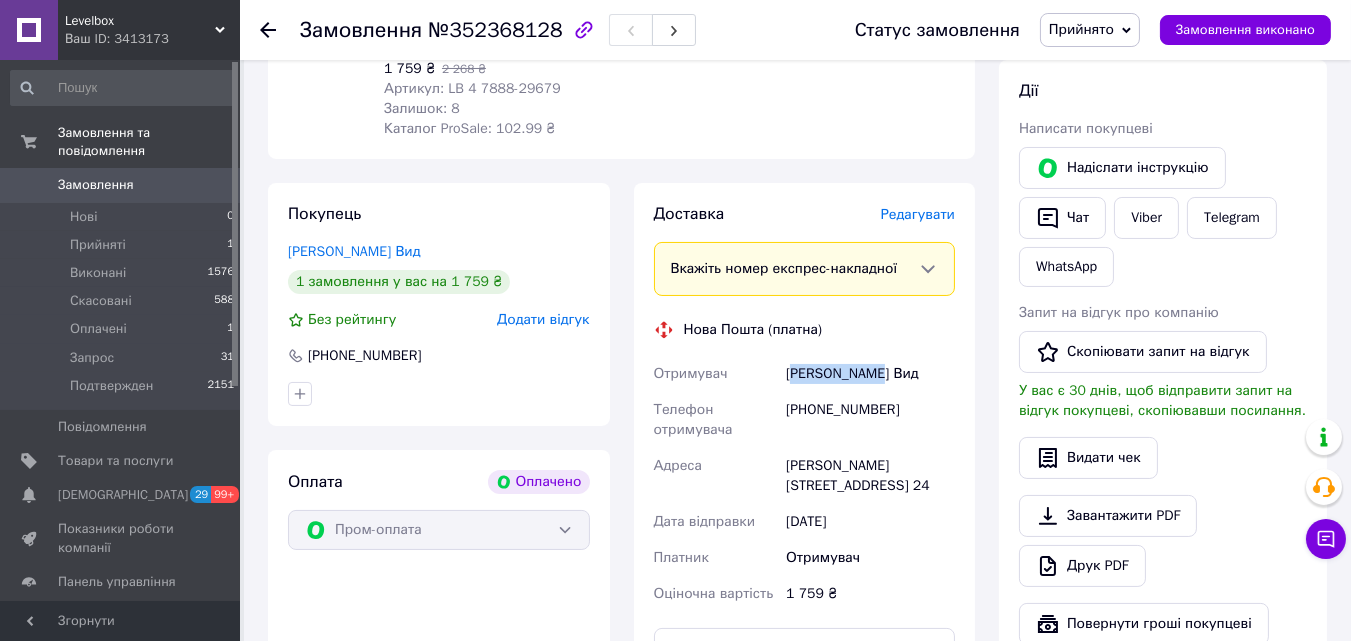 drag, startPoint x: 893, startPoint y: 378, endPoint x: 791, endPoint y: 373, distance: 102.122475 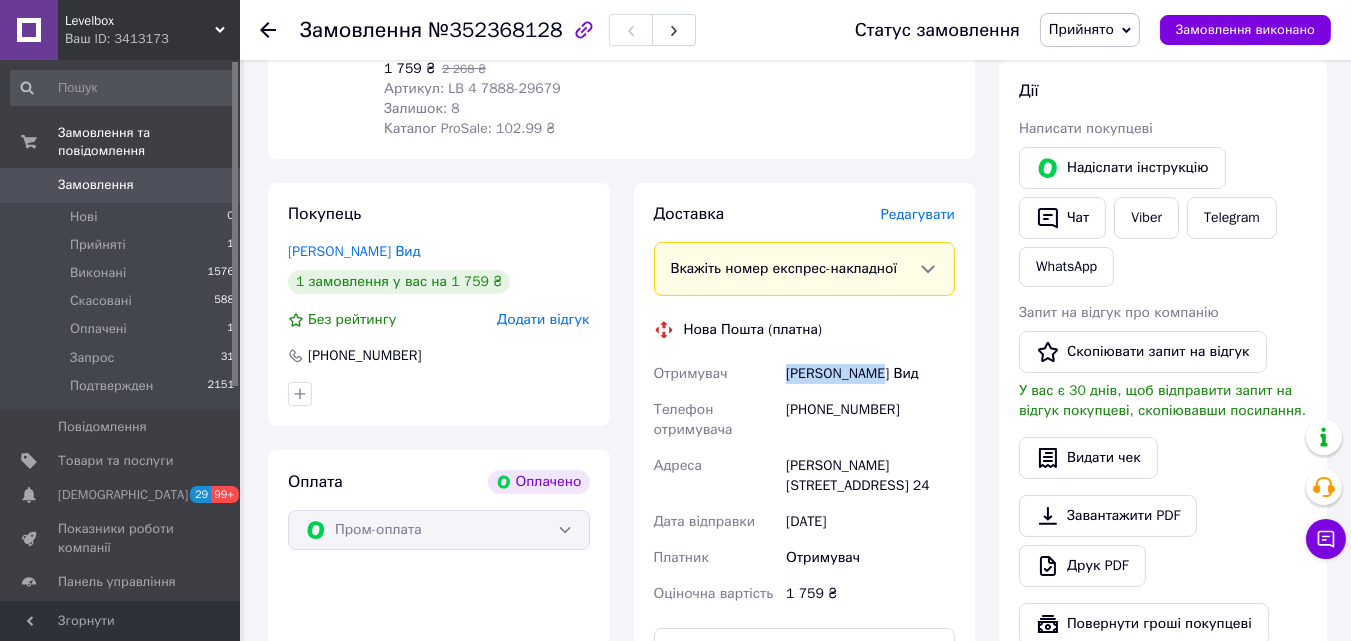 drag, startPoint x: 784, startPoint y: 374, endPoint x: 886, endPoint y: 380, distance: 102.176315 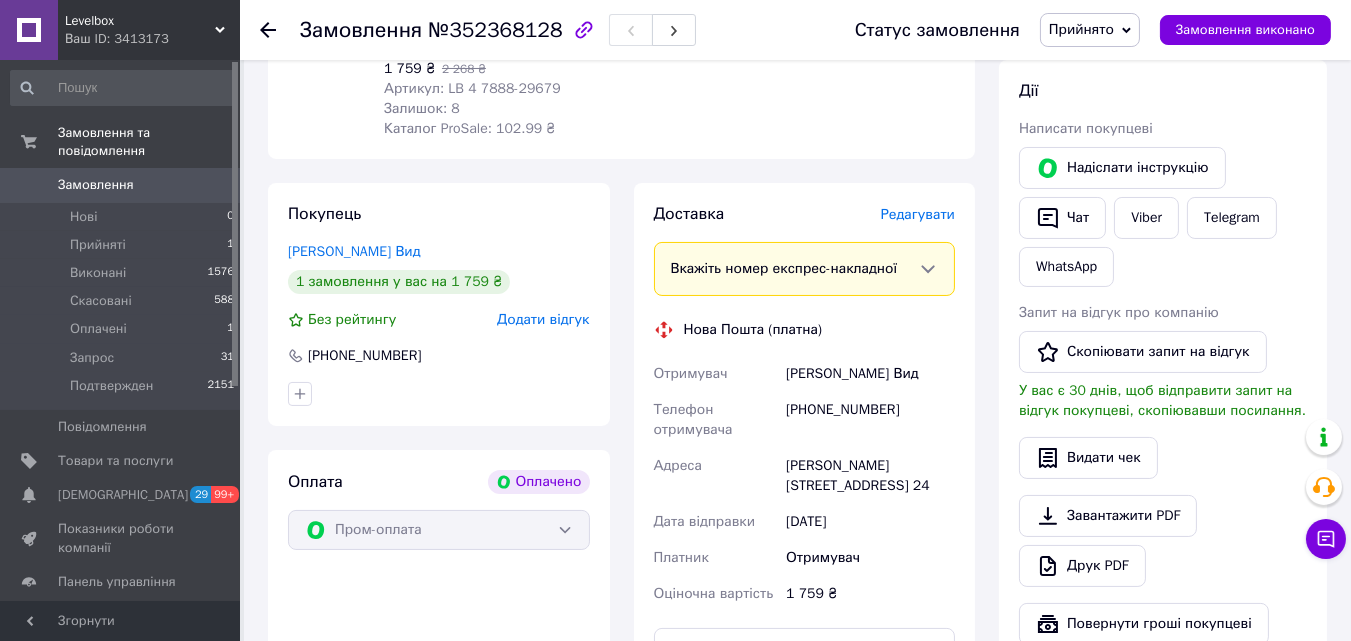 click on "Борислав, Чорновола вул., буд. 12, кв. 24" at bounding box center (870, 476) 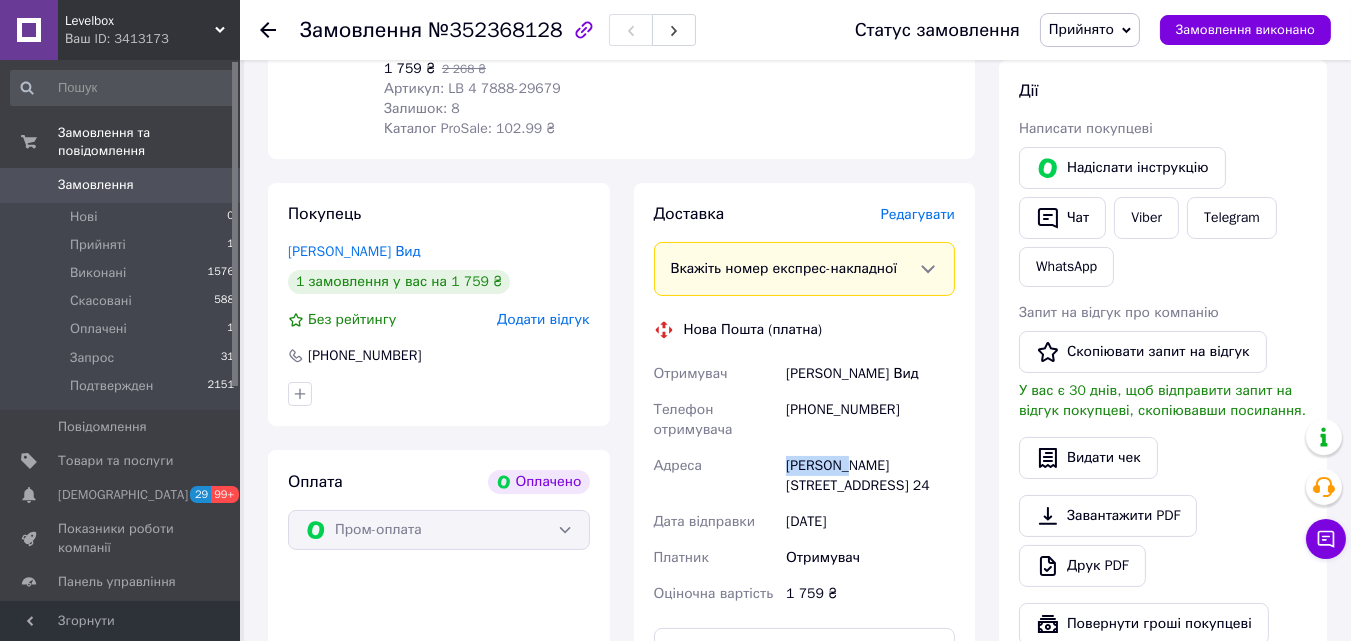 copy on "Борислав" 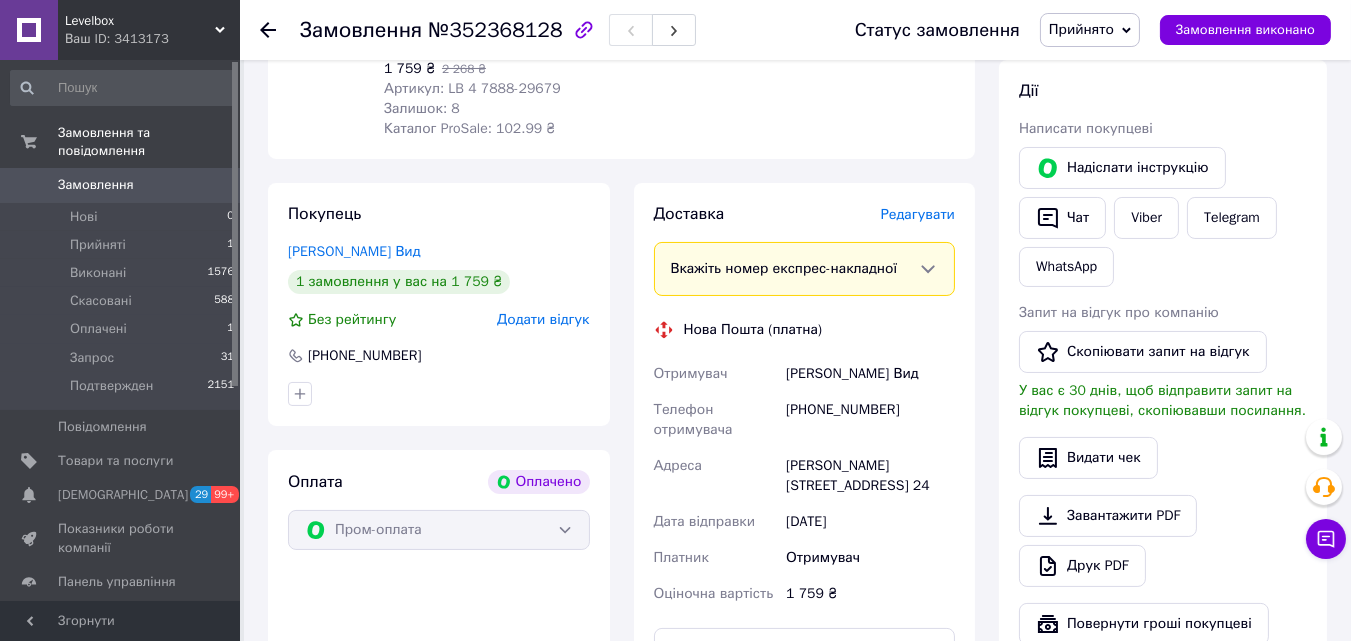 click on "Борислав, Чорновола вул., буд. 12, кв. 24" at bounding box center [870, 476] 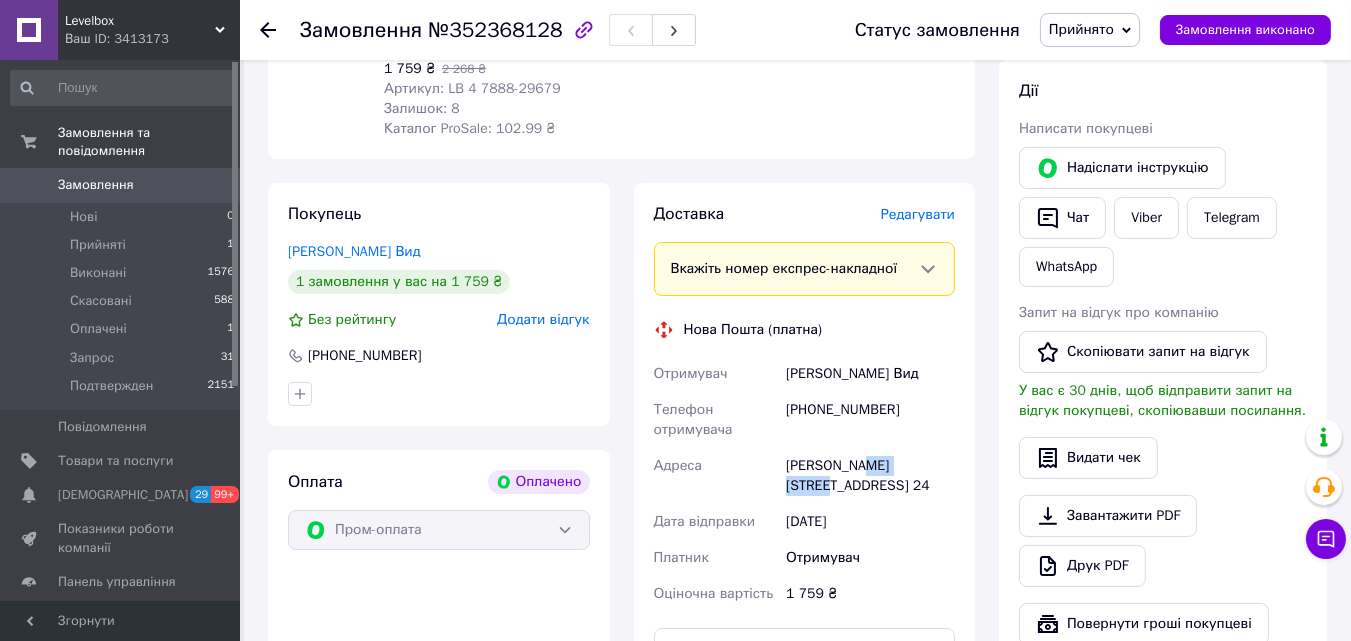 copy on "Чорновола" 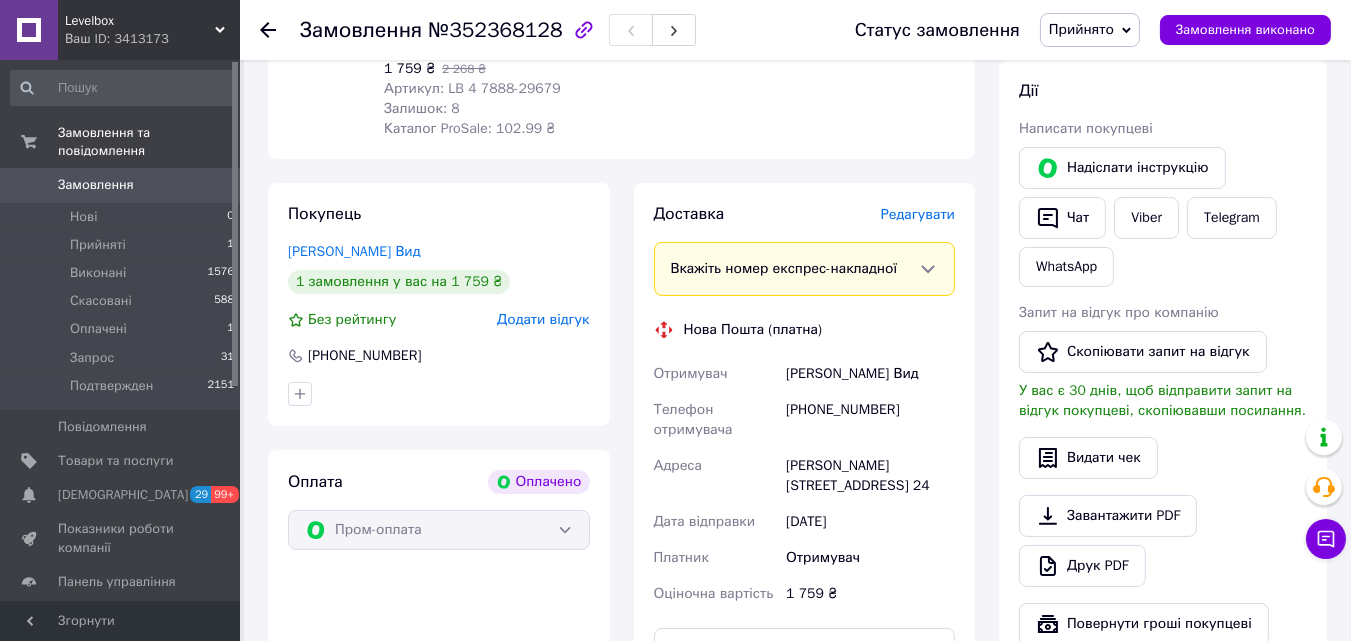 click on "Борислав, Чорновола вул., буд. 12, кв. 24" at bounding box center (870, 476) 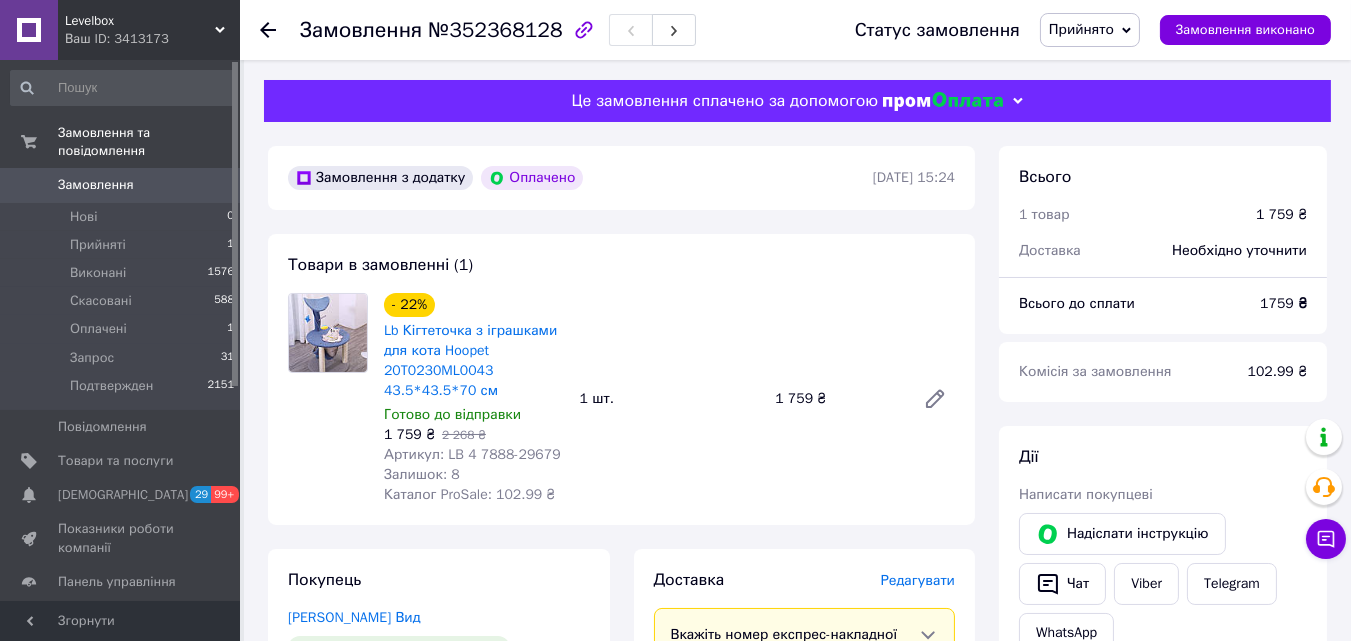 click on "1759 ₴" at bounding box center [1283, 304] 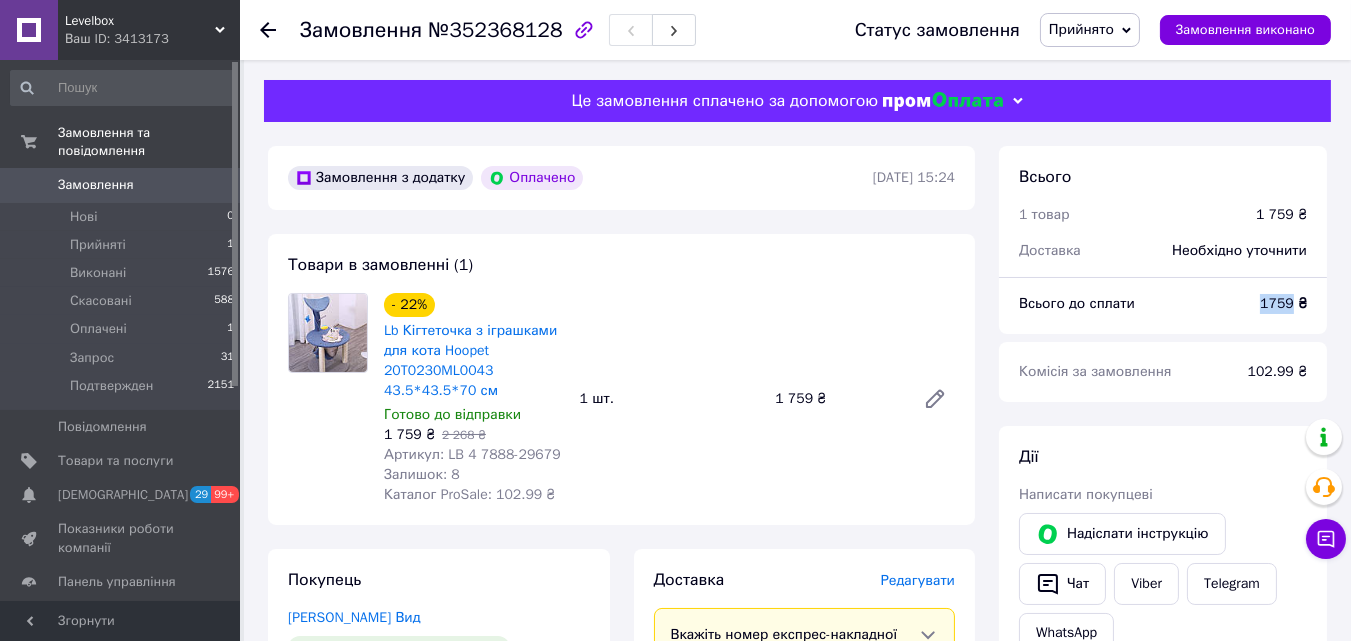 click on "1759 ₴" at bounding box center [1283, 304] 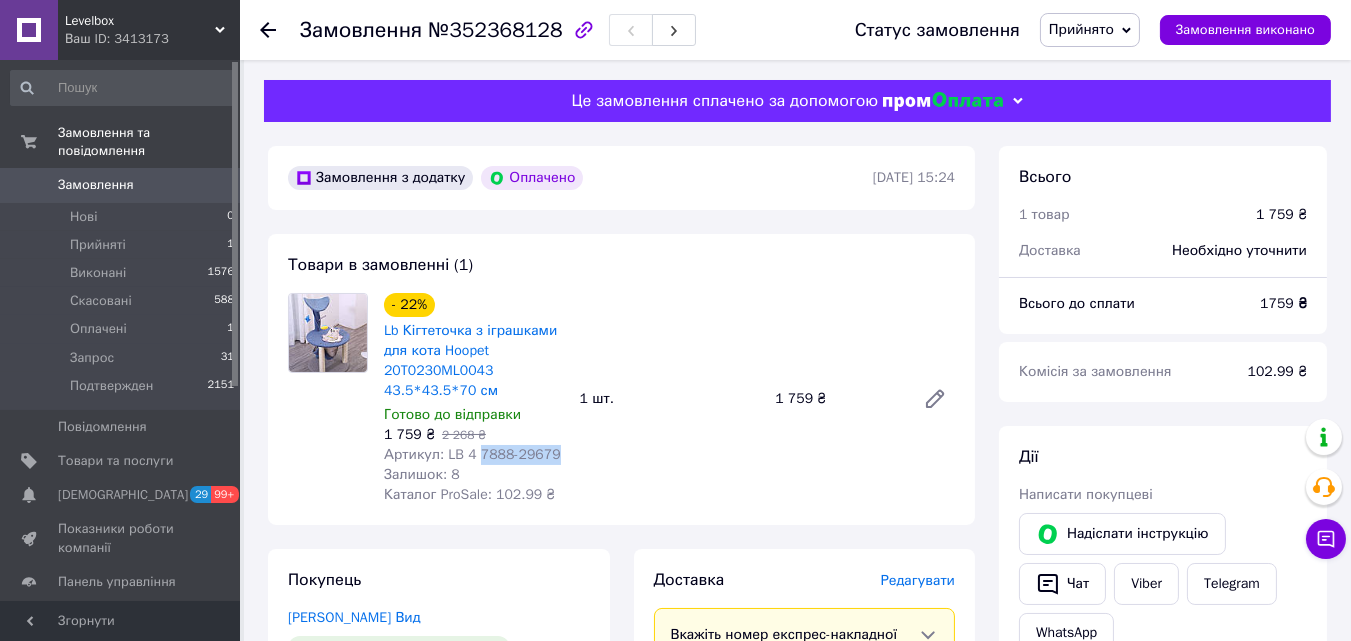 drag, startPoint x: 553, startPoint y: 453, endPoint x: 472, endPoint y: 456, distance: 81.055534 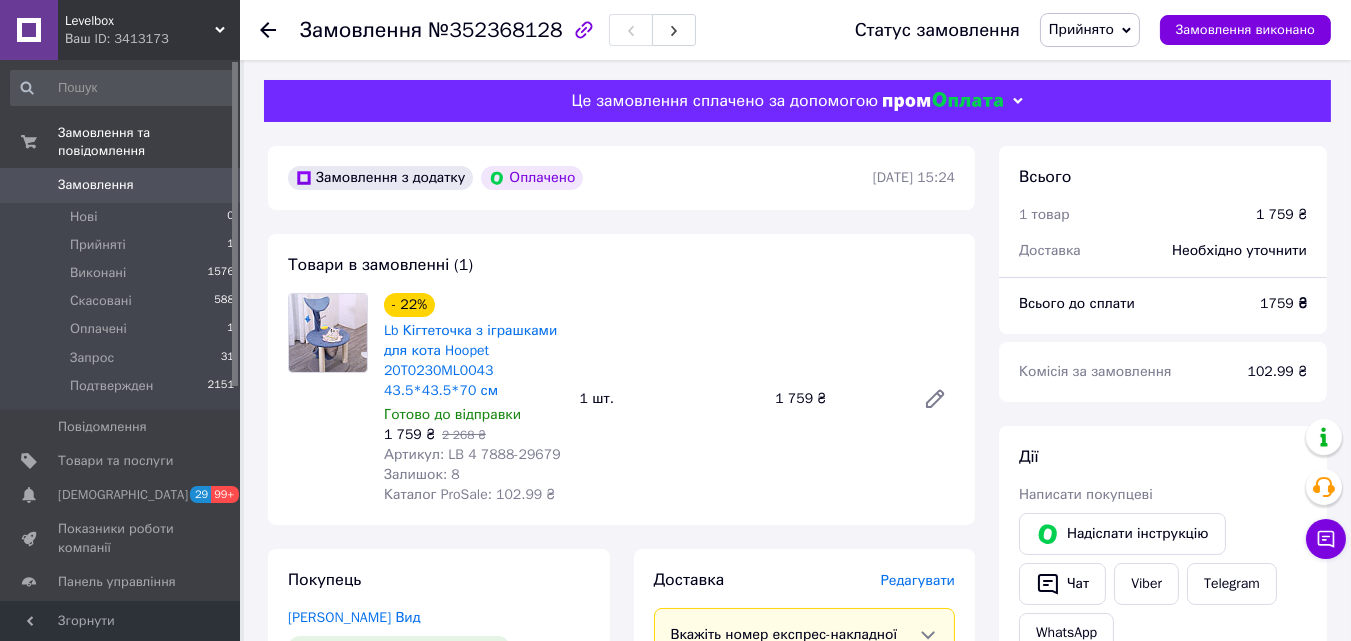 click on "- 22% Lb Кігтеточка з іграшками для кота Hoopet 20T0230ML0043 43.5*43.5*70 см Готово до відправки 1 759 ₴   2 268 ₴ Артикул: LB 4 7888-29679 Залишок: 8 Каталог ProSale: 102.99 ₴  1 шт. 1 759 ₴" at bounding box center [669, 399] 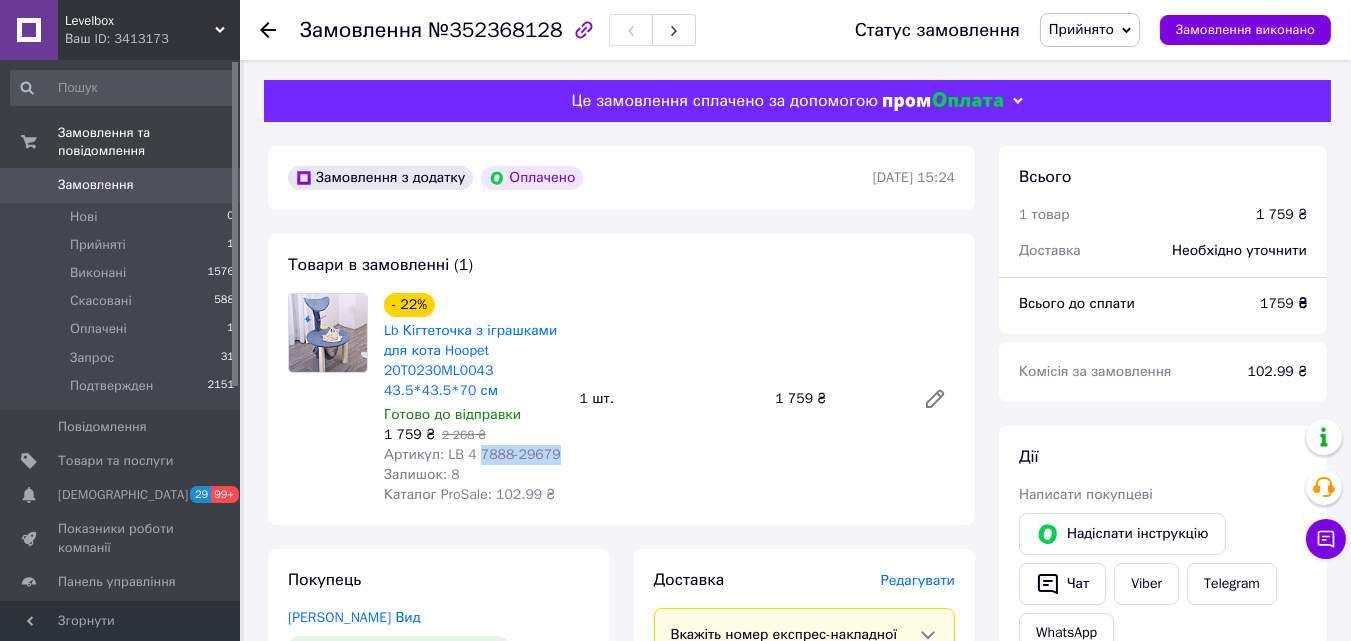 drag, startPoint x: 559, startPoint y: 457, endPoint x: 472, endPoint y: 456, distance: 87.005745 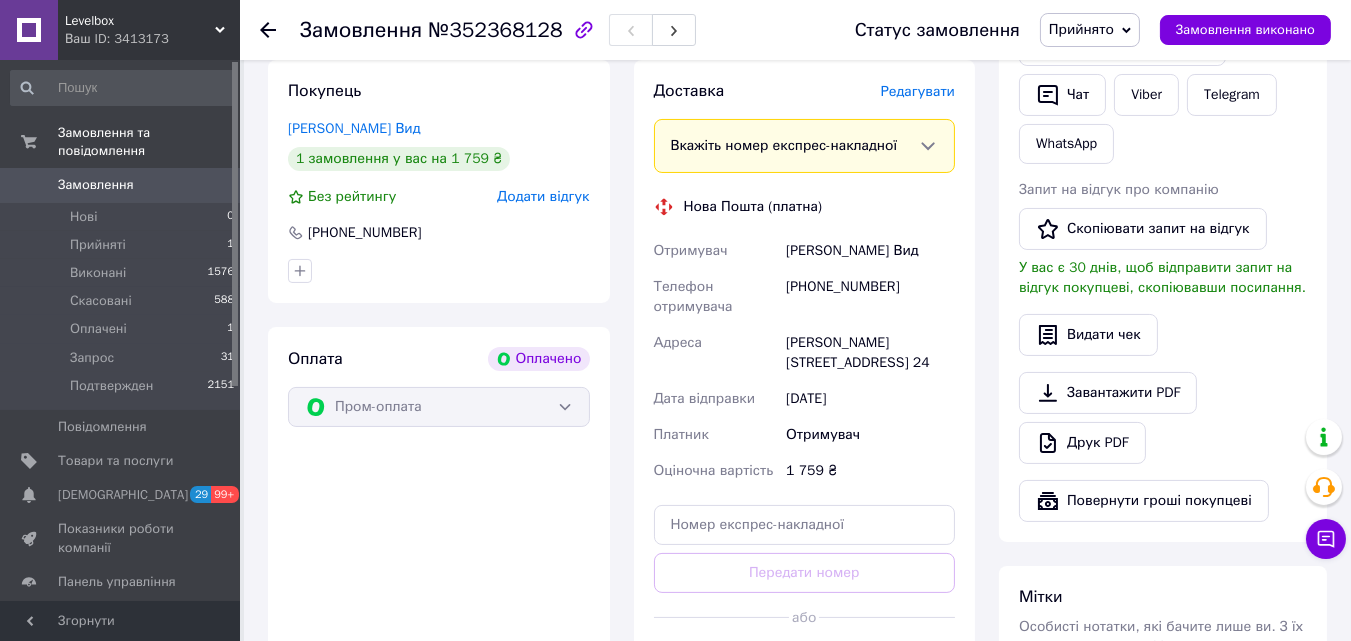 scroll, scrollTop: 0, scrollLeft: 0, axis: both 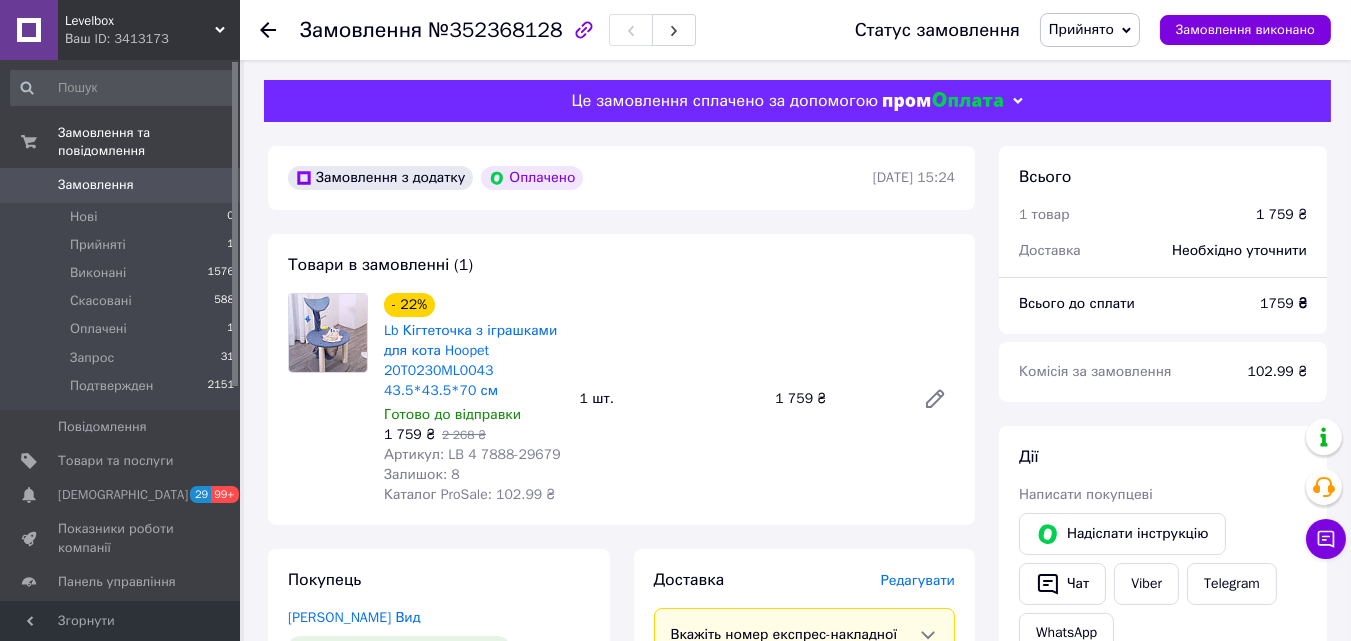 click on "- 22% Lb Кігтеточка з іграшками для кота Hoopet 20T0230ML0043 43.5*43.5*70 см Готово до відправки 1 759 ₴   2 268 ₴ Артикул: LB 4 7888-29679 Залишок: 8 Каталог ProSale: 102.99 ₴  1 шт. 1 759 ₴" at bounding box center (669, 399) 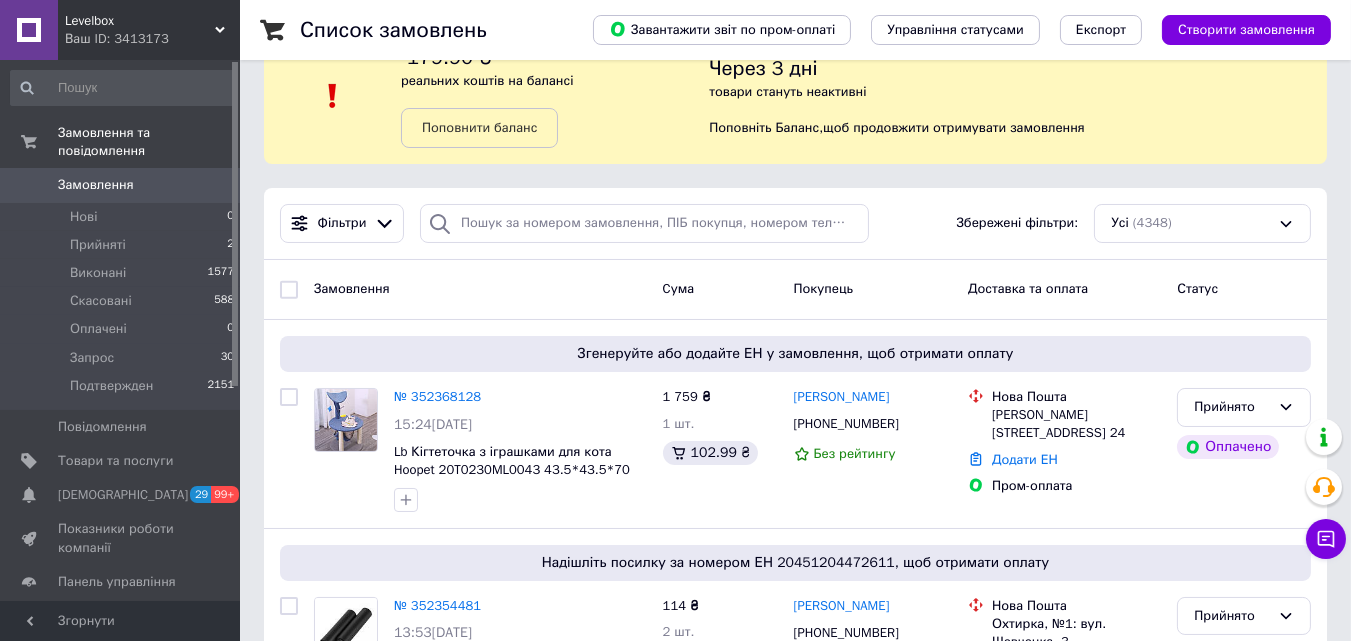 scroll, scrollTop: 54, scrollLeft: 0, axis: vertical 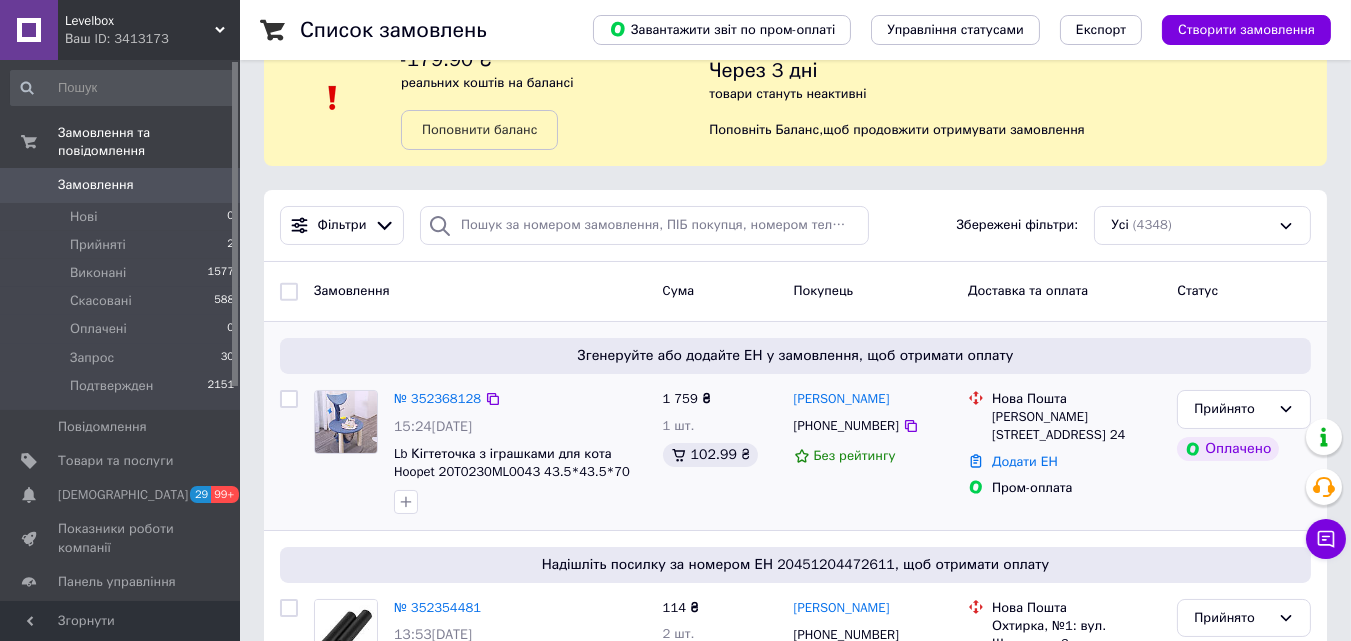 click on "Згенеруйте або додайте ЕН у замовлення, щоб отримати оплату" at bounding box center [795, 356] 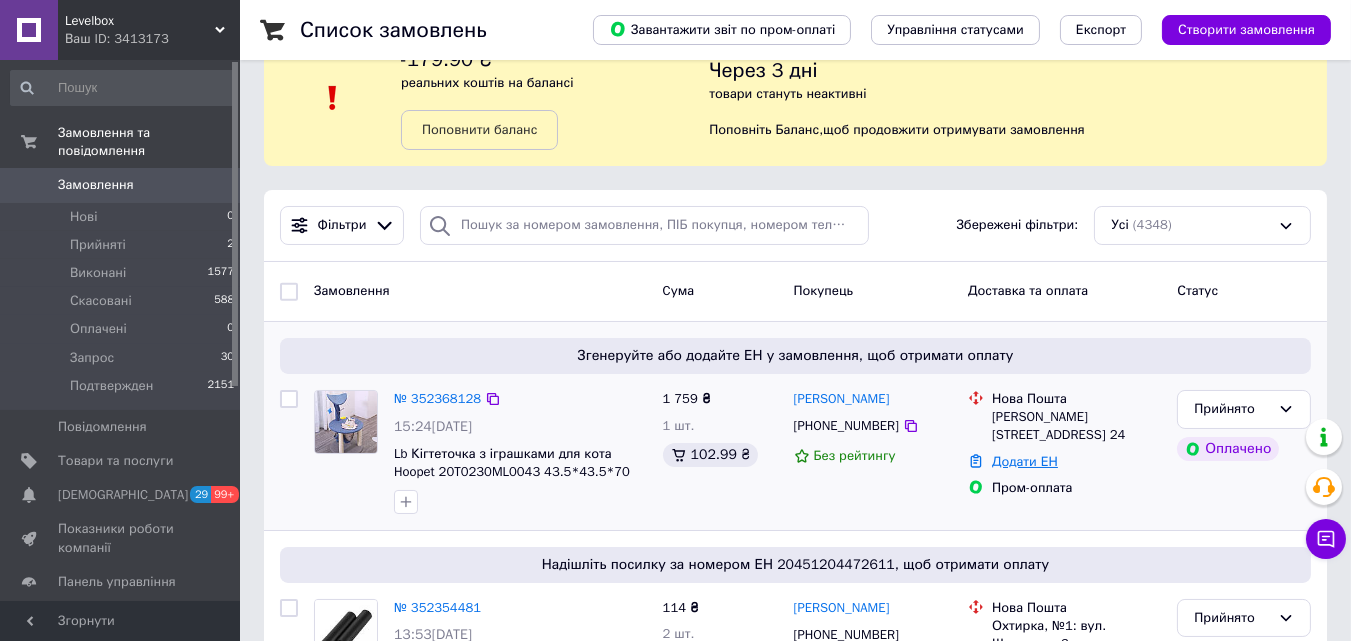 click on "Додати ЕН" at bounding box center (1025, 461) 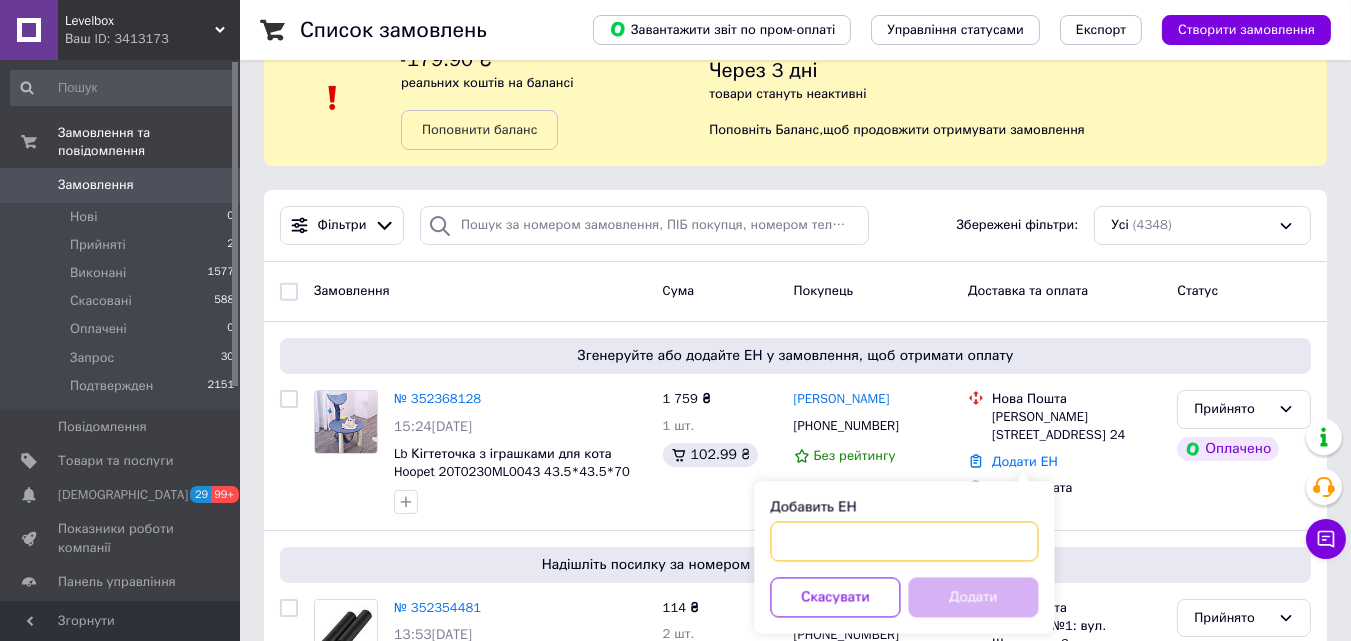 click on "Добавить ЕН" at bounding box center [904, 541] 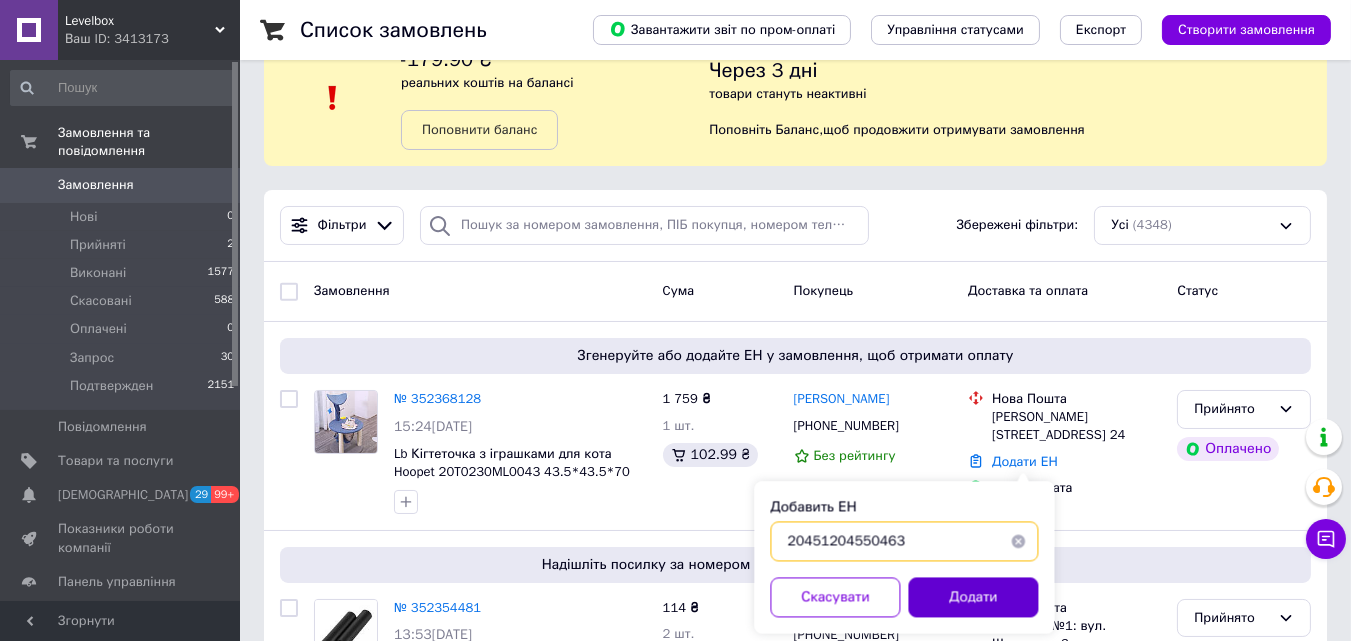 type on "20451204550463" 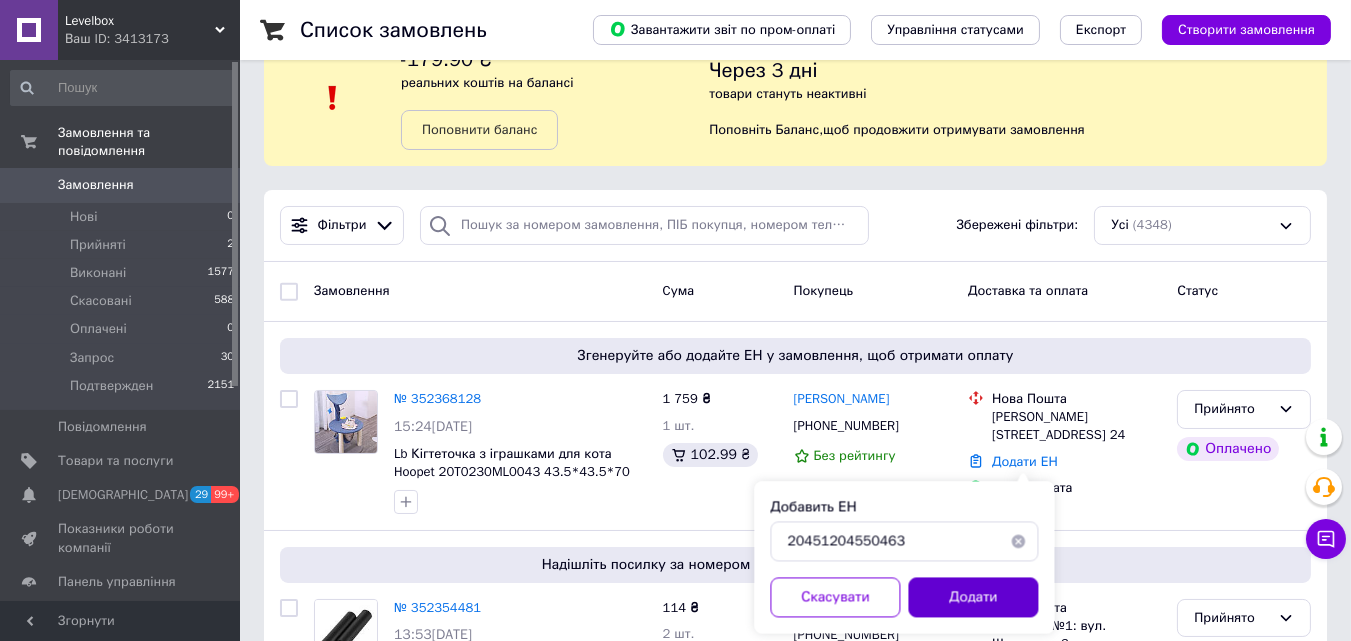 click on "Додати" at bounding box center [973, 597] 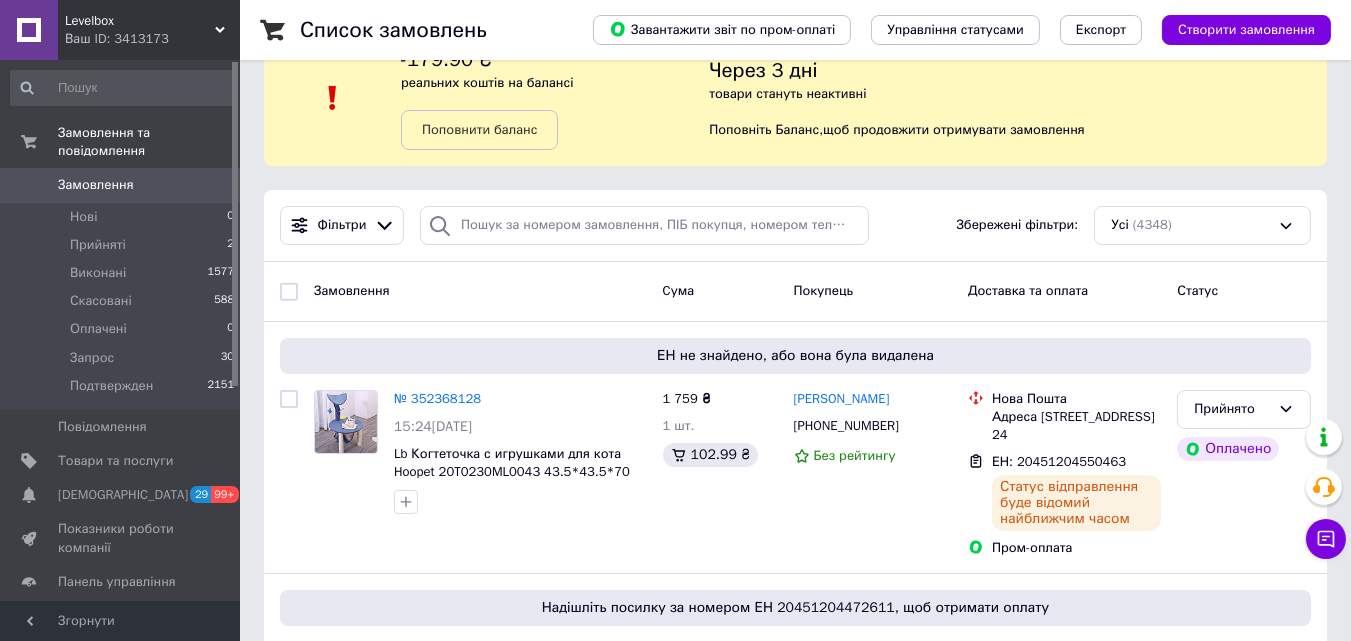 click on "Levelbox" at bounding box center [140, 21] 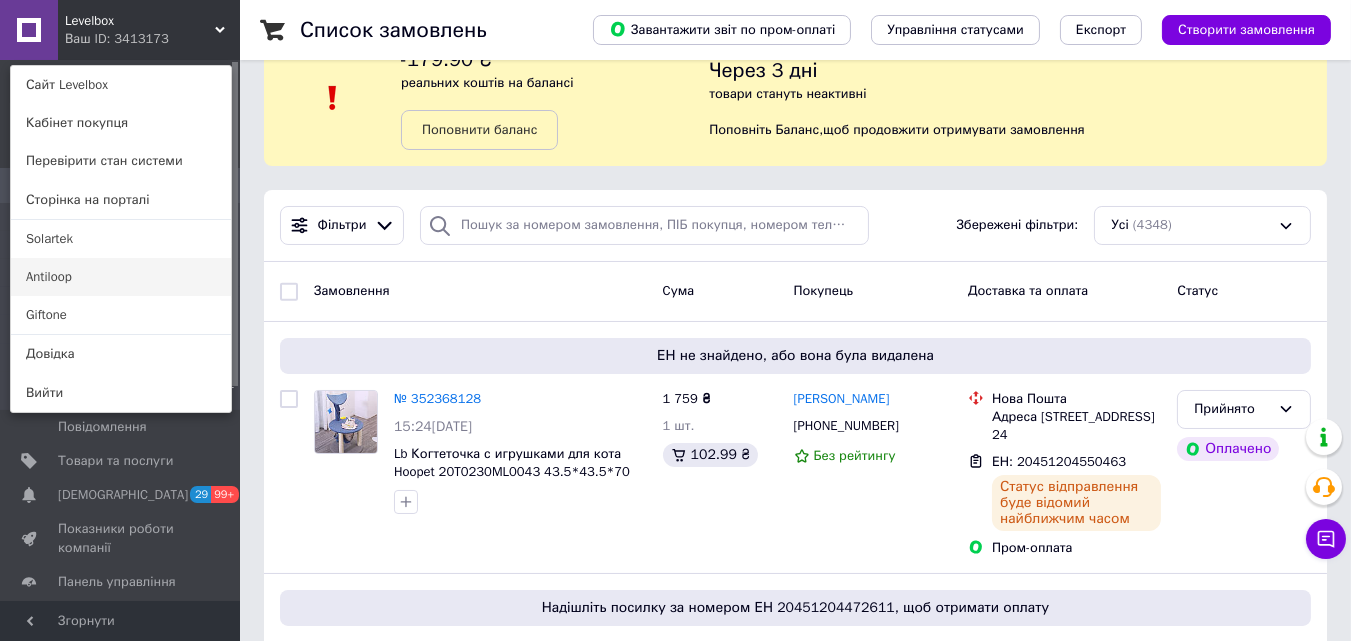 click on "Antiloop" at bounding box center [121, 277] 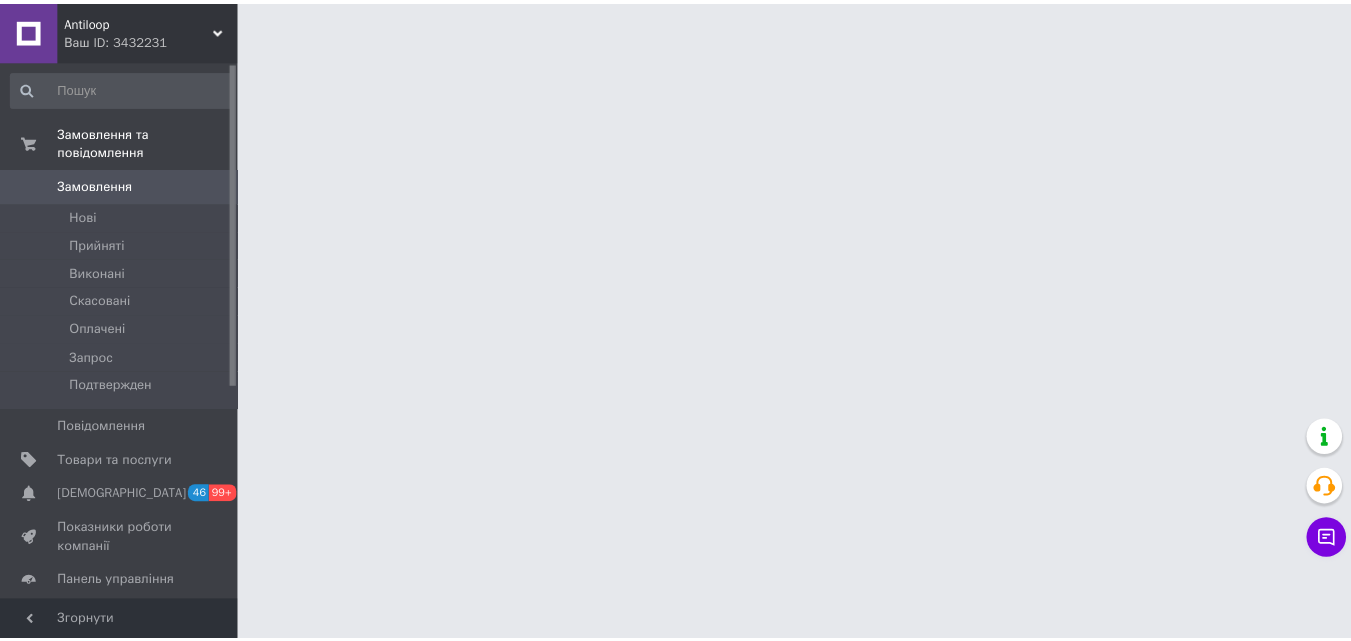 scroll, scrollTop: 0, scrollLeft: 0, axis: both 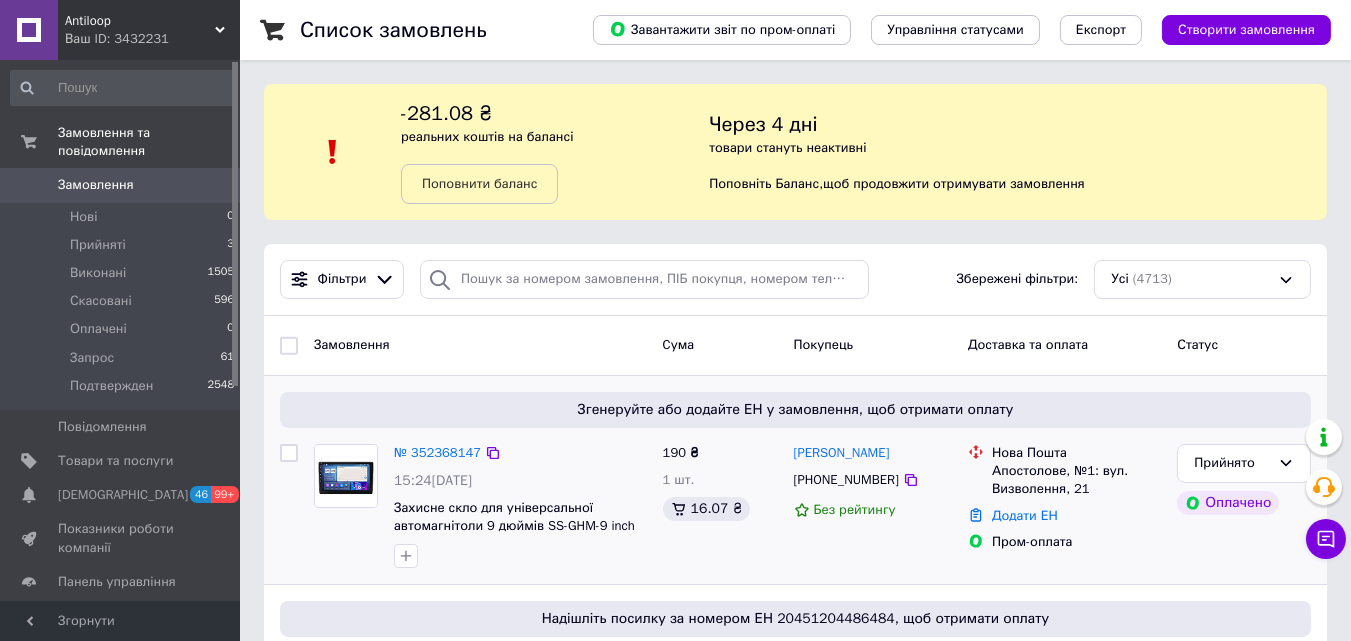 click on "Згенеруйте або додайте ЕН у замовлення, щоб отримати оплату № 352368147 15:24[DATE] Захисне скло для універсальної автомагнітоли 9 дюймів SS-GHM-9 inch 190 ₴ 1 шт. 16.07 ₴ [PERSON_NAME] [PHONE_NUMBER] Без рейтингу Нова Пошта Апостолове, №1: вул. Визволення, 21 Додати ЕН Пром-оплата Прийнято Оплачено" at bounding box center [795, 480] 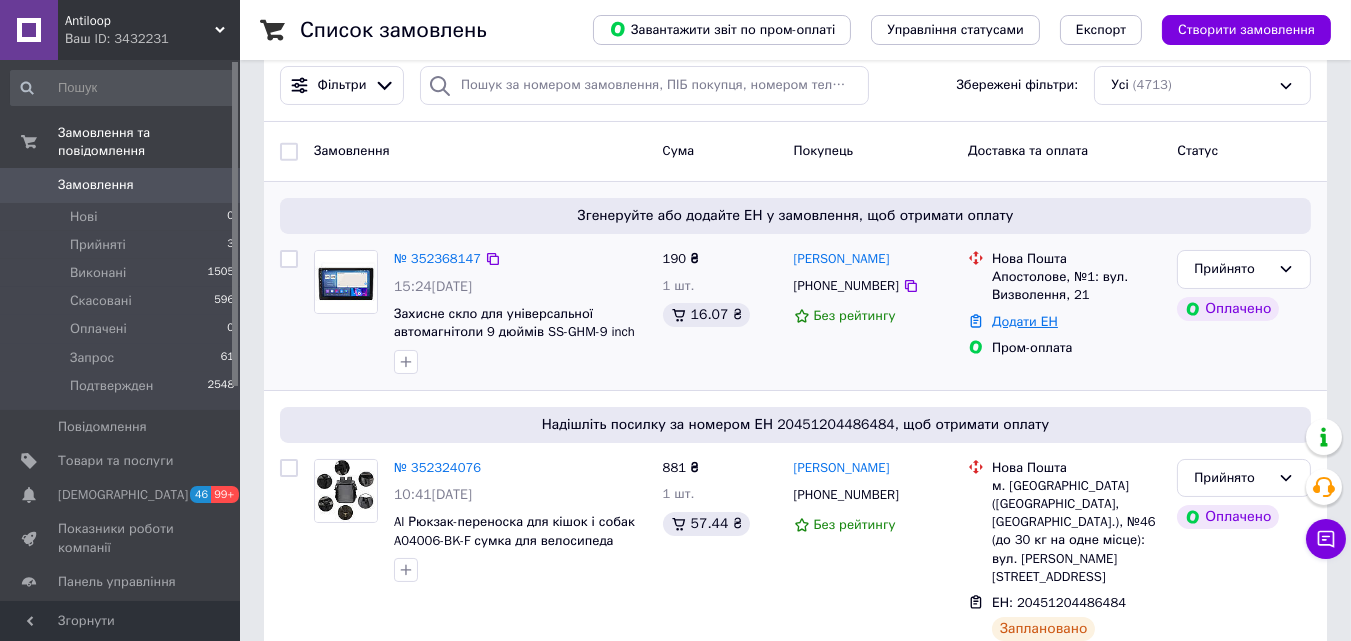 click on "Додати ЕН" at bounding box center (1025, 321) 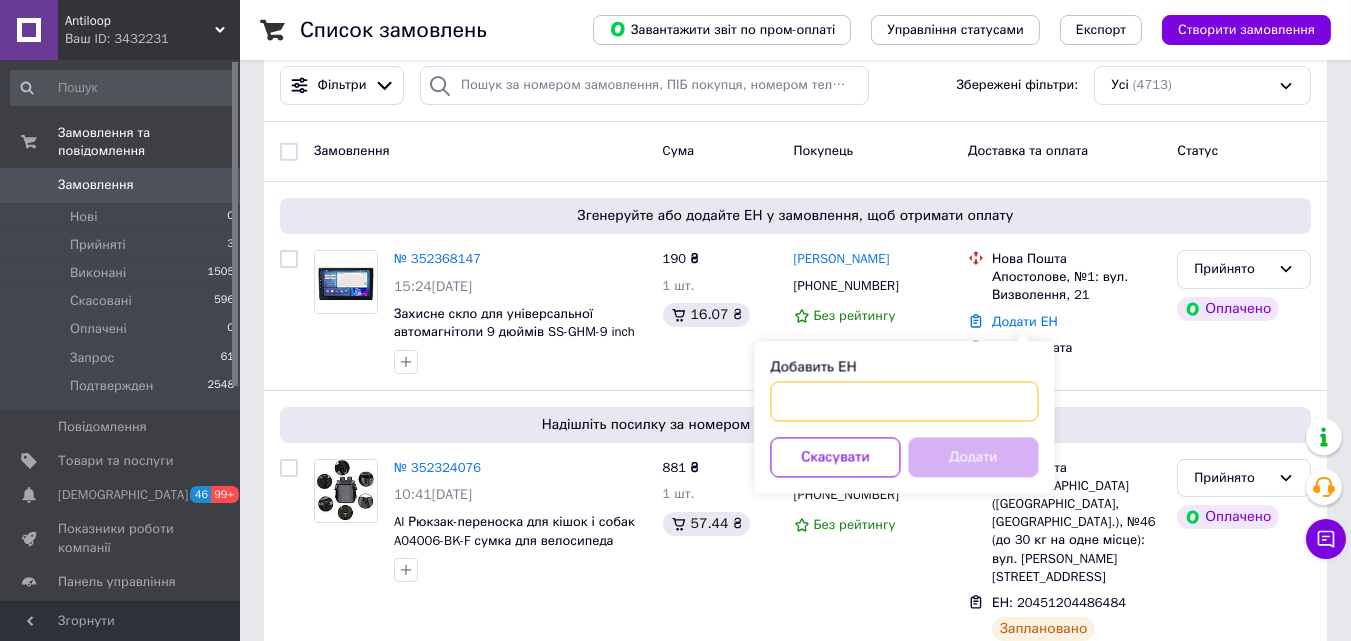 click on "Добавить ЕН" at bounding box center [904, 401] 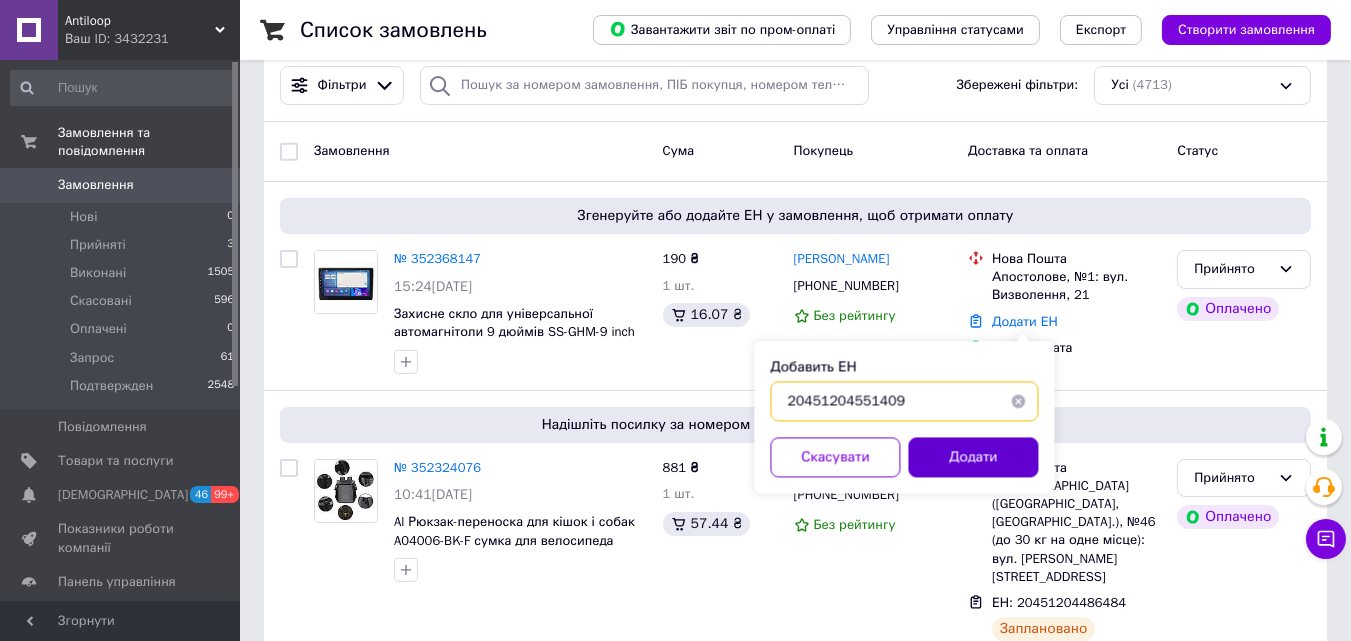 type on "20451204551409" 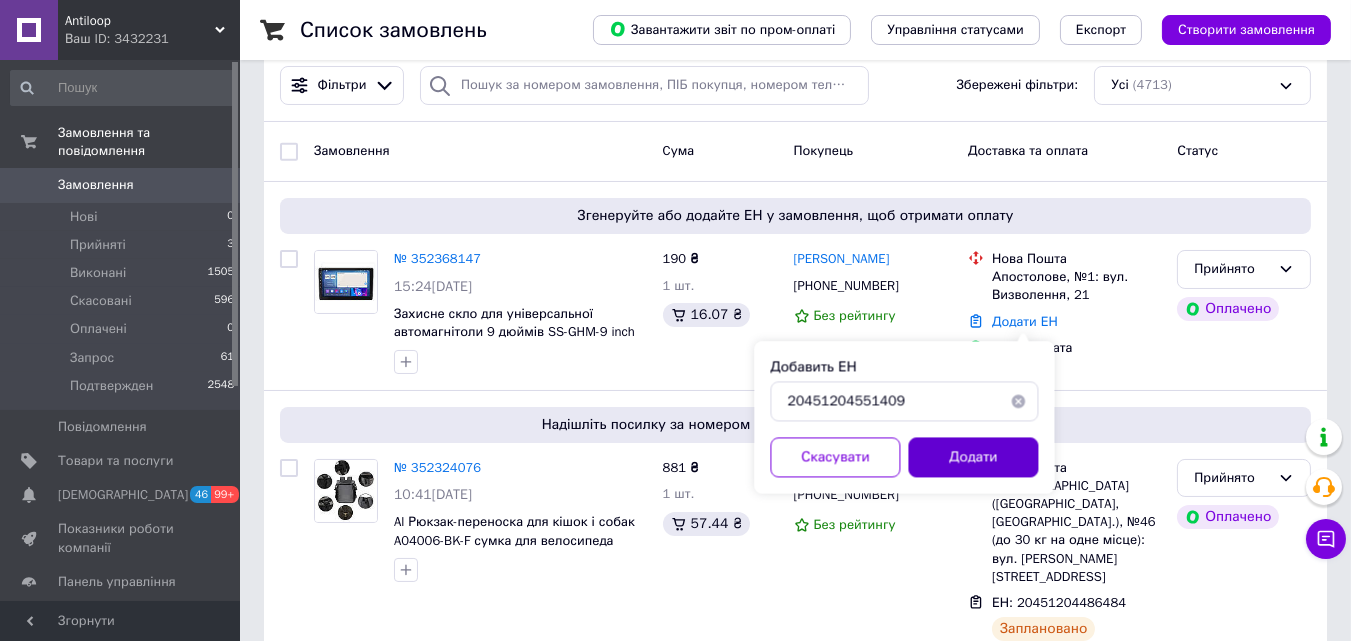 click on "Додати" at bounding box center (973, 457) 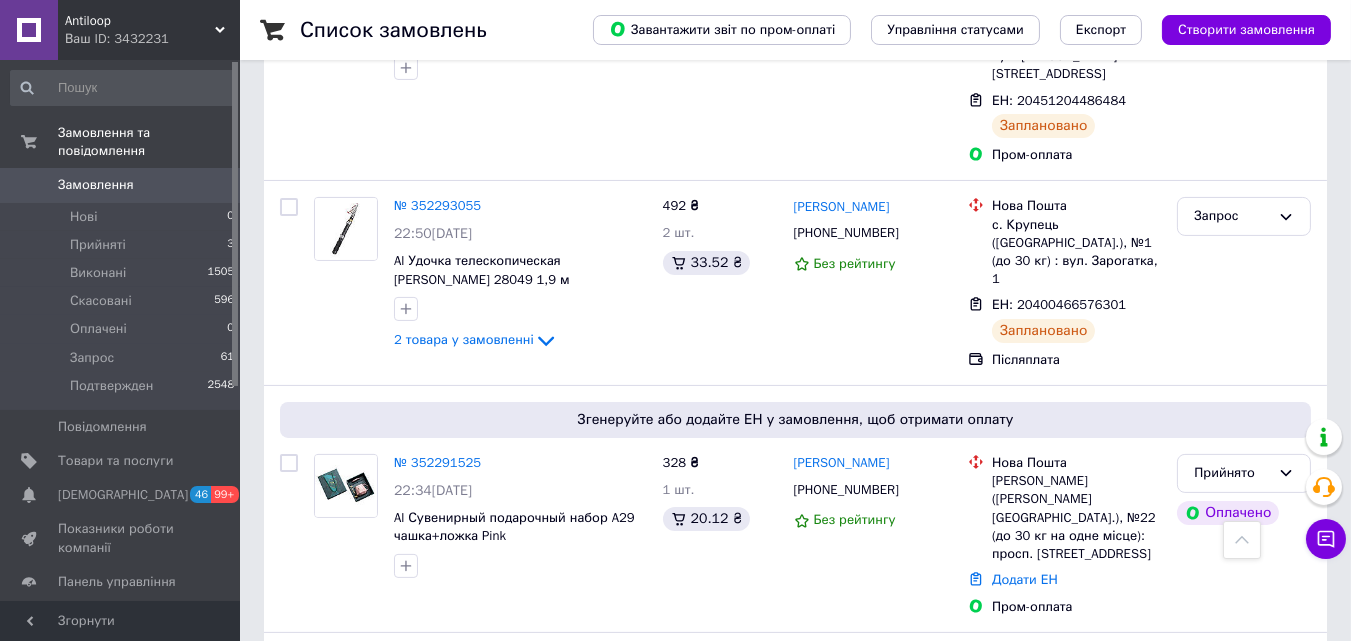 scroll, scrollTop: 740, scrollLeft: 0, axis: vertical 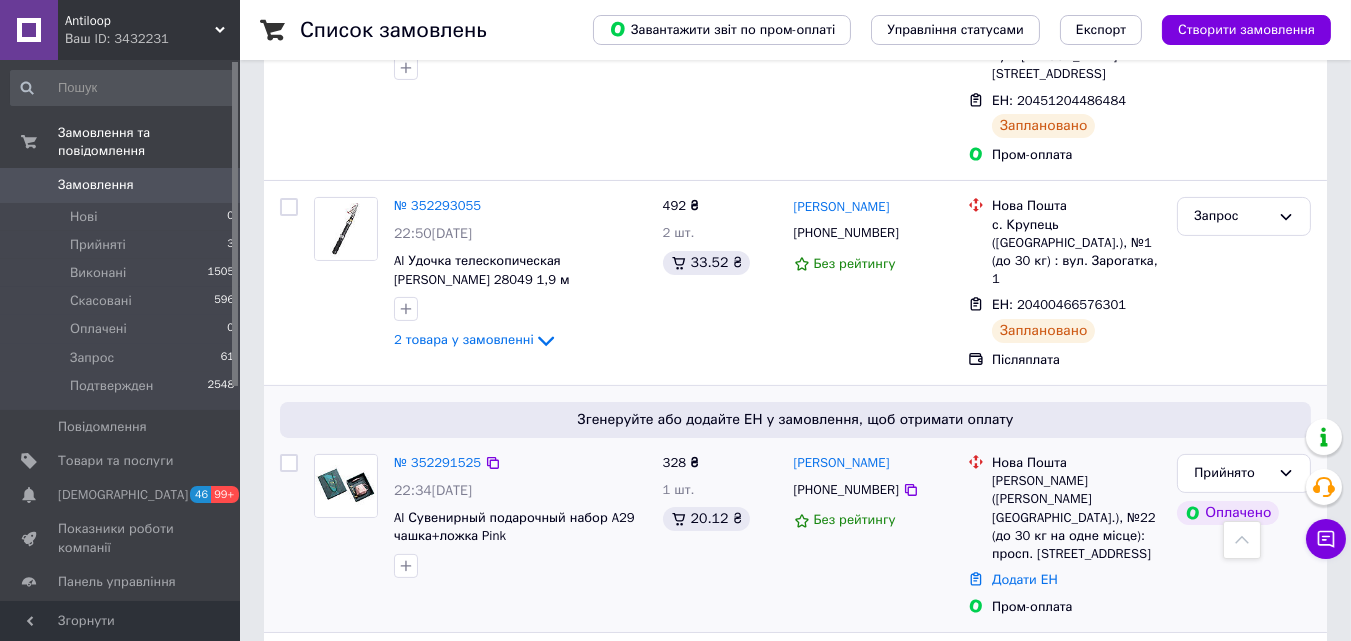 click on "Згенеруйте або додайте ЕН у замовлення, щоб отримати оплату № 352291525 22:34, 11.07.2025 Al Сувенирный подарочный набор A29 чашка+ложка Pink 328 ₴ 1 шт. 20.12 ₴ Екатерина Кириченко +380982327572 Без рейтингу Нова Пошта Николаев (Николаевская обл.), №22 (до 30 кг на одне місце): просп. Центральний, 101 Додати ЕН Пром-оплата Прийнято Оплачено" at bounding box center (795, 509) 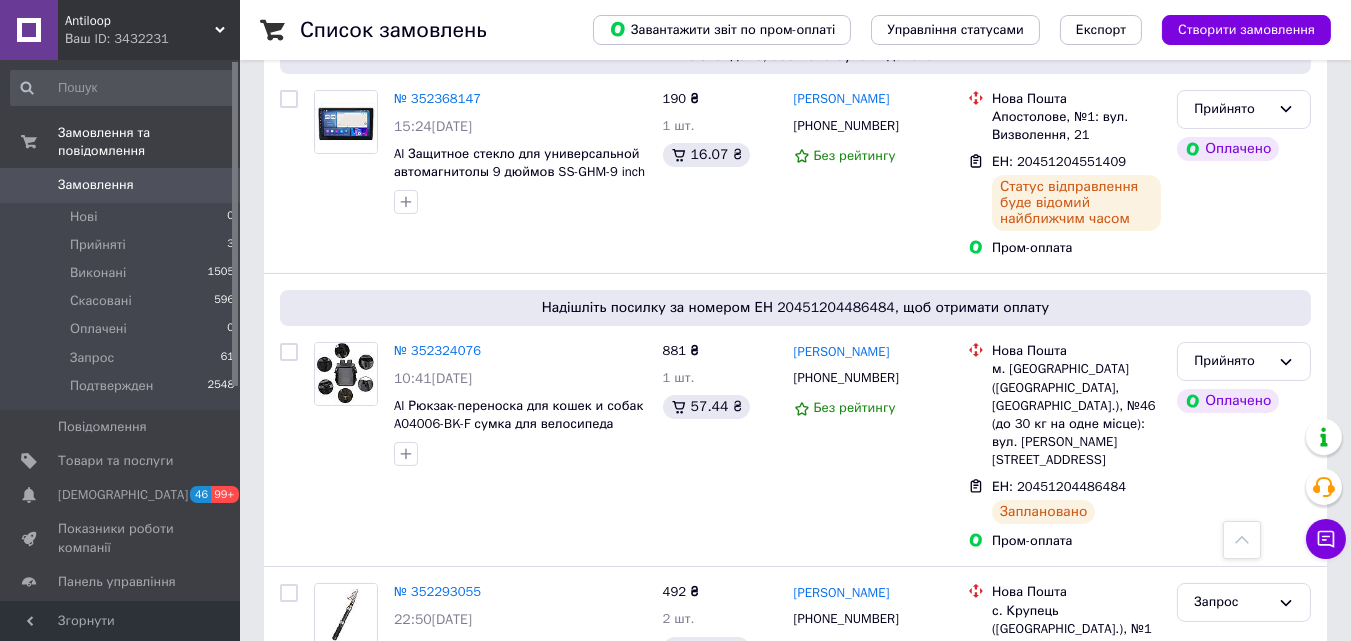 scroll, scrollTop: 202, scrollLeft: 0, axis: vertical 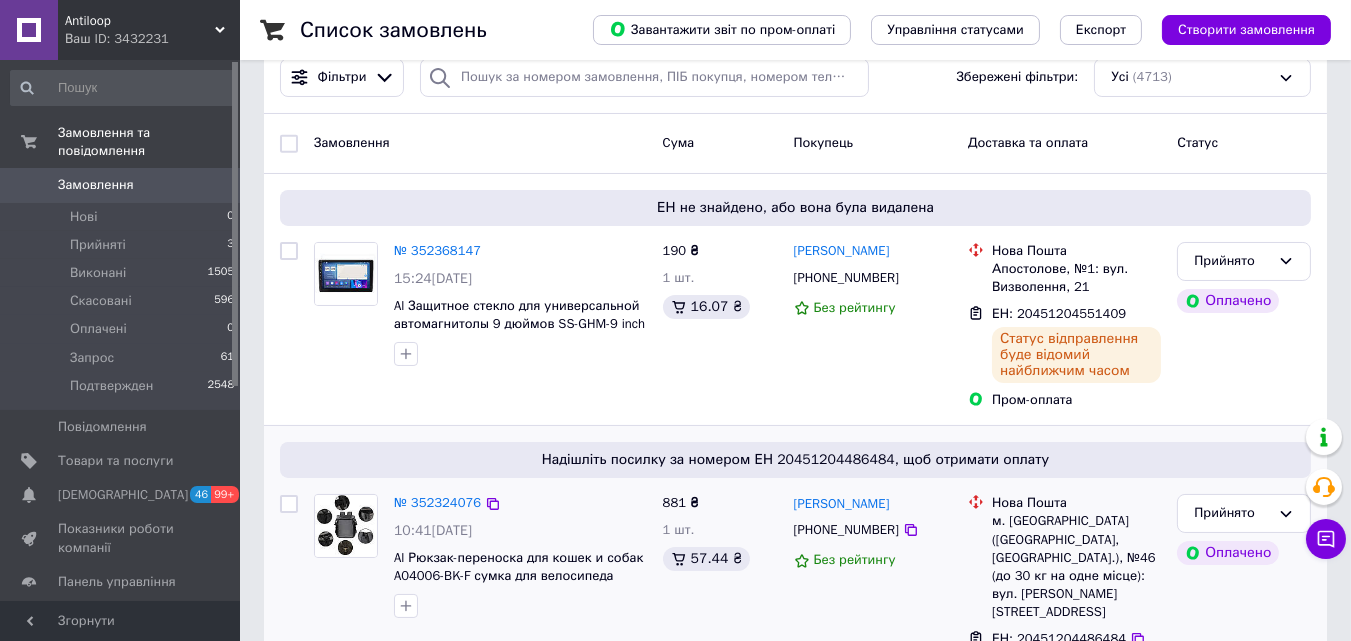click on "Надішліть посилку за номером ЕН 20451204486484, щоб отримати оплату" at bounding box center [795, 460] 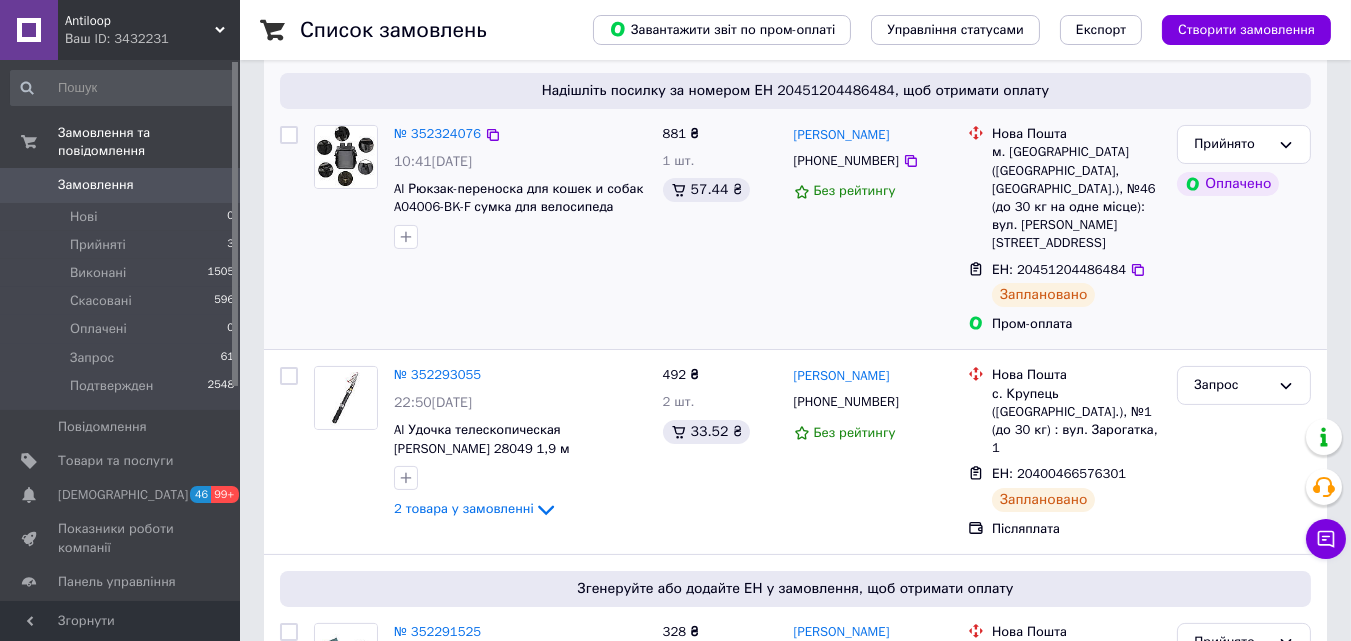 scroll, scrollTop: 672, scrollLeft: 0, axis: vertical 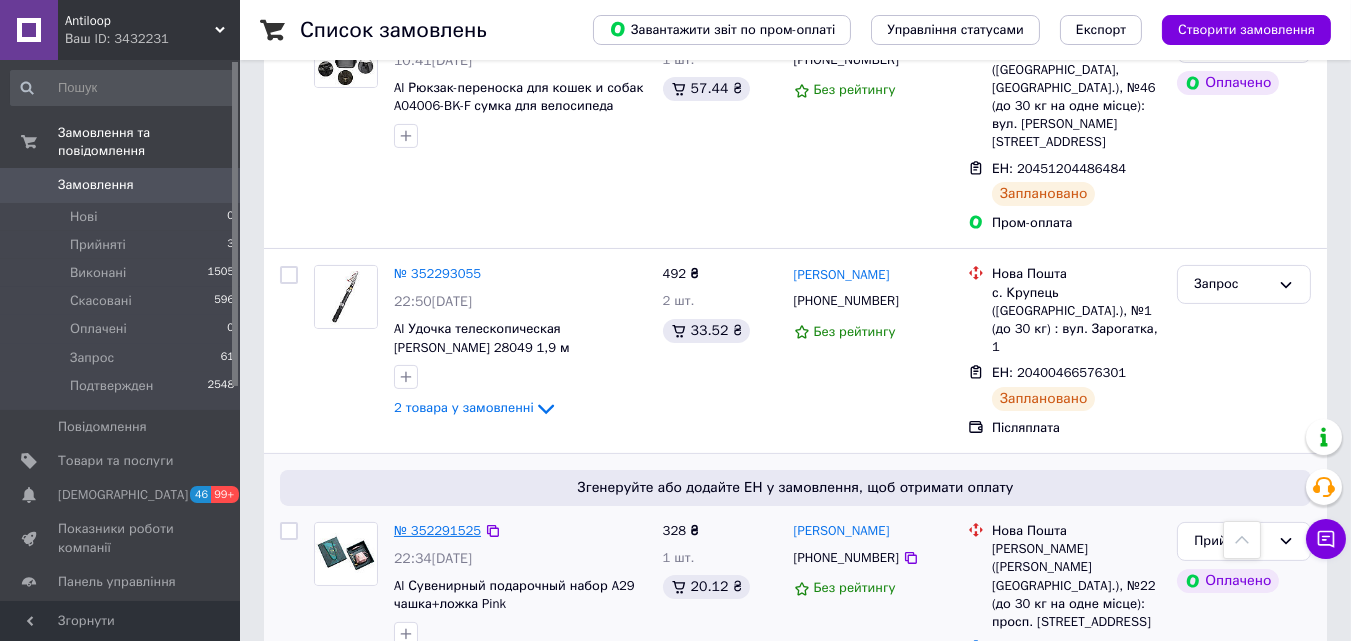 click on "№ 352291525" at bounding box center [437, 530] 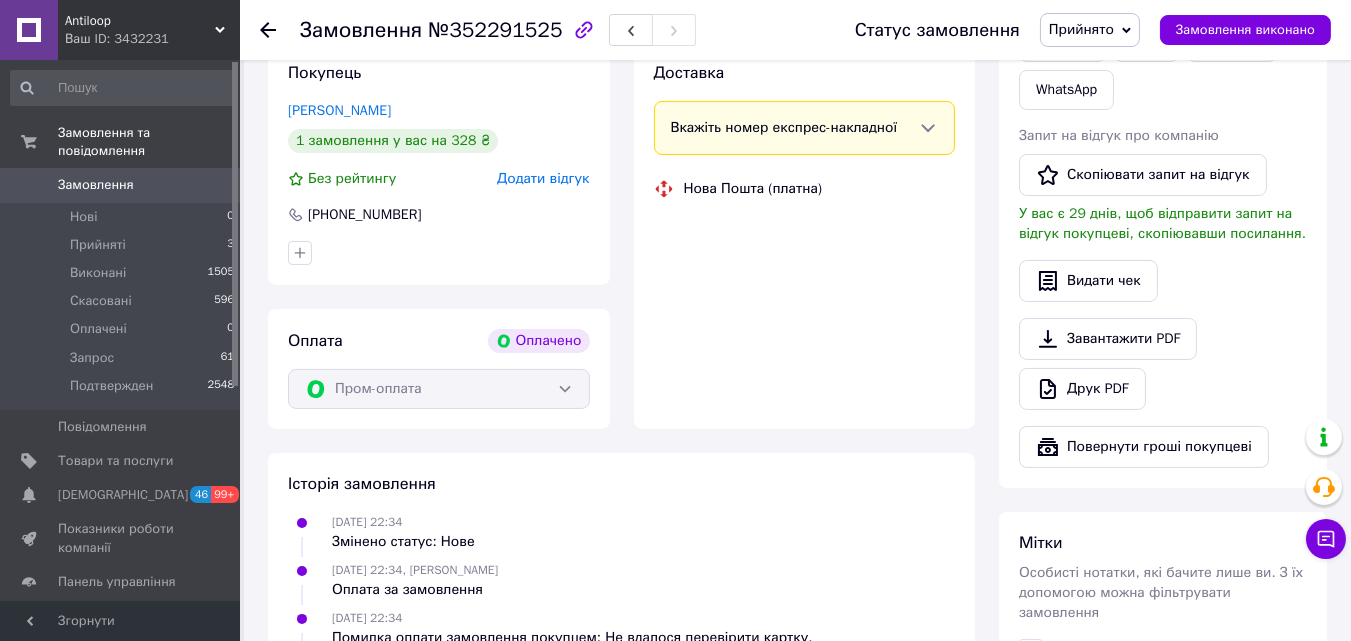 scroll, scrollTop: 509, scrollLeft: 0, axis: vertical 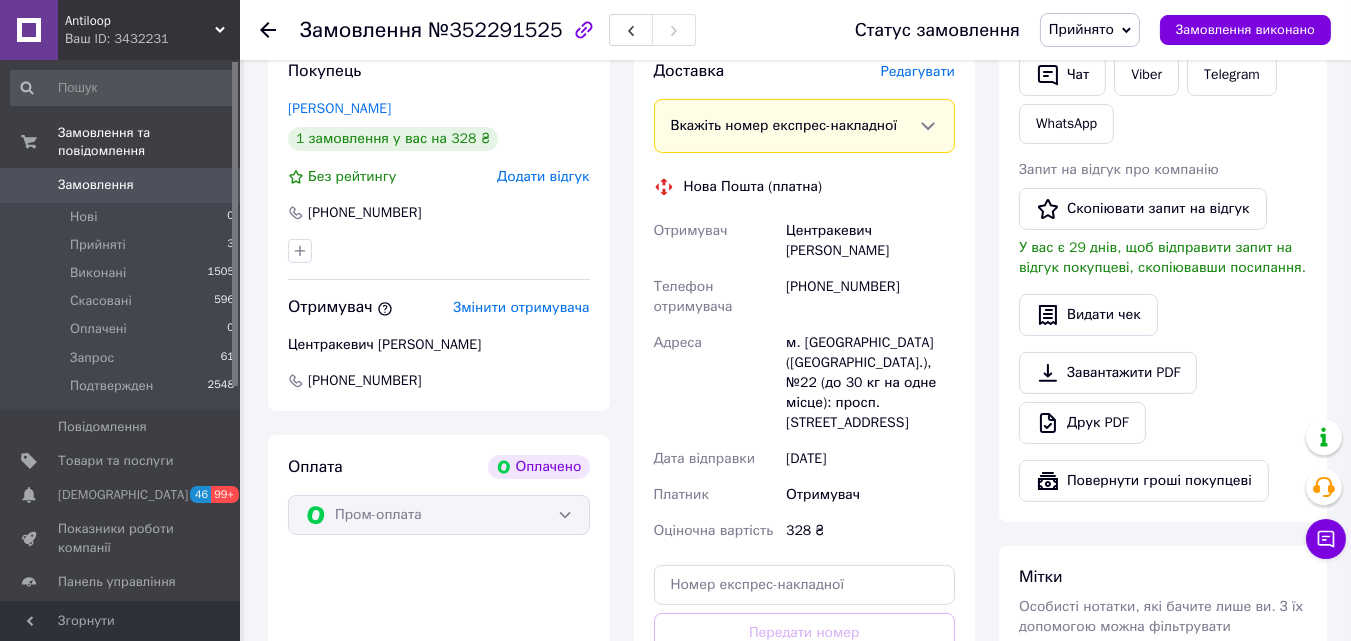 click on "Замовлення" at bounding box center [96, 185] 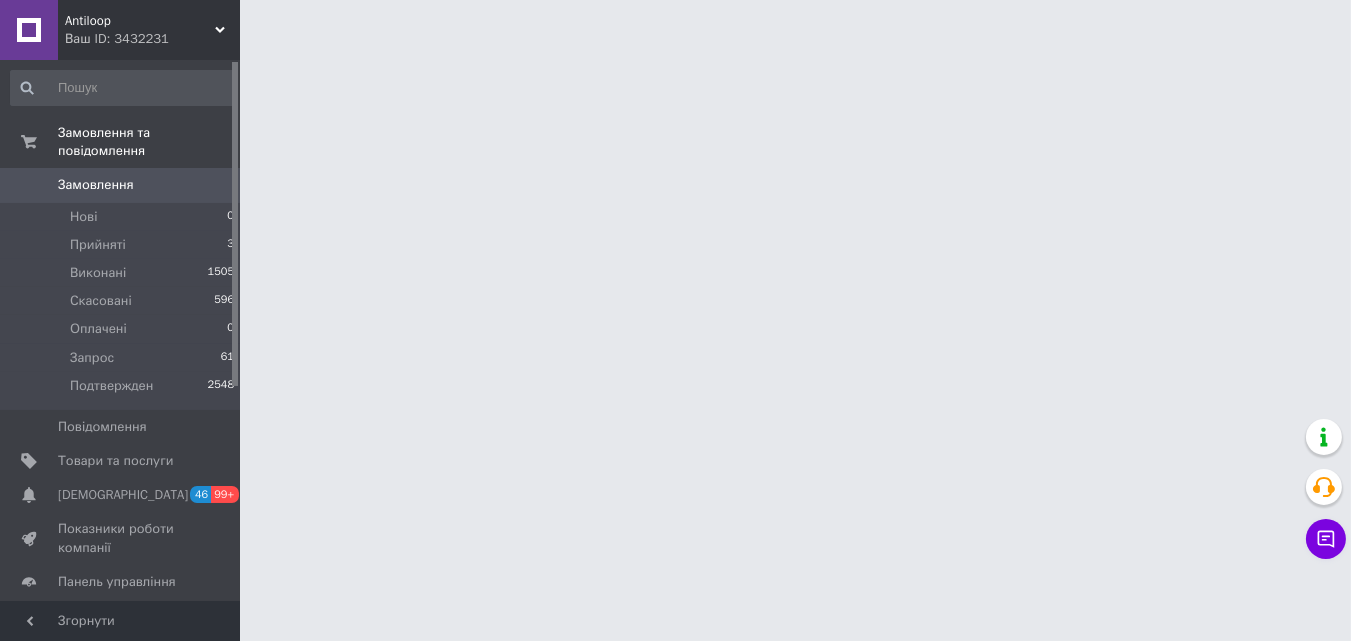 scroll, scrollTop: 0, scrollLeft: 0, axis: both 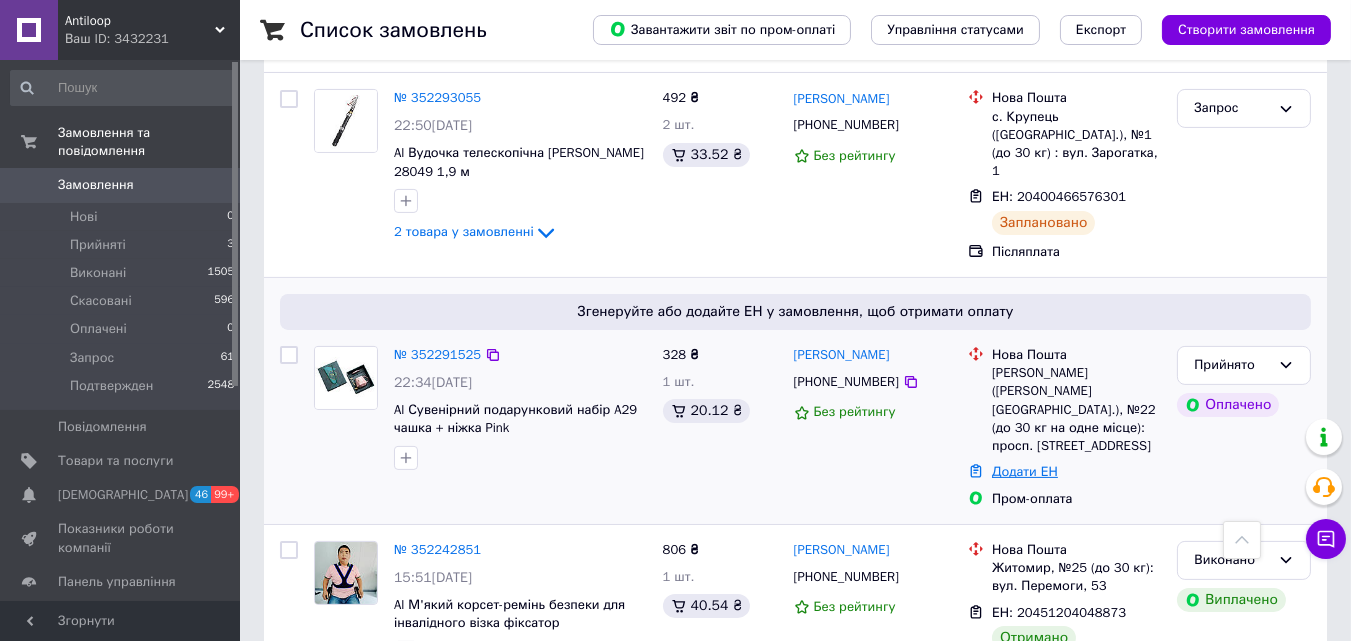 click on "Додати ЕН" at bounding box center [1025, 471] 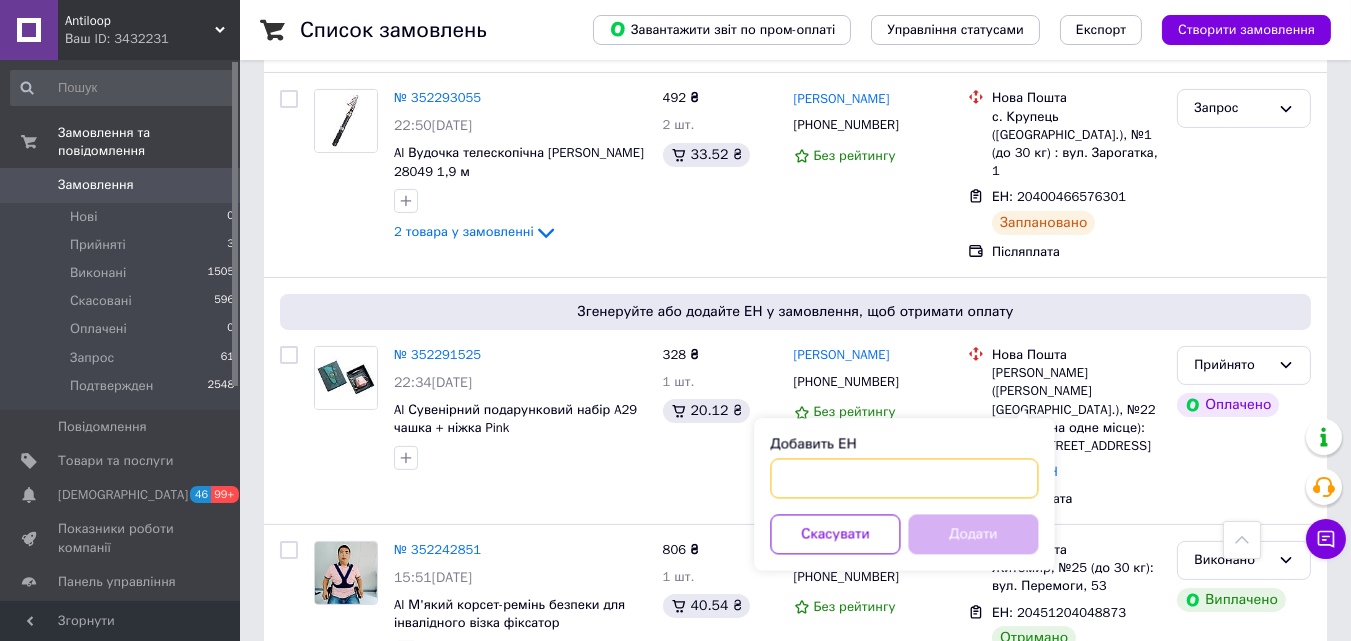 click on "Добавить ЕН" at bounding box center [904, 478] 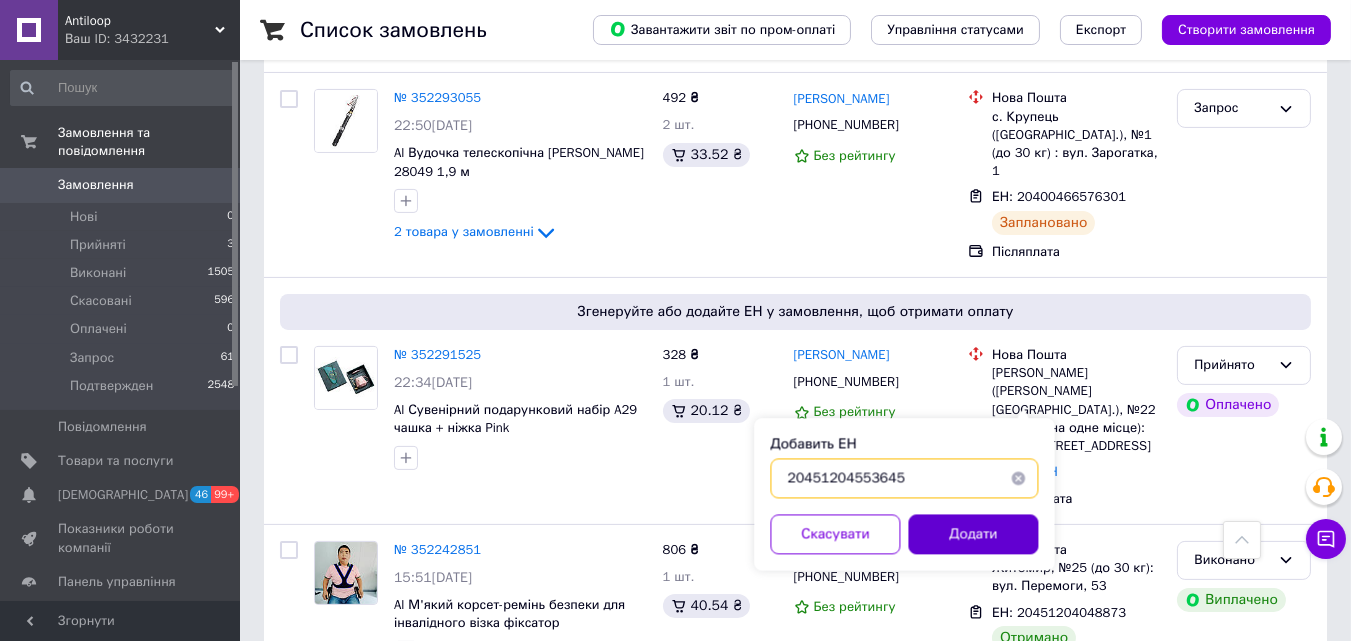 type on "20451204553645" 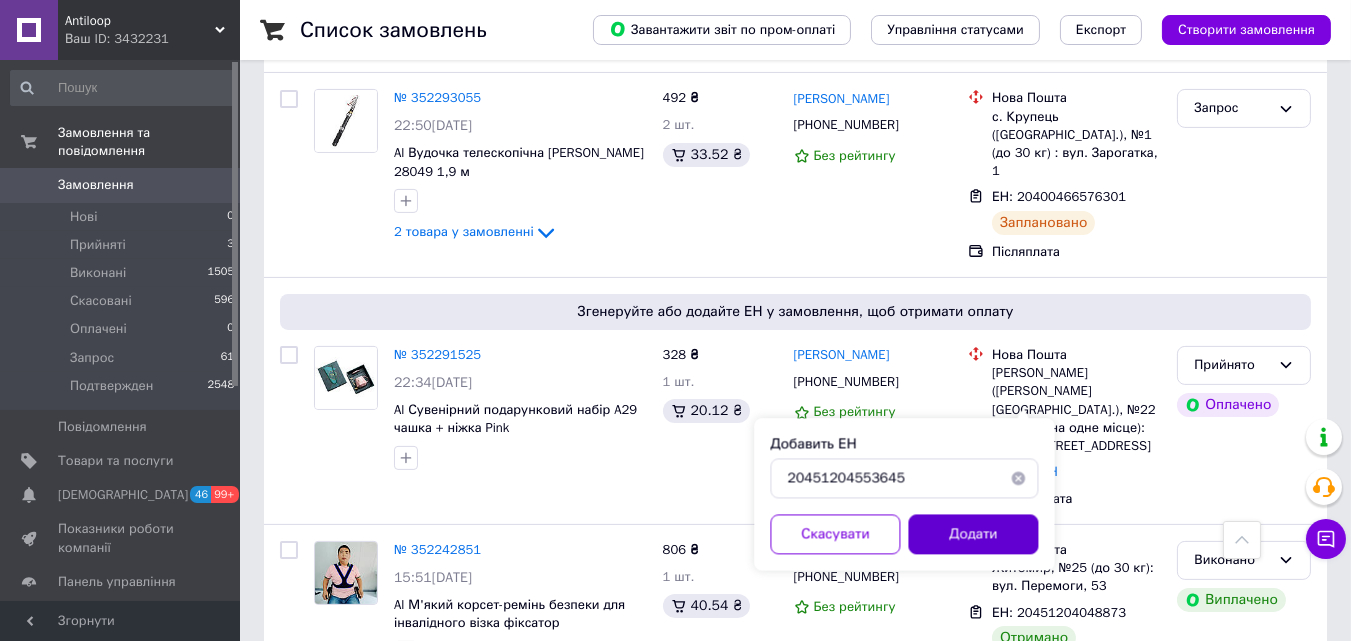 click on "Додати" at bounding box center (973, 534) 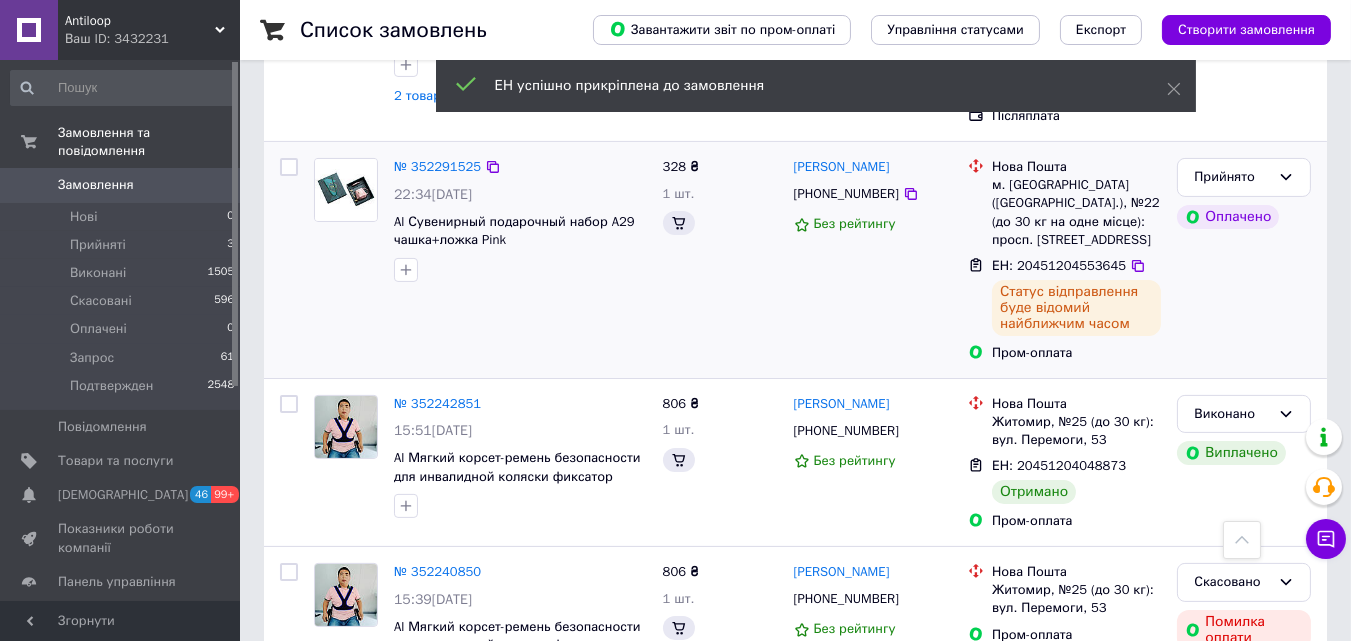 scroll, scrollTop: 816, scrollLeft: 0, axis: vertical 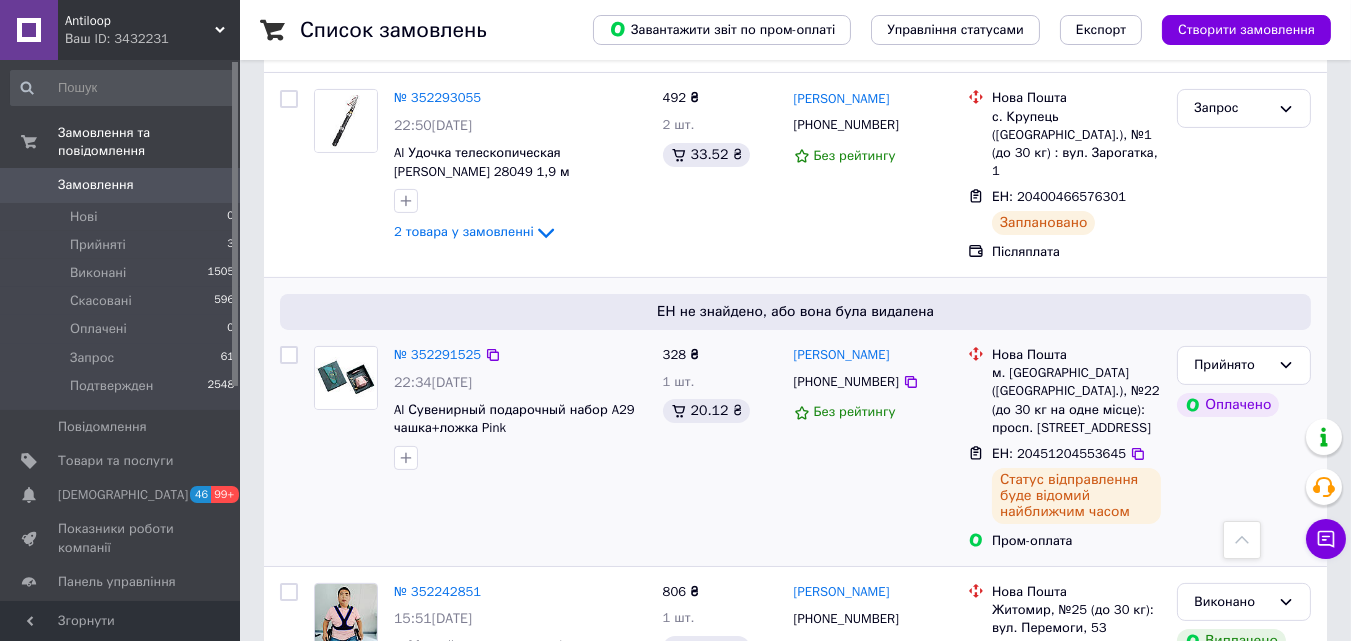 click on "328 ₴ 1 шт. 20.12 ₴" at bounding box center (720, 448) 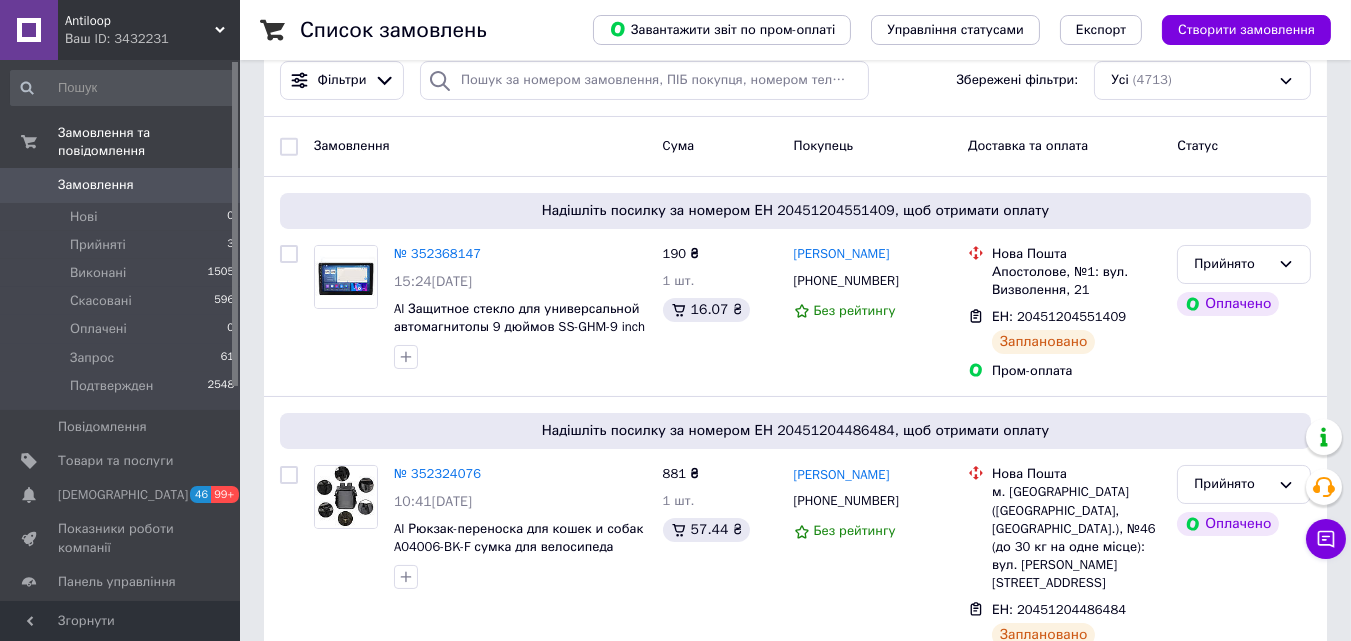 scroll, scrollTop: 32, scrollLeft: 0, axis: vertical 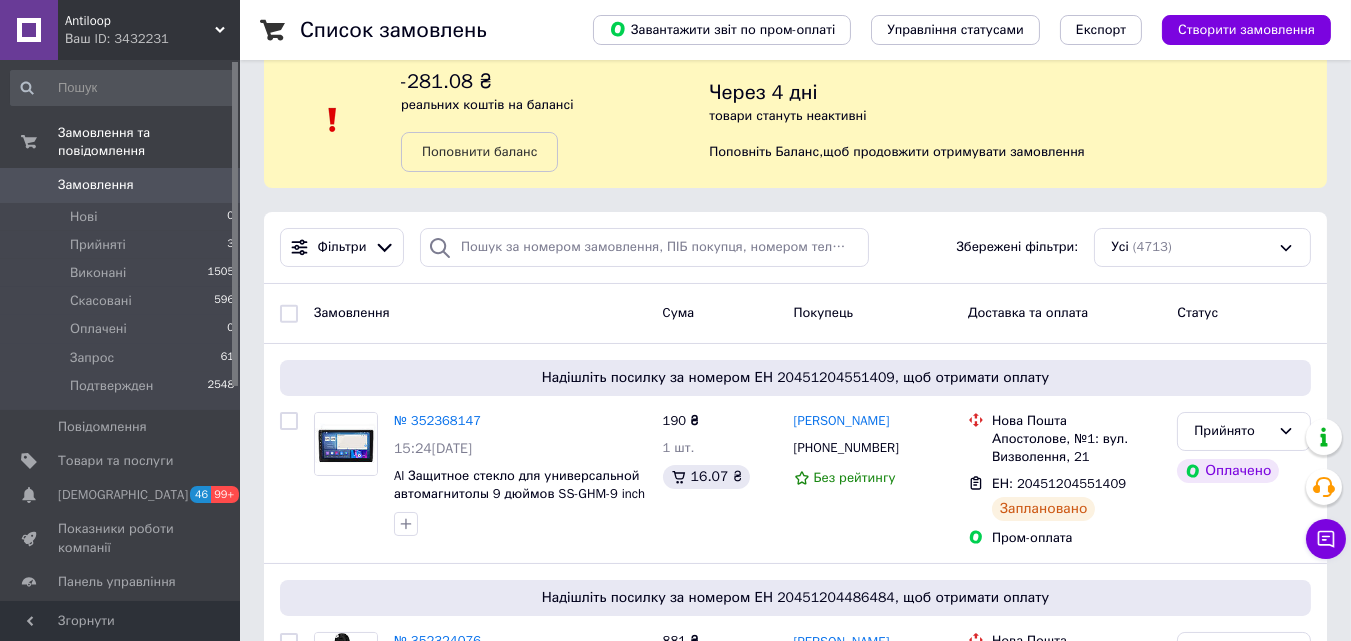 click on "Antiloop Ваш ID: 3432231" at bounding box center [149, 30] 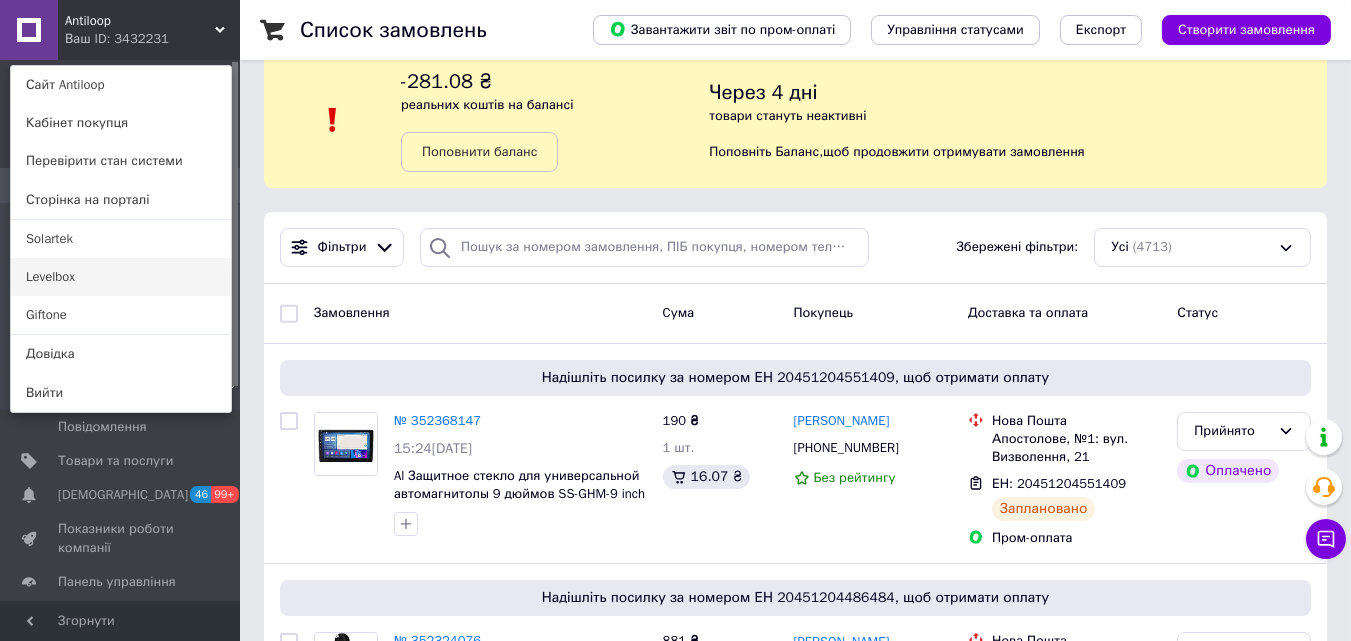 click on "Levelbox" at bounding box center [121, 277] 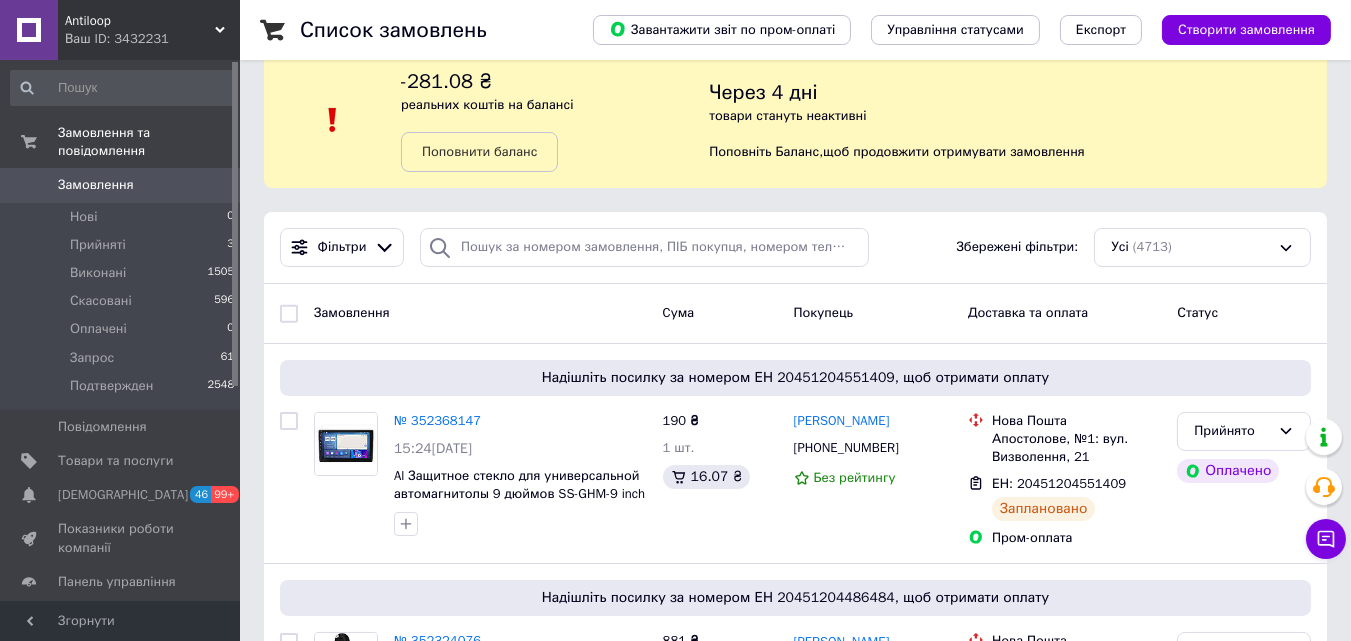 click on "Список замовлень   Завантажити звіт по пром-оплаті Управління статусами Експорт Створити замовлення -281.08 ₴ реальних коштів на балансі Поповнити баланс Через 4 дні товари стануть неактивні Поповніть Баланс ,  щоб продовжити отримувати замовлення Фільтри Збережені фільтри: Усі (4713) Замовлення Cума Покупець Доставка та оплата Статус Надішліть посилку за номером ЕН 20451204551409, щоб отримати оплату № 352368147 15:24, 12.07.2025 Al Защитное стекло для универсальной автомагнитолы 9 дюймов SS-GHM-9 inch 190 ₴ 1 шт. 16.07 ₴ Роман Марченко +380963002906 Без рейтингу Нова Пошта ЕН: 20451204551409 881 ₴ 1" at bounding box center (795, 2358) 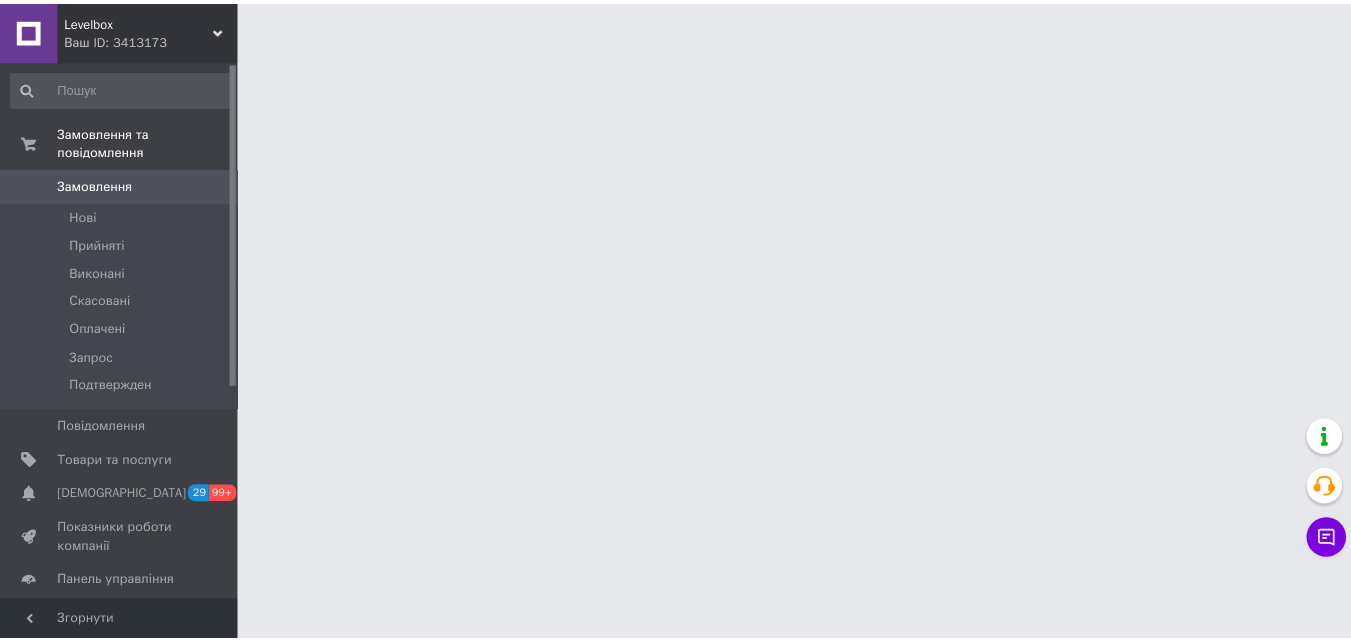 scroll, scrollTop: 0, scrollLeft: 0, axis: both 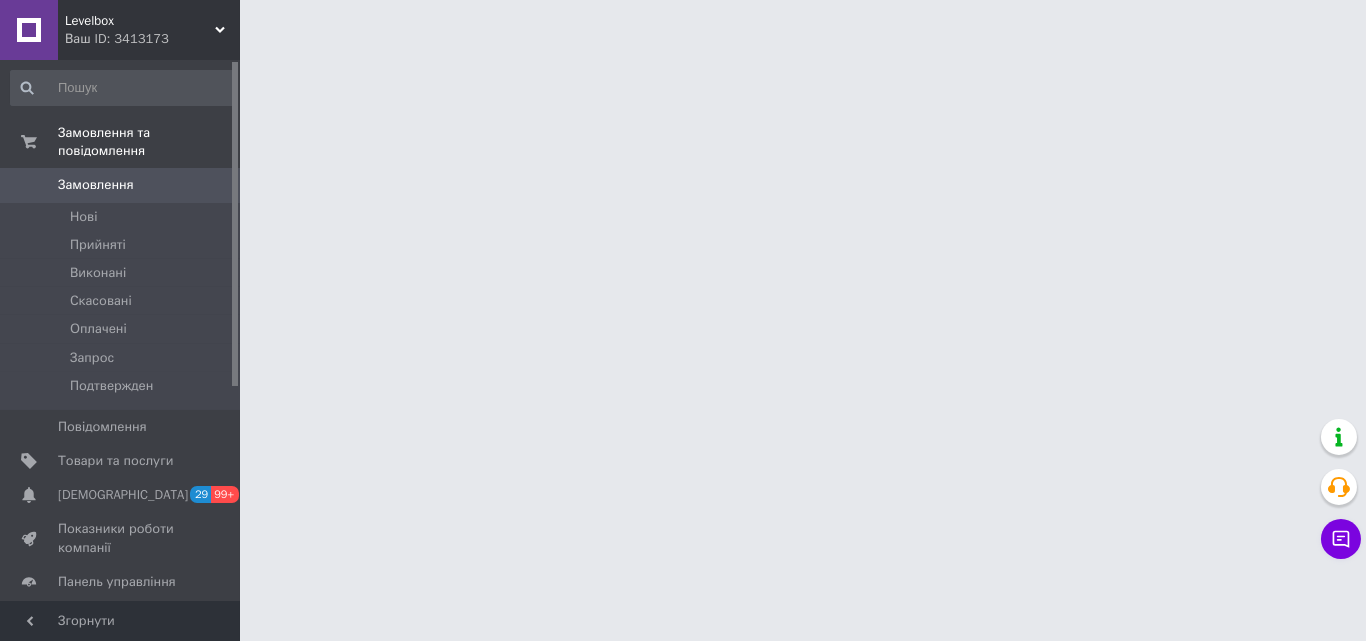 click on "Levelbox Ваш ID: 3413173 Сайт Levelbox Кабінет покупця Перевірити стан системи Сторінка на порталі Solartek Antiloop Giftone Довідка Вийти Замовлення та повідомлення Замовлення 0 [GEOGRAPHIC_DATA] Виконані Скасовані Оплачені Запрос Подтвержден Повідомлення 0 Товари та послуги Сповіщення 29 99+ Показники роботи компанії Панель управління Відгуки Покупці Каталог ProSale Аналітика Інструменти веб-майстра та SEO Управління сайтом Гаманець компанії [PERSON_NAME] Тарифи та рахунки Prom топ Згорнути" at bounding box center [683, 25] 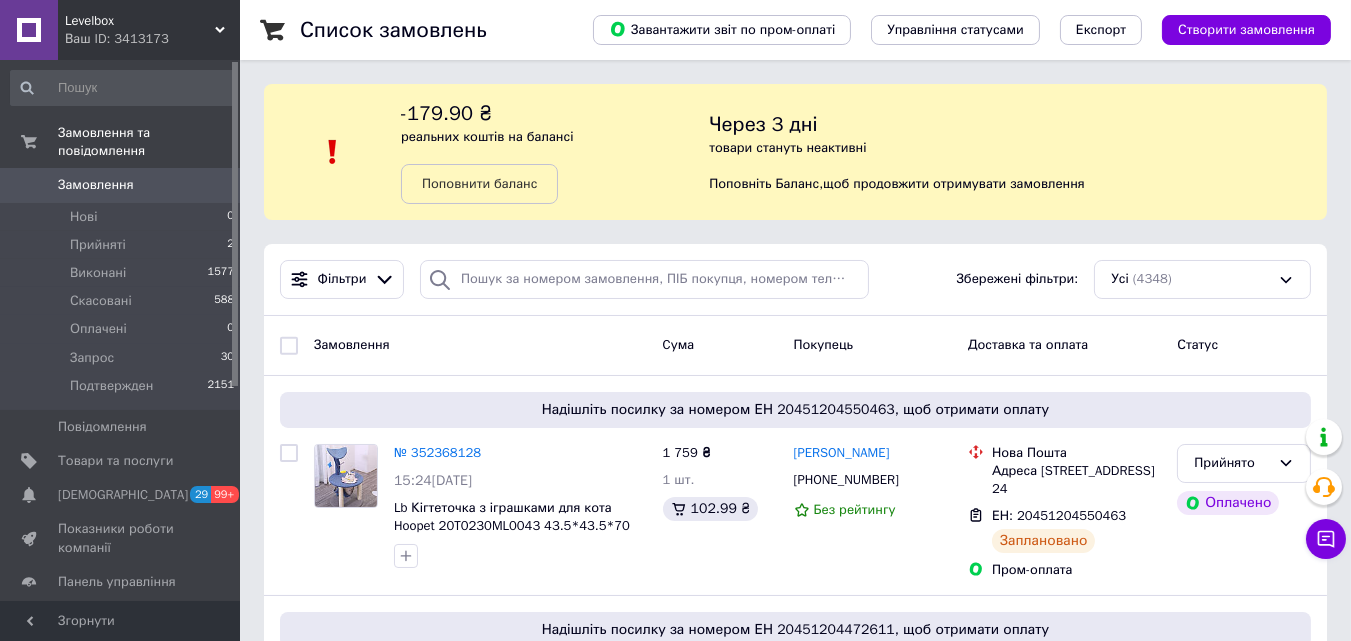scroll, scrollTop: 315, scrollLeft: 0, axis: vertical 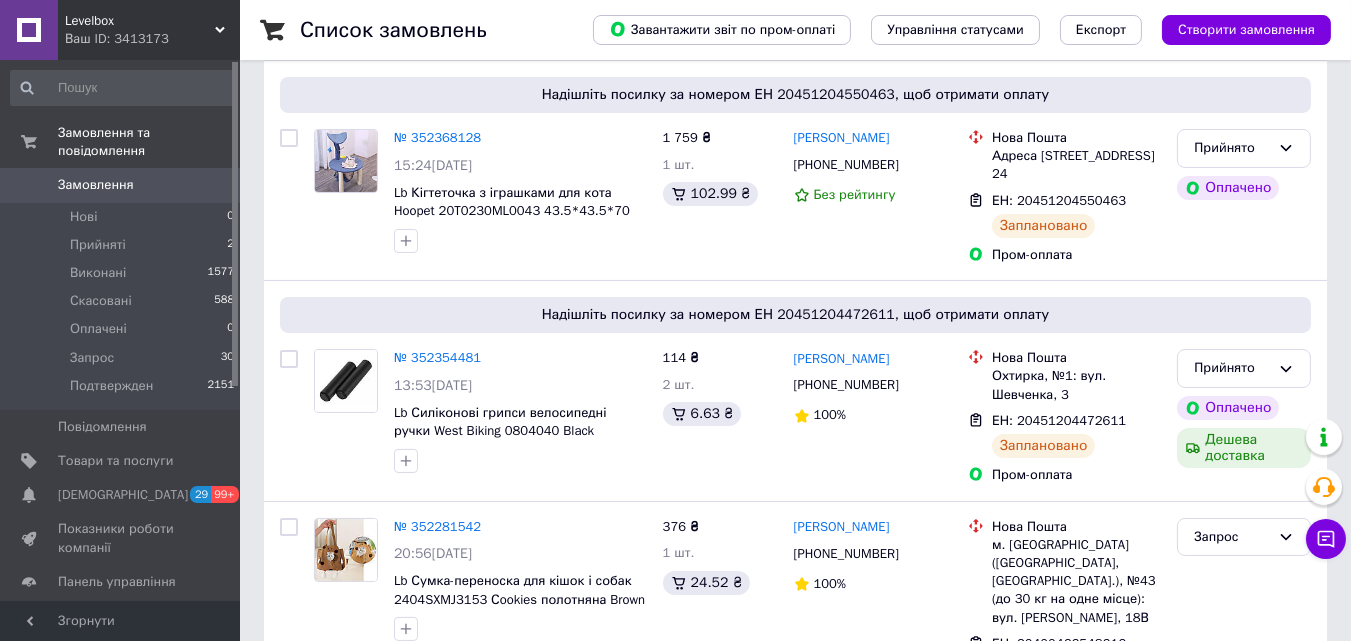 click on "Levelbox" at bounding box center (140, 21) 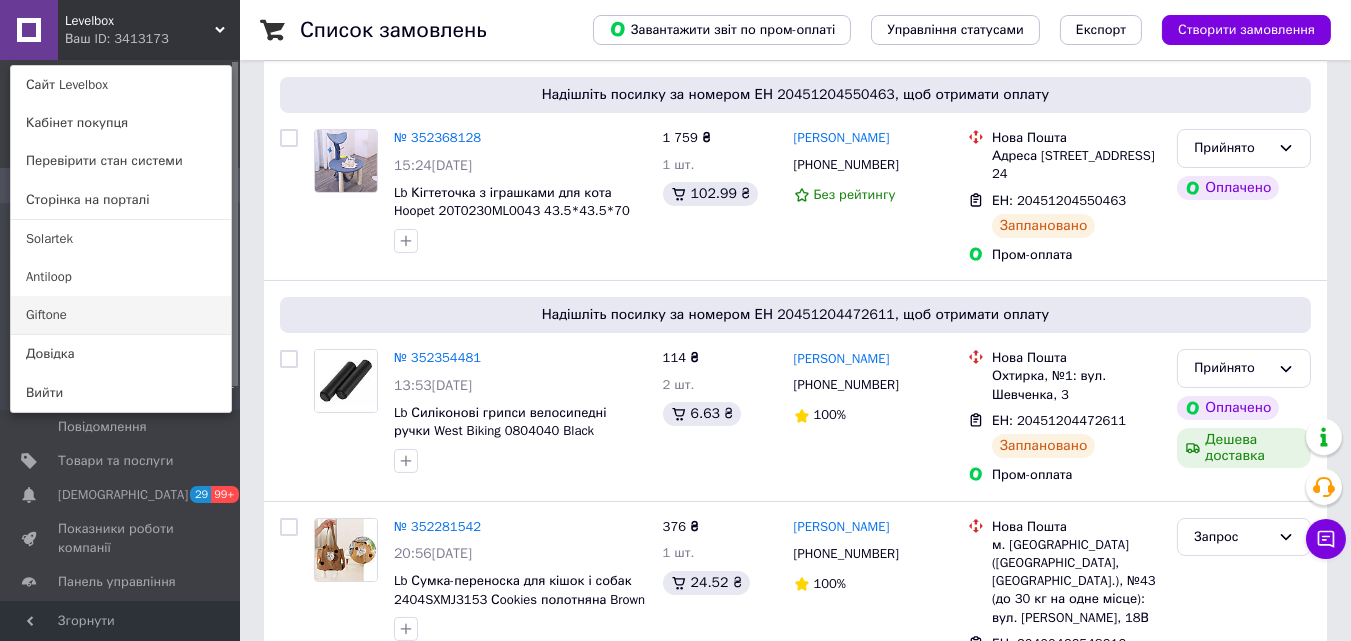 click on "Giftone" at bounding box center (121, 315) 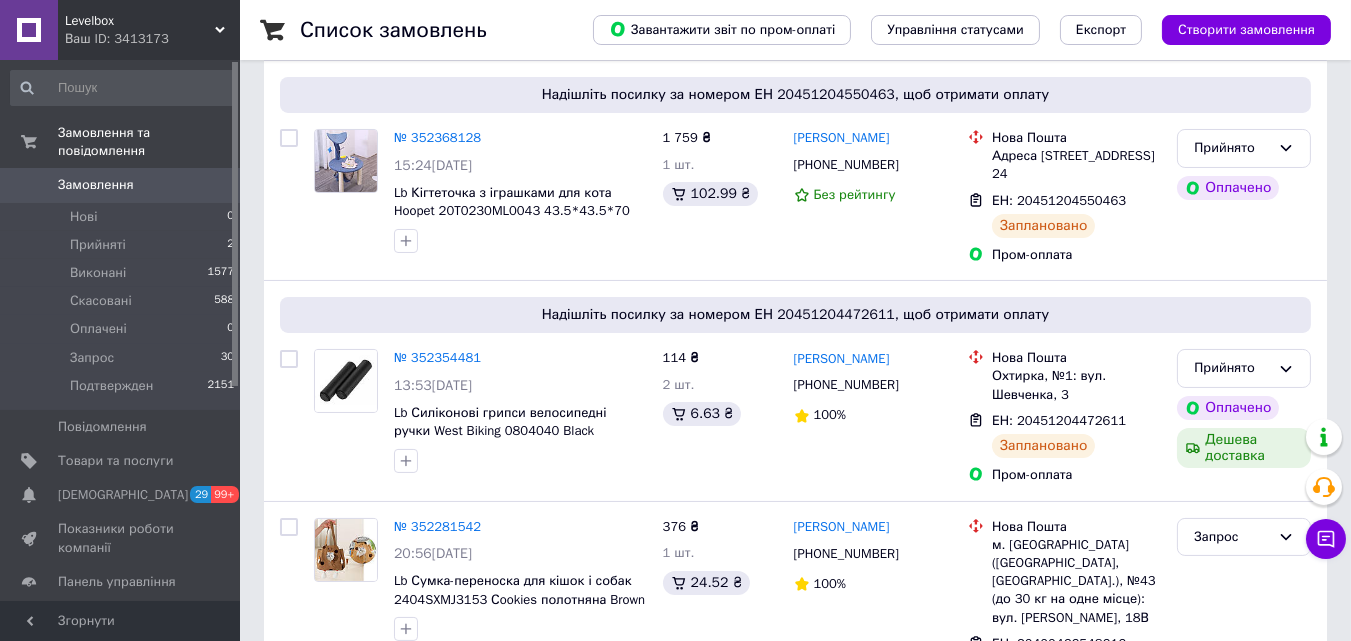 click on "Список замовлень   Завантажити звіт по пром-оплаті Управління статусами Експорт Створити замовлення -179.90 ₴ реальних коштів на балансі Поповнити баланс Через 3 дні товари стануть неактивні Поповніть Баланс ,  щоб продовжити отримувати замовлення Фільтри Збережені фільтри: Усі (4348) Замовлення Cума Покупець Доставка та оплата Статус Надішліть посилку за номером ЕН 20451204550463, щоб отримати оплату № 352368128 15:24[DATE] Lb Кігтеточка з іграшками для кота Hoopet 20T0230ML0043 43.5*43.5*70 см 1 759 ₴ 1 шт. 102.99 ₴ Вид [PERSON_NAME] [PHONE_NUMBER] Без рейтингу Нова Пошта ЕН: 20451204550463 Заплановано 114 ₴ 1" at bounding box center [795, 1962] 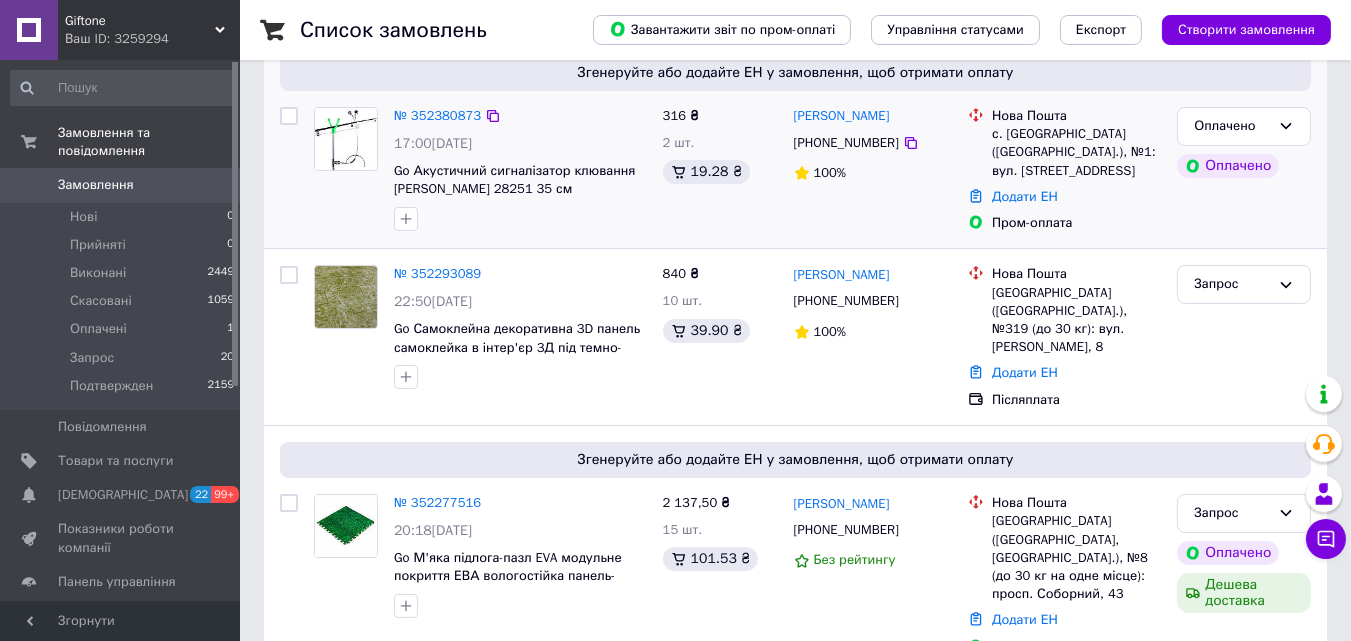 scroll, scrollTop: 61, scrollLeft: 0, axis: vertical 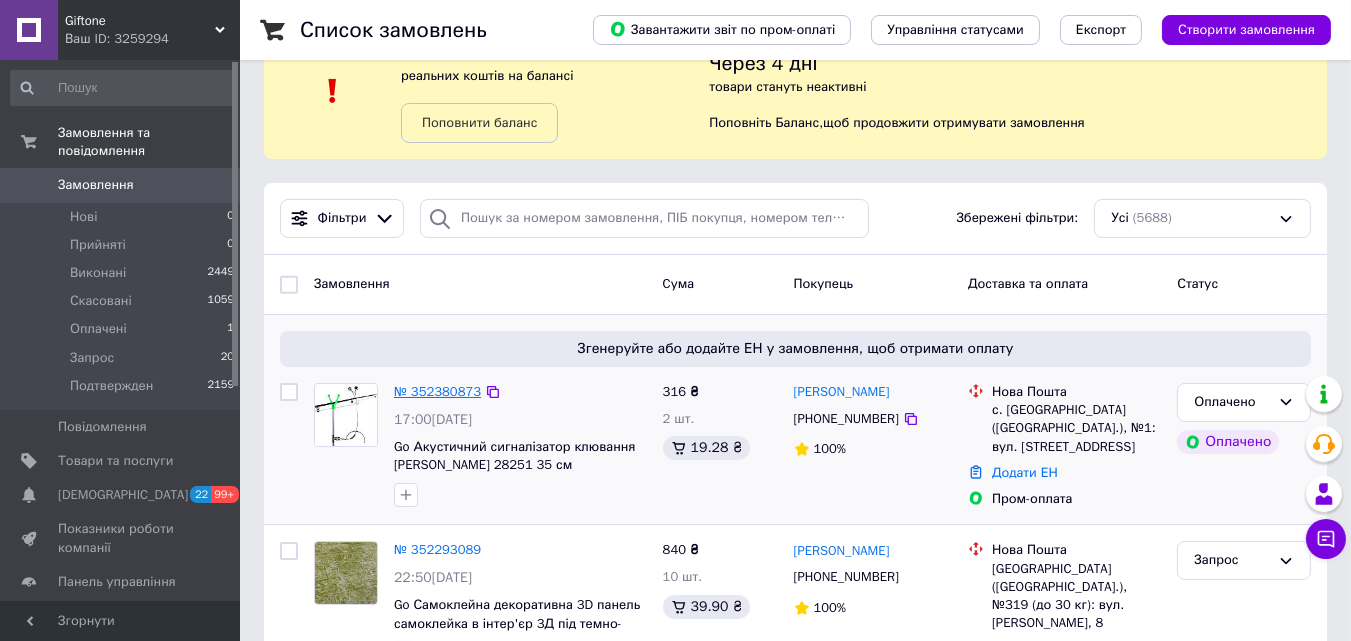 click on "№ 352380873" at bounding box center [437, 391] 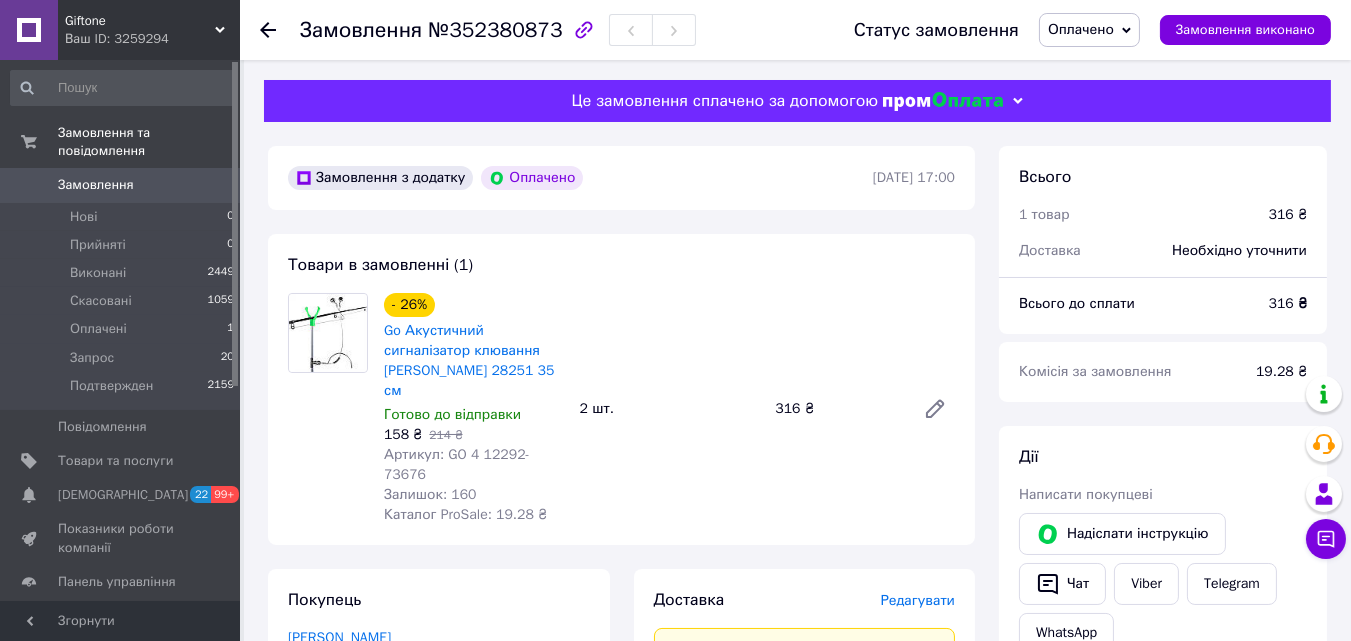 click on "Оплачено" at bounding box center (1081, 29) 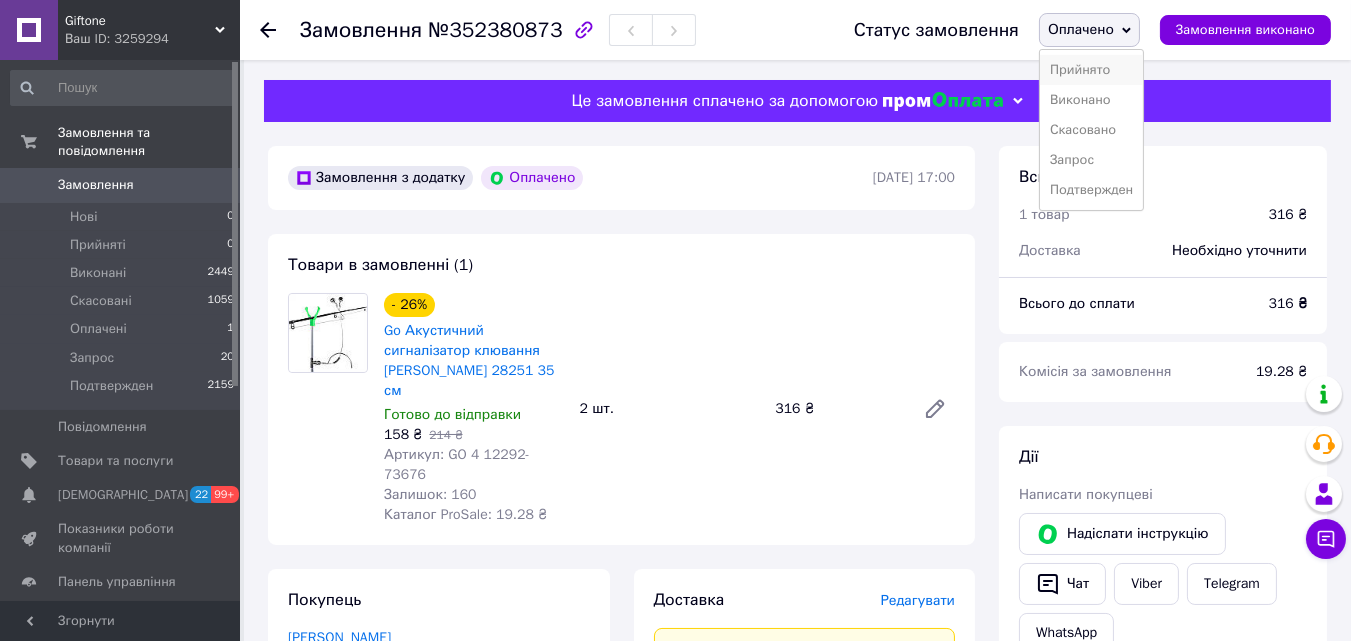 click on "Прийнято" at bounding box center (1091, 70) 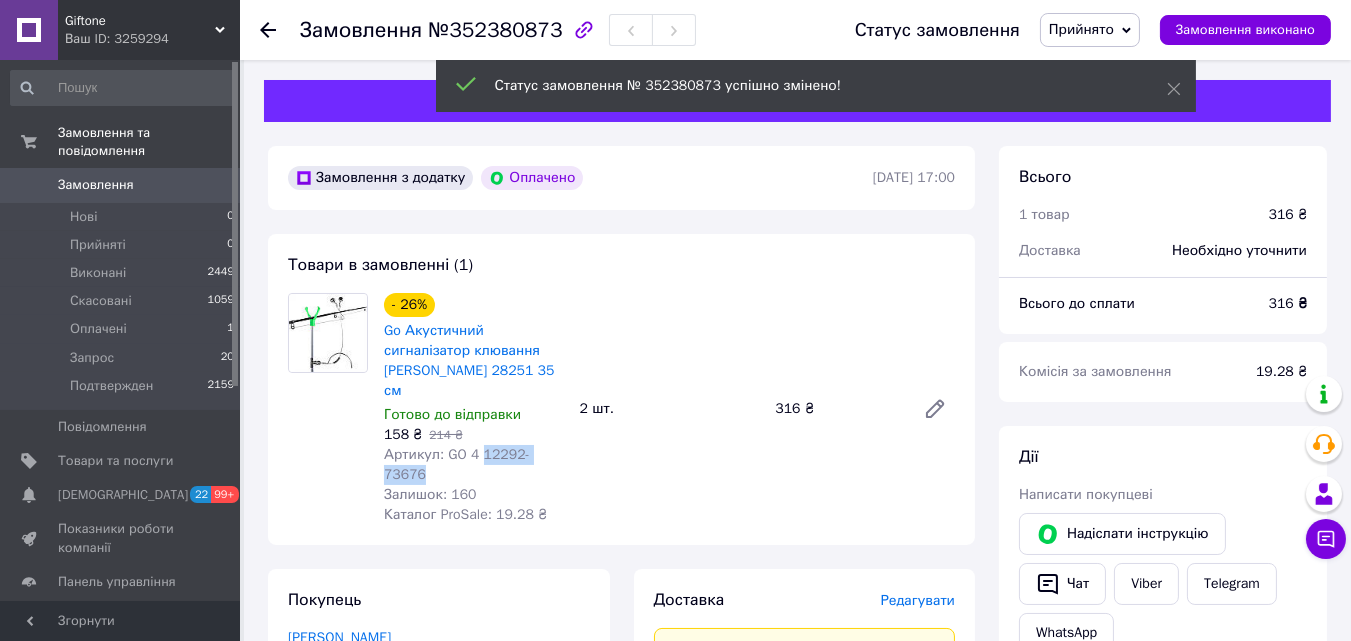 drag, startPoint x: 563, startPoint y: 432, endPoint x: 480, endPoint y: 432, distance: 83 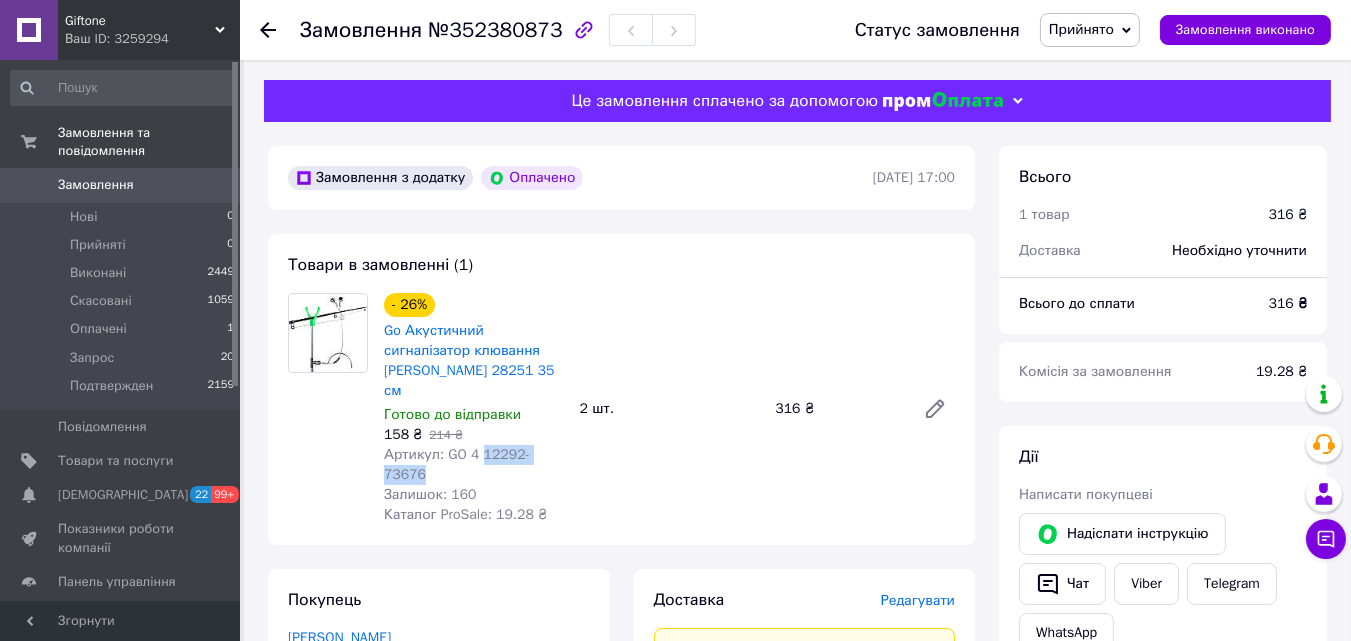 copy on "12292-73676" 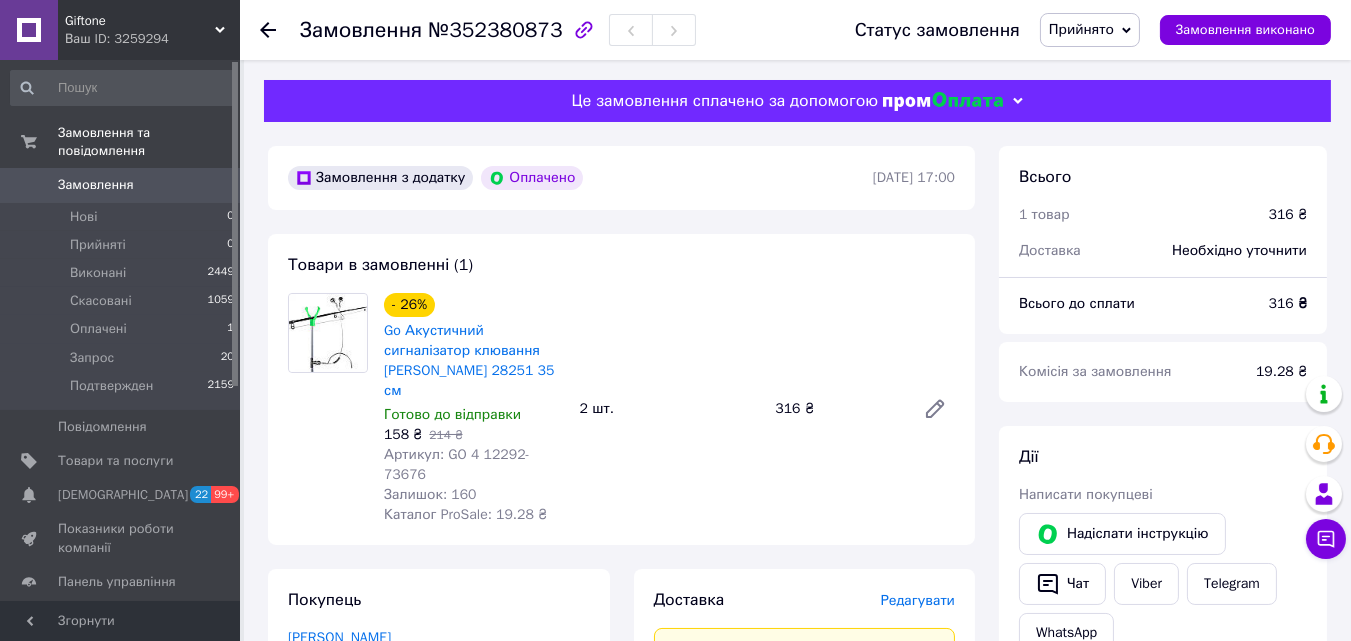 click on "2 шт." at bounding box center [670, 409] 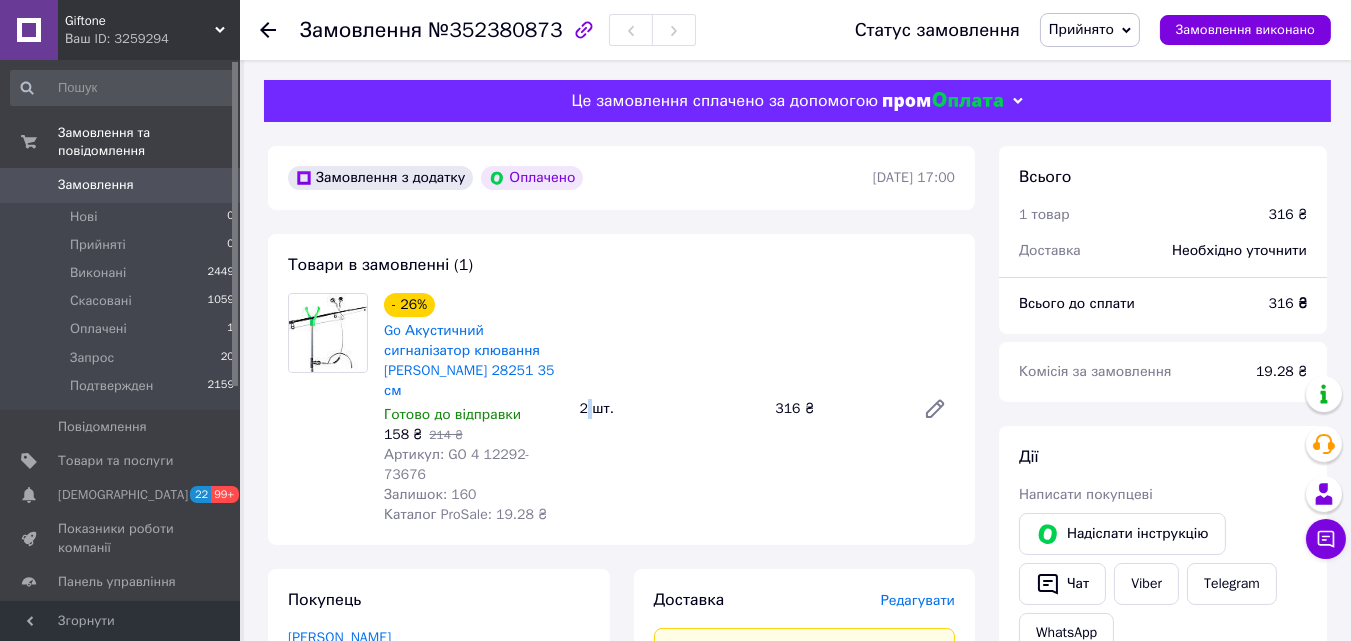 copy 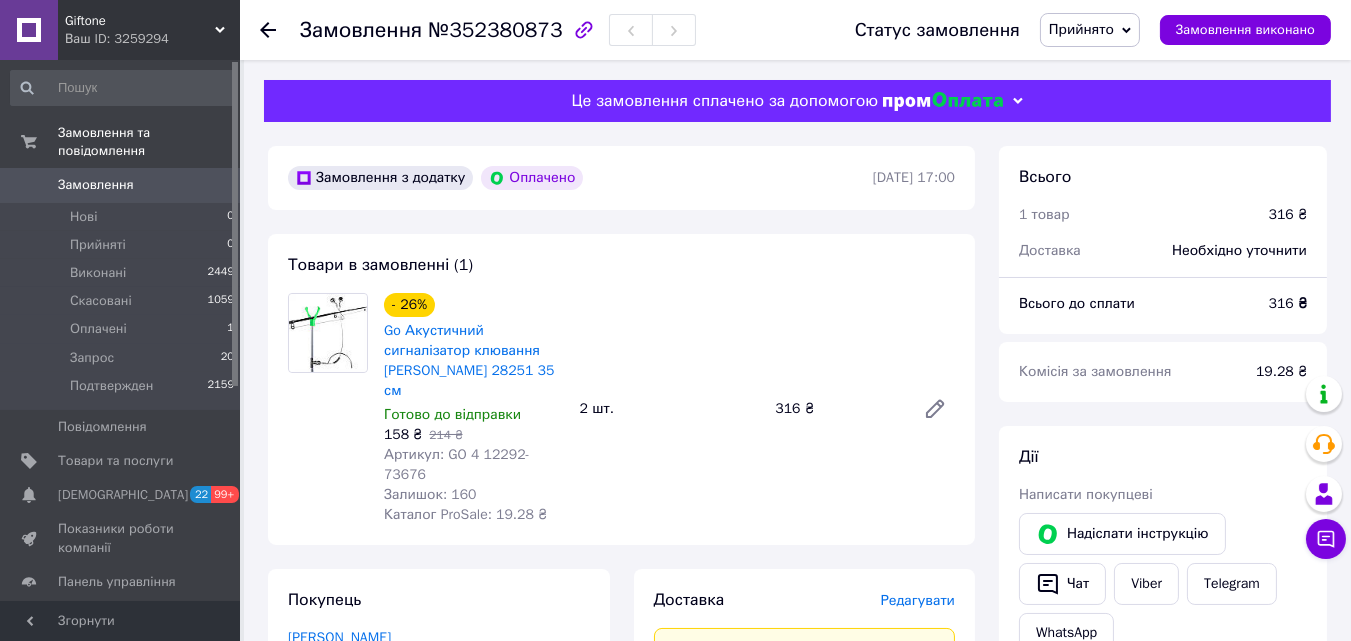 click on "2 шт." at bounding box center (670, 409) 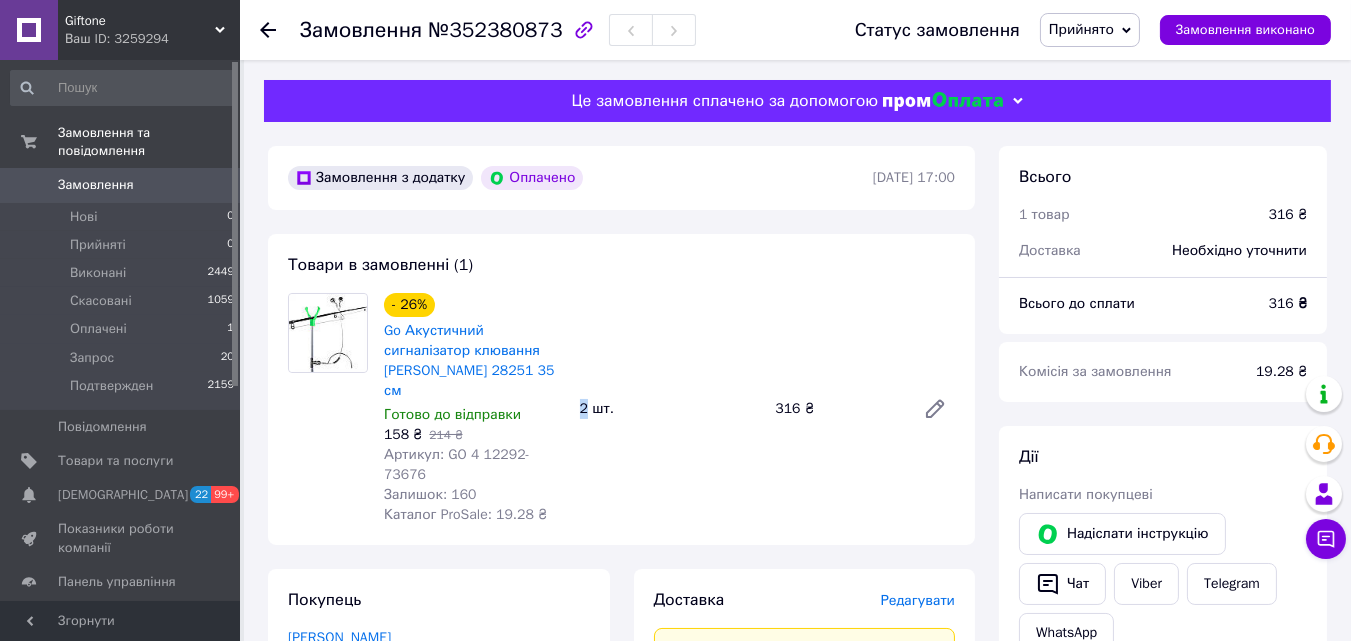 click on "2 шт." at bounding box center [670, 409] 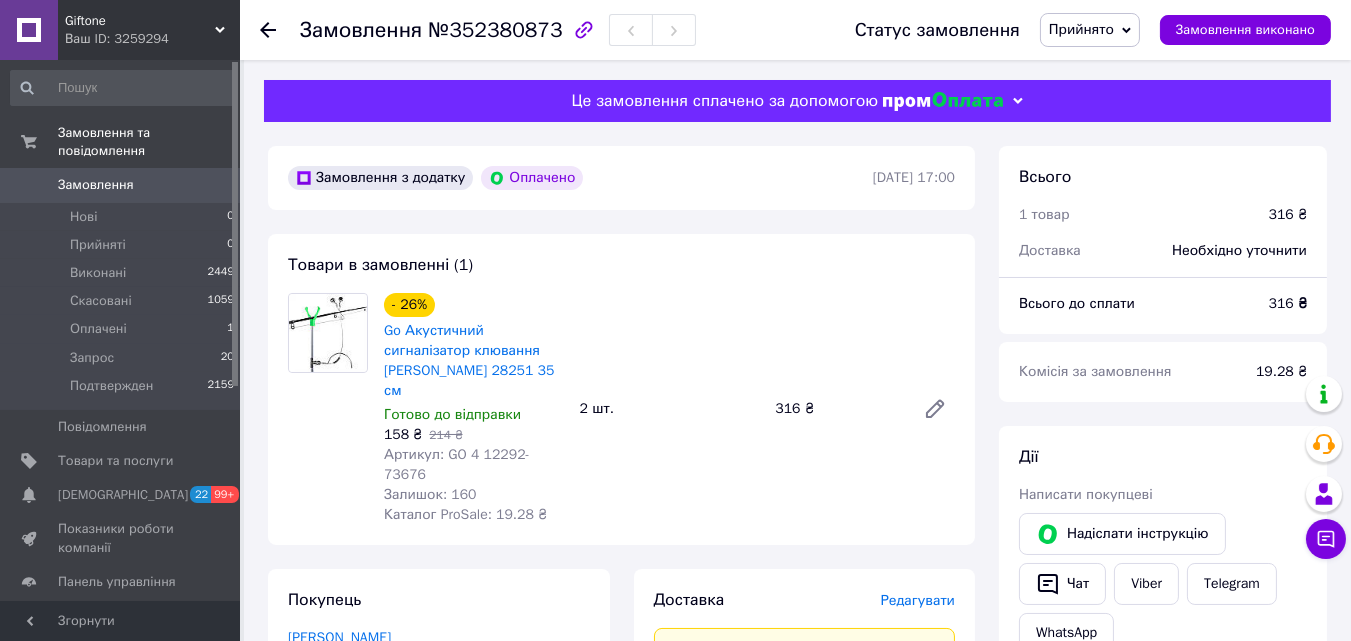 click on "158 ₴" at bounding box center [403, 434] 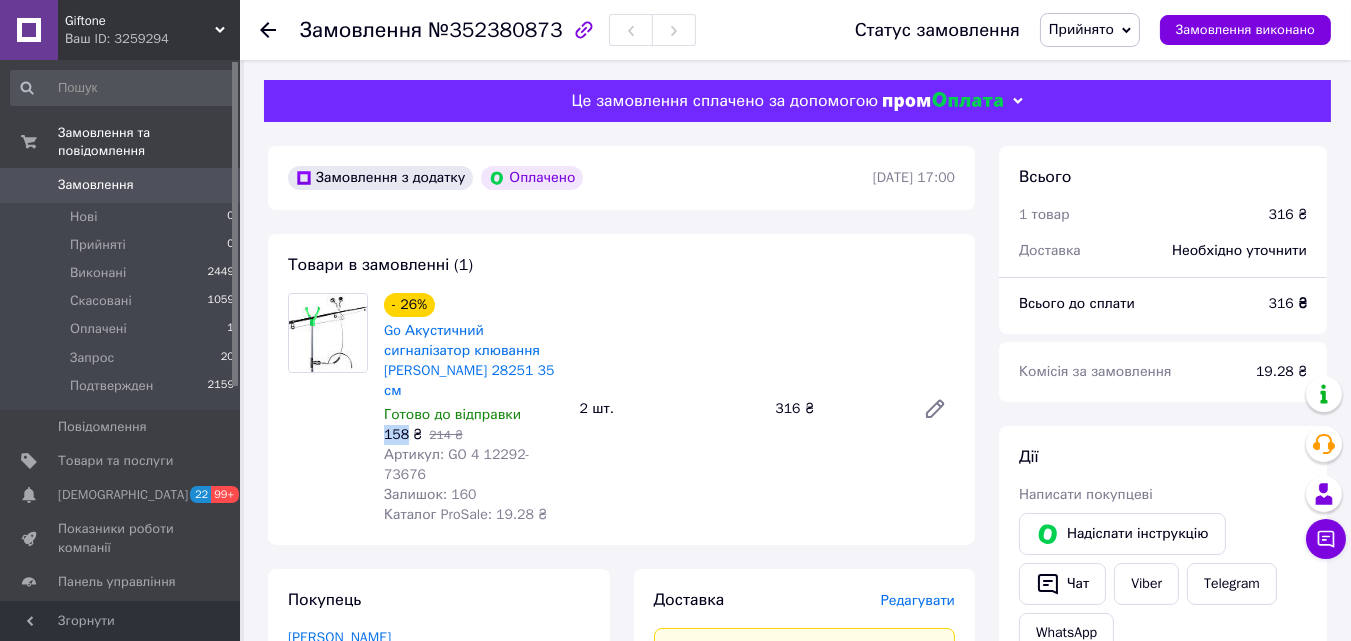 copy on "158" 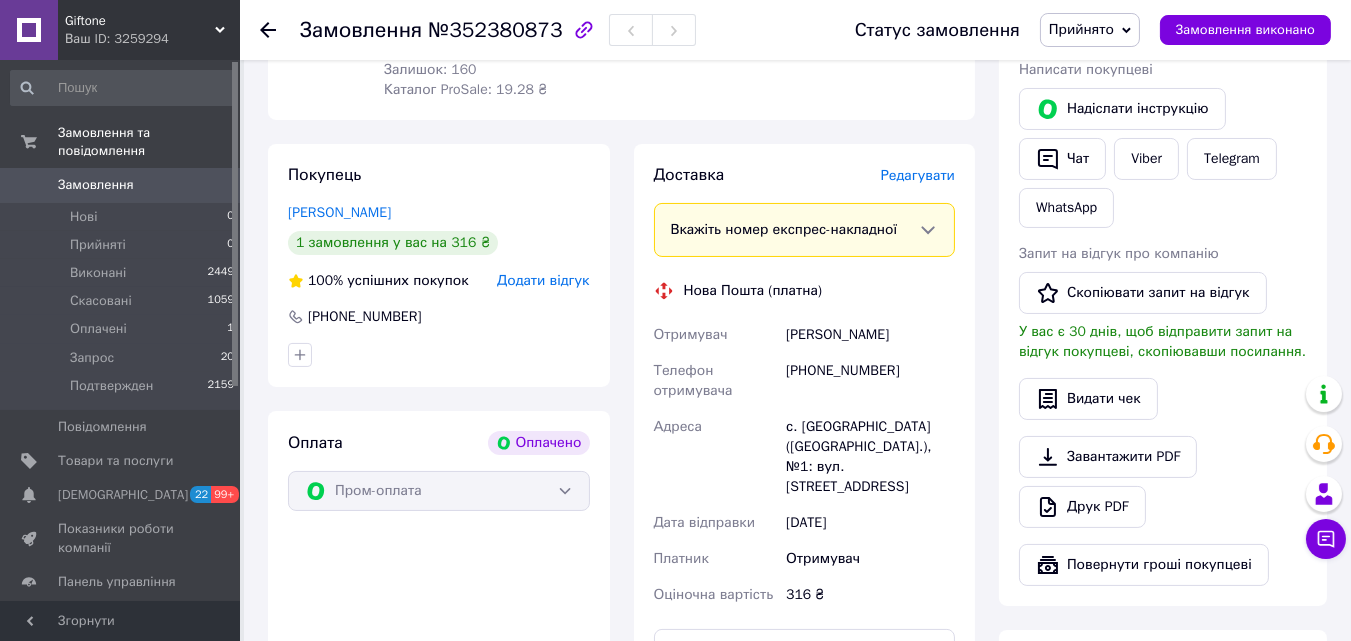 scroll, scrollTop: 426, scrollLeft: 0, axis: vertical 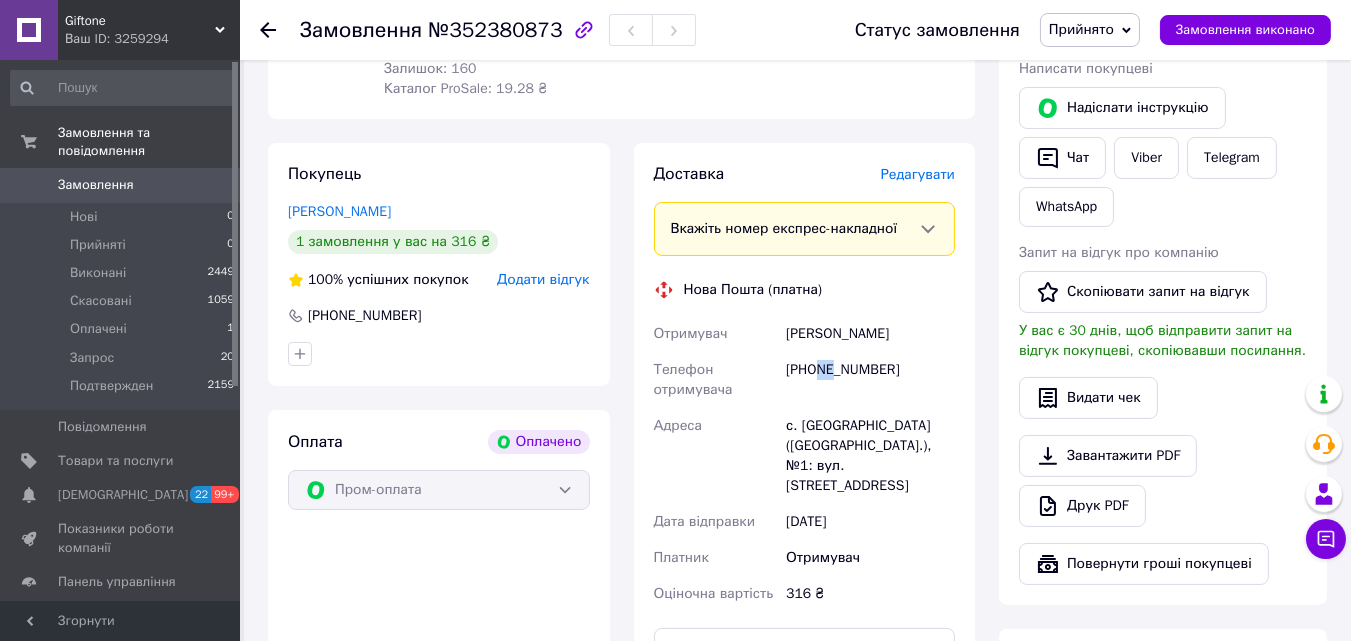 drag, startPoint x: 819, startPoint y: 329, endPoint x: 834, endPoint y: 330, distance: 15.033297 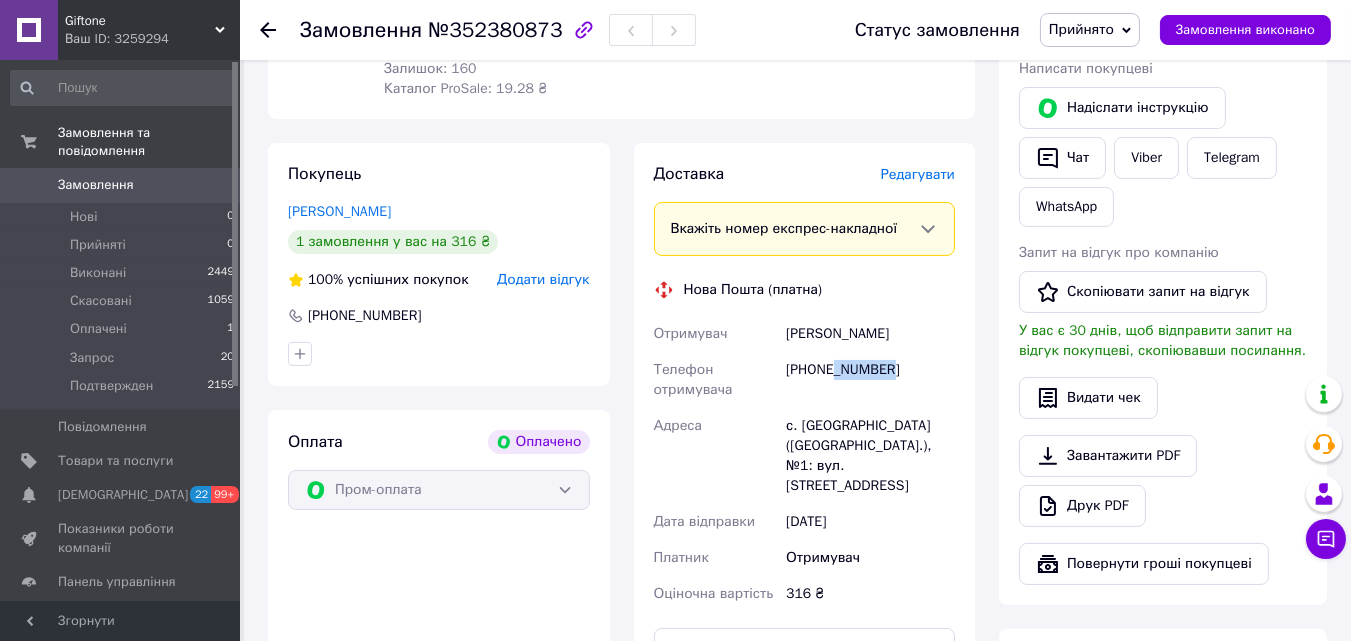 drag, startPoint x: 894, startPoint y: 326, endPoint x: 834, endPoint y: 328, distance: 60.033325 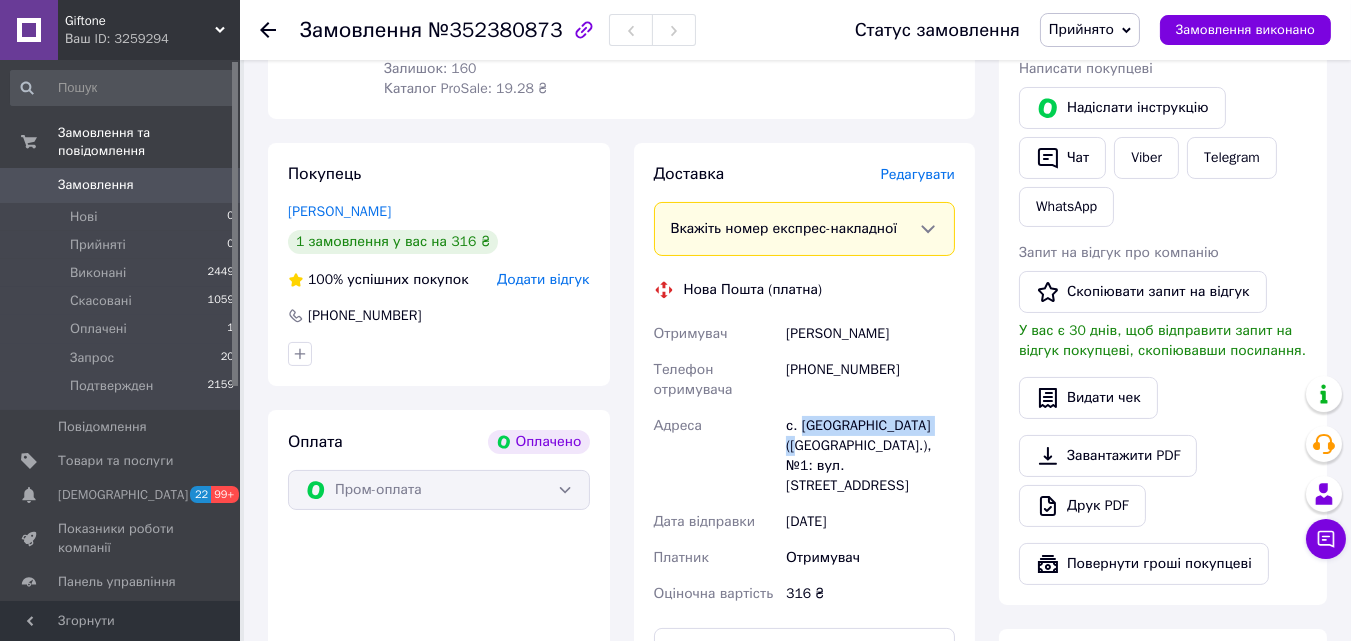 drag, startPoint x: 799, startPoint y: 385, endPoint x: 942, endPoint y: 388, distance: 143.03146 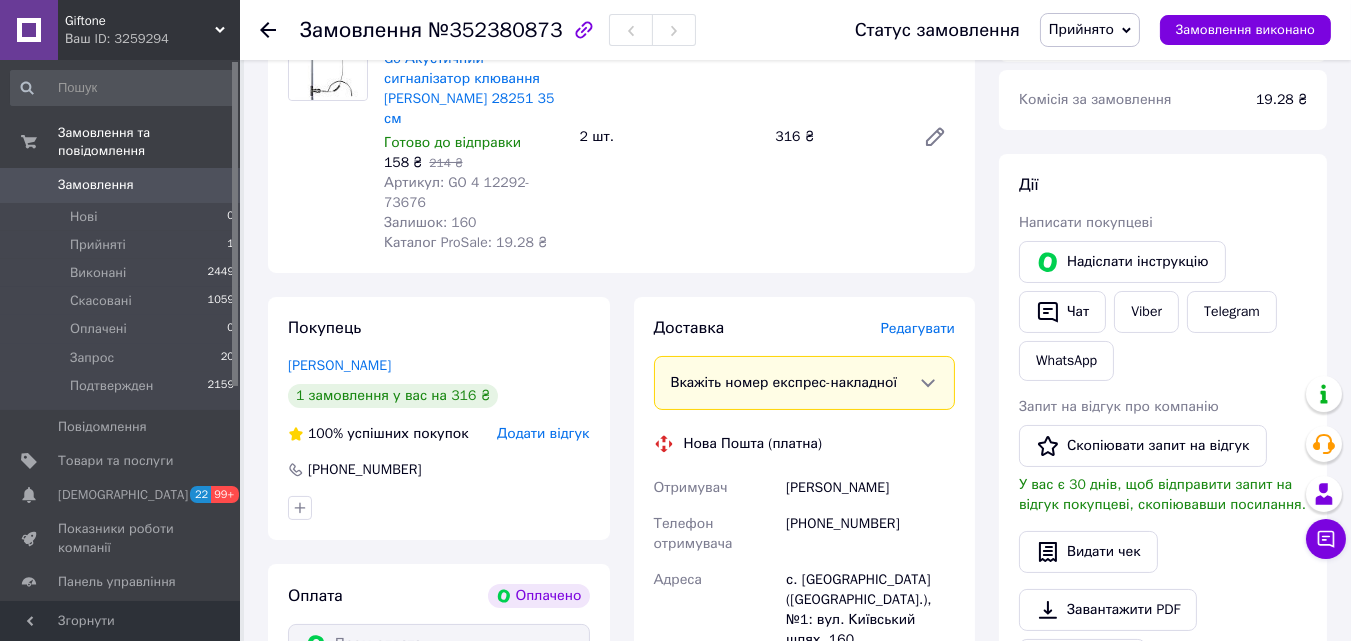 scroll, scrollTop: 0, scrollLeft: 0, axis: both 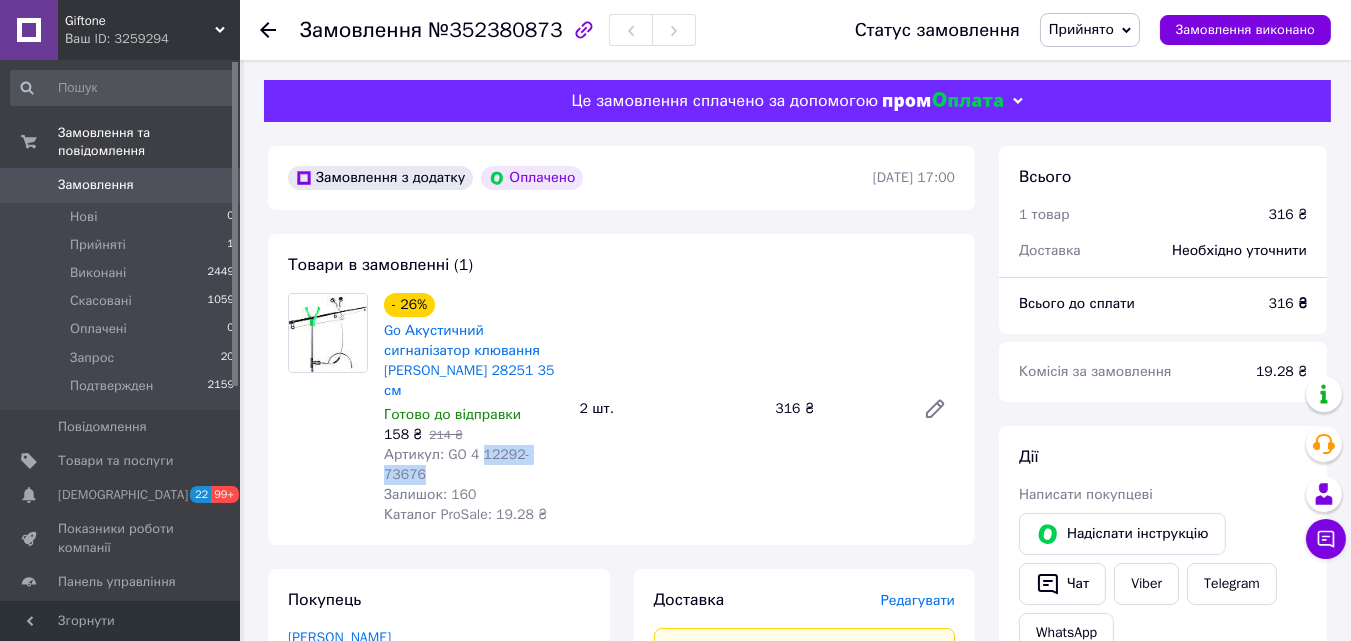 drag, startPoint x: 579, startPoint y: 441, endPoint x: 479, endPoint y: 434, distance: 100.2447 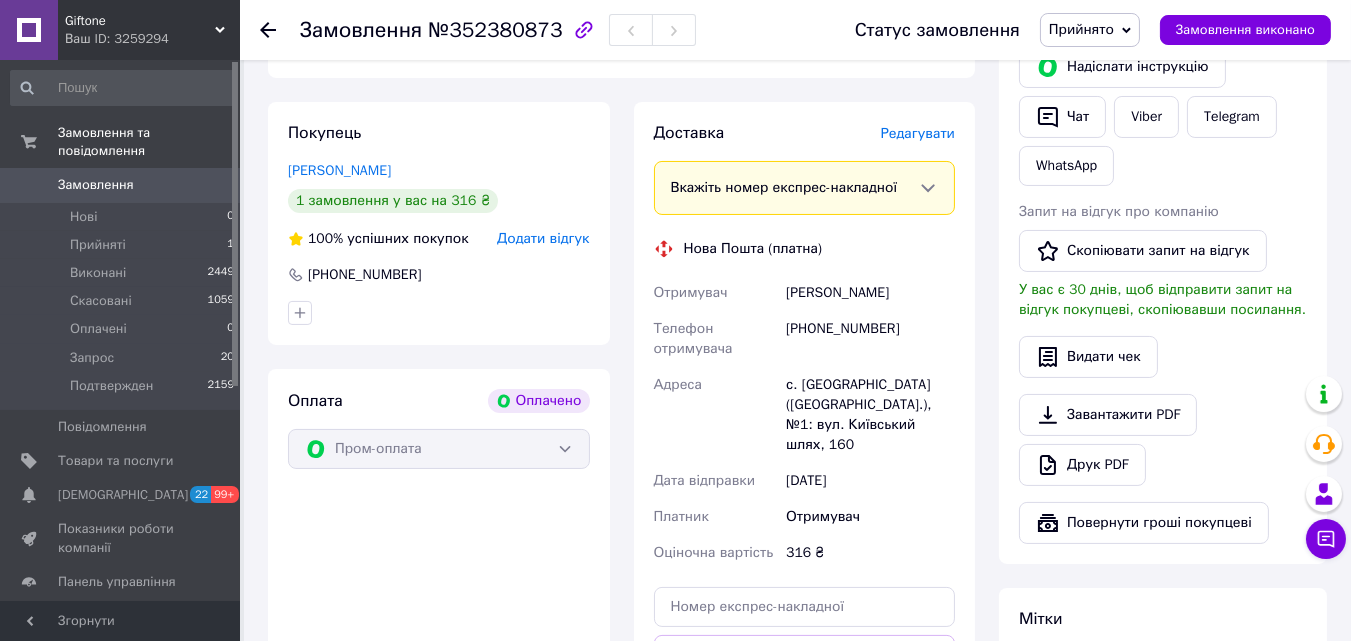 scroll, scrollTop: 0, scrollLeft: 0, axis: both 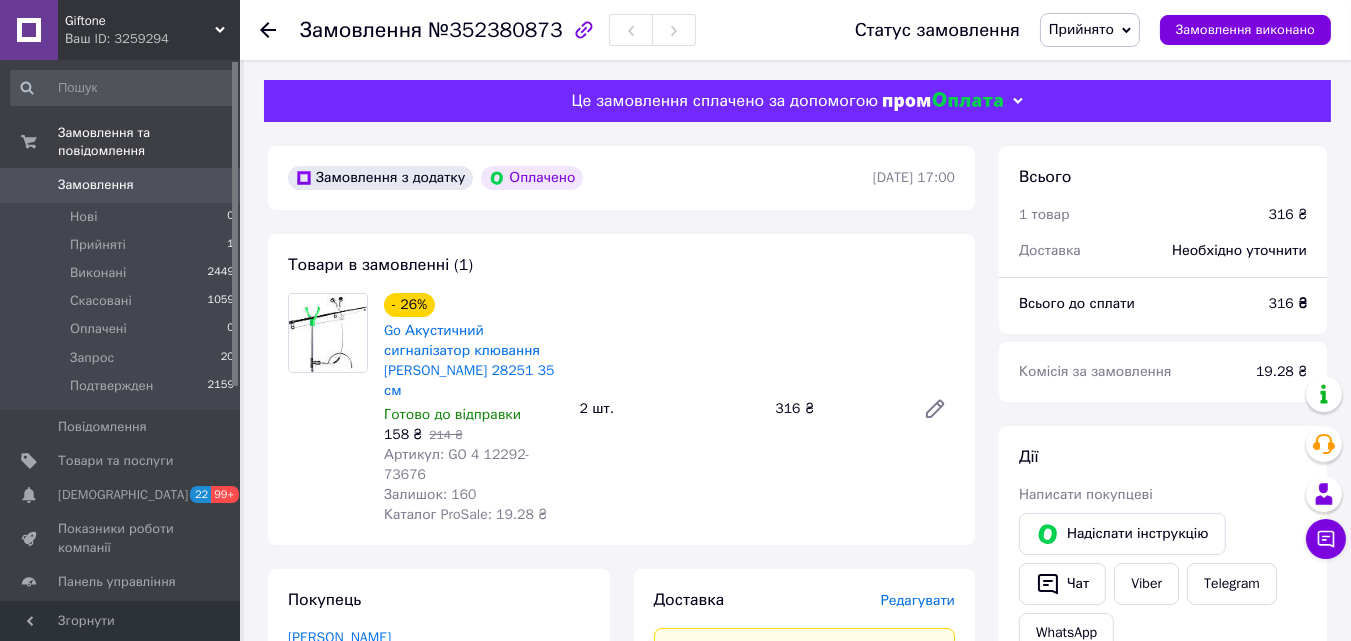 click on "Товари в замовленні (1) - 26% Go Акустичний сигналізатор клювання LEO 28251 35 см Готово до відправки 158 ₴   214 ₴ Артикул: GO 4 12292-73676 Залишок: 160 Каталог ProSale: 19.28 ₴  2 шт. 316 ₴" at bounding box center (621, 389) 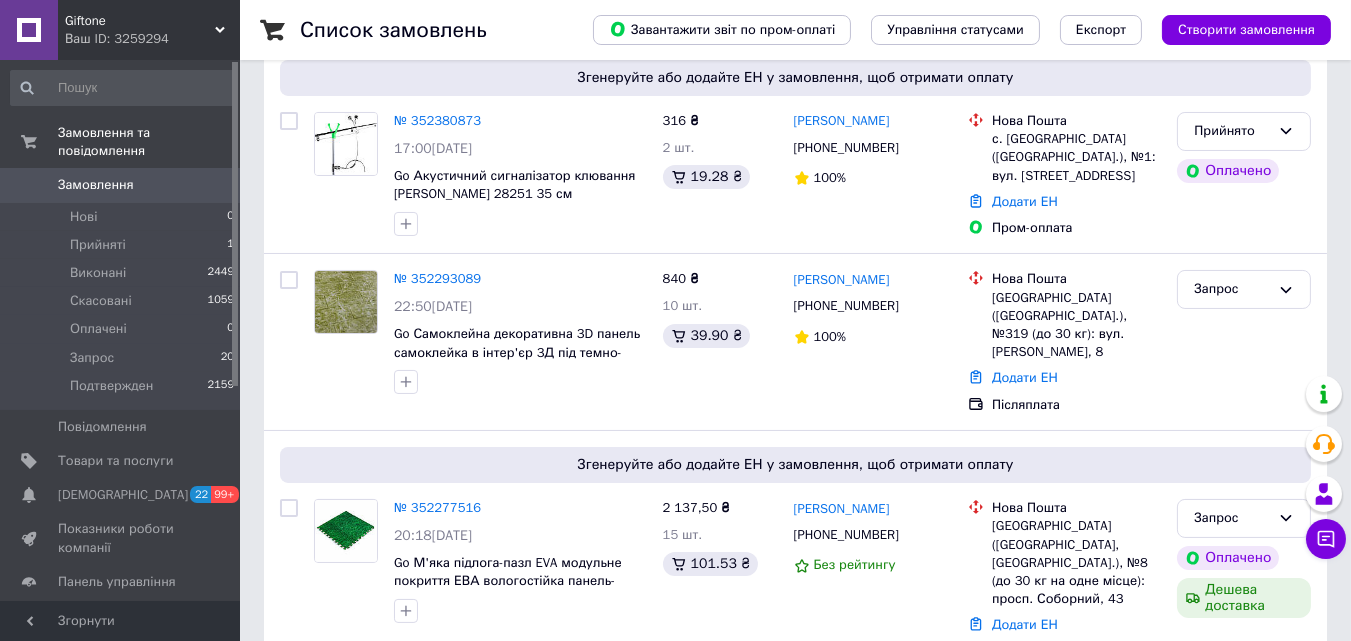 scroll, scrollTop: 351, scrollLeft: 0, axis: vertical 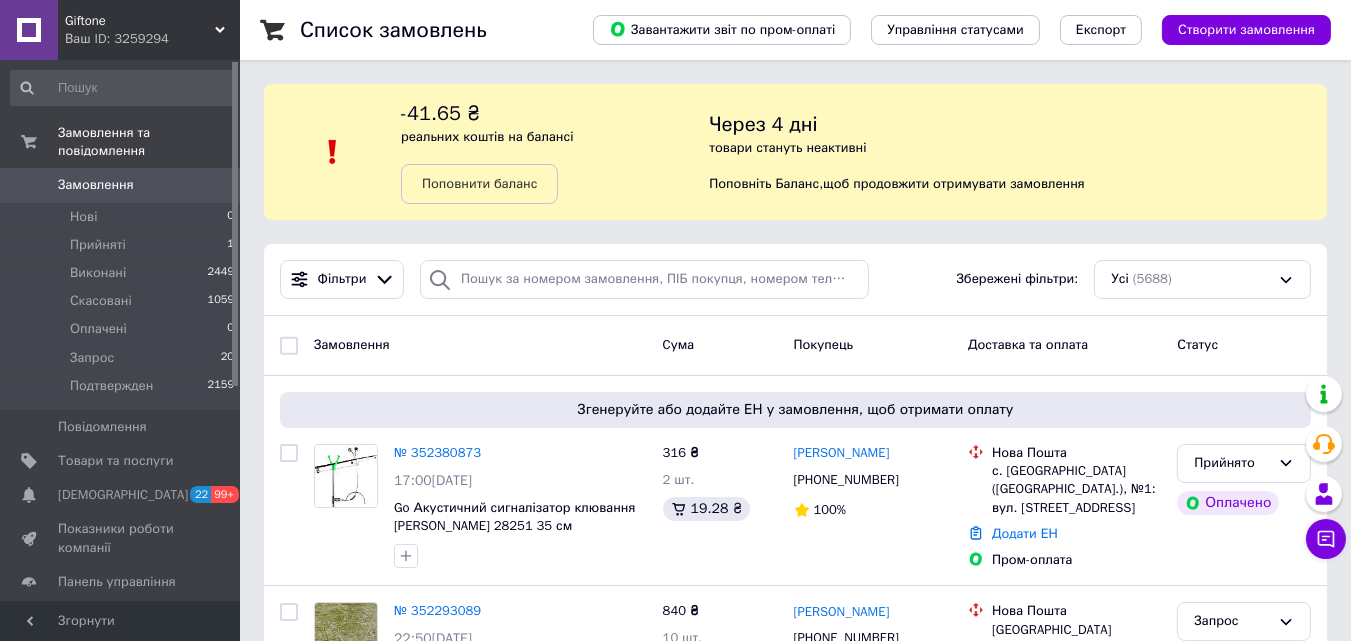 click on "Giftone" at bounding box center (140, 21) 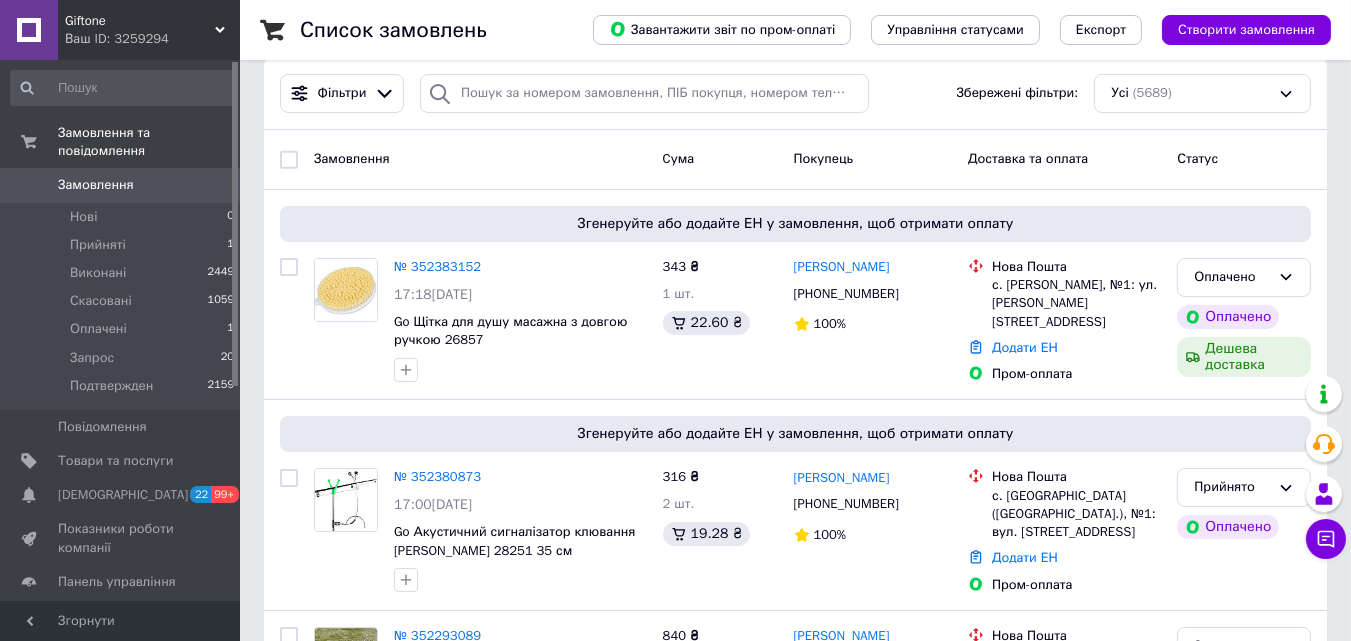 scroll, scrollTop: 187, scrollLeft: 0, axis: vertical 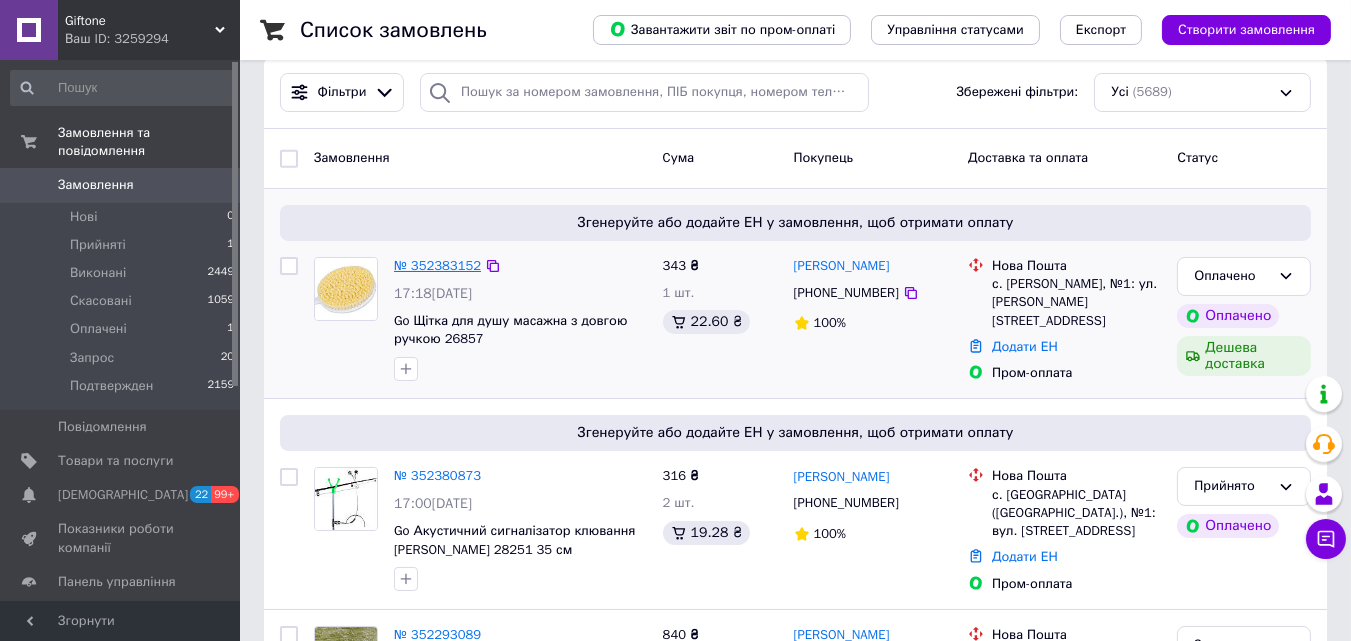click on "№ 352383152" at bounding box center (437, 265) 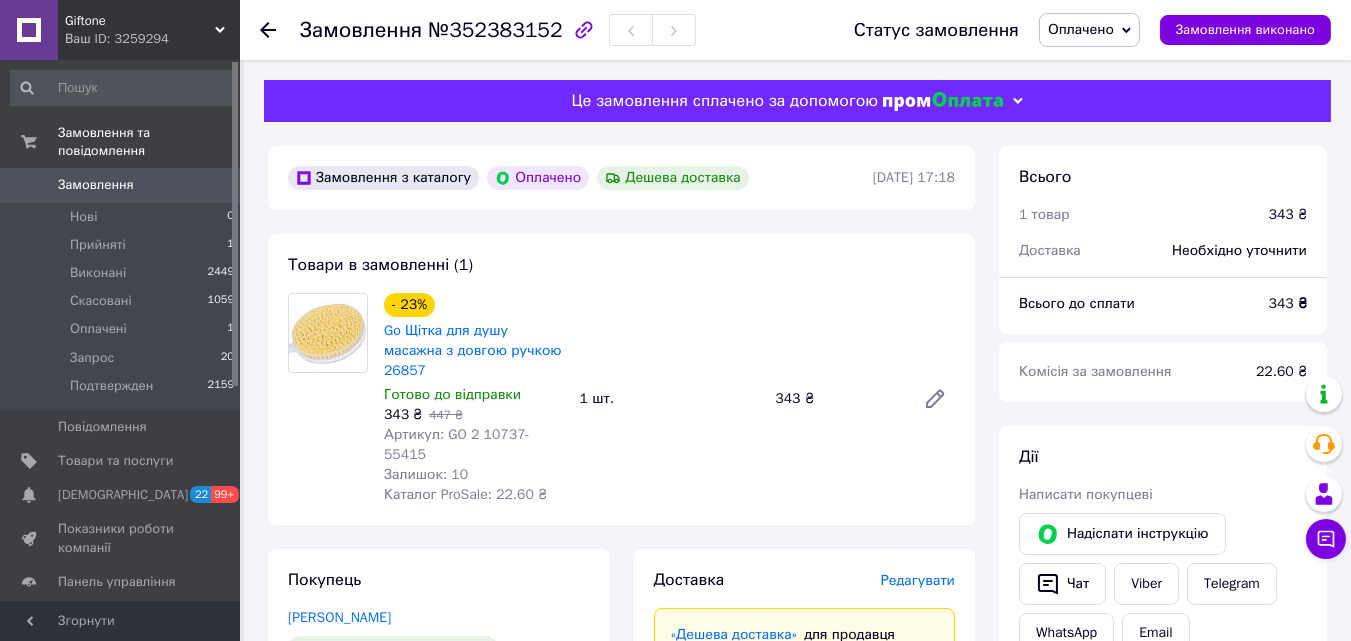 click on "Оплачено" at bounding box center (1081, 29) 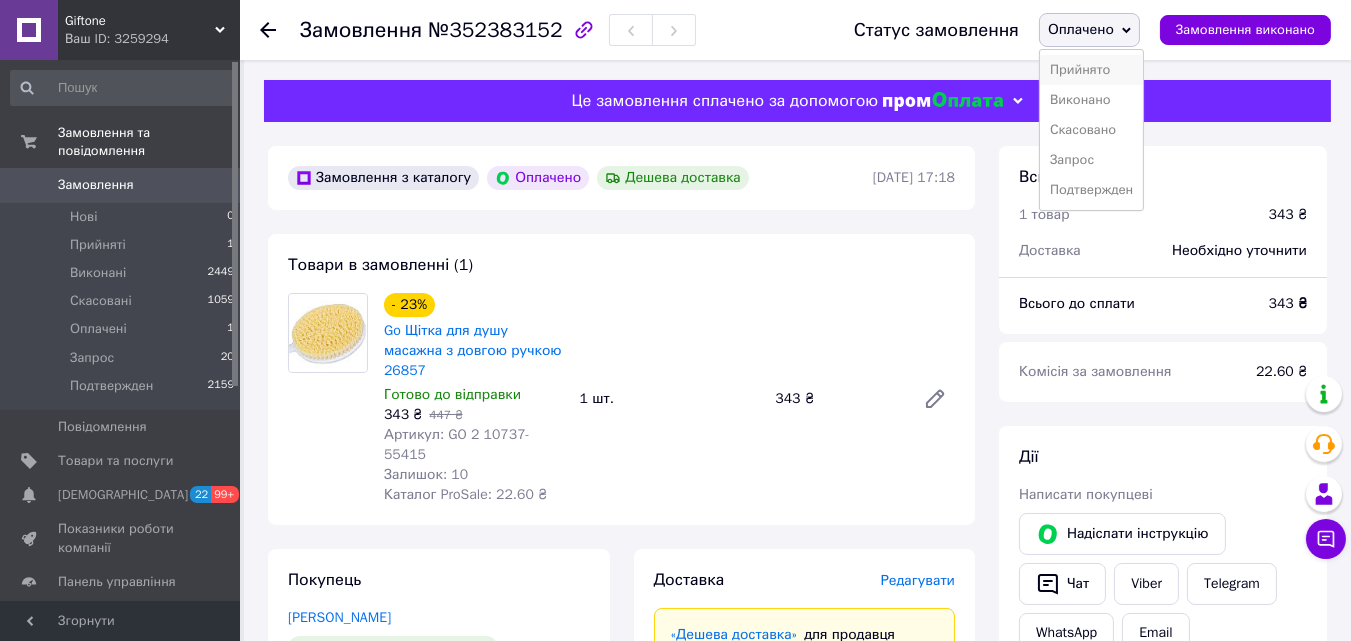click on "Прийнято" at bounding box center (1091, 70) 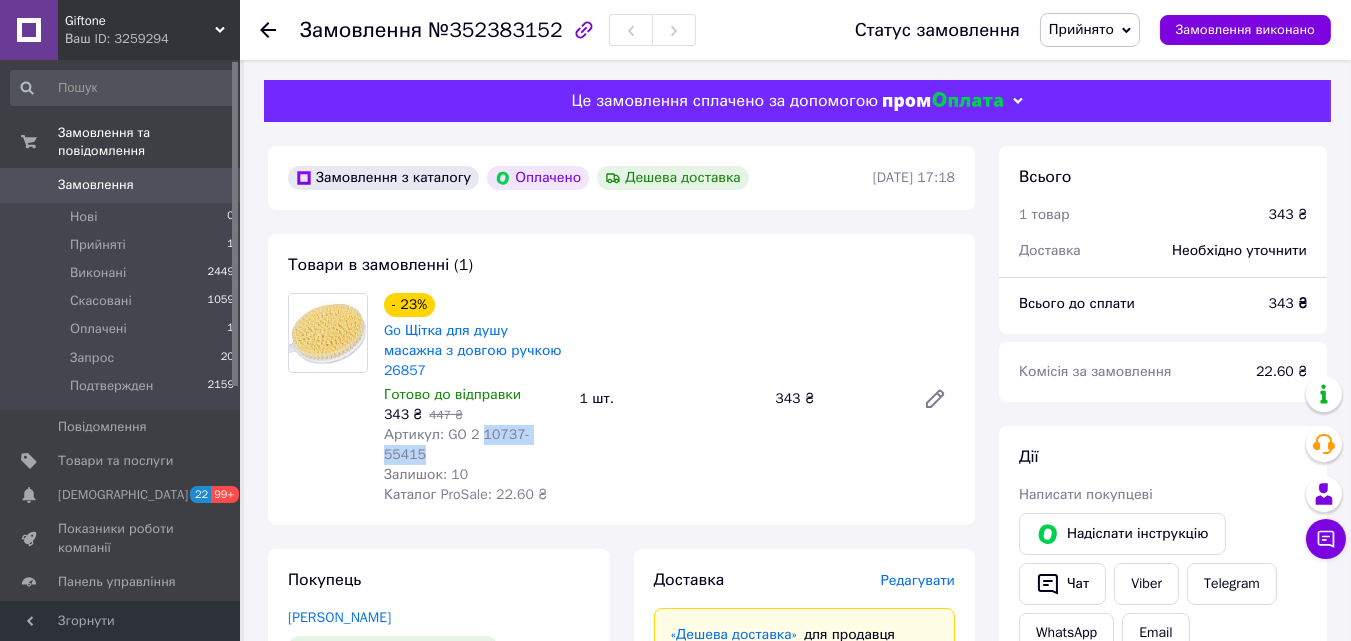 drag, startPoint x: 566, startPoint y: 433, endPoint x: 480, endPoint y: 435, distance: 86.023254 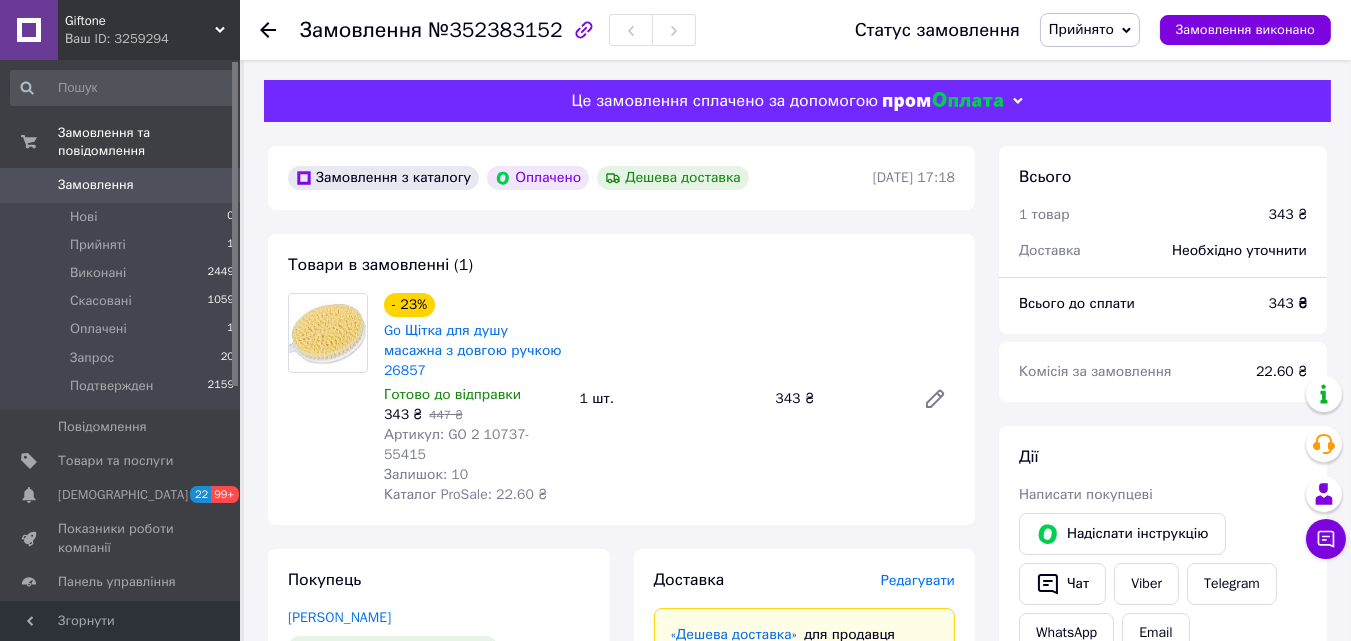 click on "- 23% Go Щітка для душу масажна з довгою ручкою 26857 Готово до відправки 343 ₴   447 ₴ Артикул: GO 2 10737-55415 Залишок: 10 Каталог ProSale: 22.60 ₴  1 шт. 343 ₴" at bounding box center [669, 399] 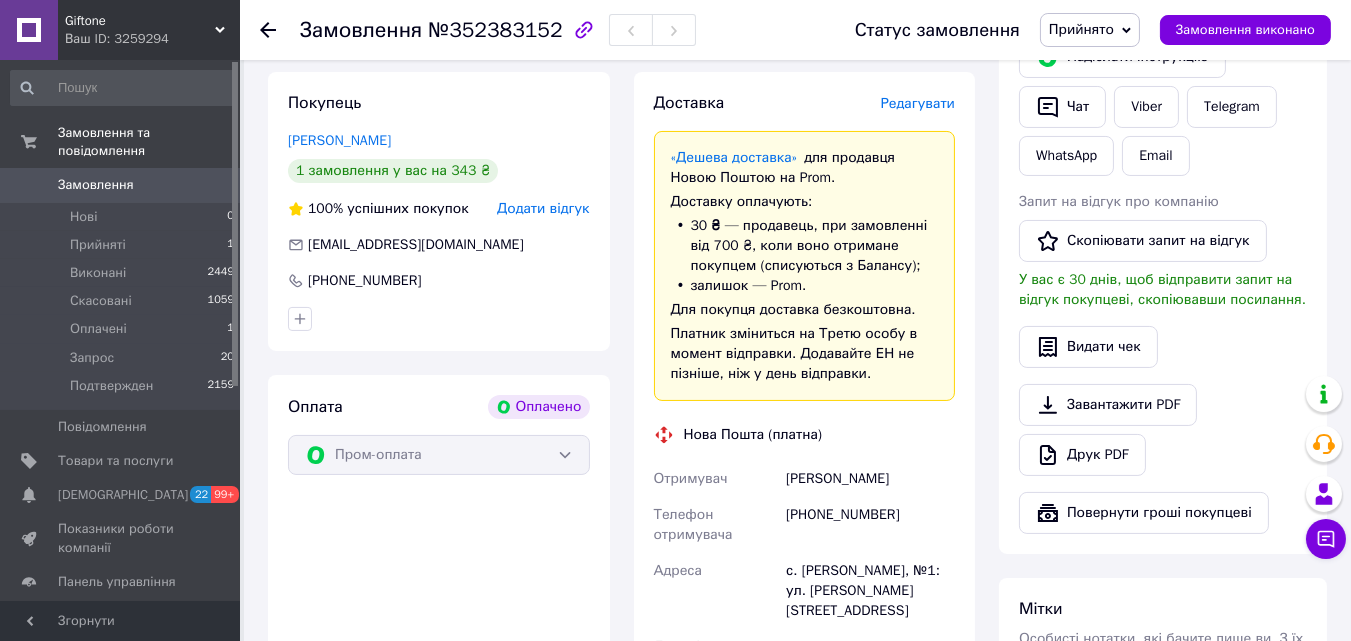 scroll, scrollTop: 477, scrollLeft: 0, axis: vertical 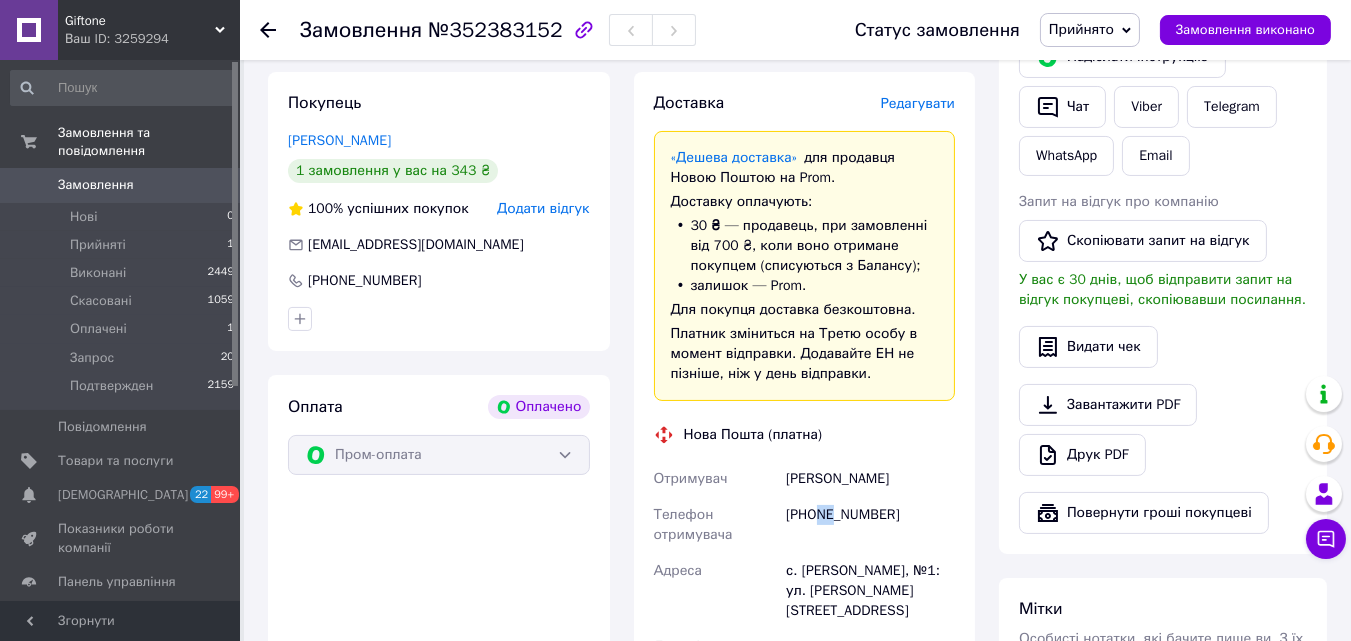 drag, startPoint x: 819, startPoint y: 494, endPoint x: 834, endPoint y: 496, distance: 15.132746 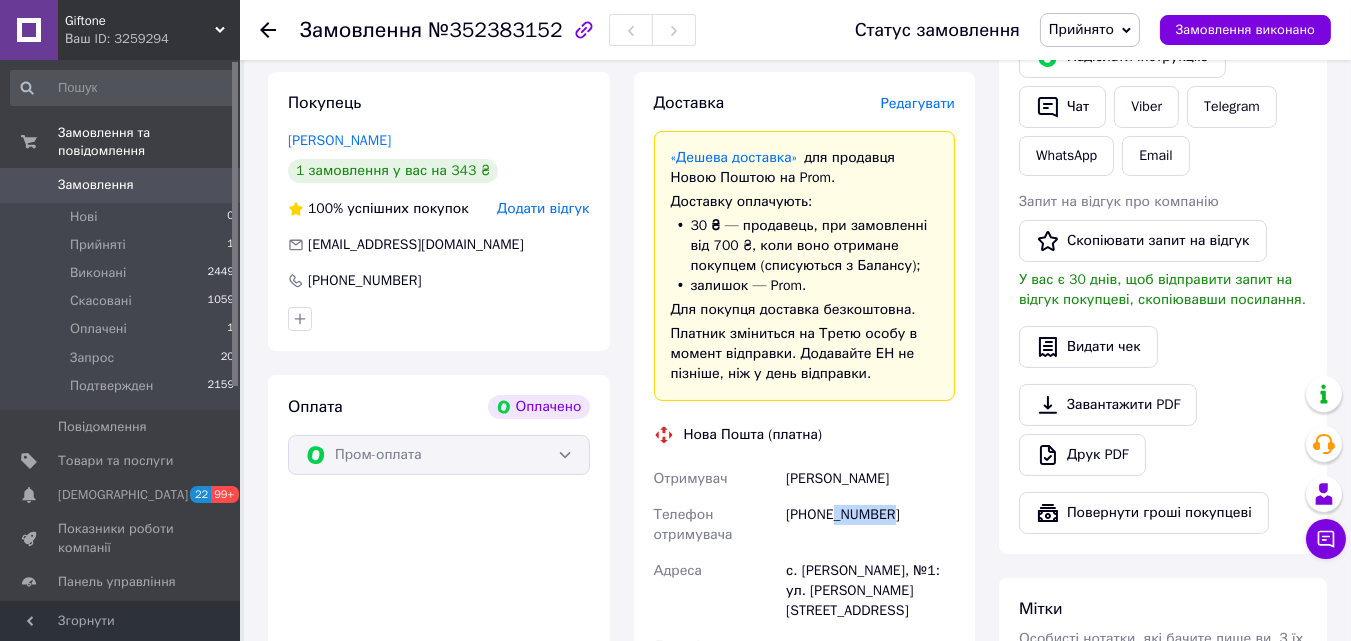 drag, startPoint x: 896, startPoint y: 494, endPoint x: 832, endPoint y: 494, distance: 64 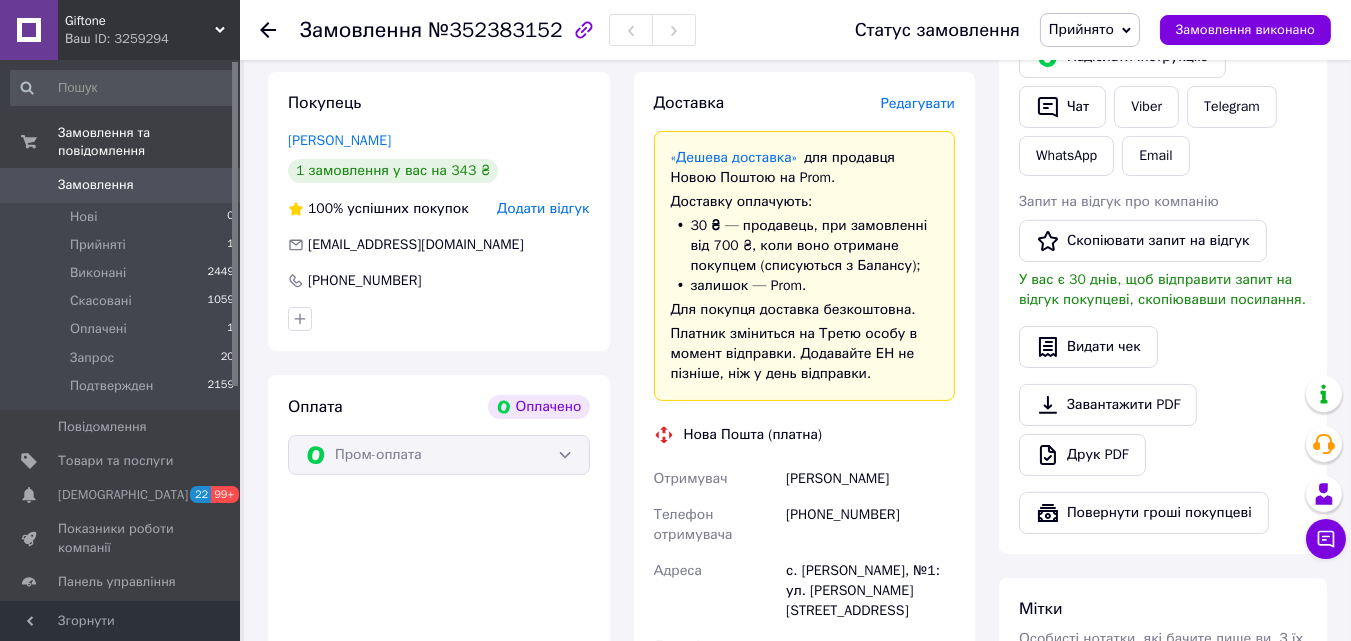 click on "с. Михайло-Ларине, №1: ул. Шосейна, 46" at bounding box center (870, 591) 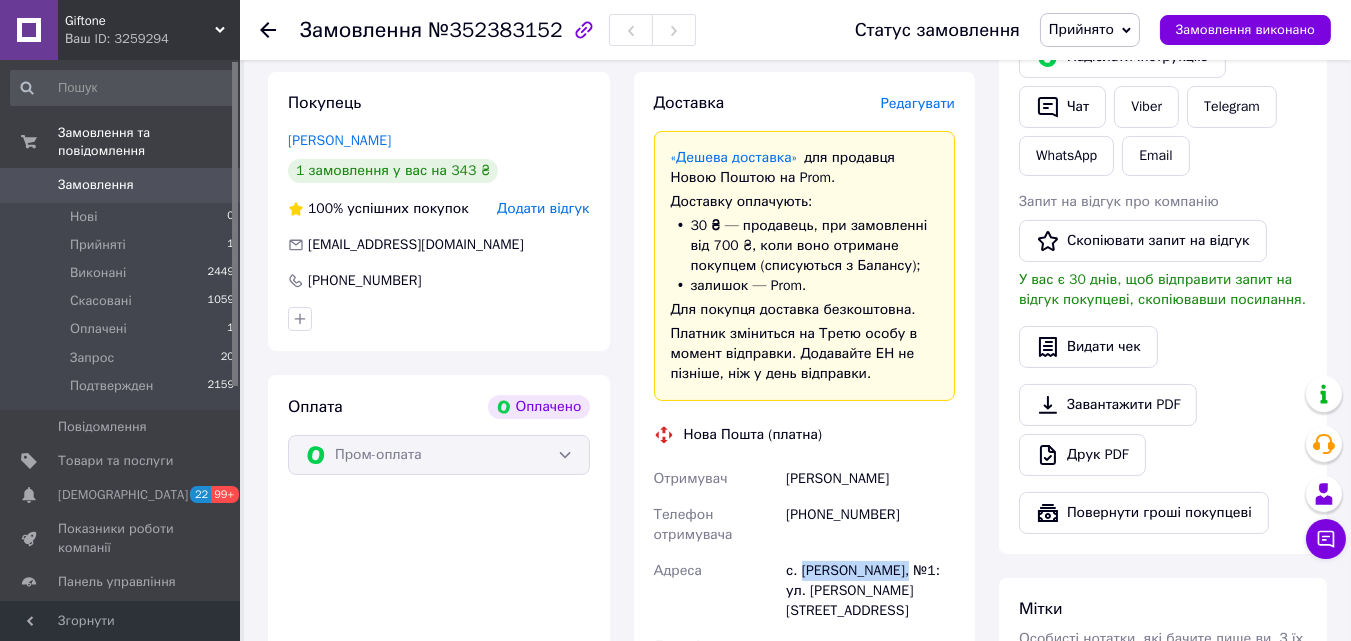 drag, startPoint x: 800, startPoint y: 549, endPoint x: 909, endPoint y: 551, distance: 109.01835 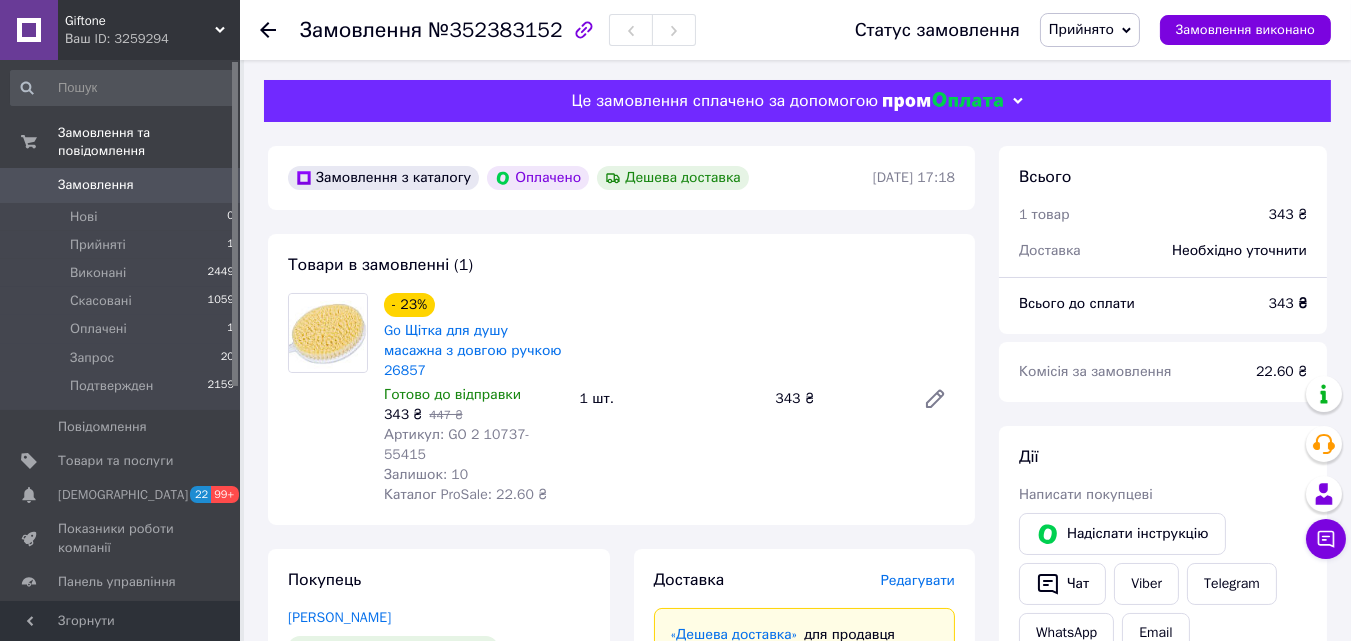 click on "343 ₴" at bounding box center (1288, 303) 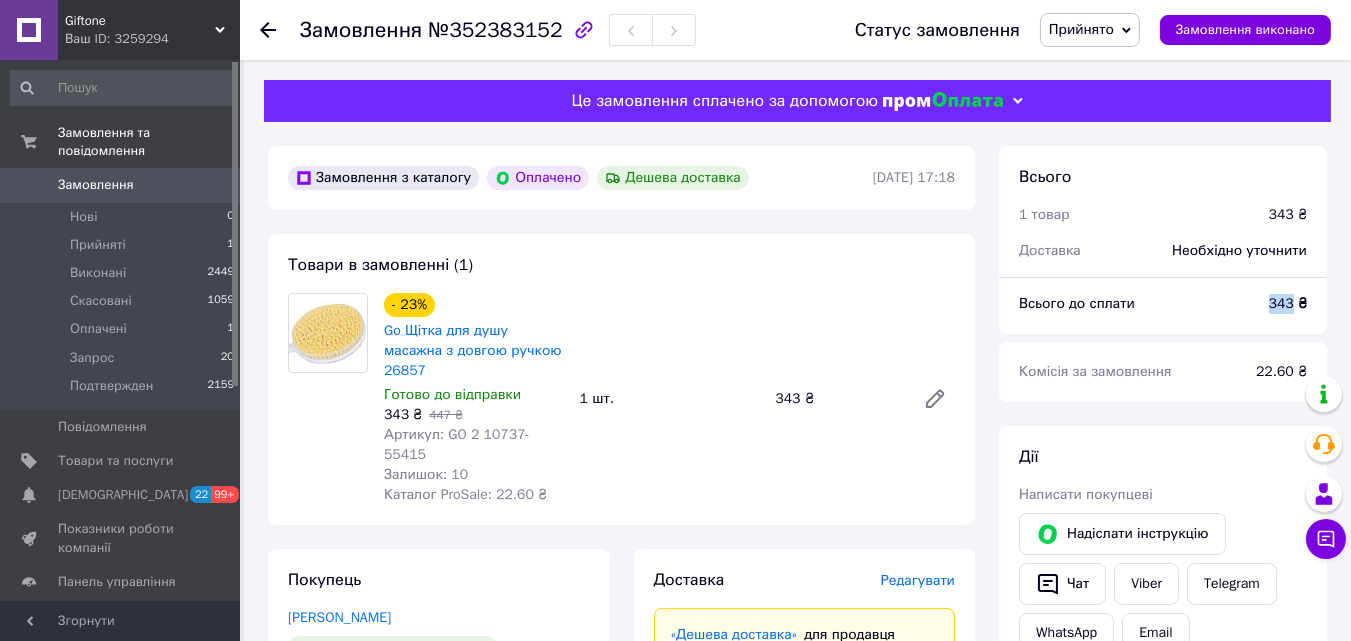 copy on "343" 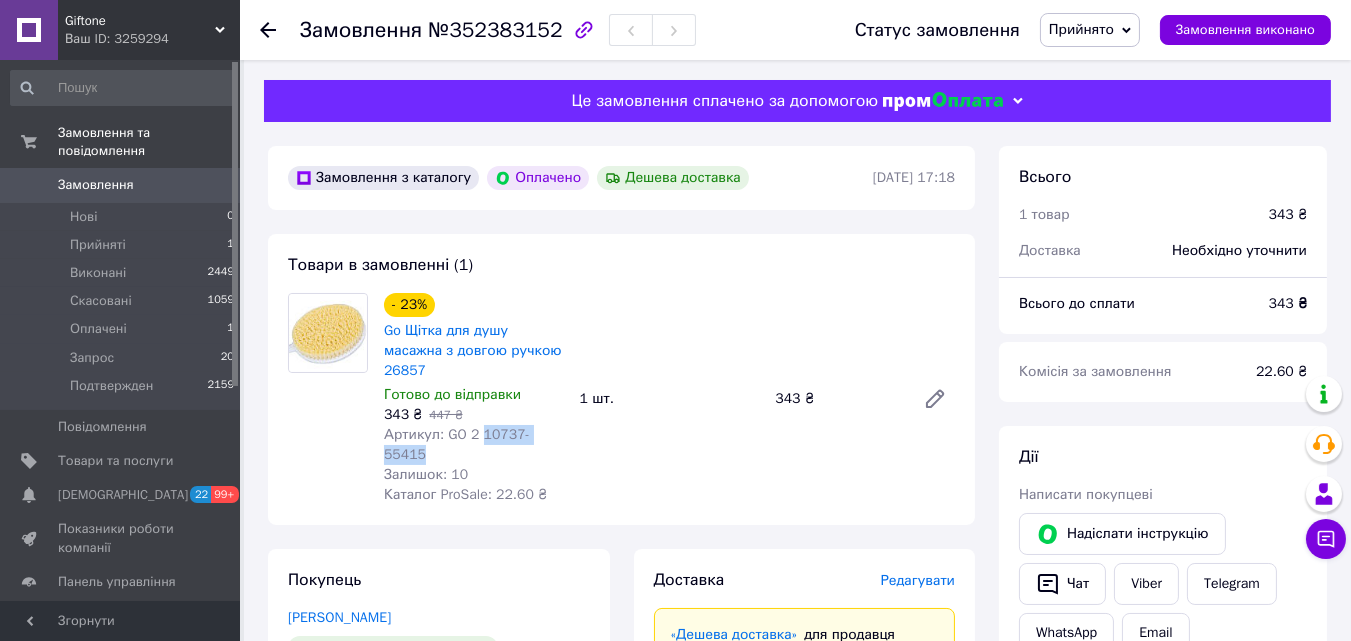 drag, startPoint x: 569, startPoint y: 436, endPoint x: 477, endPoint y: 434, distance: 92.021736 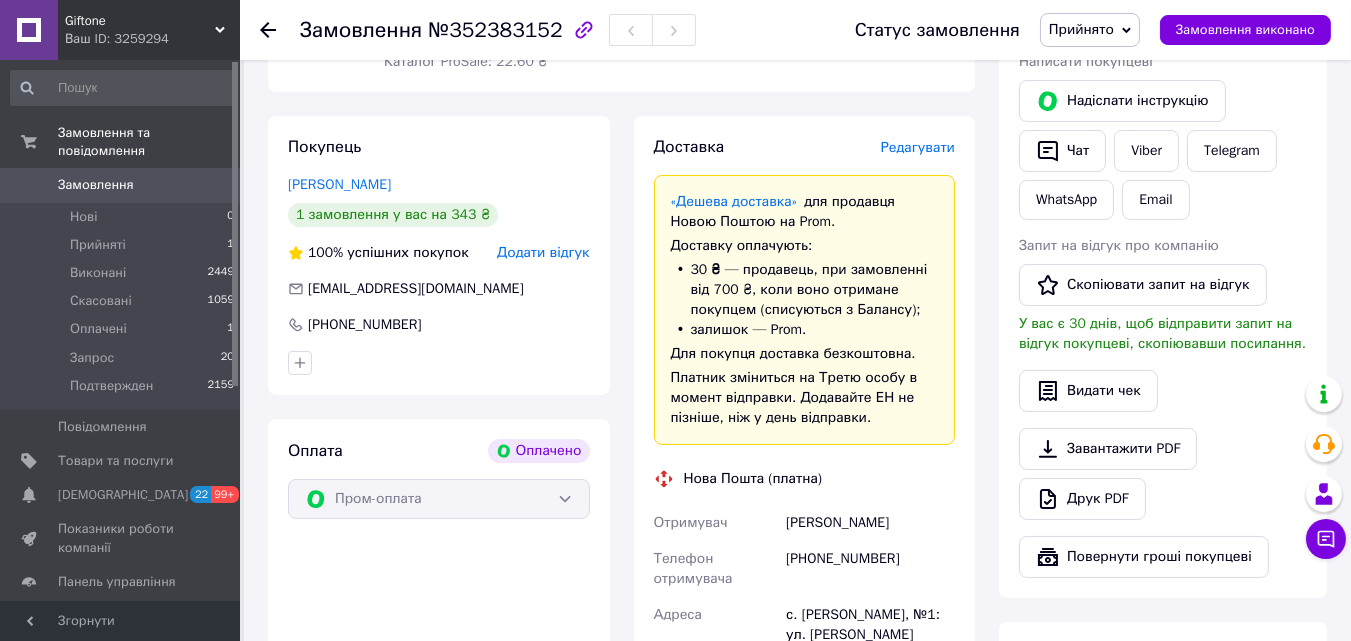 scroll, scrollTop: 0, scrollLeft: 0, axis: both 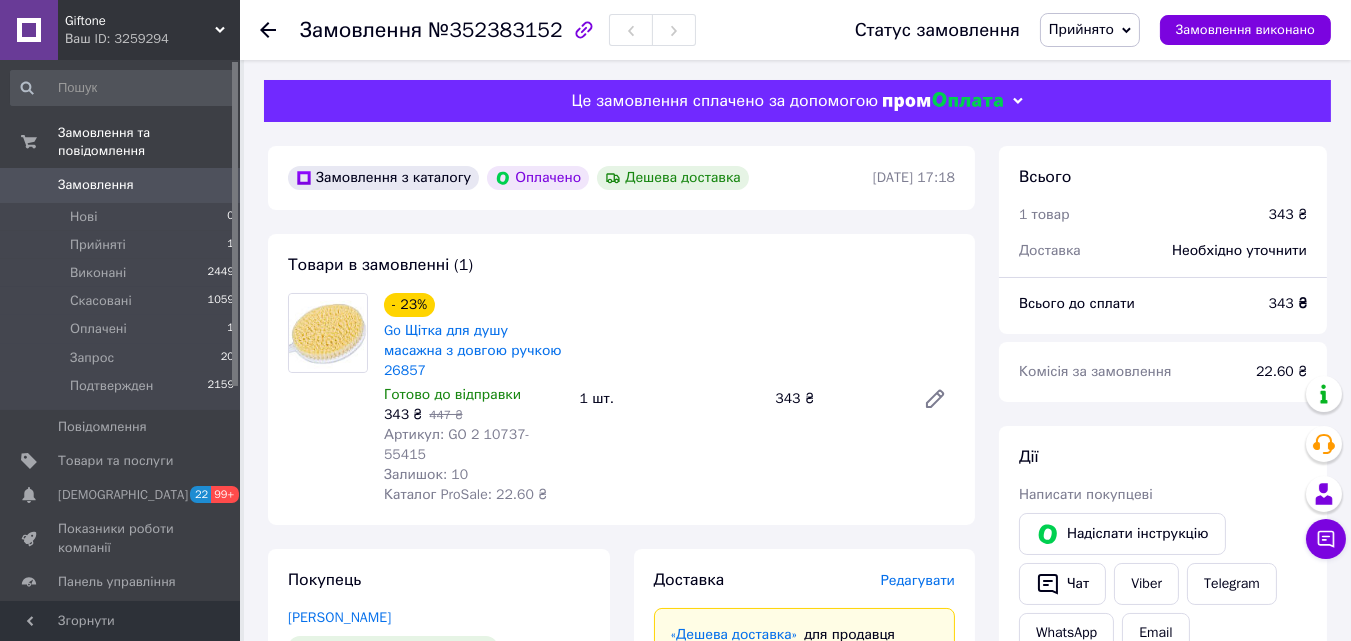 click on "Товари в замовленні (1) - 23% Go Щітка для душу масажна з довгою ручкою 26857 Готово до відправки 343 ₴   447 ₴ Артикул: GO 2 10737-55415 Залишок: 10 Каталог ProSale: 22.60 ₴  1 шт. 343 ₴" at bounding box center (621, 379) 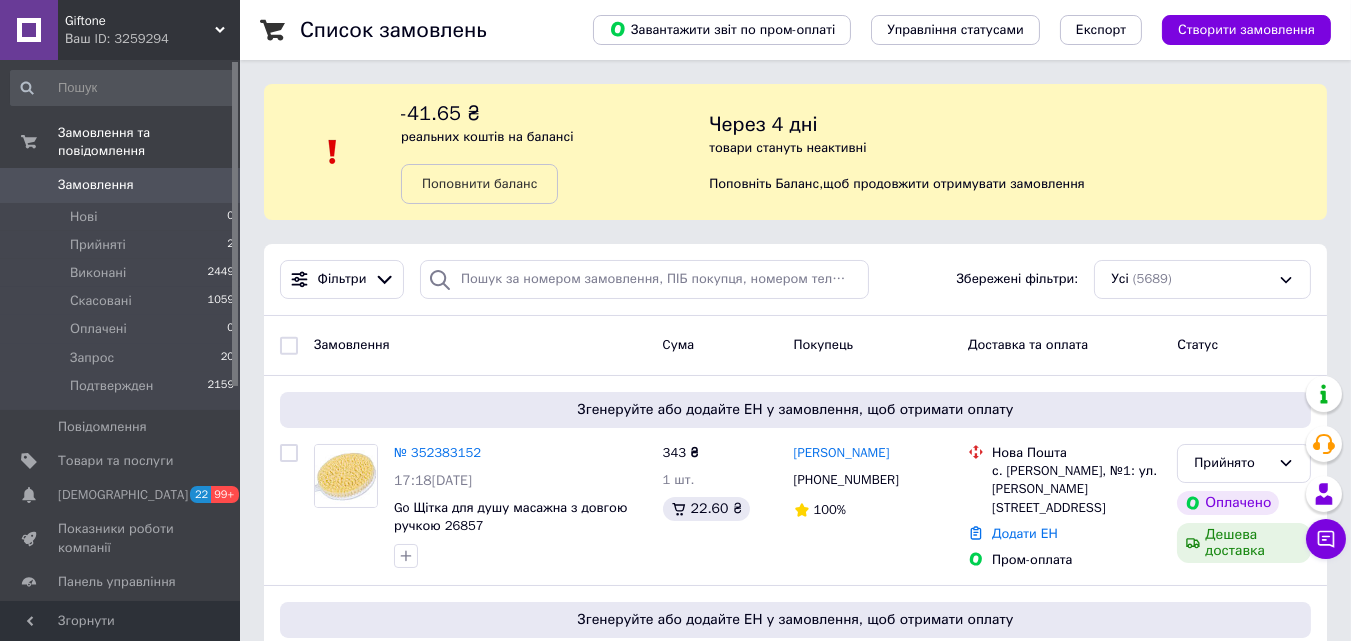 click on "Через 4 дні товари стануть неактивні Поповніть Баланс ,  щоб продовжити отримувати замовлення" at bounding box center [1018, 152] 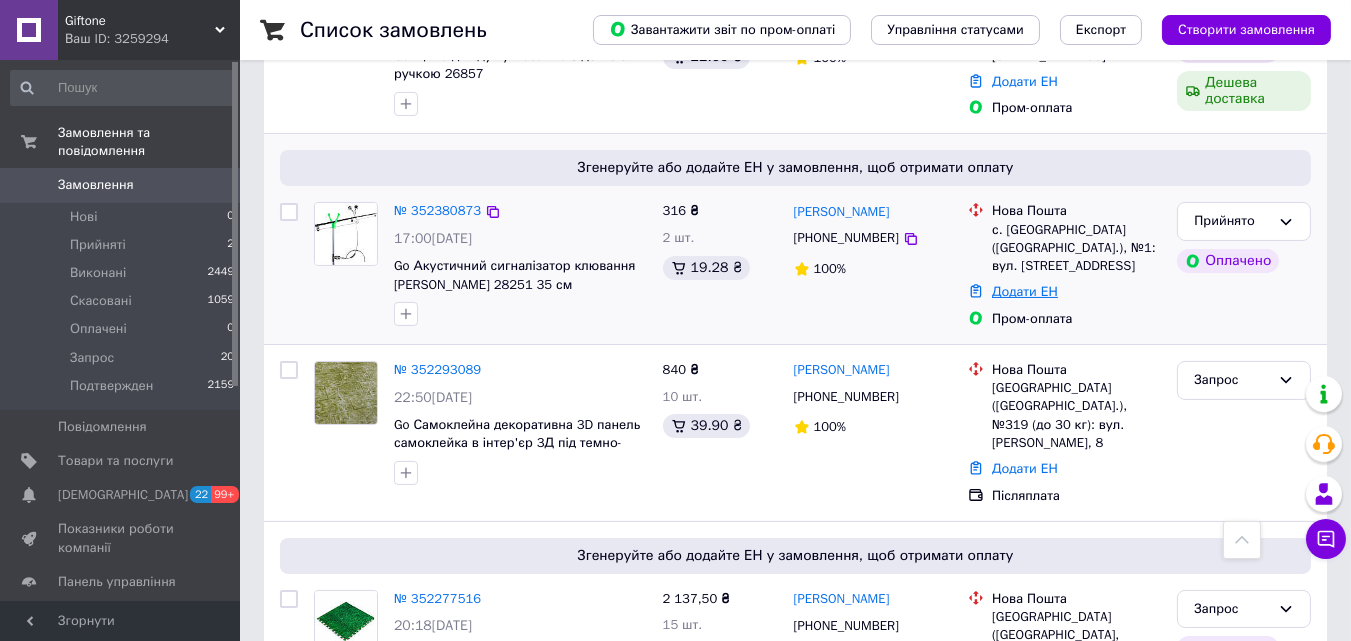 click on "Додати ЕН" at bounding box center [1025, 291] 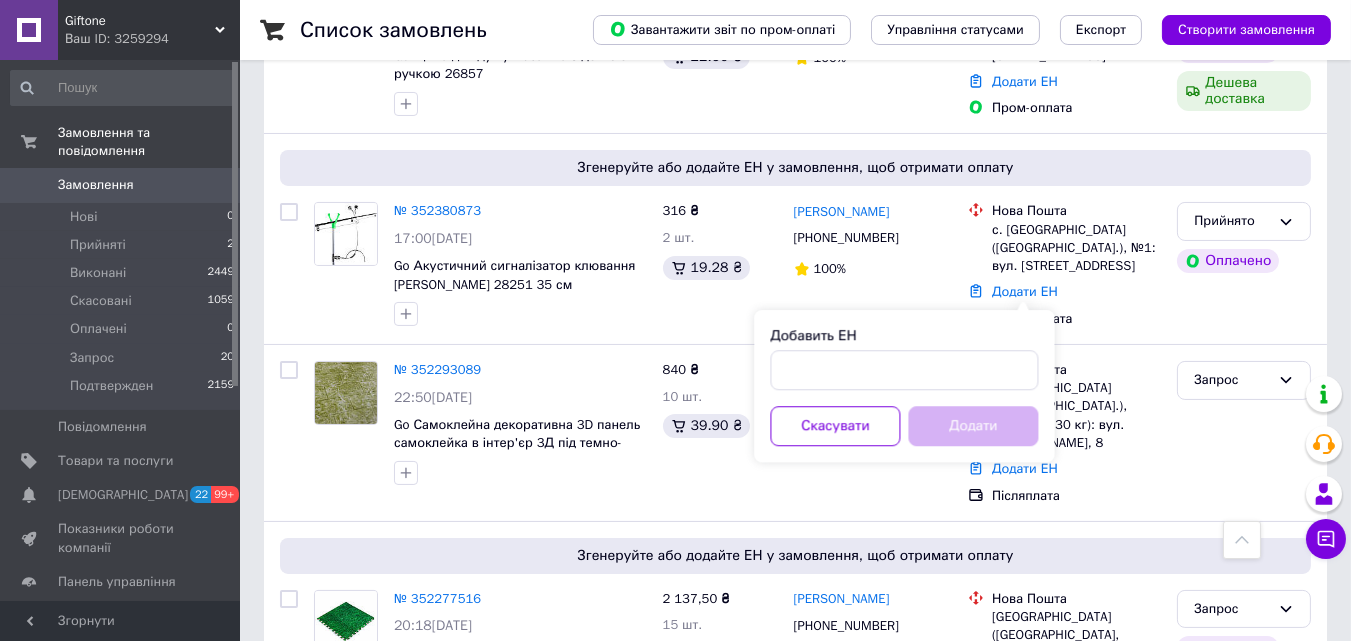 click on "Добавить ЕН" at bounding box center (904, 358) 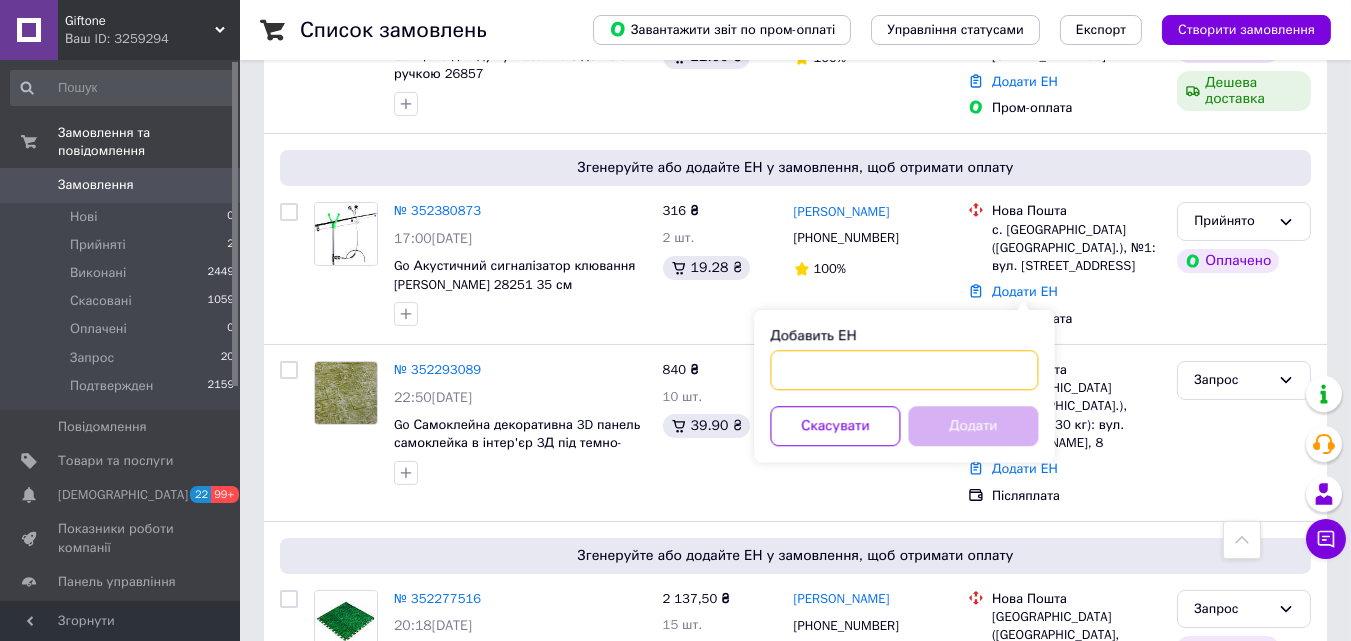 click on "Добавить ЕН" at bounding box center (904, 370) 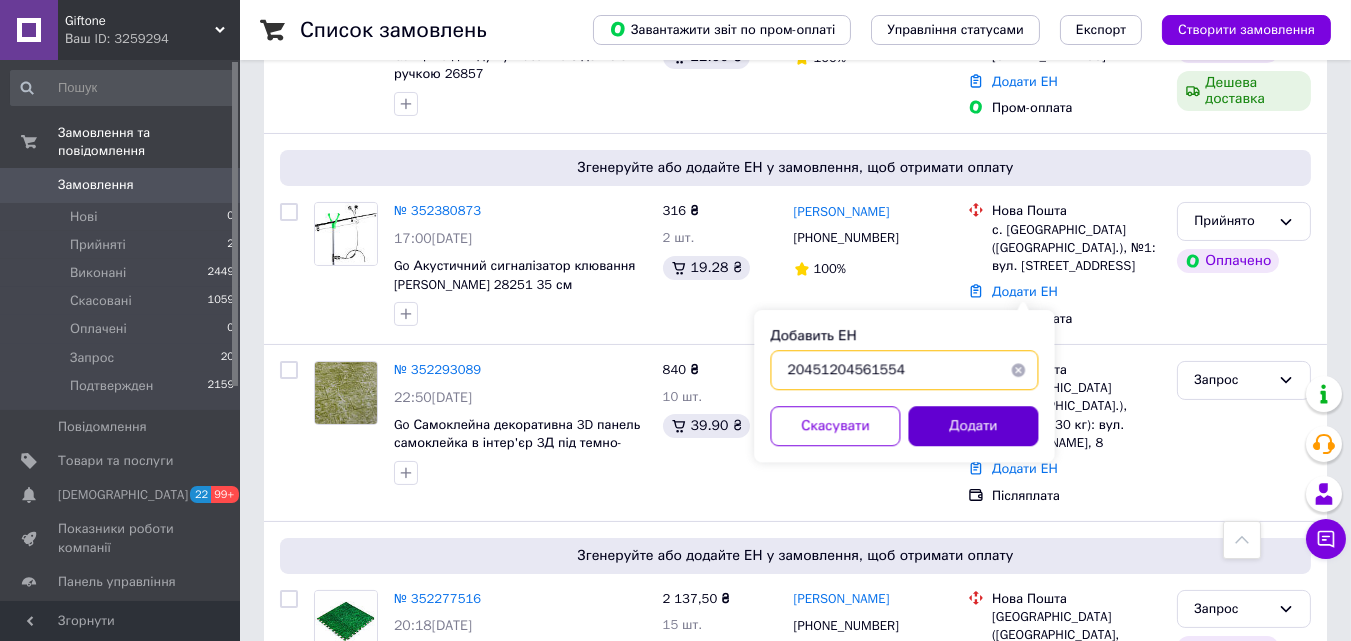 type on "20451204561554" 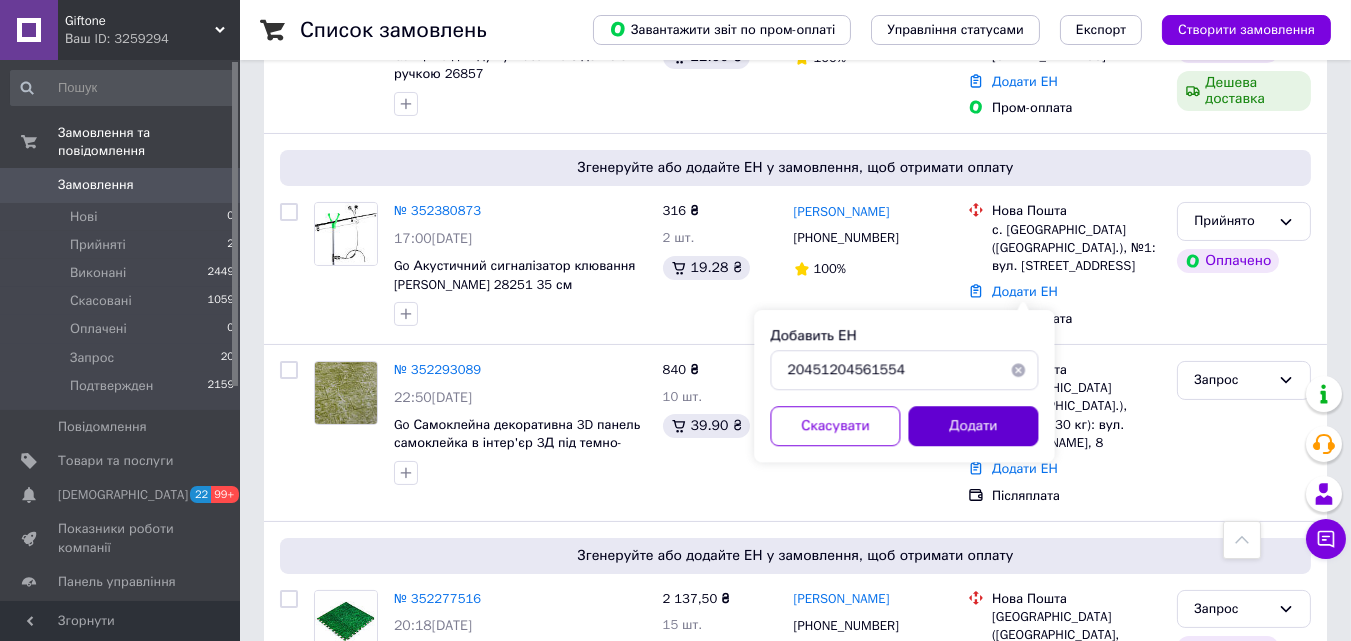 click on "Додати" at bounding box center [973, 426] 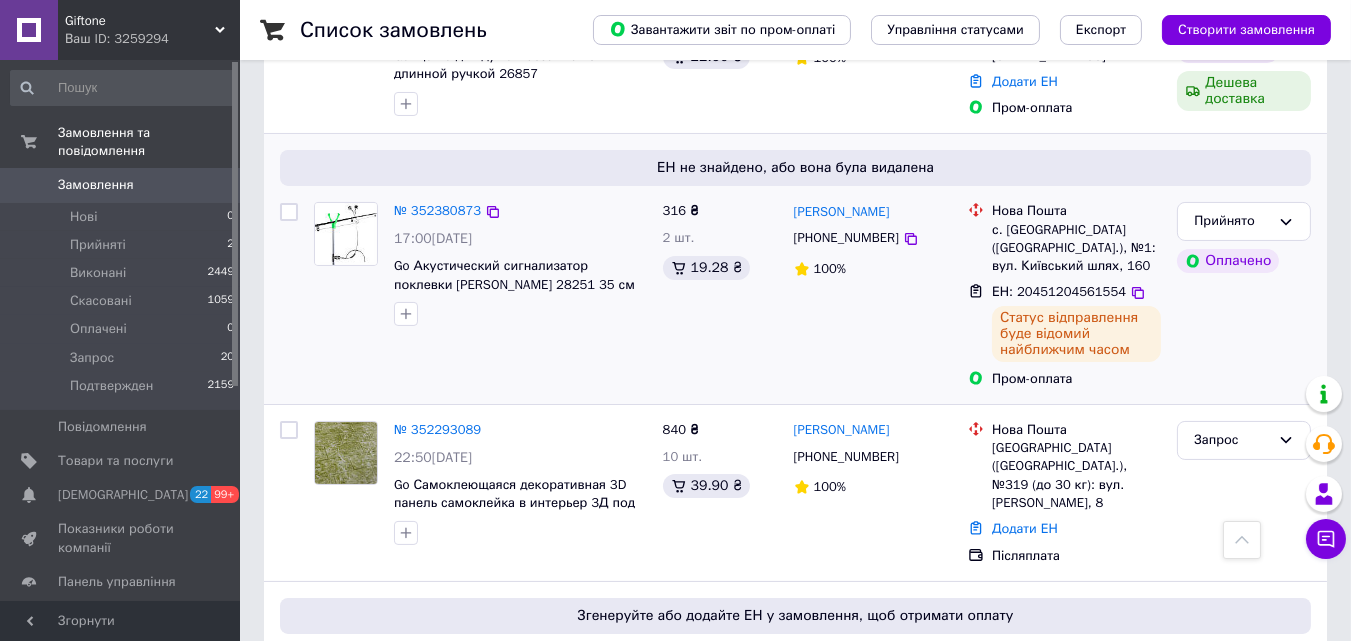 click on "Віталій Дяченко +380994210250 100%" at bounding box center (873, 295) 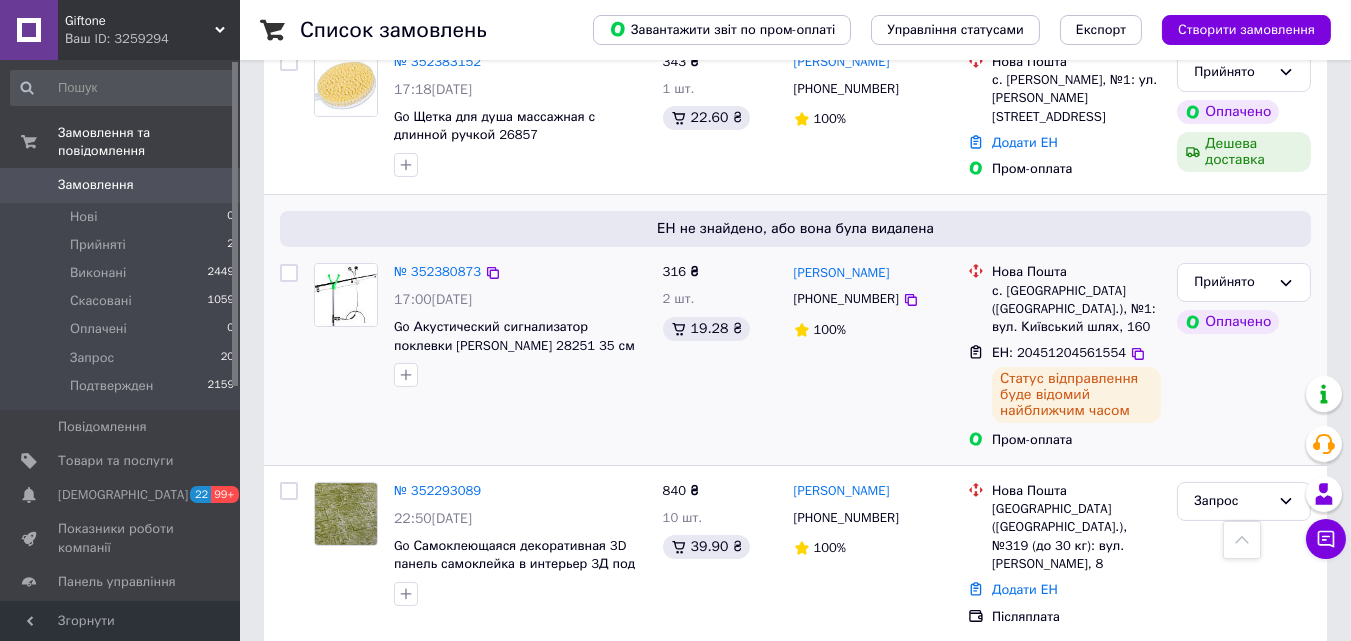 scroll, scrollTop: 391, scrollLeft: 0, axis: vertical 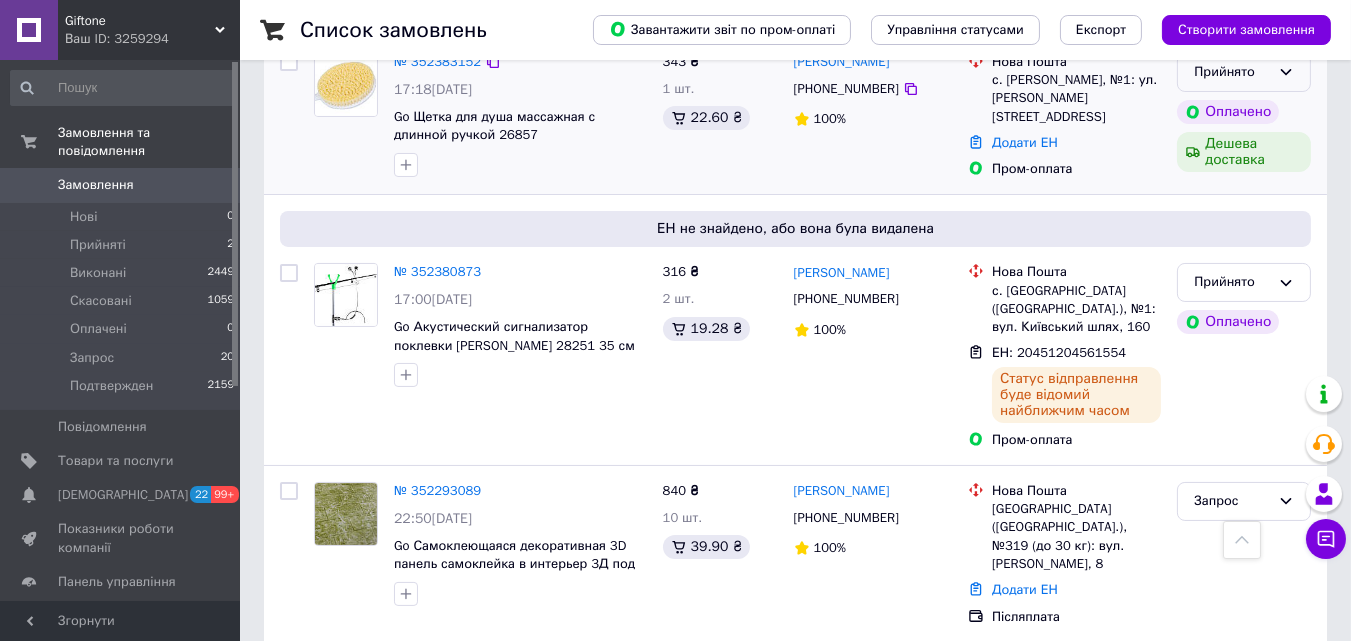click on "Прийнято" at bounding box center [1232, 72] 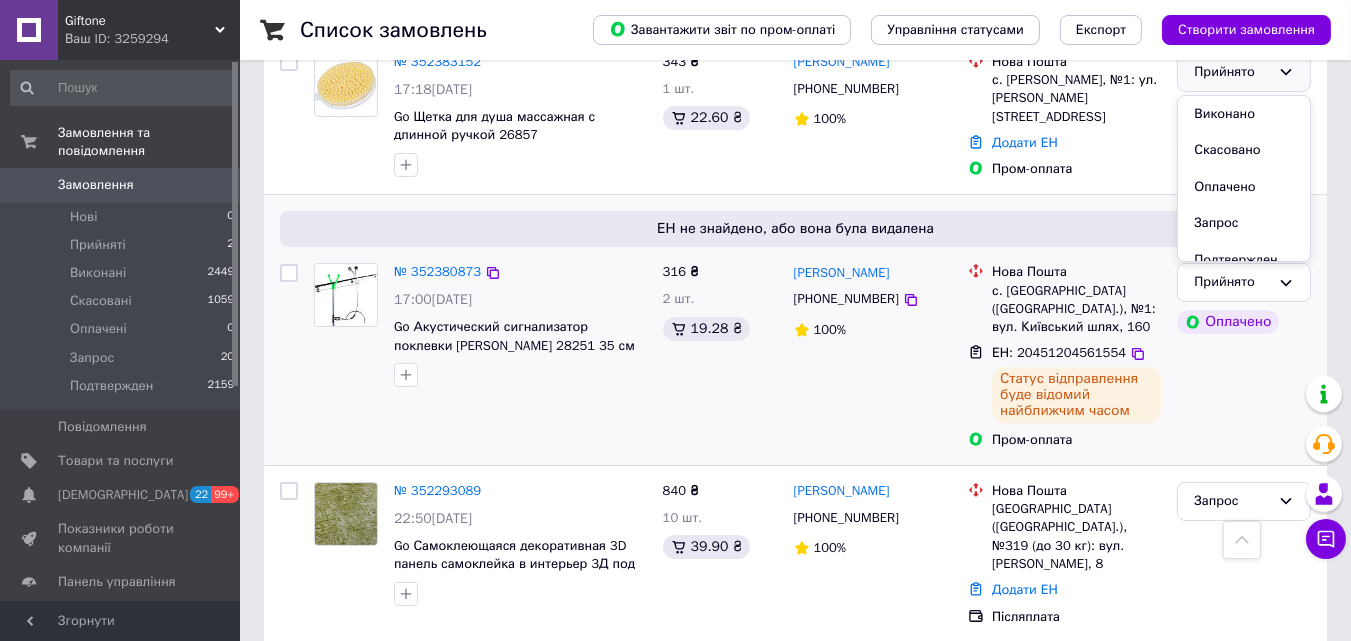 click on "Віталій Дяченко +380994210250 100%" at bounding box center [873, 356] 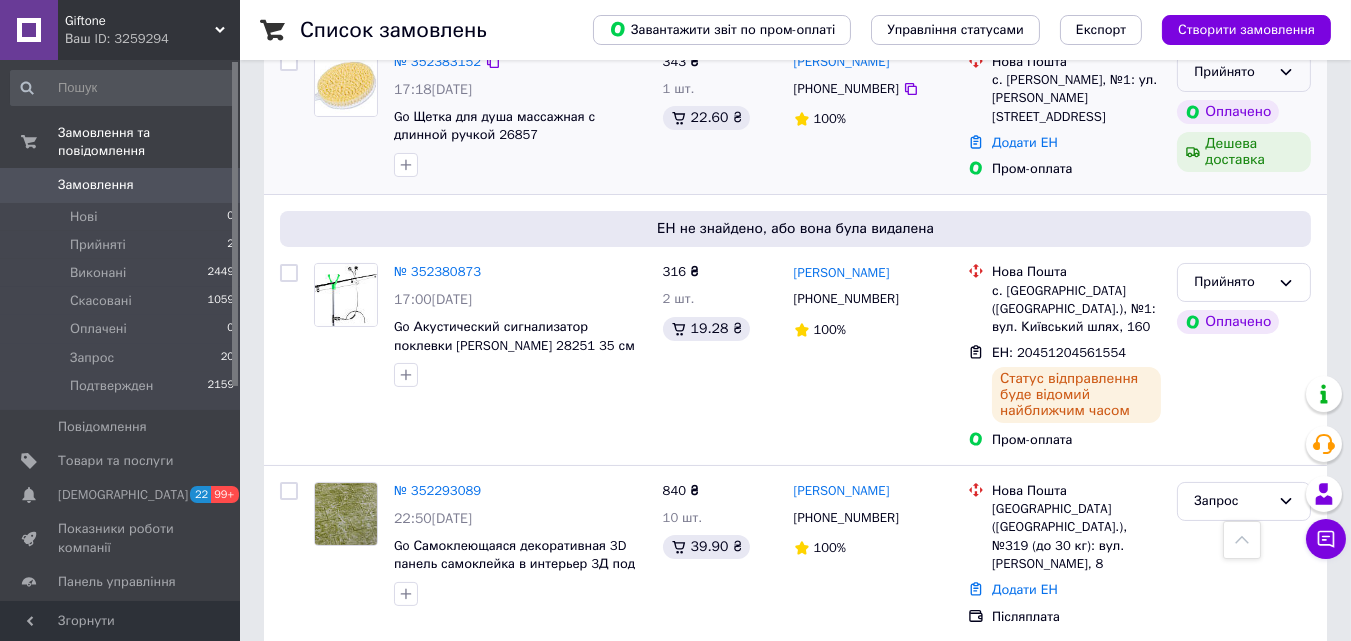 click on "Прийнято" at bounding box center [1232, 72] 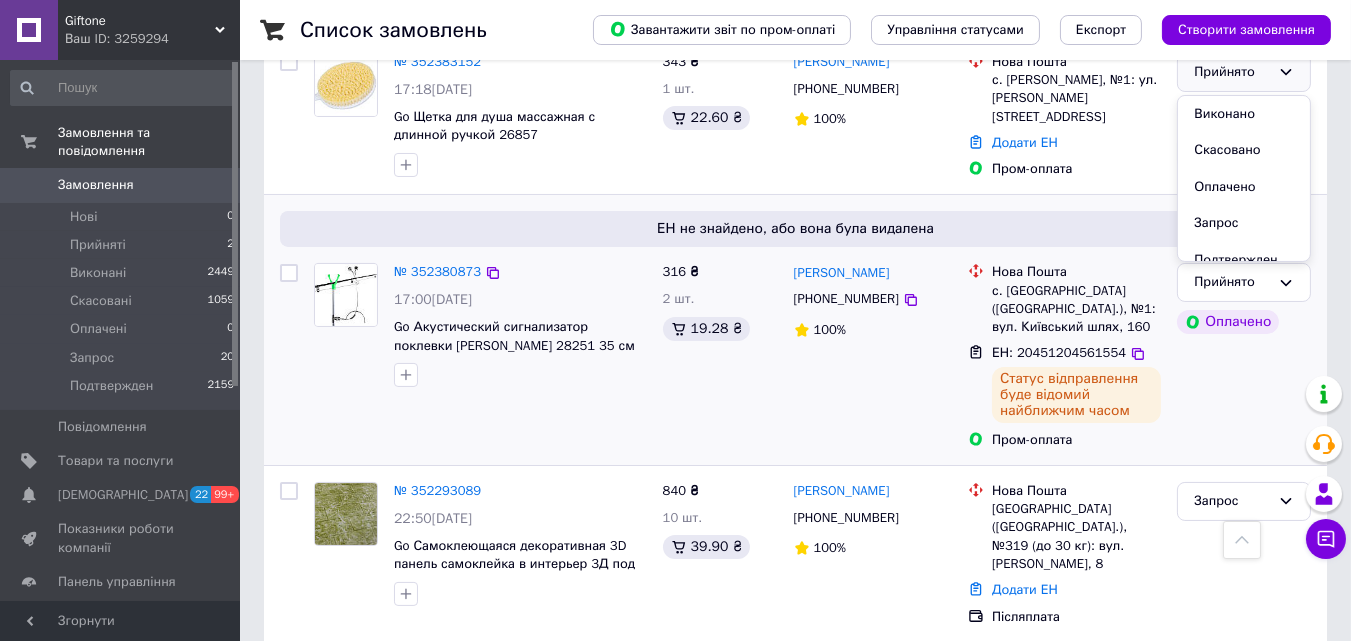 click on "19.28 ₴" at bounding box center (720, 329) 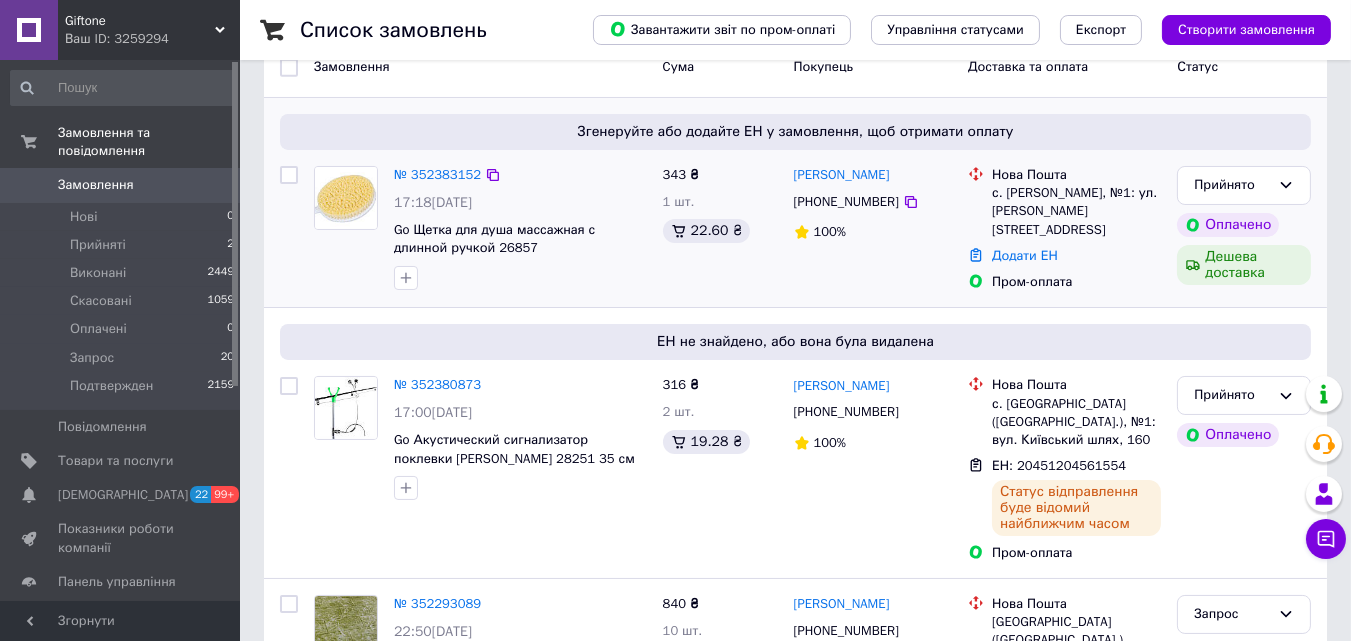 scroll, scrollTop: 96, scrollLeft: 0, axis: vertical 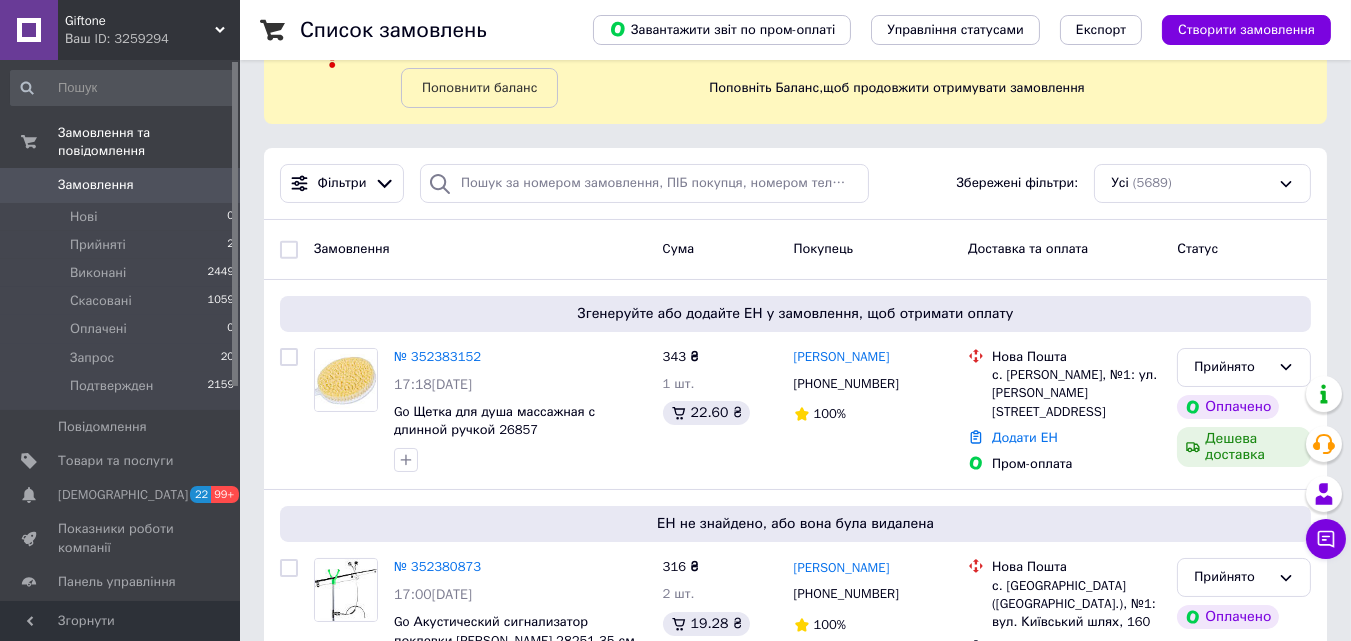 click on "Giftone" at bounding box center (140, 21) 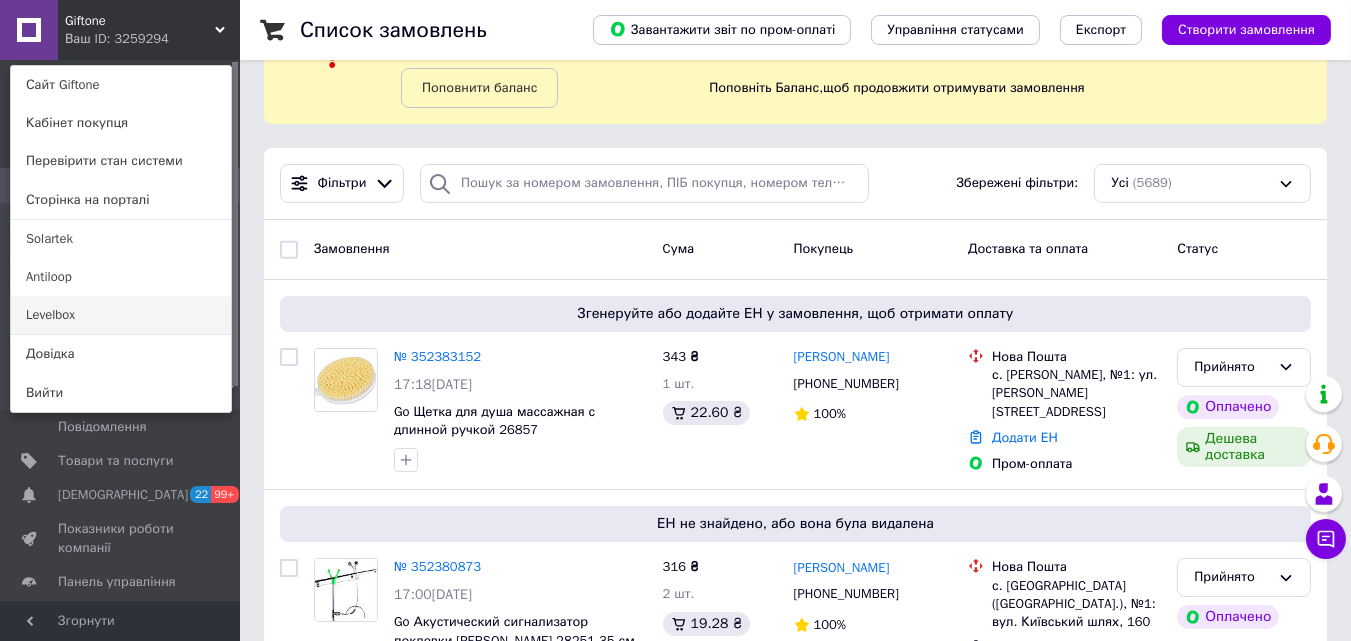 click on "Levelbox" at bounding box center (121, 315) 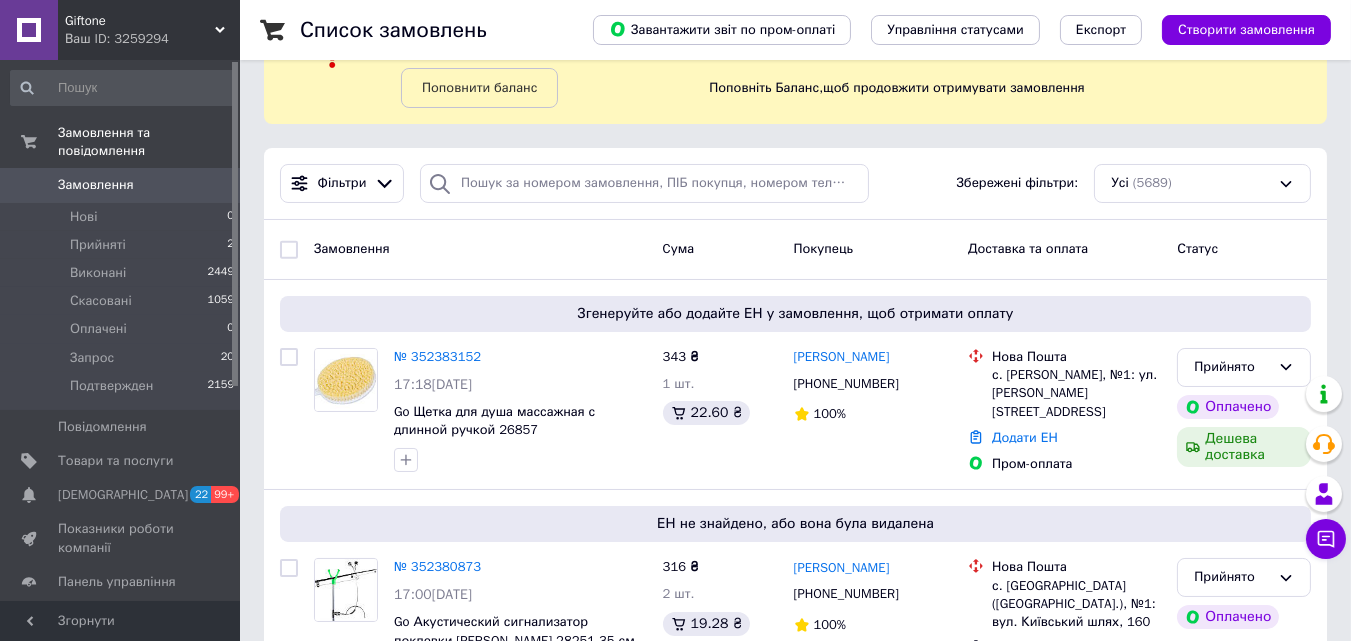 click on "Список замовлень   Завантажити звіт по пром-оплаті Управління статусами Експорт Створити замовлення -41.65 ₴ реальних коштів на балансі Поповнити баланс Через 4 дні товари стануть неактивні Поповніть Баланс ,  щоб продовжити отримувати замовлення Фільтри Збережені фільтри: Усі (5689) Замовлення Cума Покупець Доставка та оплата Статус Згенеруйте або додайте ЕН у замовлення, щоб отримати оплату № 352383152 17:18, 12.07.2025 Go Щетка для душа массажная с длинной ручкой 26857 343 ₴ 1 шт. 22.60 ₴ Сергей Приходько +380665892386 100% Нова Пошта с. Михайло-Ларине, №1: ул. Шосейна, 46 Додати ЕН 100%" at bounding box center [795, 2247] 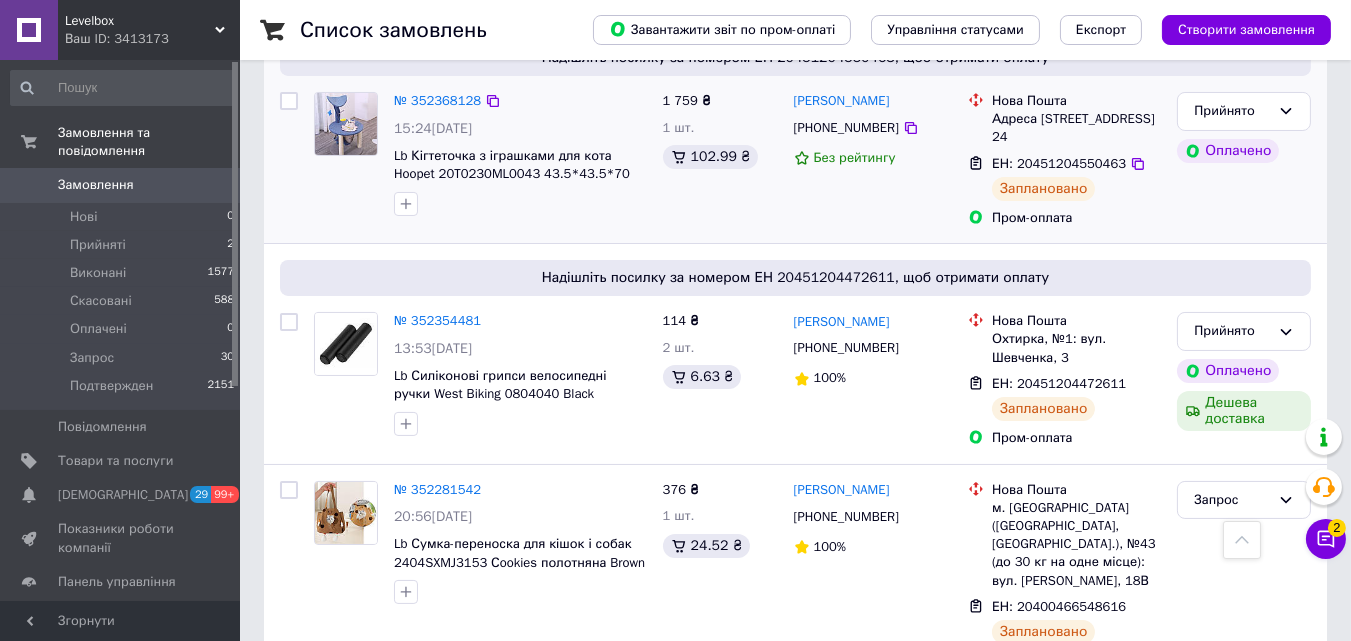 scroll, scrollTop: 245, scrollLeft: 0, axis: vertical 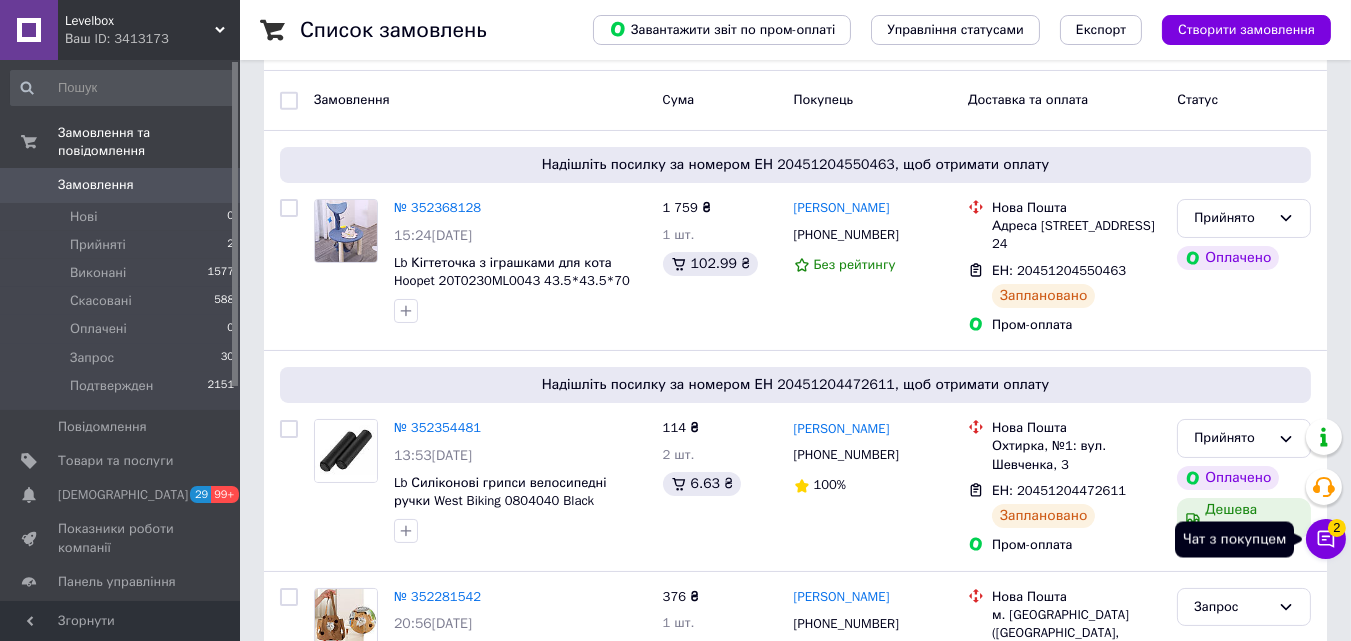 click on "2" at bounding box center (1337, 528) 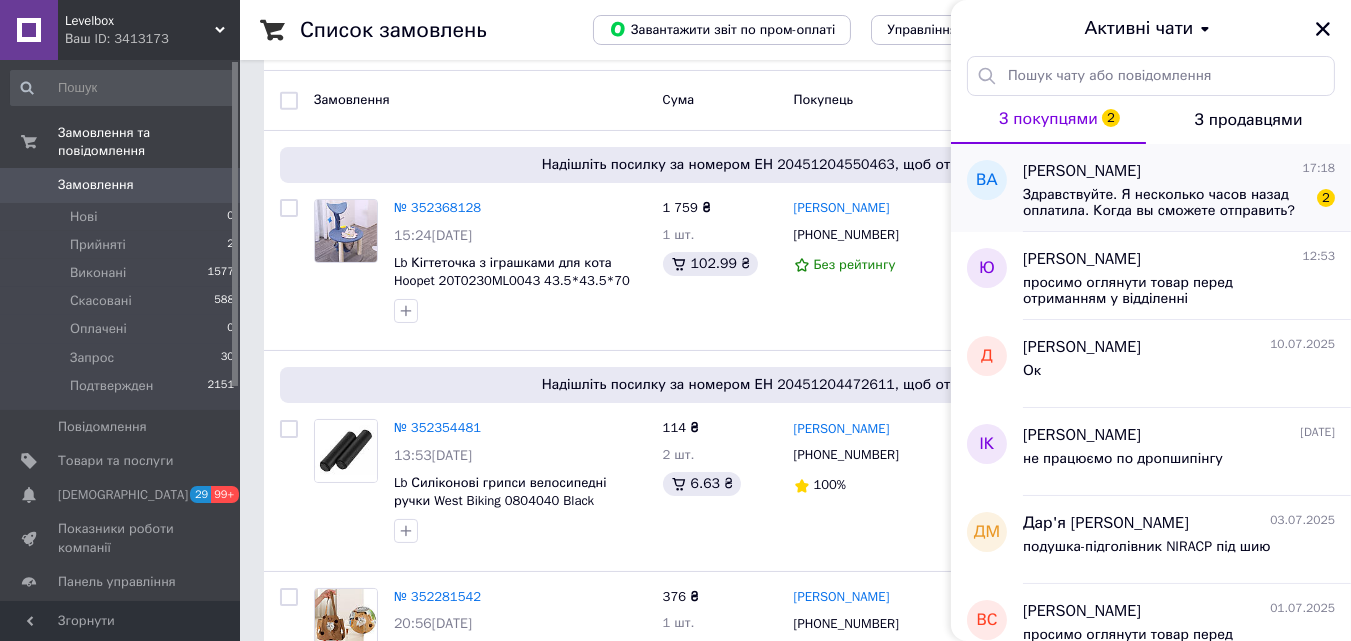 click on "Здравствуйте. Я несколько часов назад оплатила. Когда вы сможете отправить?" at bounding box center [1165, 203] 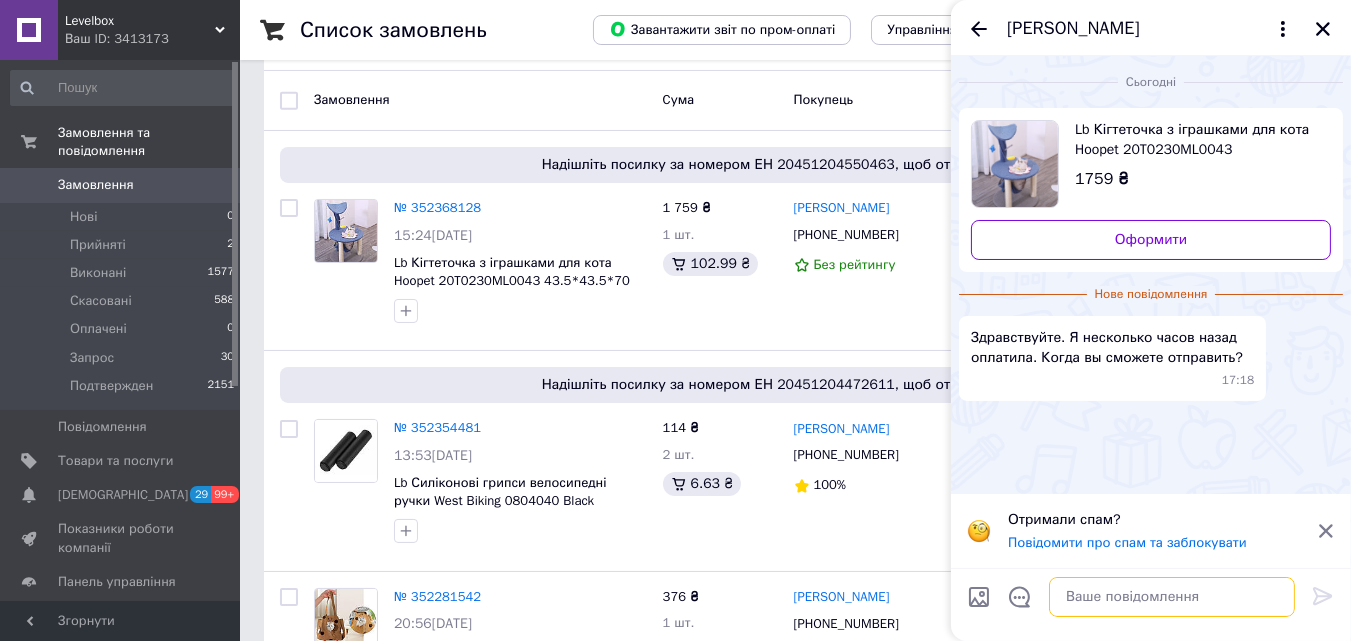 click at bounding box center [1172, 597] 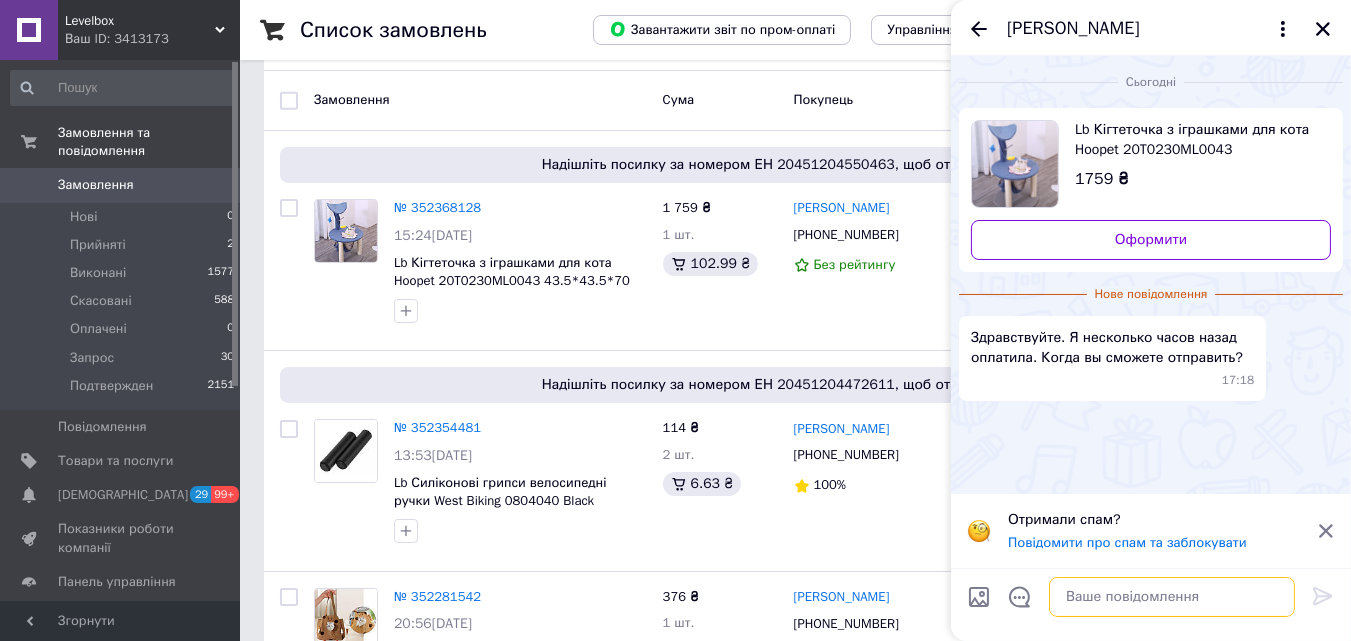 click at bounding box center (1172, 597) 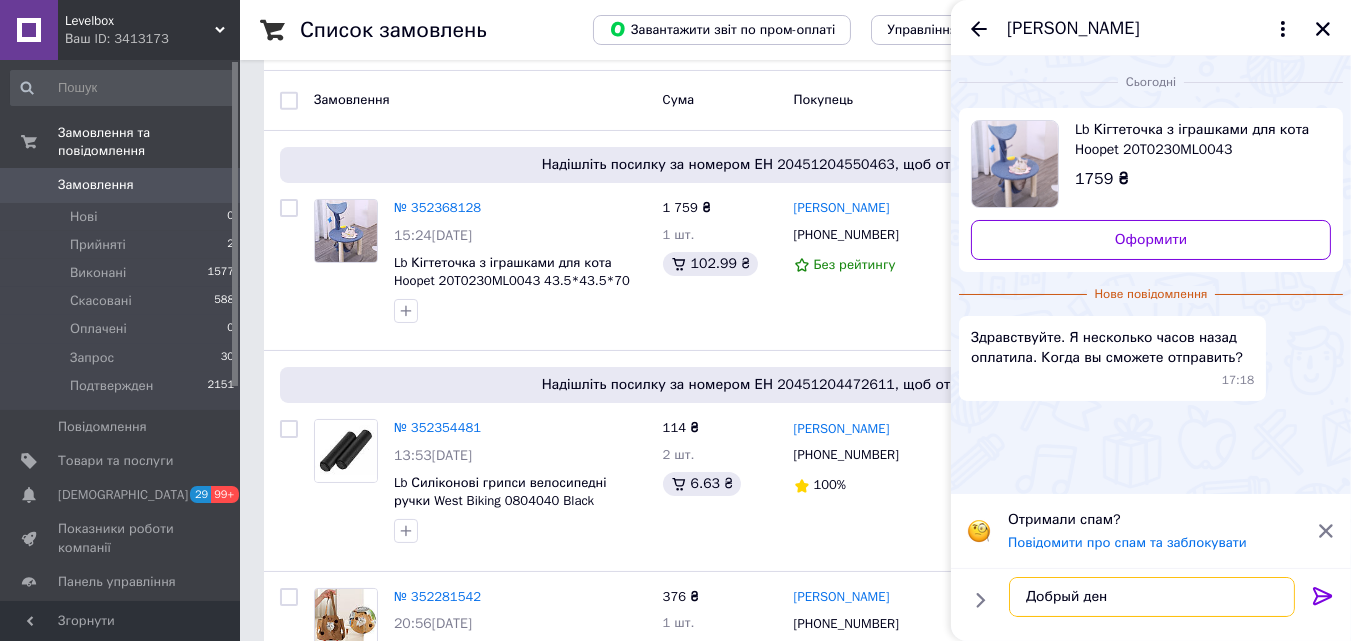 type on "Добрый день" 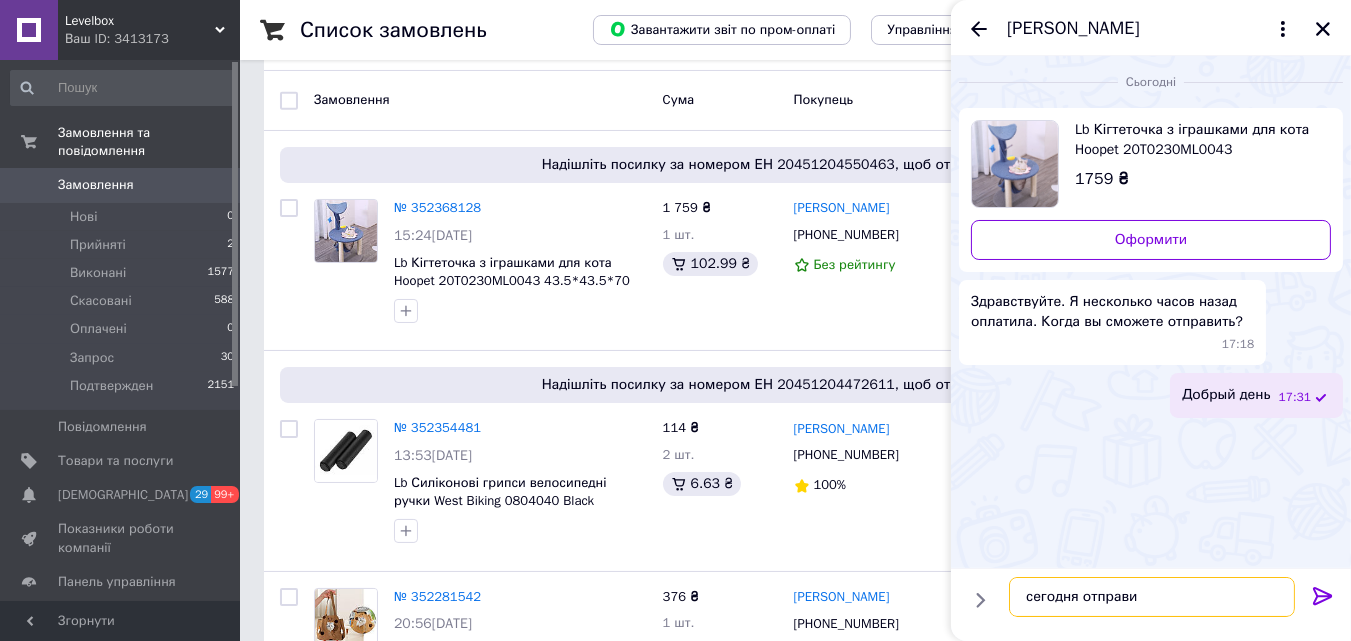 type on "сегодня отправим" 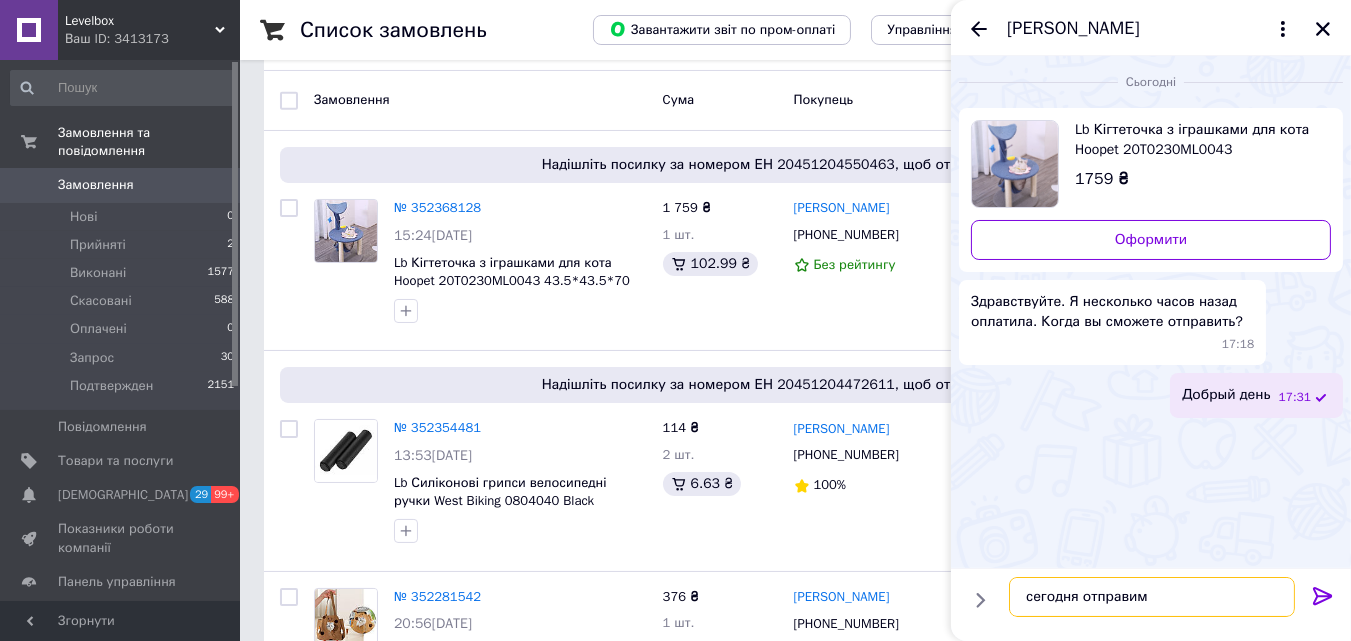 type 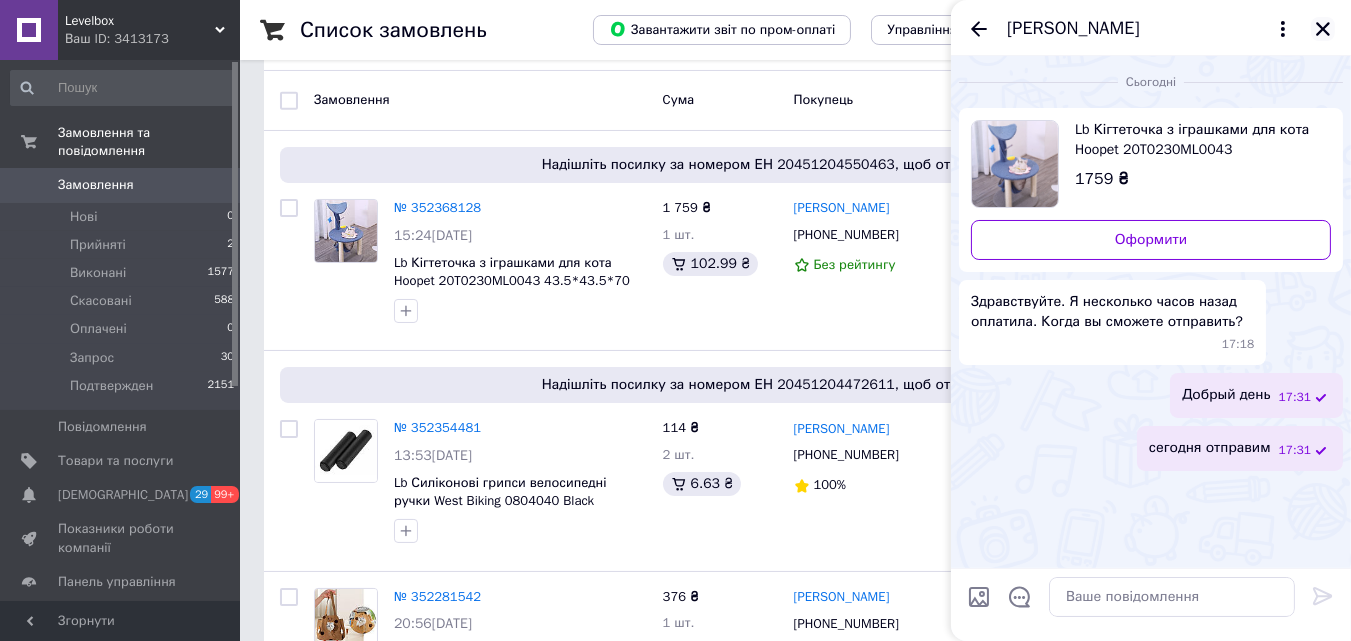 click 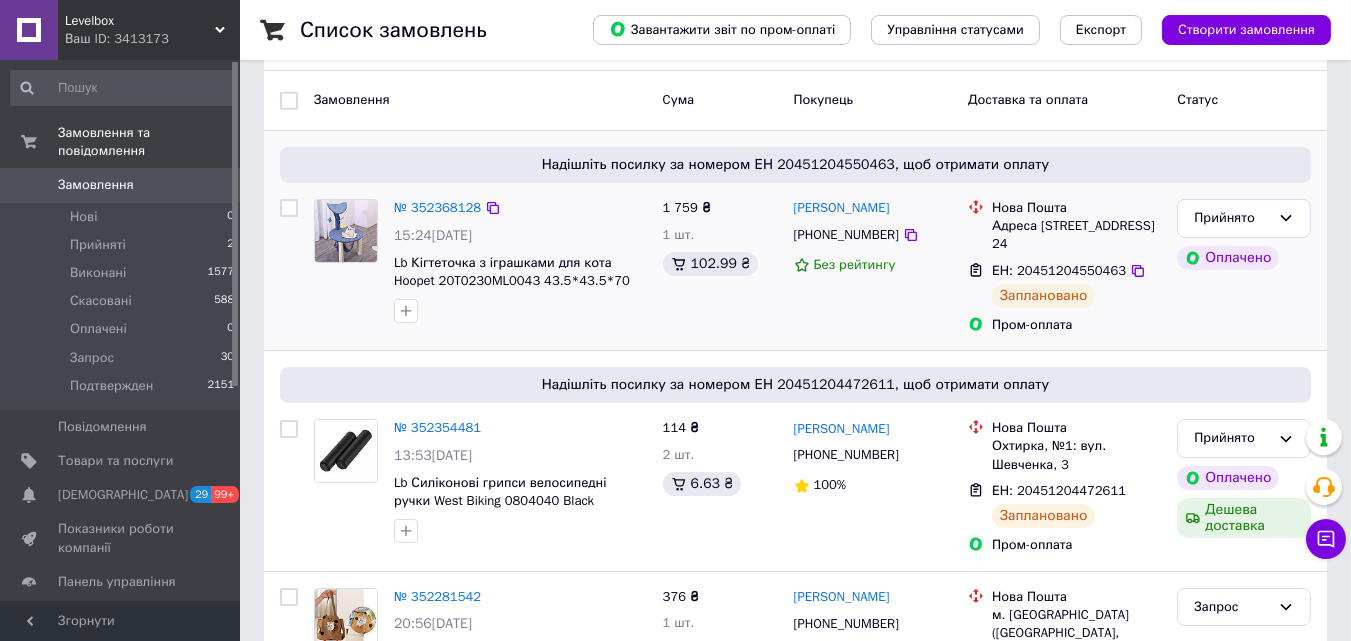 click on "Вид Ахметова +380677547423 Без рейтингу" at bounding box center [873, 266] 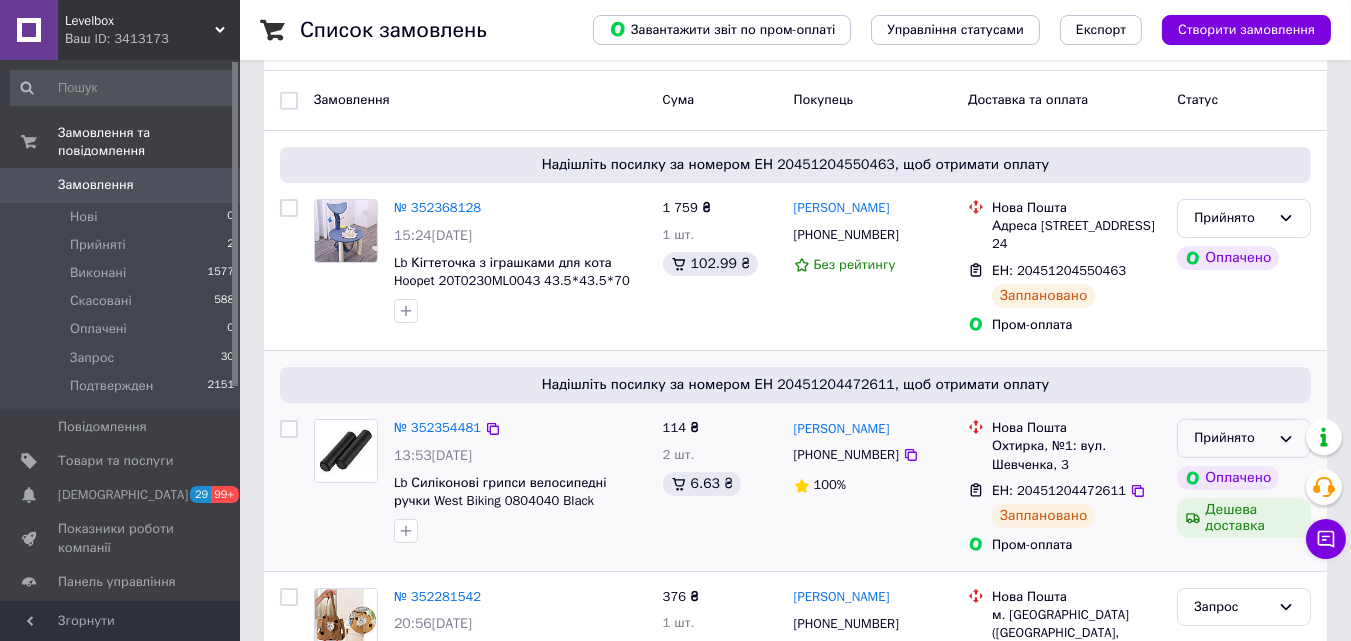 click on "Прийнято" at bounding box center (1244, 438) 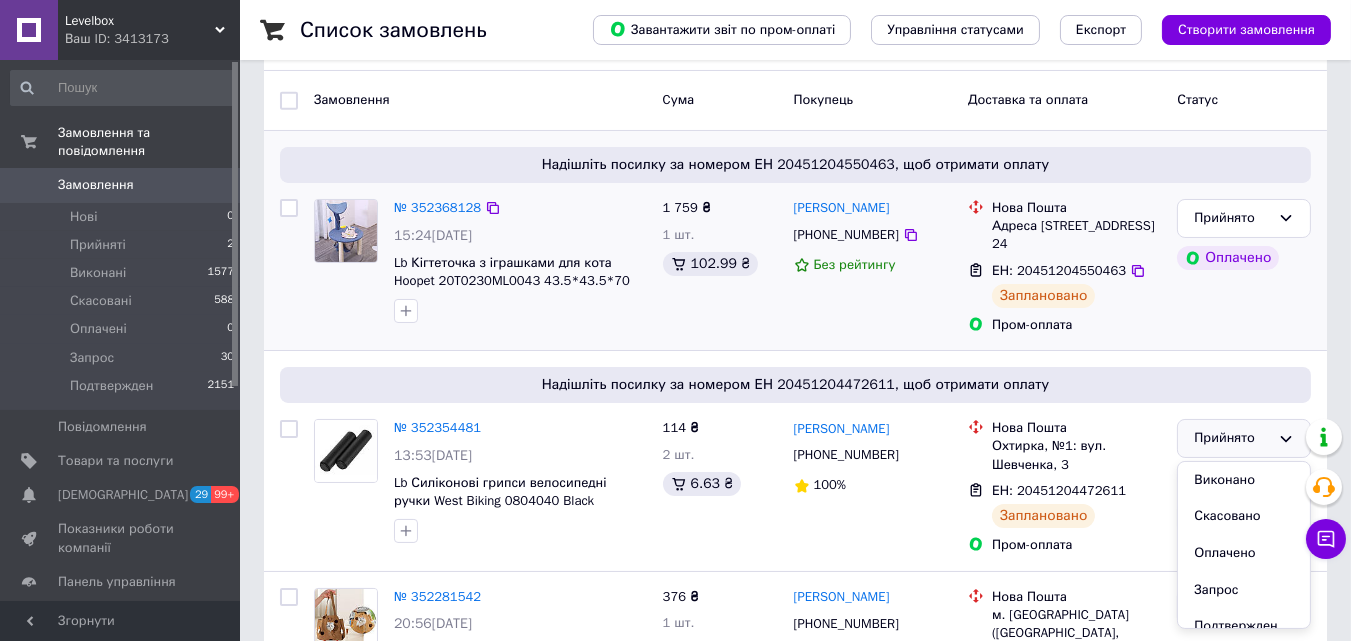 click on "Прийнято Оплачено" at bounding box center (1244, 266) 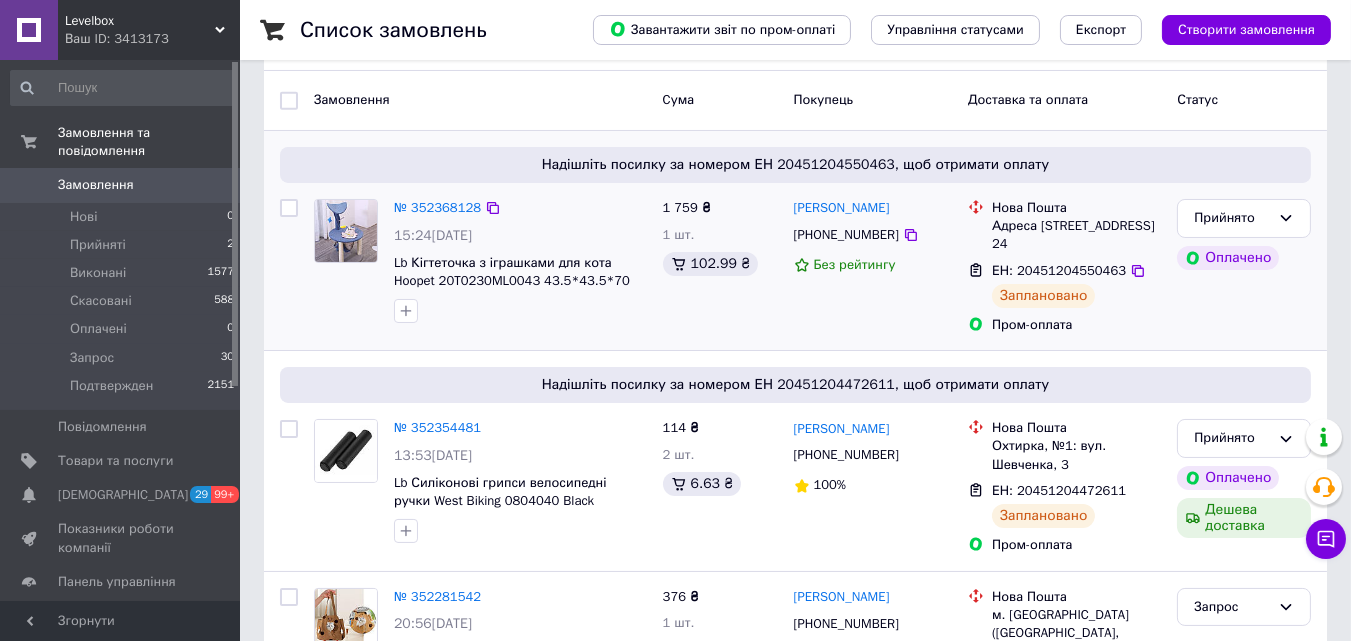 click on "№ 352368128 15:24, 12.07.2025 Lb Кігтеточка з іграшками для кота Hoopet 20T0230ML0043 43.5*43.5*70 см" at bounding box center (480, 266) 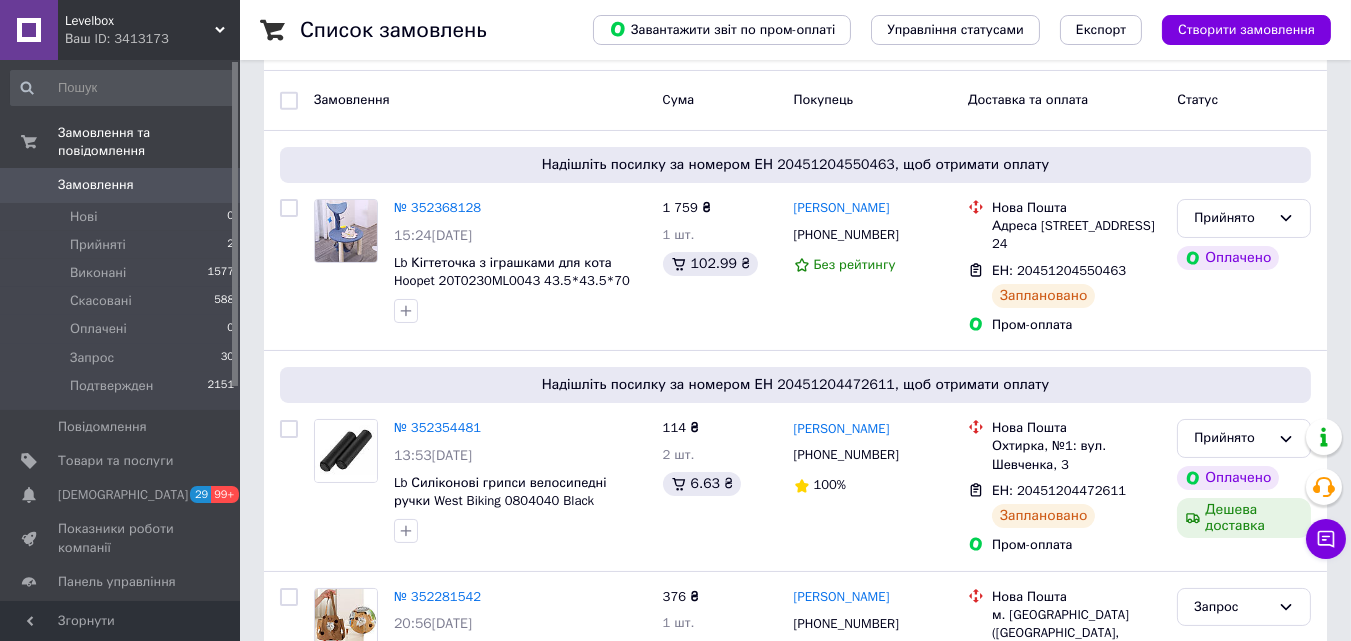 click on "Ваш ID: 3413173" at bounding box center [152, 39] 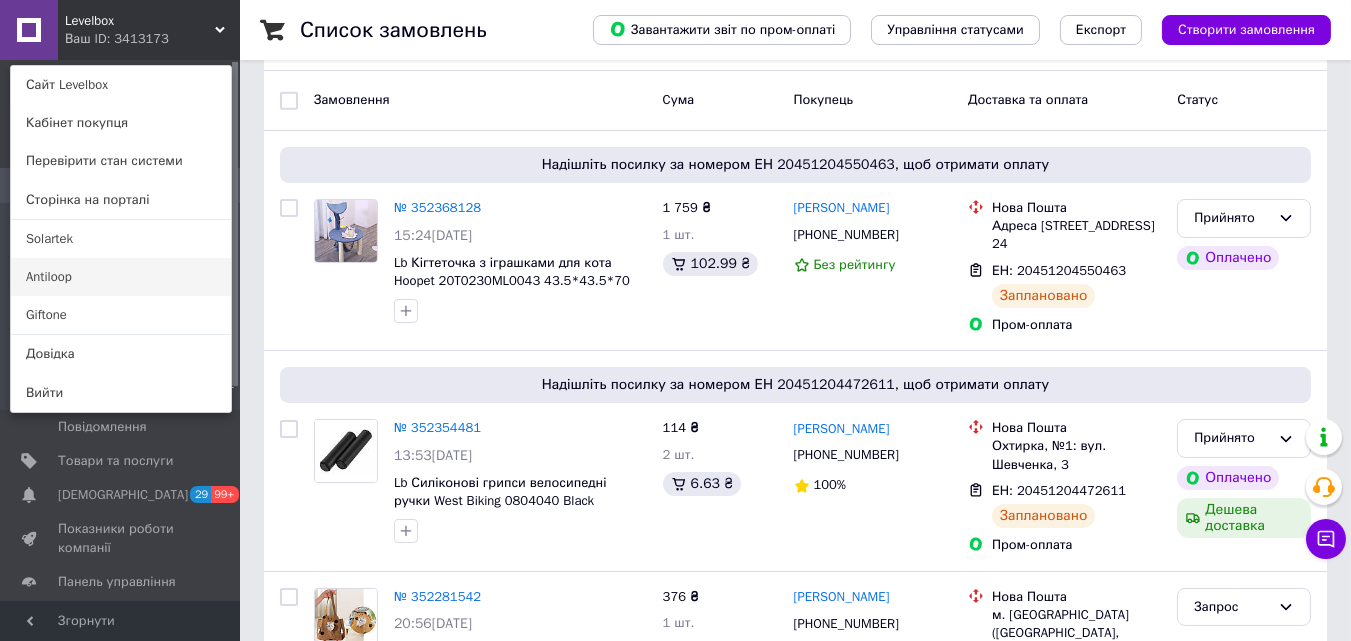 click on "Antiloop" at bounding box center [121, 277] 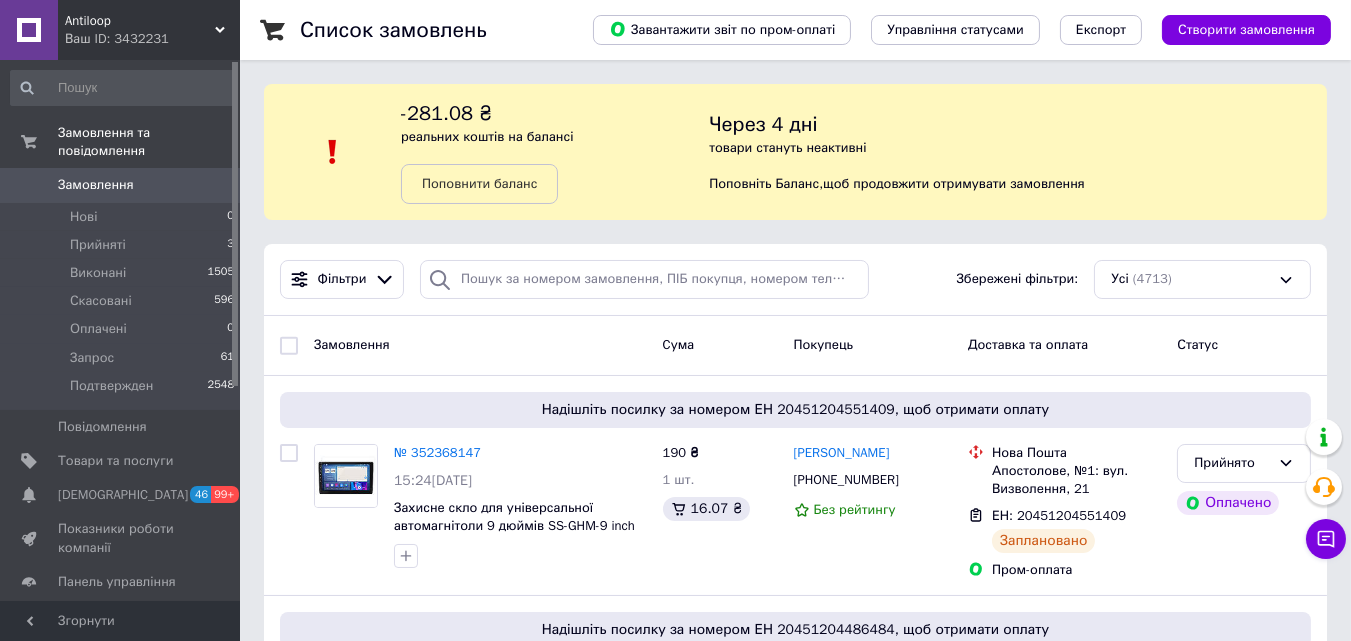 scroll, scrollTop: 327, scrollLeft: 0, axis: vertical 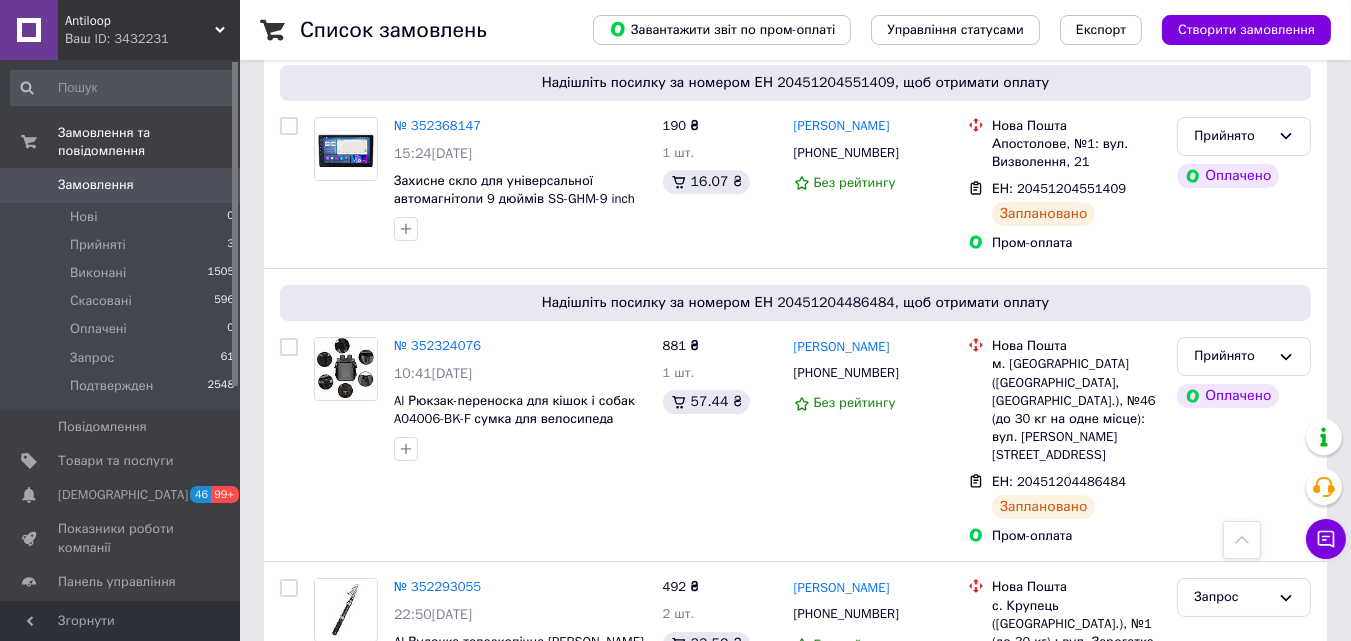 click on "Antiloop" at bounding box center (140, 21) 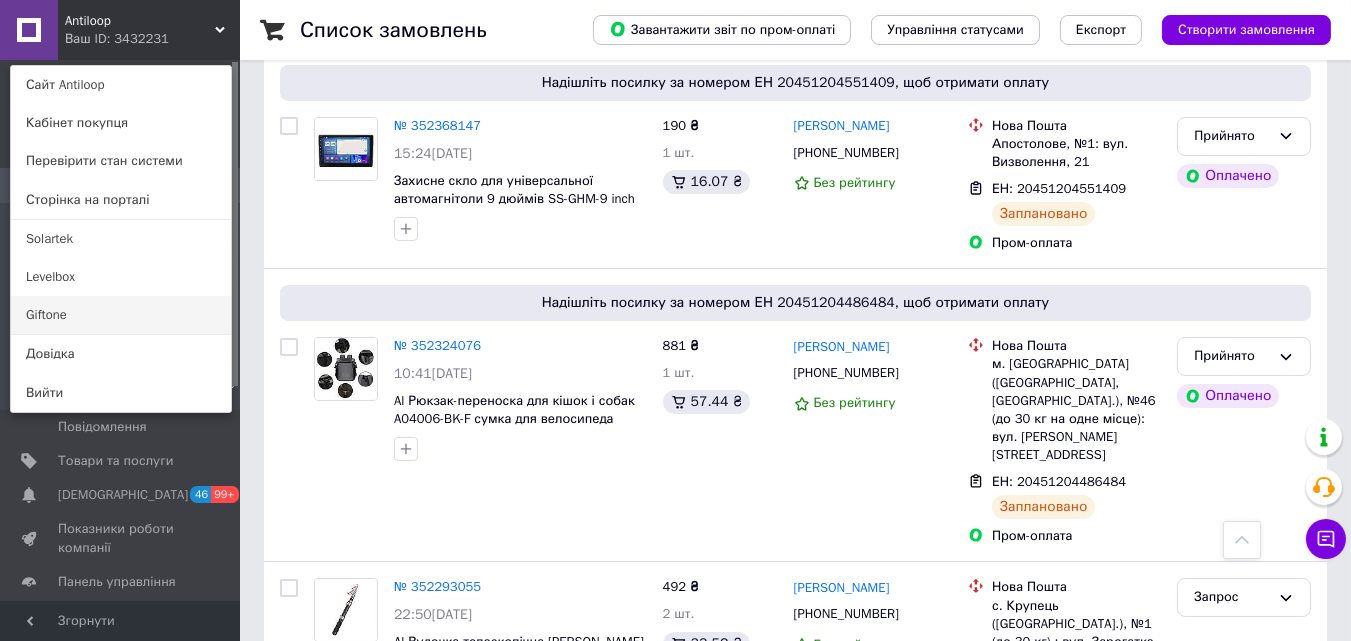 click on "Giftone" at bounding box center (121, 315) 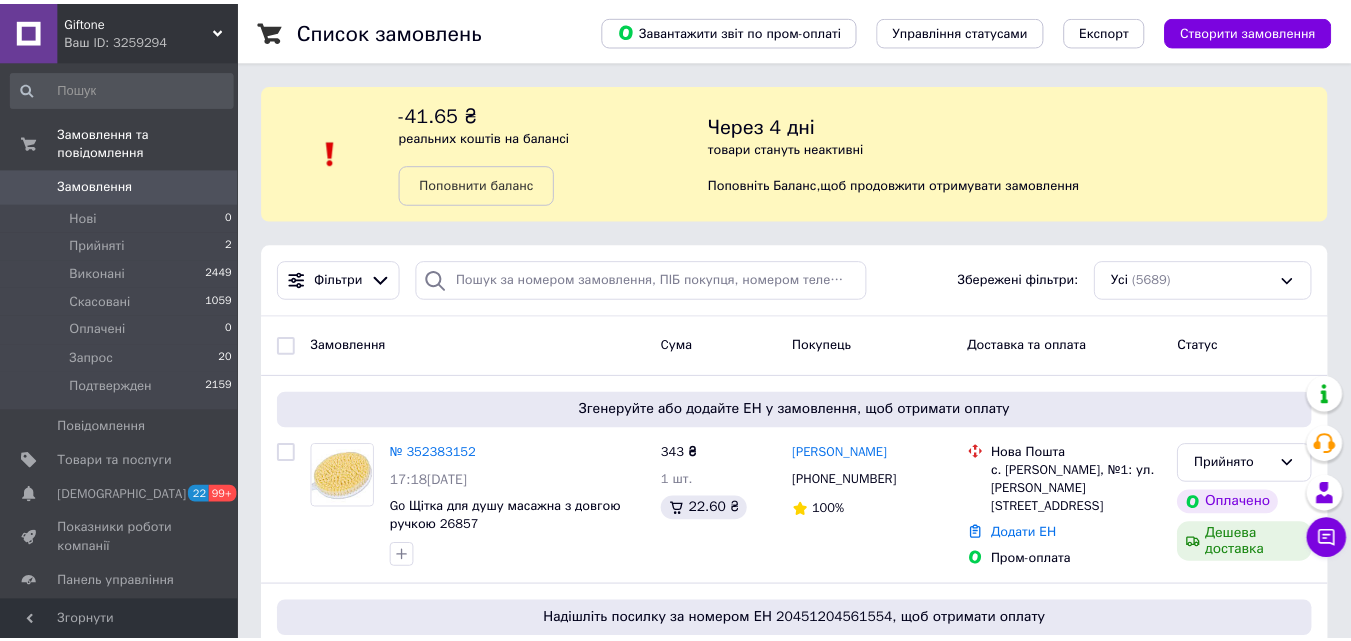 scroll, scrollTop: 0, scrollLeft: 0, axis: both 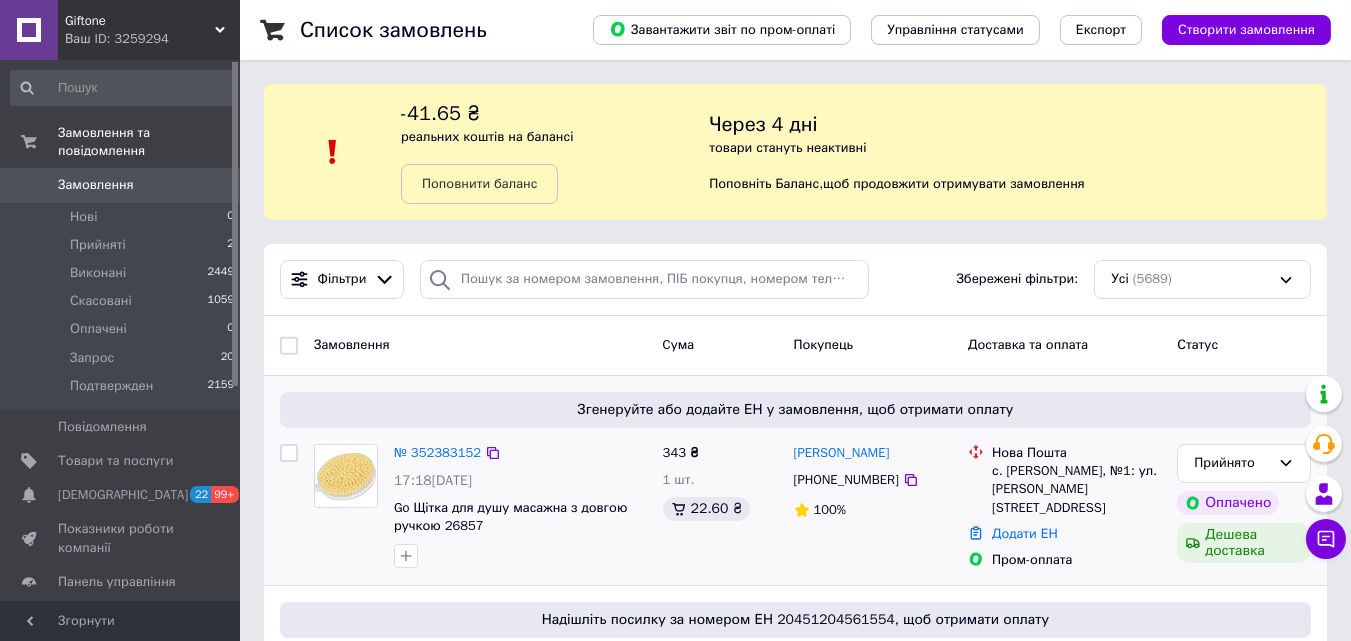 click on "1 шт." at bounding box center (720, 480) 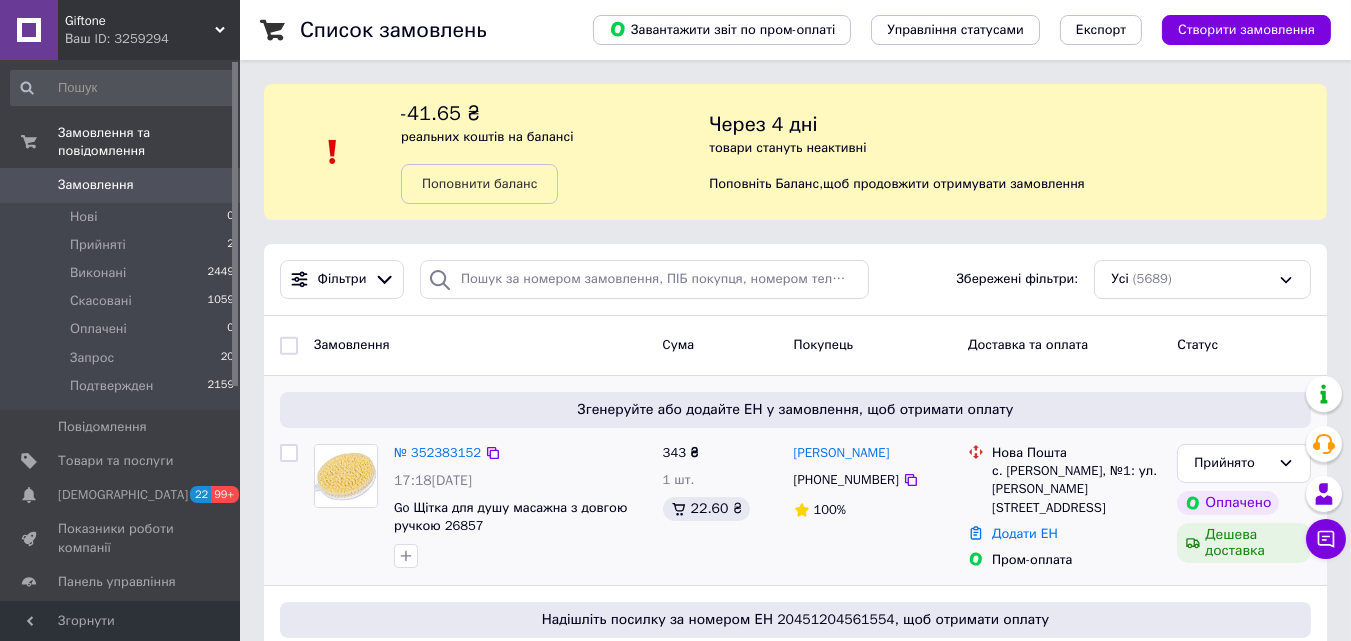 click on "Пром-оплата" at bounding box center [1076, 560] 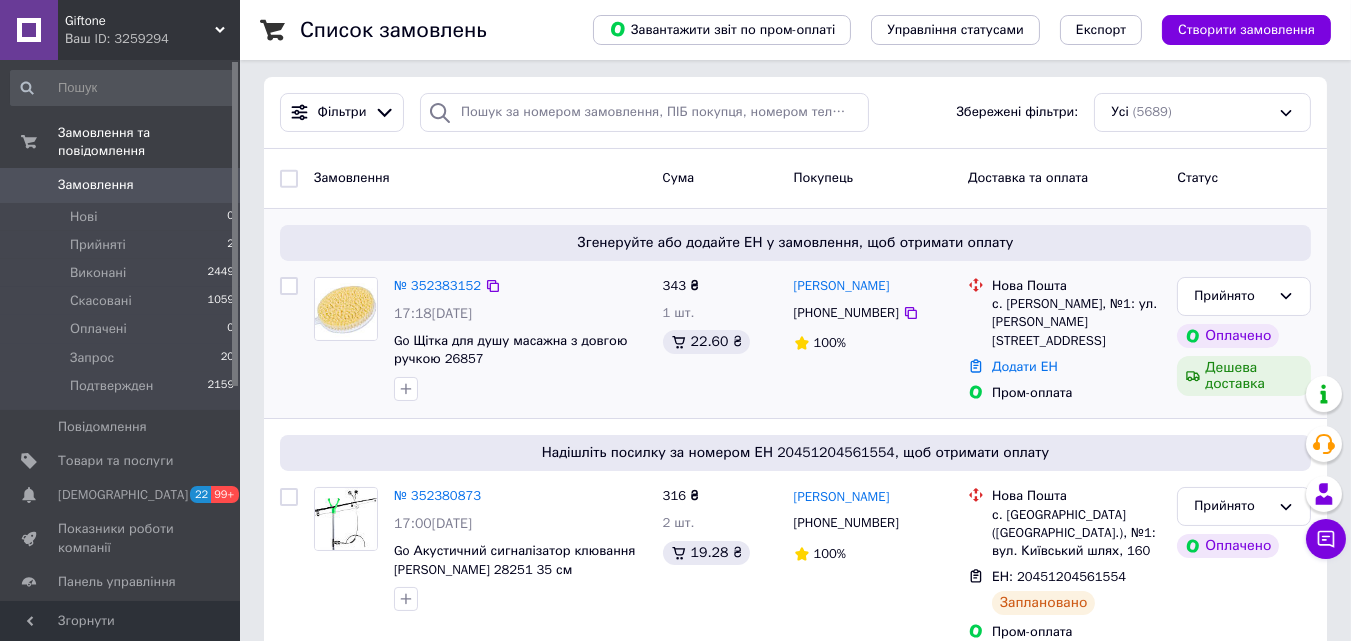 scroll, scrollTop: 174, scrollLeft: 0, axis: vertical 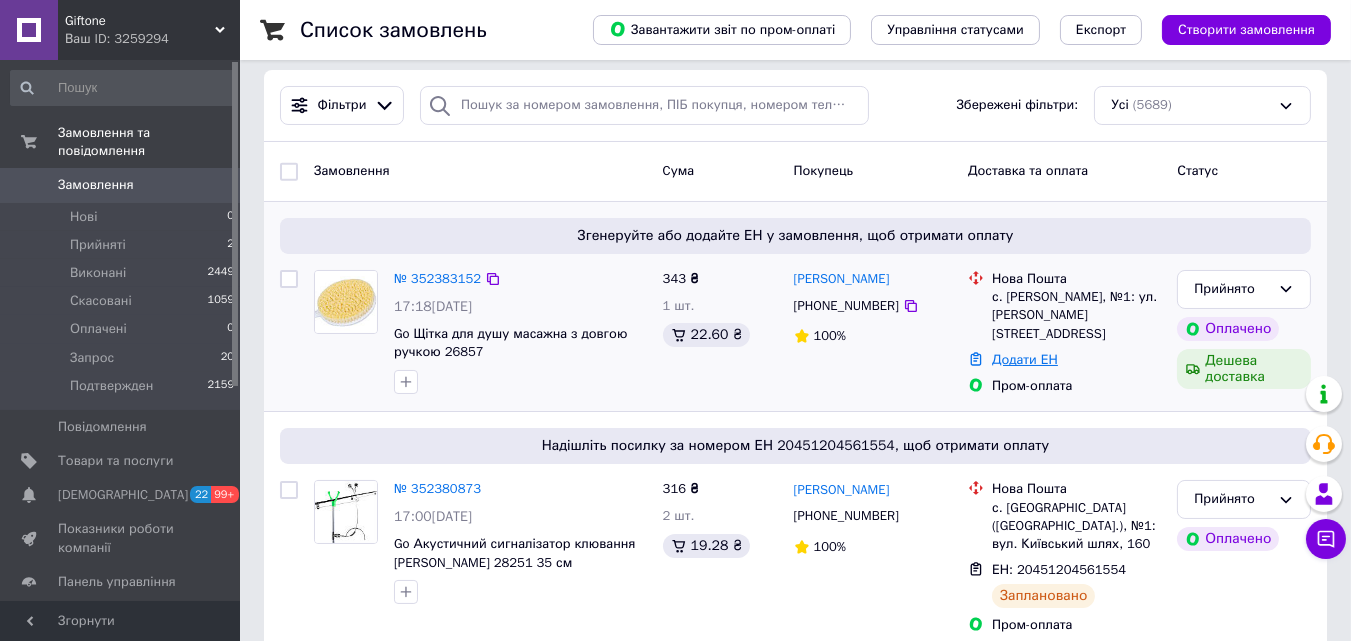 click on "Додати ЕН" at bounding box center (1025, 359) 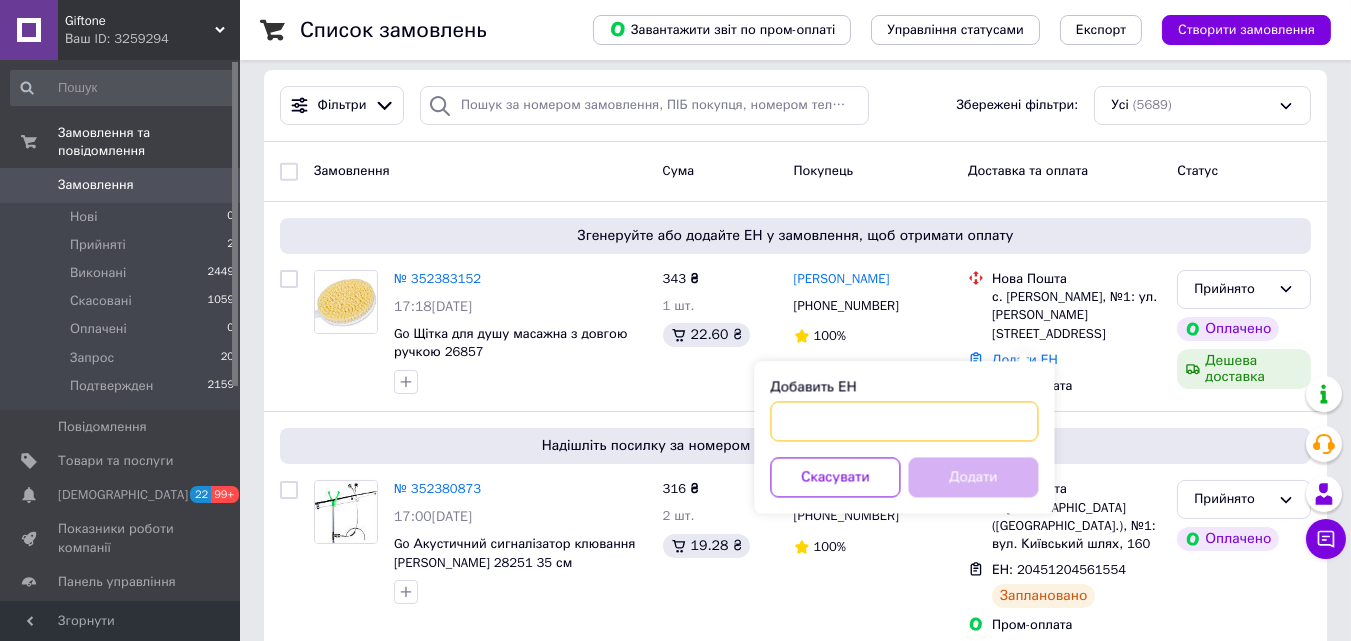 click on "Добавить ЕН" at bounding box center (904, 421) 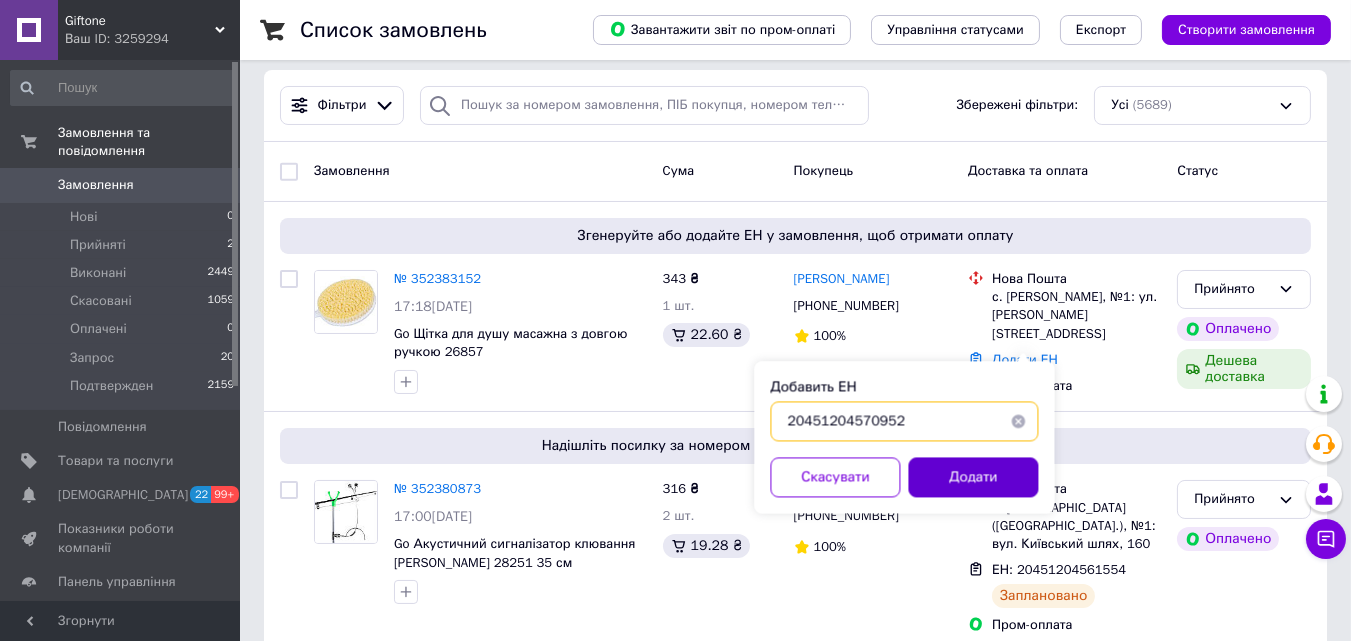 type on "20451204570952" 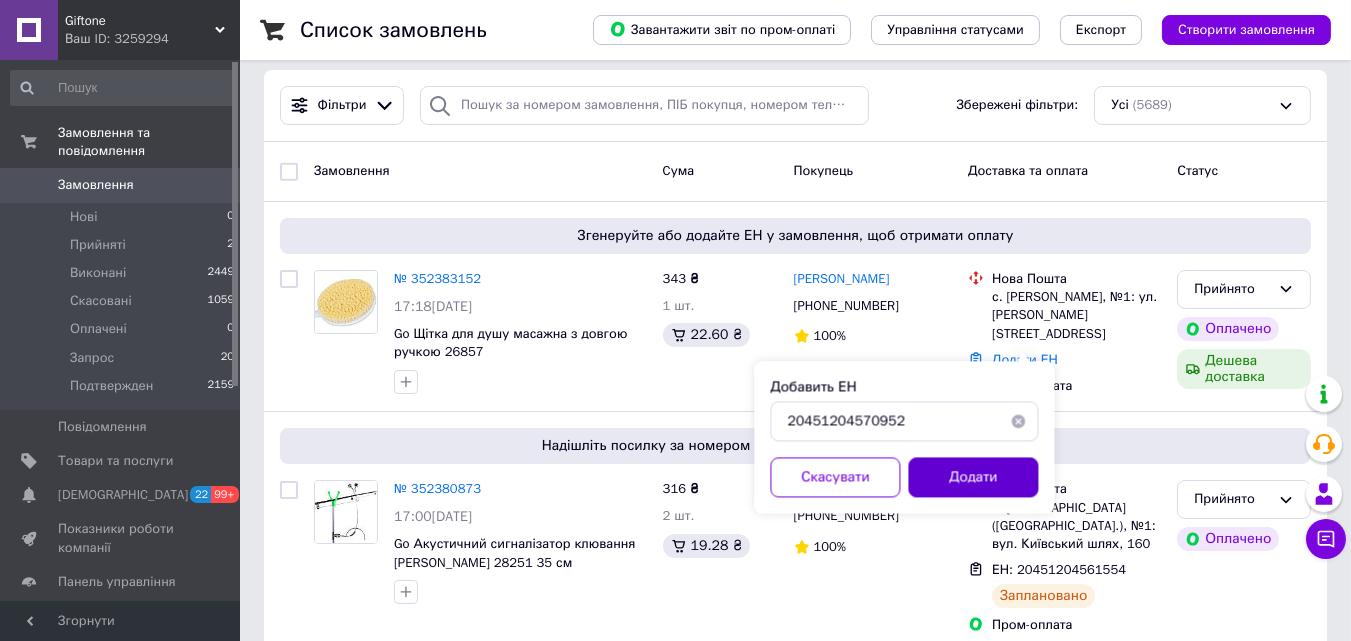 click on "Додати" at bounding box center [973, 477] 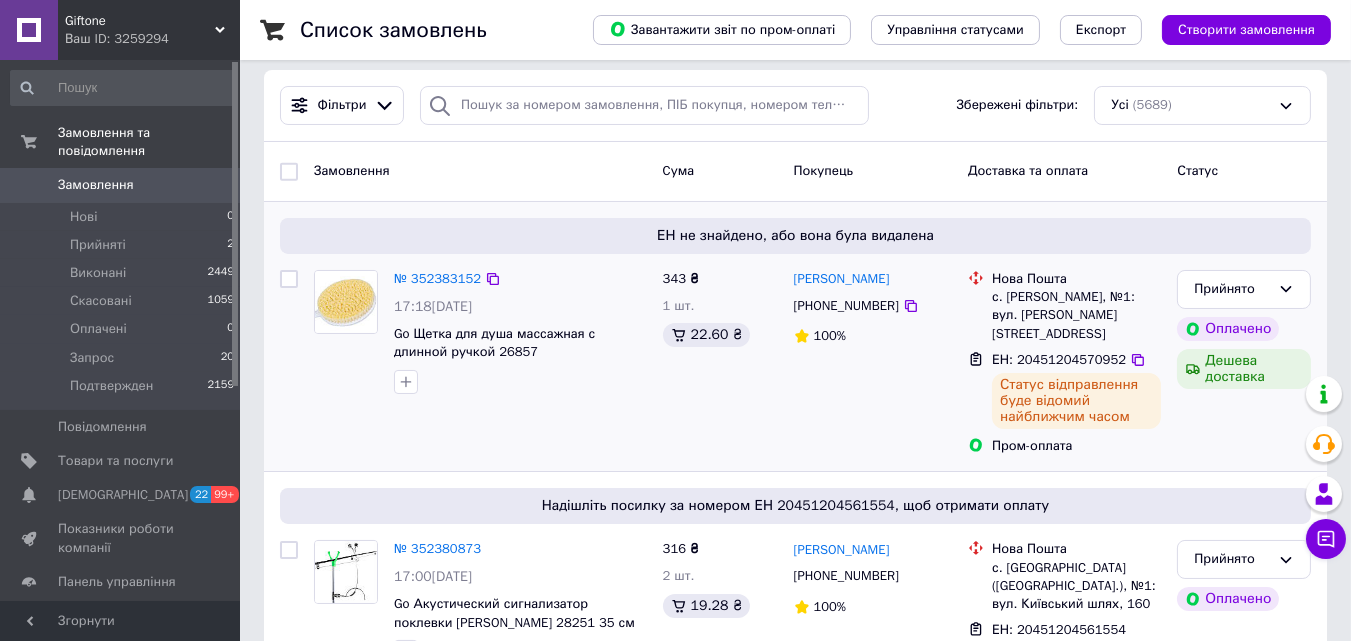 click at bounding box center [520, 382] 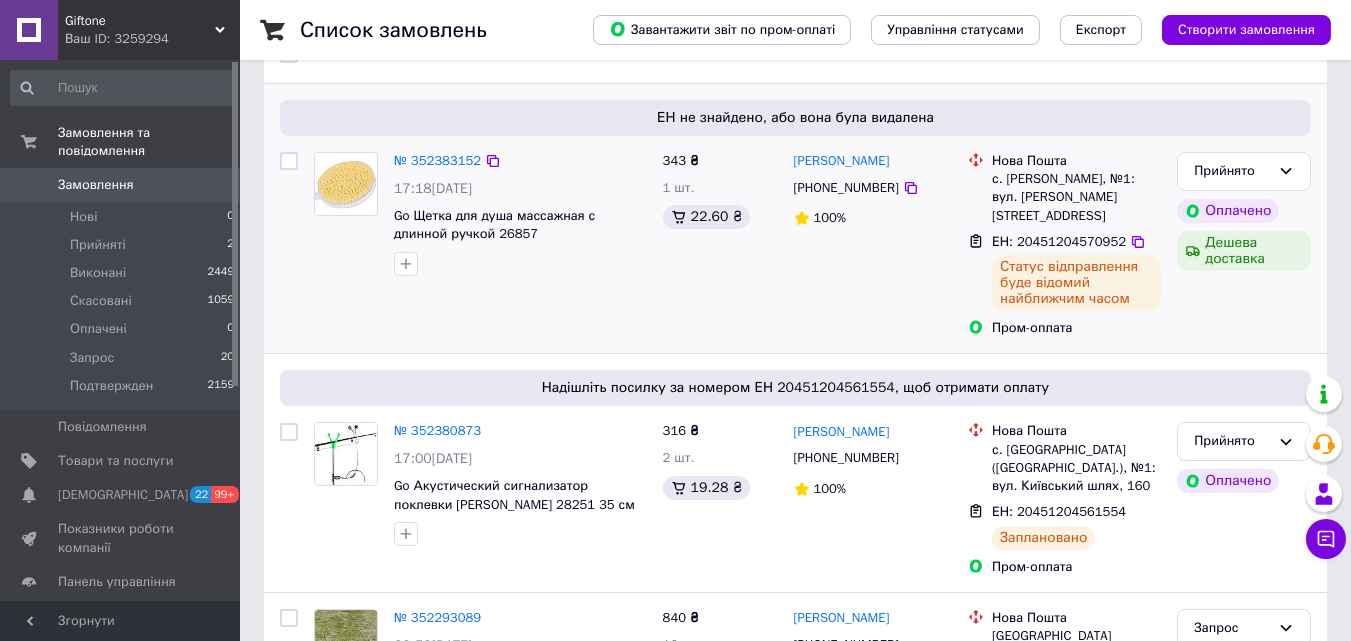 click on "№ 352383152 17:18[DATE] Go Щетка для душа массажная с длинной ручкой 26857" at bounding box center [480, 245] 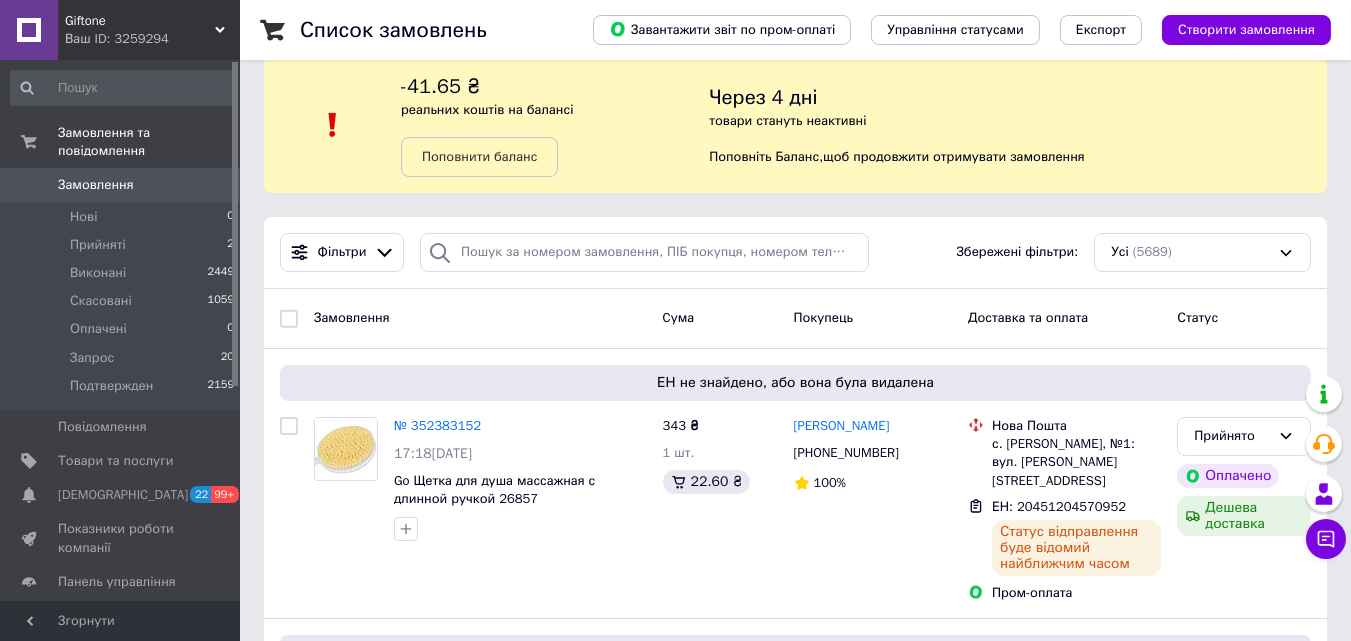 scroll, scrollTop: 0, scrollLeft: 0, axis: both 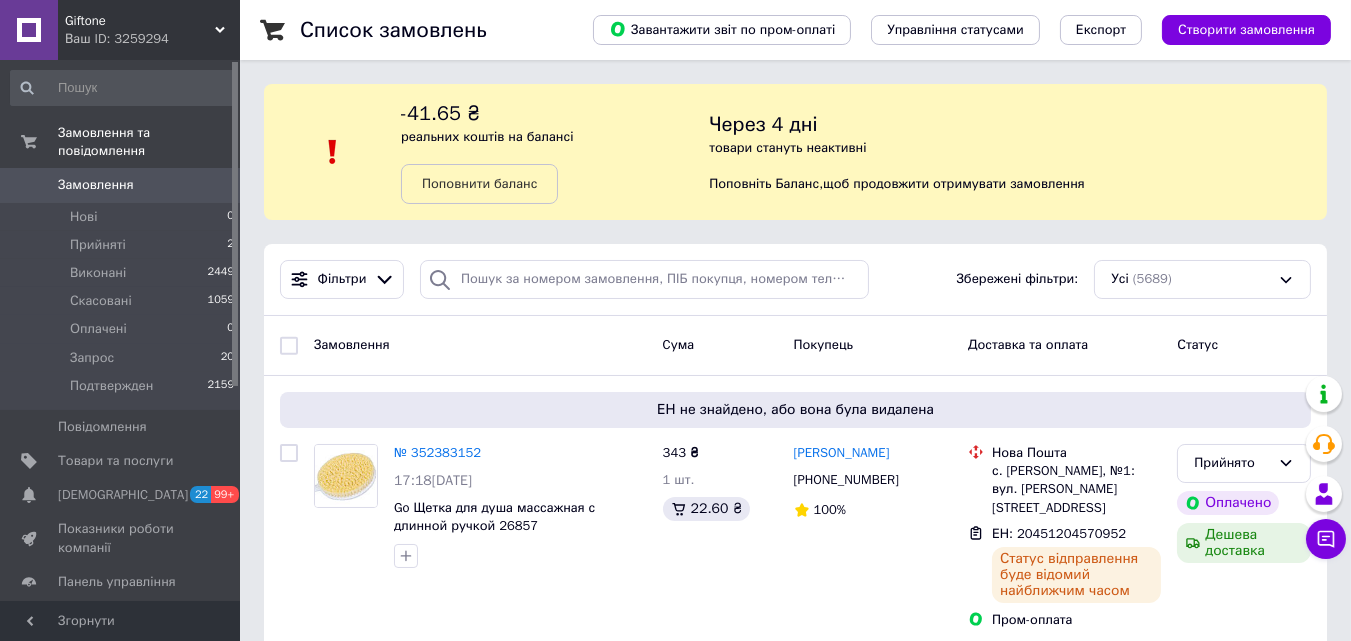 click on "Список замовлень   Завантажити звіт по пром-оплаті Управління статусами Експорт Створити замовлення -41.65 ₴ реальних коштів на балансі Поповнити баланс Через 4 дні товари стануть неактивні Поповніть Баланс ,  щоб продовжити отримувати замовлення Фільтри Збережені фільтри: Усі (5689) Замовлення Cума Покупець Доставка та оплата Статус ЕН не знайдено, або вона була видалена № 352383152 17:18[DATE] Go Щетка для душа массажная с длинной ручкой 26857 343 ₴ 1 шт. 22.60 ₴ [PERSON_NAME] [PHONE_NUMBER] 100% Нова Пошта с. [PERSON_NAME], №1: вул. Шосейна, 46 ЕН: 20451204570952 Пром-оплата Прийнято" at bounding box center [795, 2357] 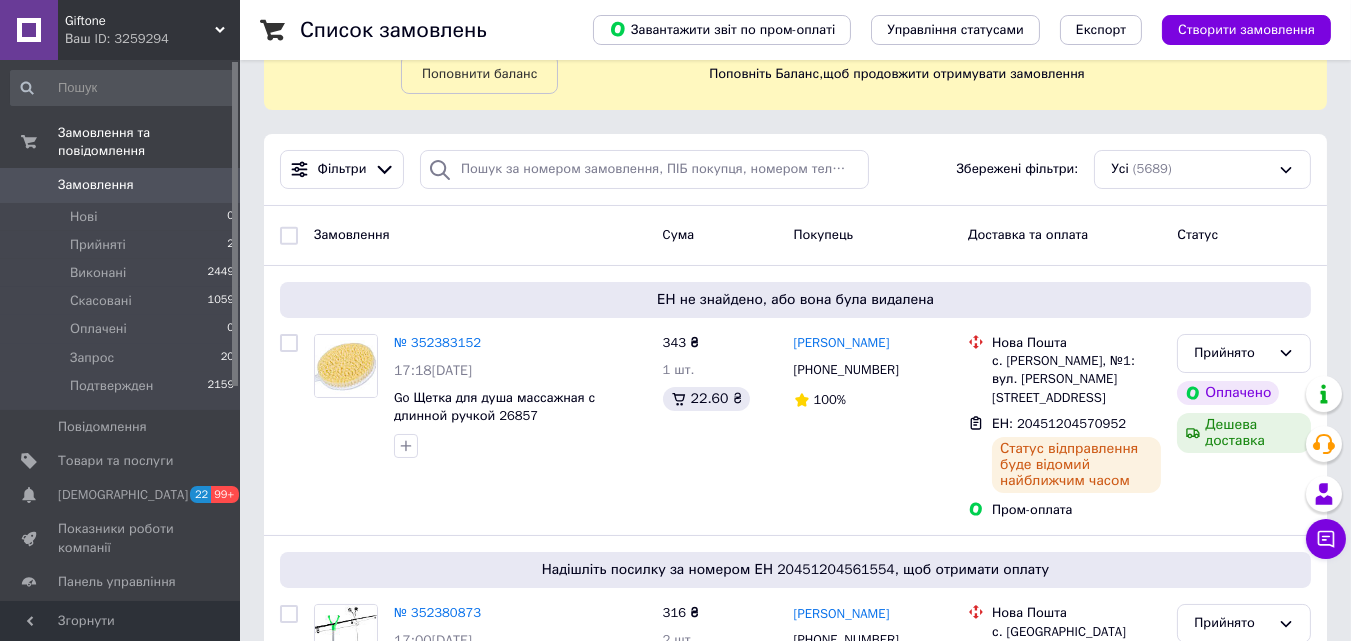 scroll, scrollTop: 0, scrollLeft: 0, axis: both 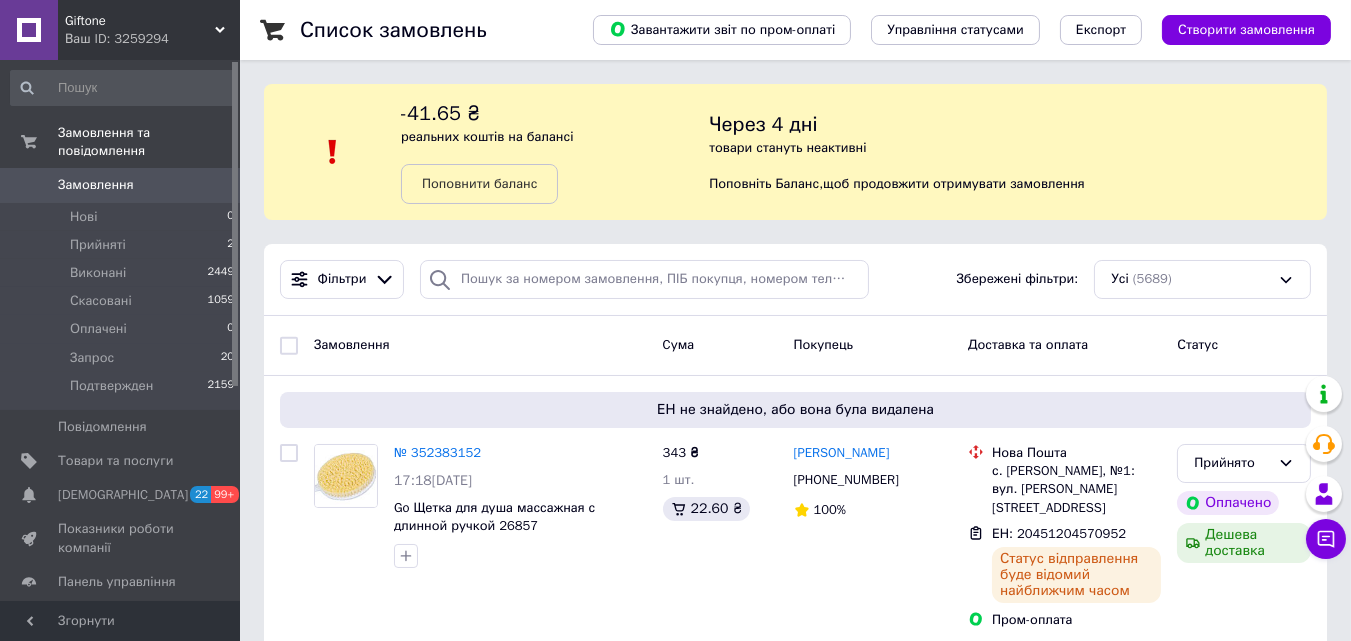 click on "Через 4 дні товари стануть неактивні Поповніть Баланс ,  щоб продовжити отримувати замовлення" at bounding box center [1018, 152] 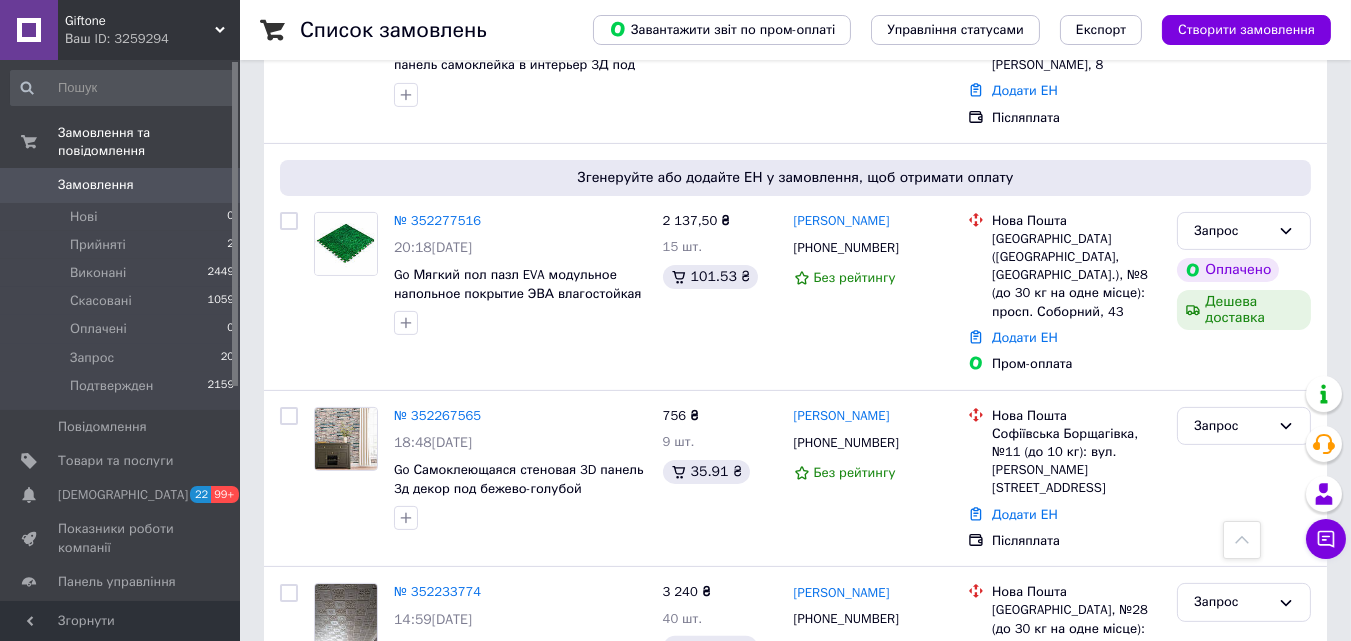 scroll, scrollTop: 917, scrollLeft: 0, axis: vertical 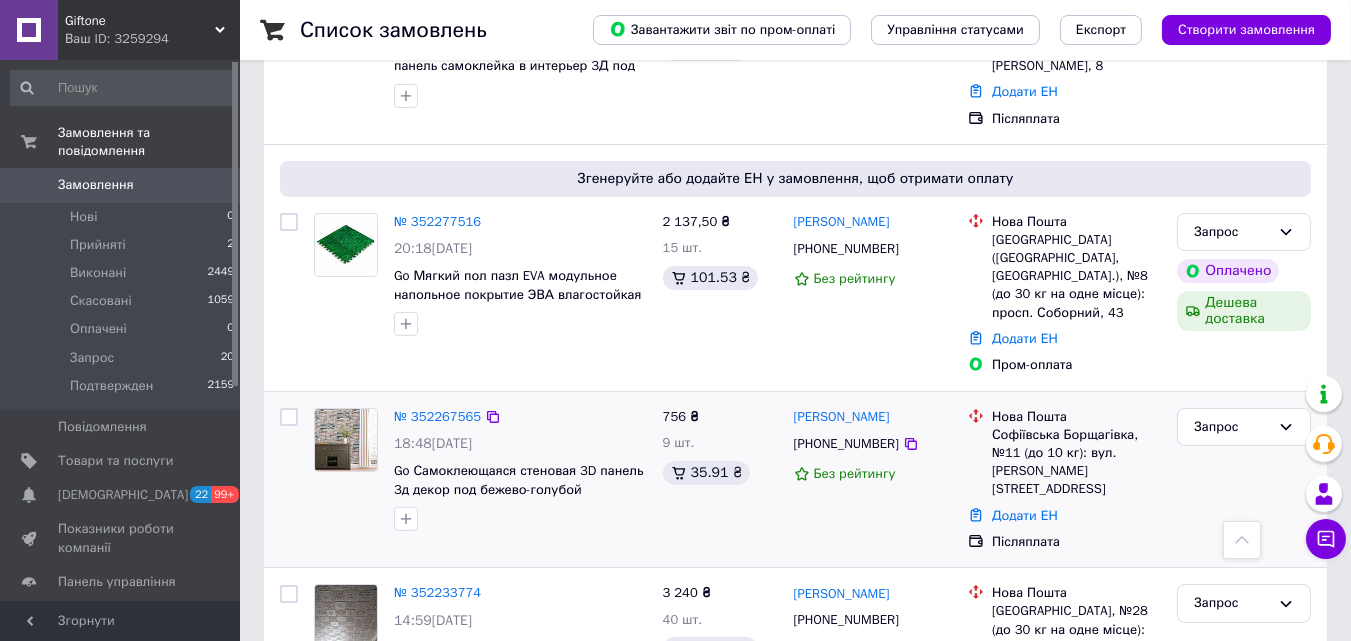 click on "№ 352267565" at bounding box center (520, 417) 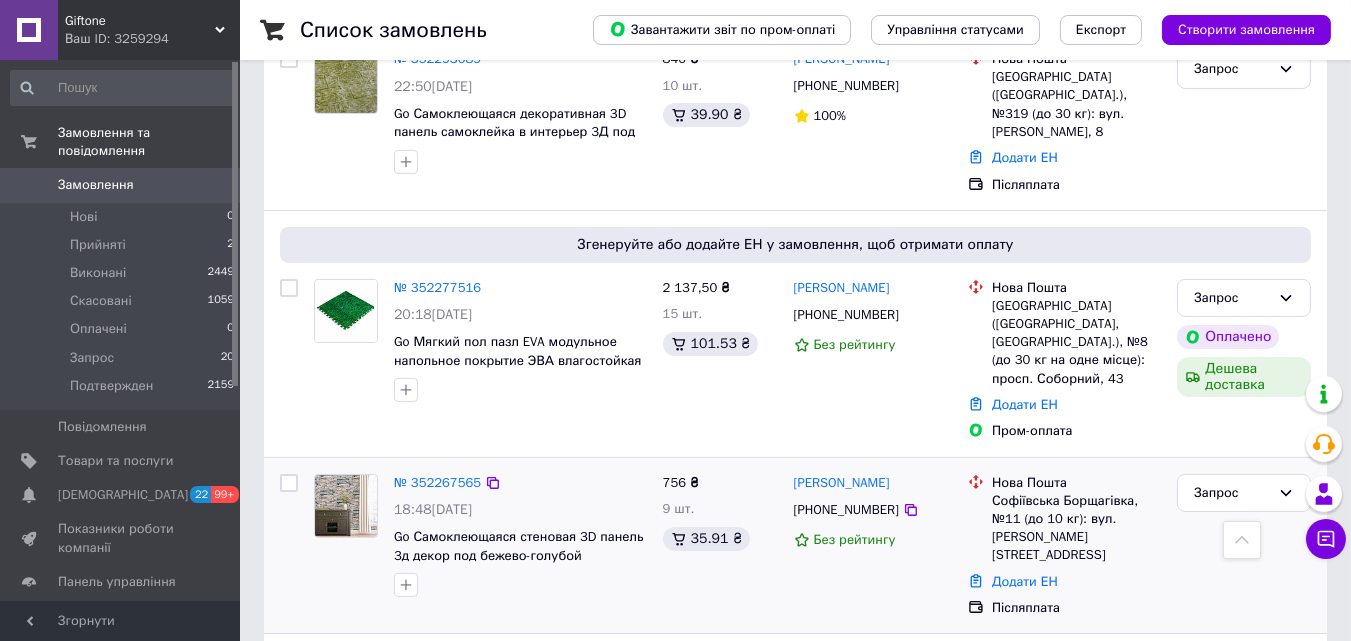 scroll, scrollTop: 784, scrollLeft: 0, axis: vertical 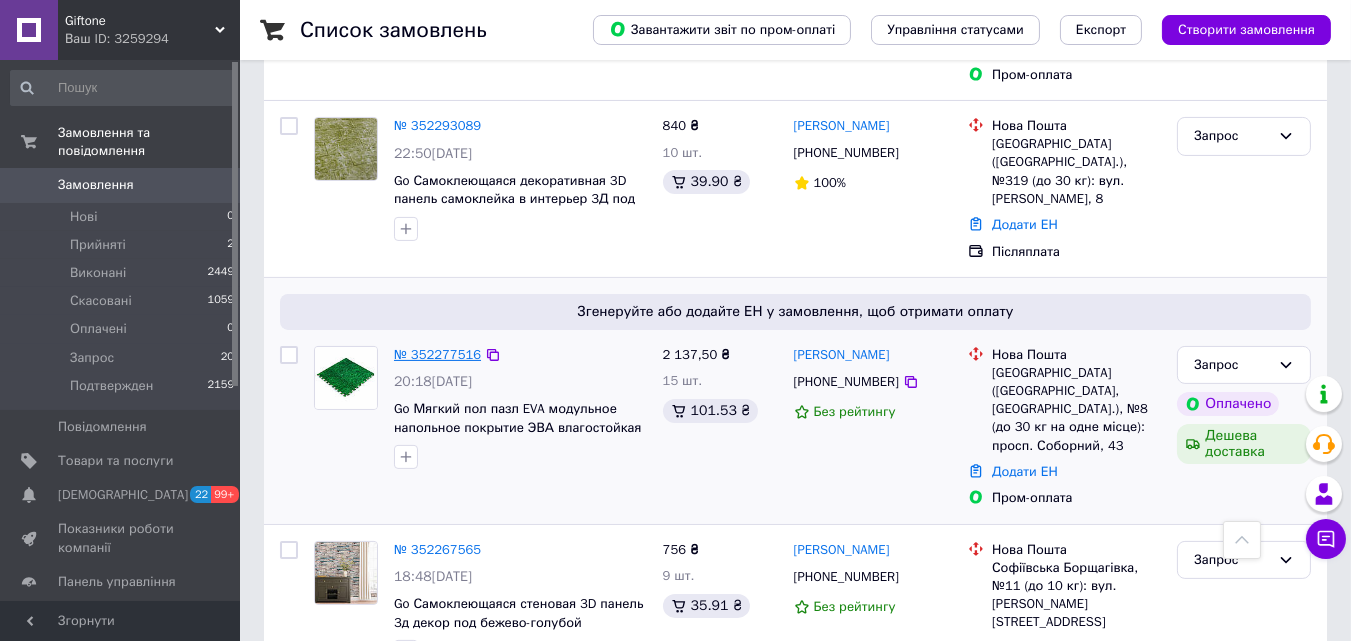 click on "№ 352277516" at bounding box center (437, 354) 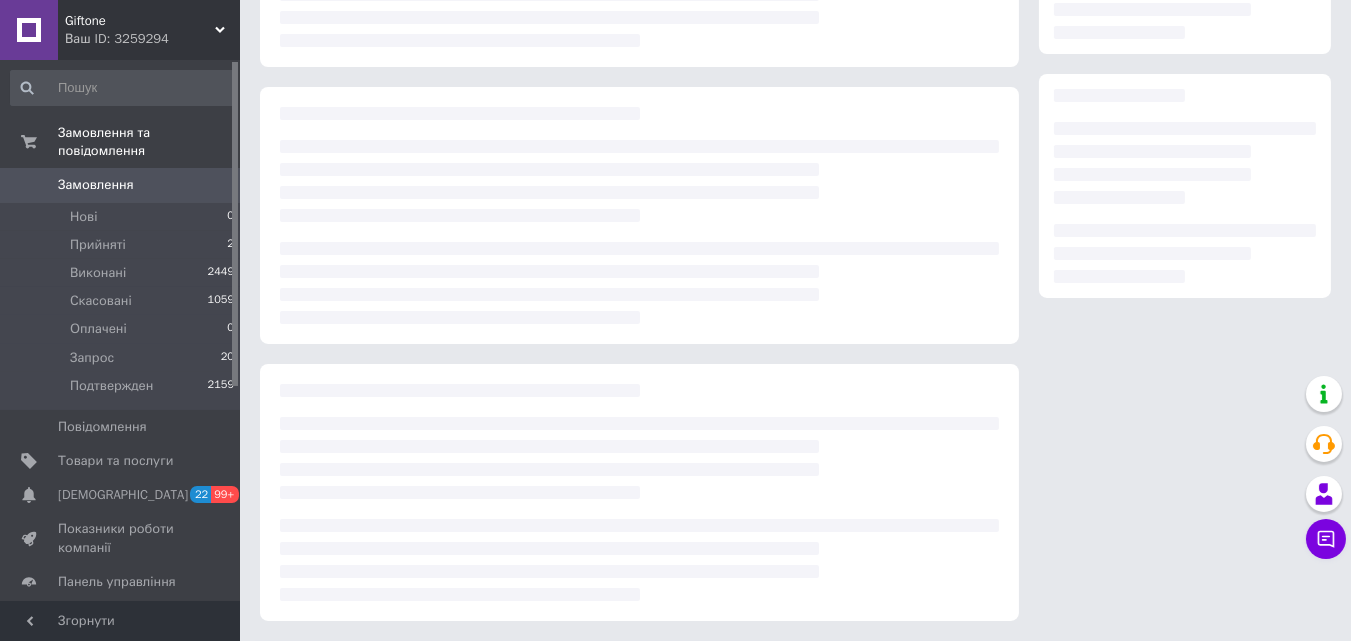 scroll, scrollTop: 0, scrollLeft: 0, axis: both 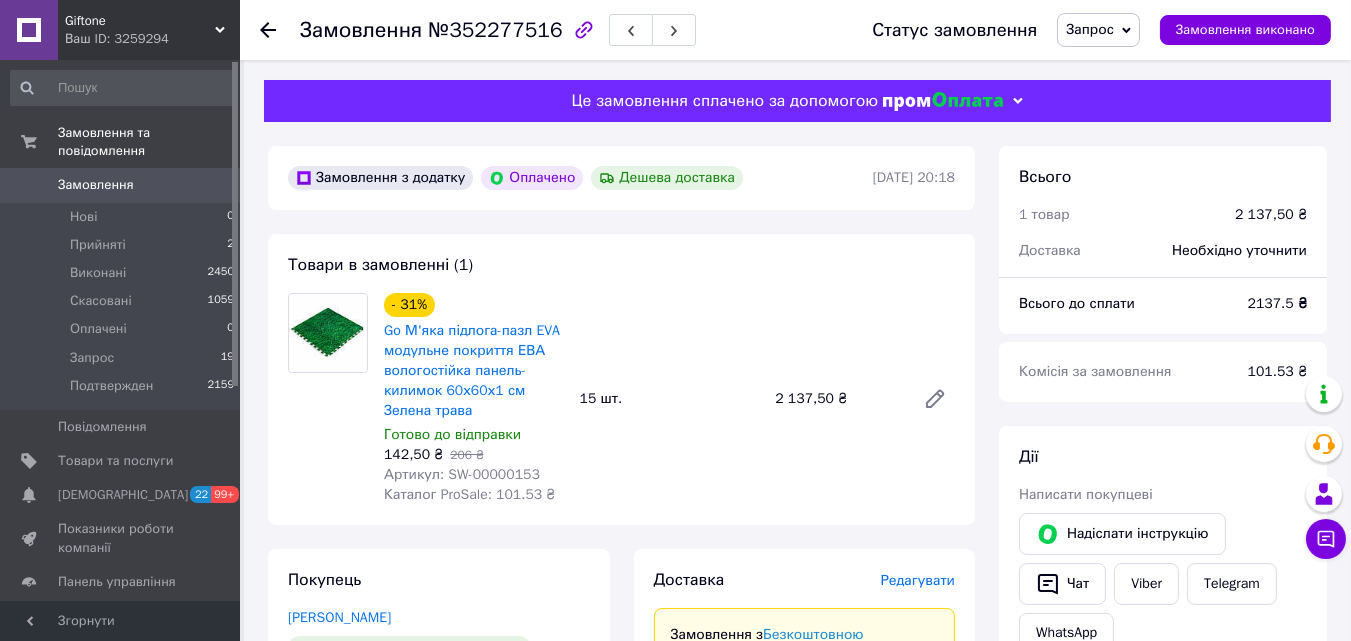 click on "Замовлення з додатку Оплачено Дешева доставка [DATE] 20:18 Товари в замовленні (1) - 31% Go М'яка підлога-пазл EVA модульне покриття ЕВА вологостійка панель-килимок 60х60х1 см Зелена трава Готово до відправки 142,50 ₴   206 ₴ Артикул: SW-00000153 Каталог ProSale: 101.53 ₴  15 шт. 2 137,50 ₴ Покупець [PERSON_NAME] 1 замовлення у вас на 2 137,50 ₴ Без рейтингу   Додати відгук [PHONE_NUMBER] Оплата Оплачено Пром-оплата Доставка Редагувати Замовлення з  Безкоштовною доставкою  для покупця. Доставку оплачують: 30 ₴  - продавець , при замовленні від  700 ₴ залишок — Prom . Нова Пошта (платна) Отримувач [DATE]" at bounding box center (621, 971) 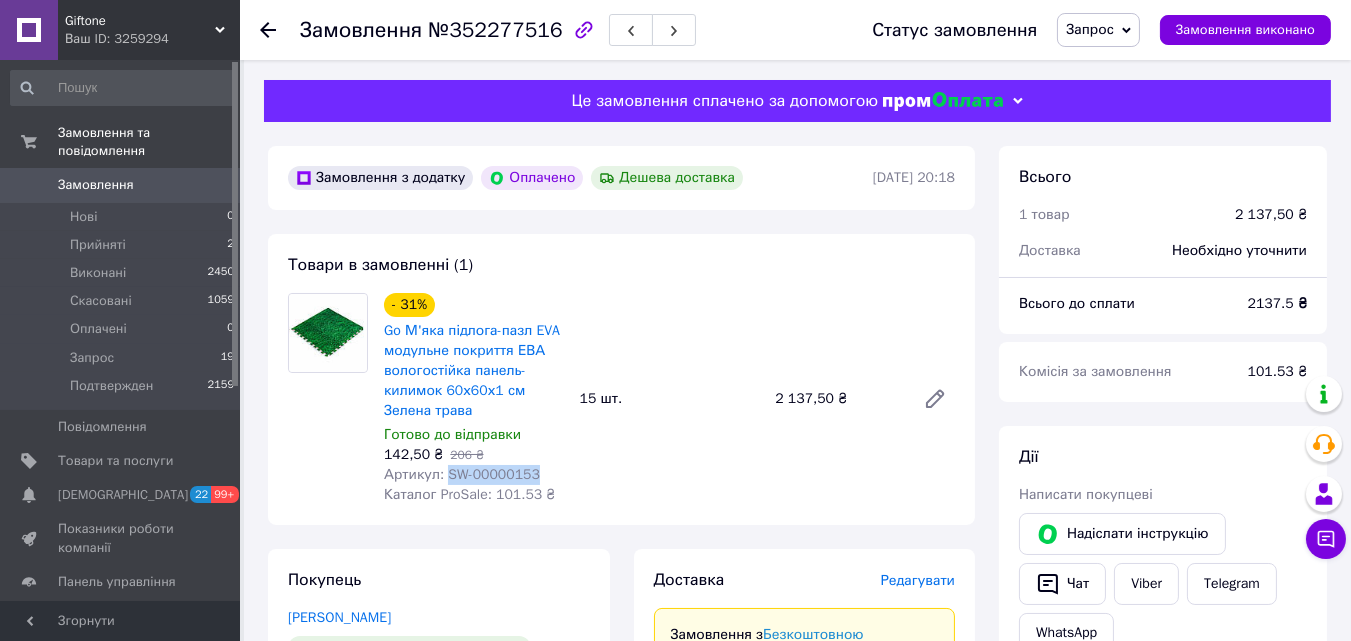 drag, startPoint x: 531, startPoint y: 476, endPoint x: 443, endPoint y: 476, distance: 88 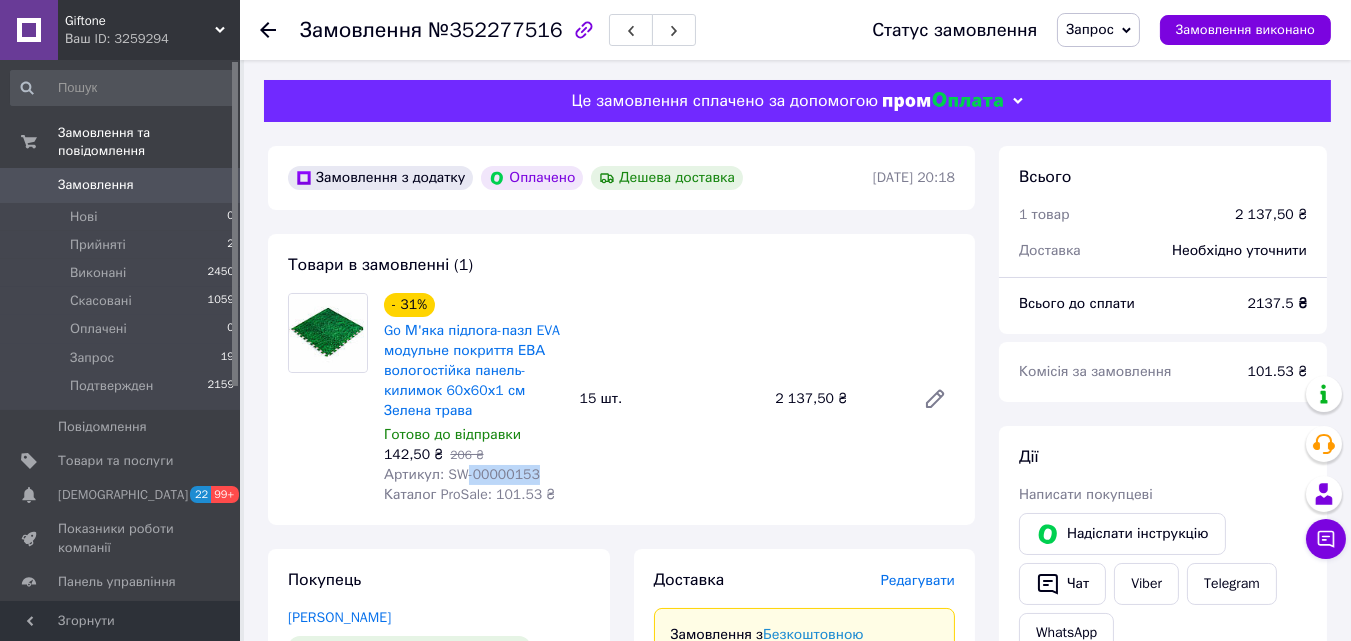 drag, startPoint x: 540, startPoint y: 476, endPoint x: 460, endPoint y: 477, distance: 80.00625 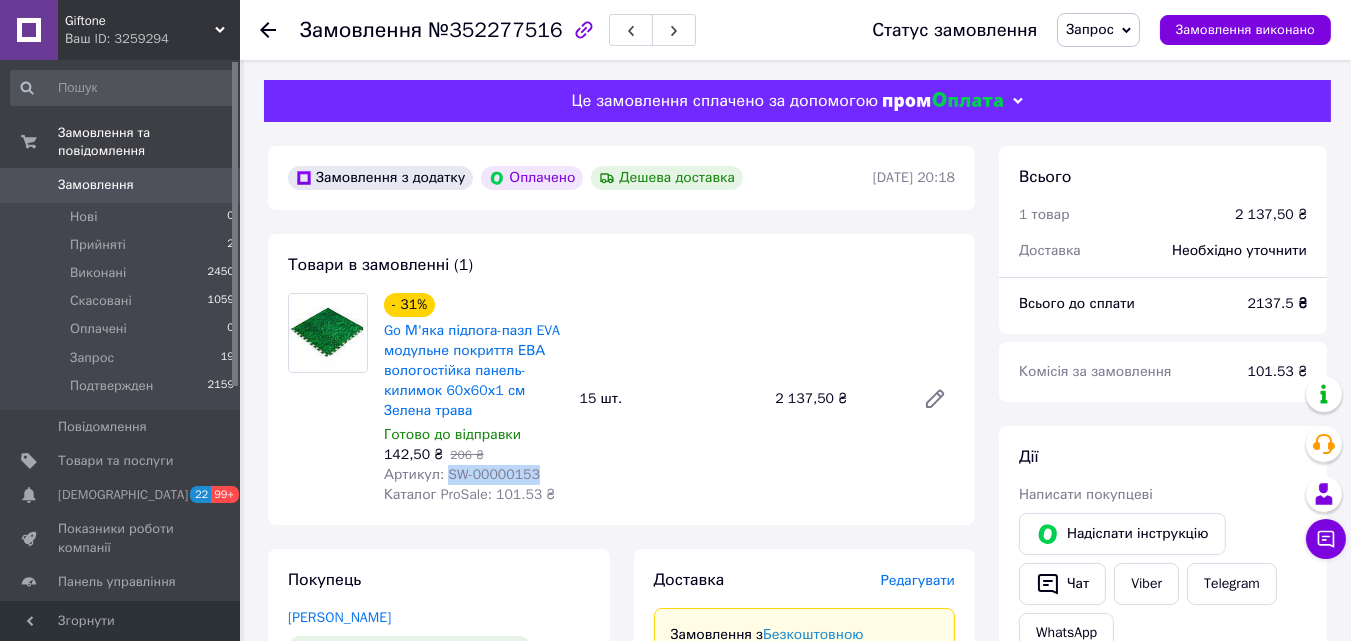 drag, startPoint x: 544, startPoint y: 476, endPoint x: 443, endPoint y: 476, distance: 101 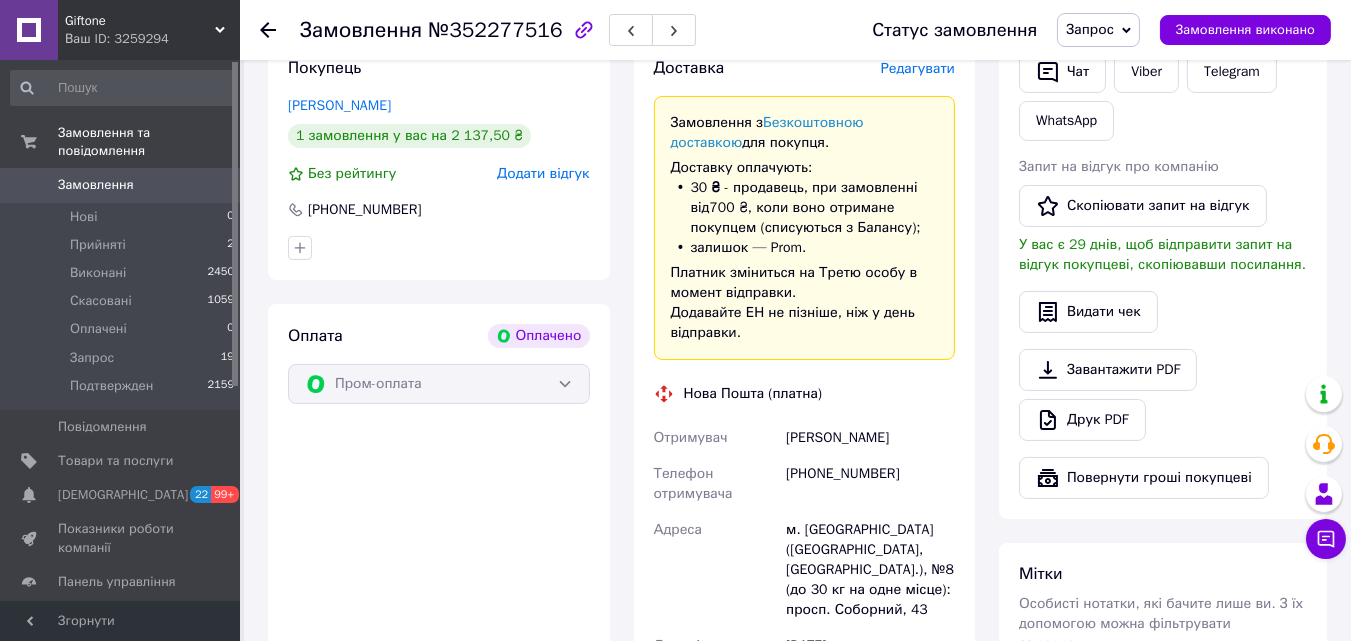 scroll, scrollTop: 514, scrollLeft: 0, axis: vertical 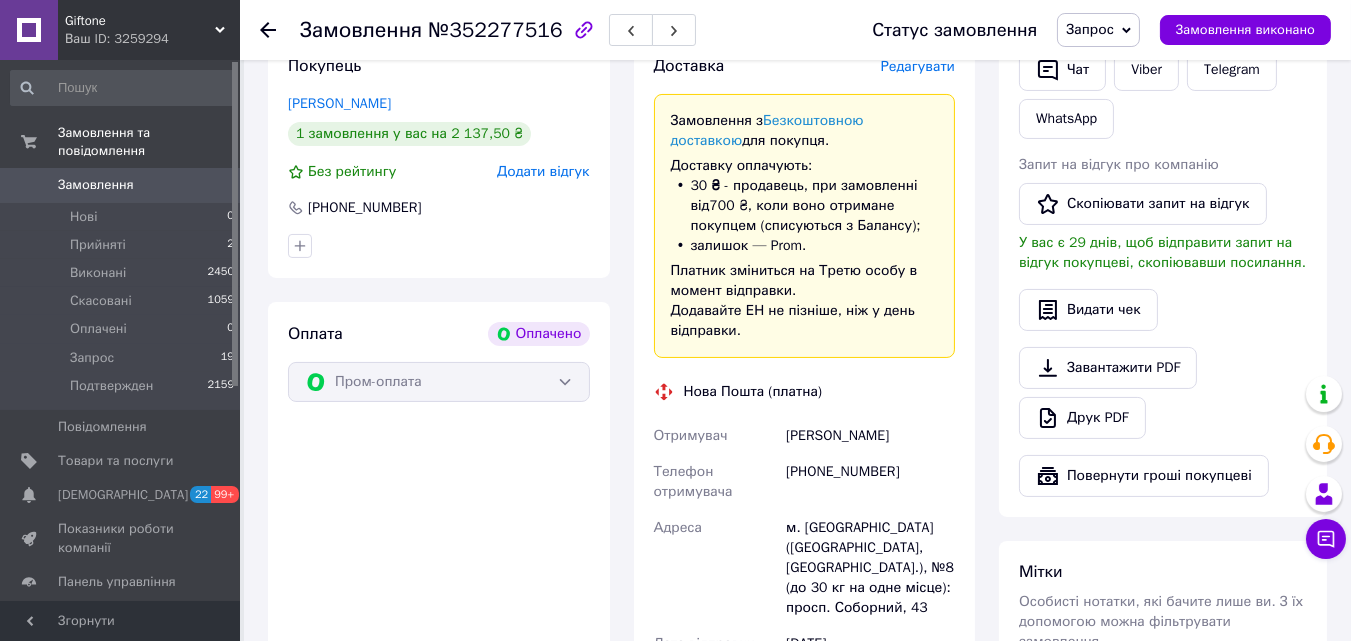 click on "м. [GEOGRAPHIC_DATA] ([GEOGRAPHIC_DATA], [GEOGRAPHIC_DATA].), №8 (до 30 кг на одне місце): просп. Соборний, 43" at bounding box center (870, 568) 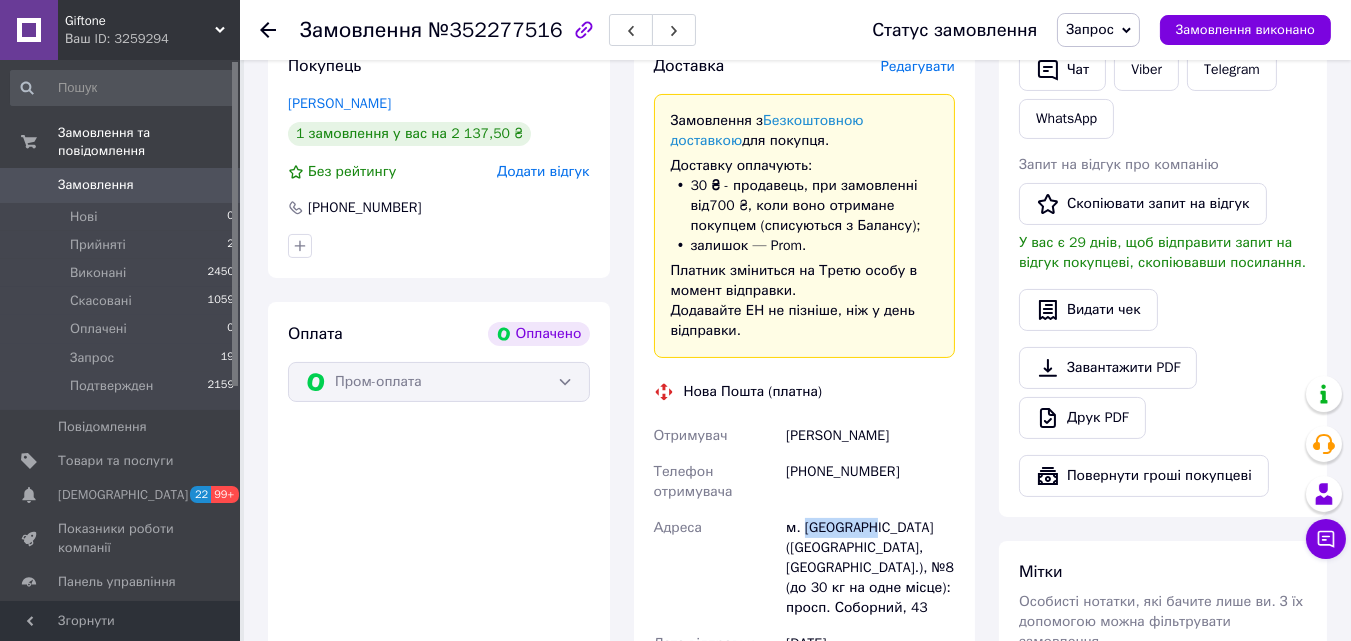 click on "м. [GEOGRAPHIC_DATA] ([GEOGRAPHIC_DATA], [GEOGRAPHIC_DATA].), №8 (до 30 кг на одне місце): просп. Соборний, 43" at bounding box center [870, 568] 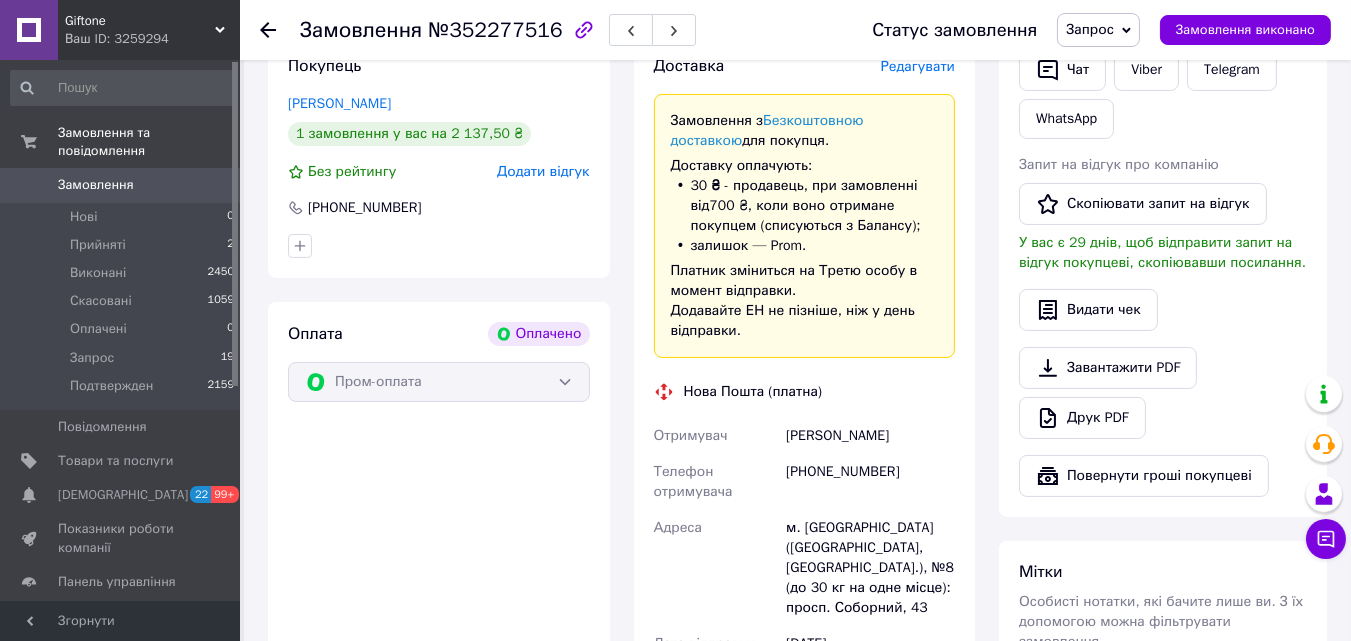 click on "м. [GEOGRAPHIC_DATA] ([GEOGRAPHIC_DATA], [GEOGRAPHIC_DATA].), №8 (до 30 кг на одне місце): просп. Соборний, 43" at bounding box center (870, 568) 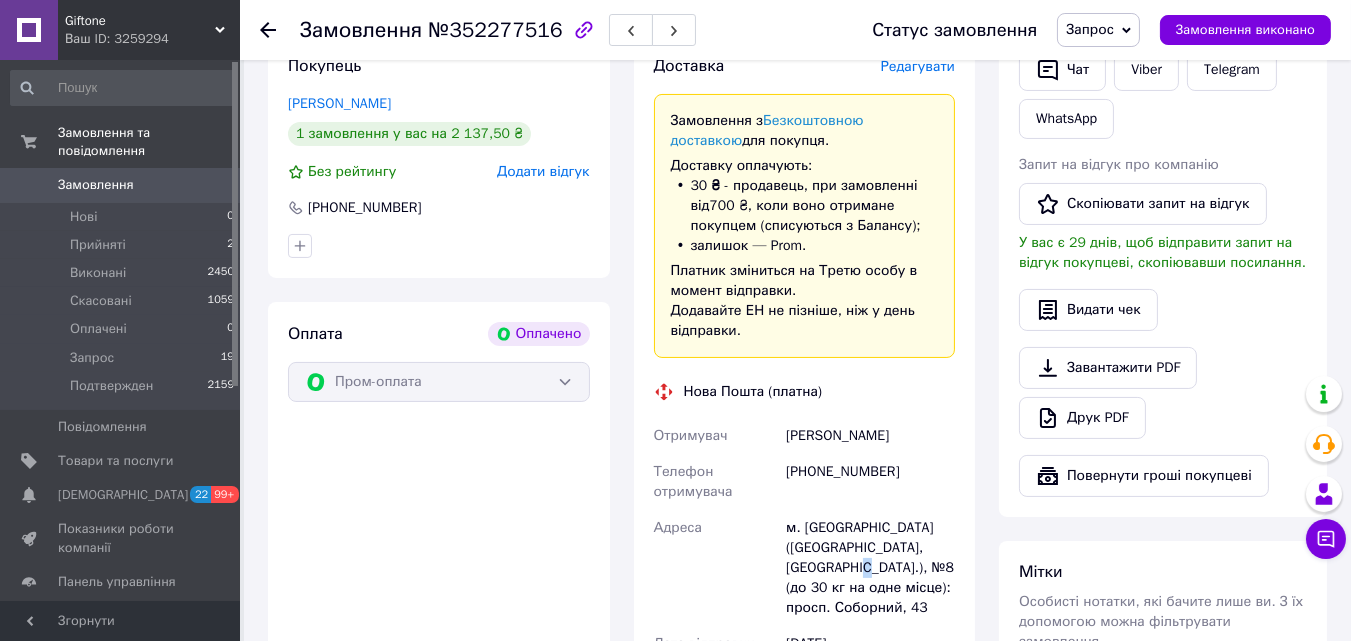 click on "м. [GEOGRAPHIC_DATA] ([GEOGRAPHIC_DATA], [GEOGRAPHIC_DATA].), №8 (до 30 кг на одне місце): просп. Соборний, 43" at bounding box center [870, 568] 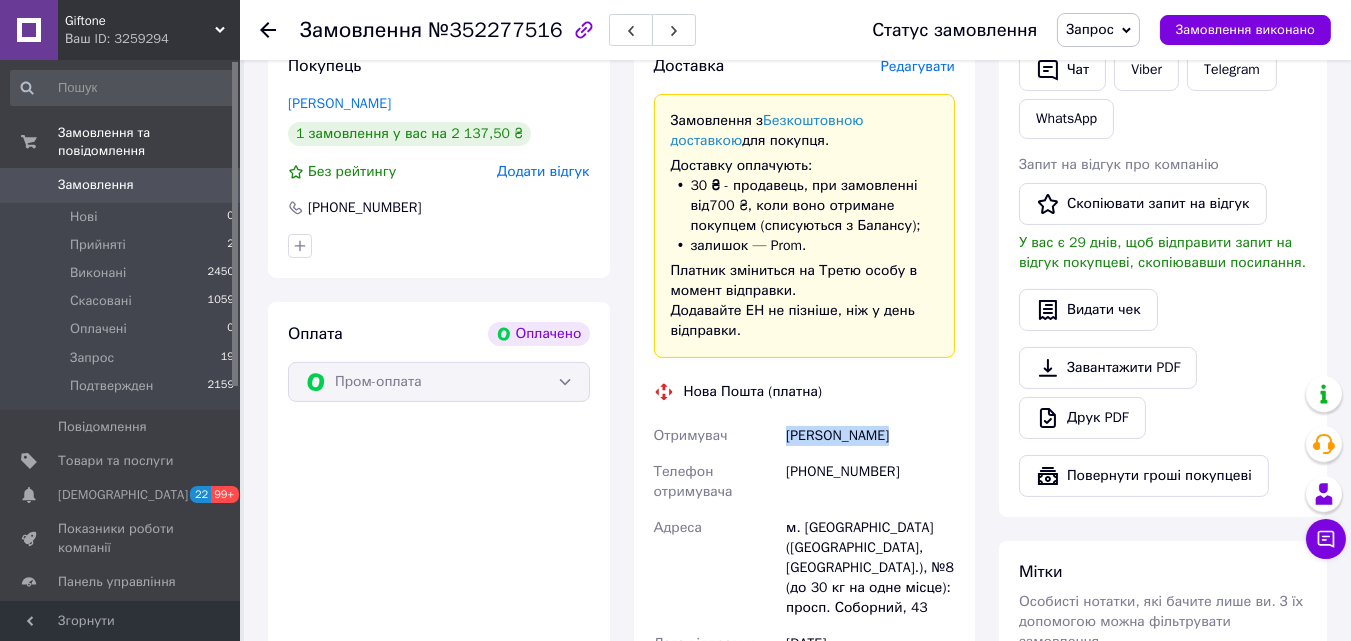 drag, startPoint x: 888, startPoint y: 437, endPoint x: 776, endPoint y: 431, distance: 112.1606 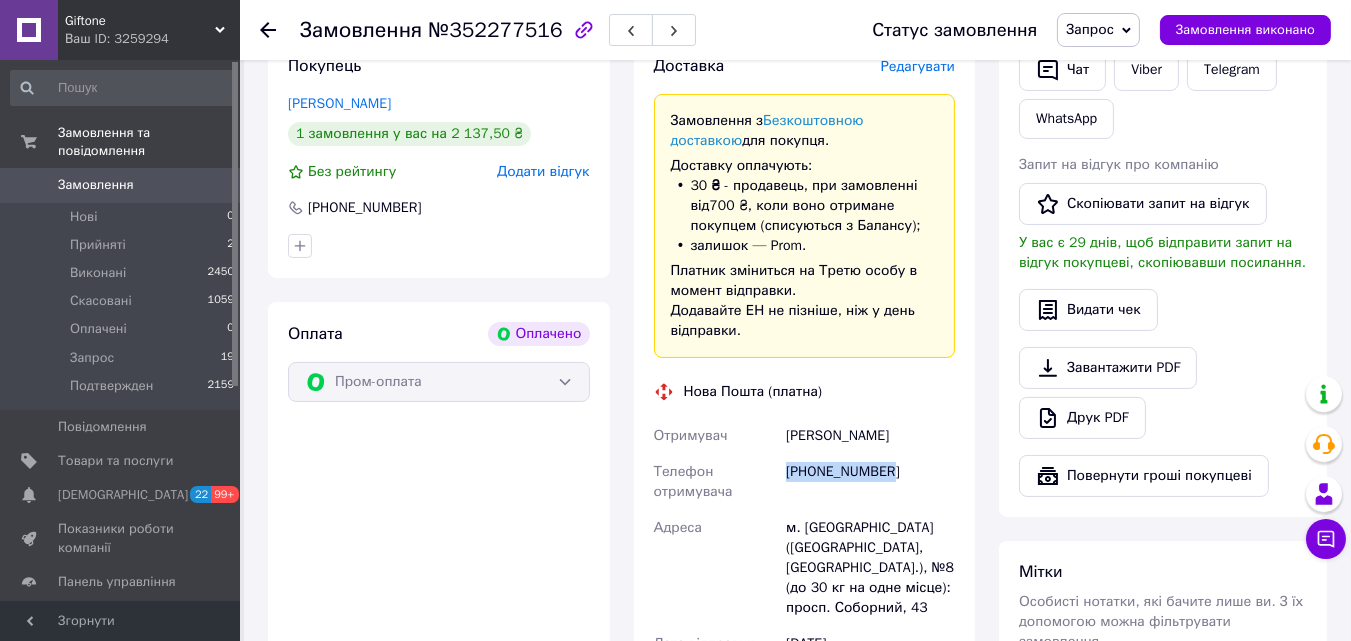 drag, startPoint x: 892, startPoint y: 474, endPoint x: 787, endPoint y: 475, distance: 105.00476 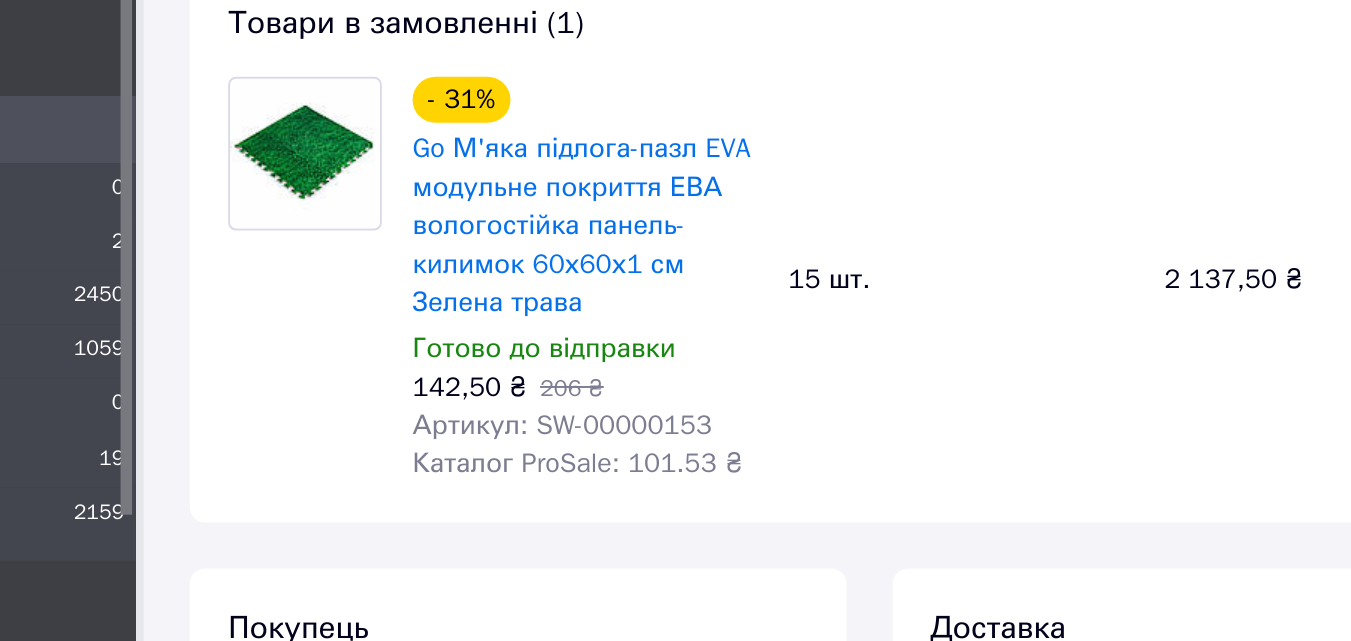 scroll, scrollTop: 135, scrollLeft: 0, axis: vertical 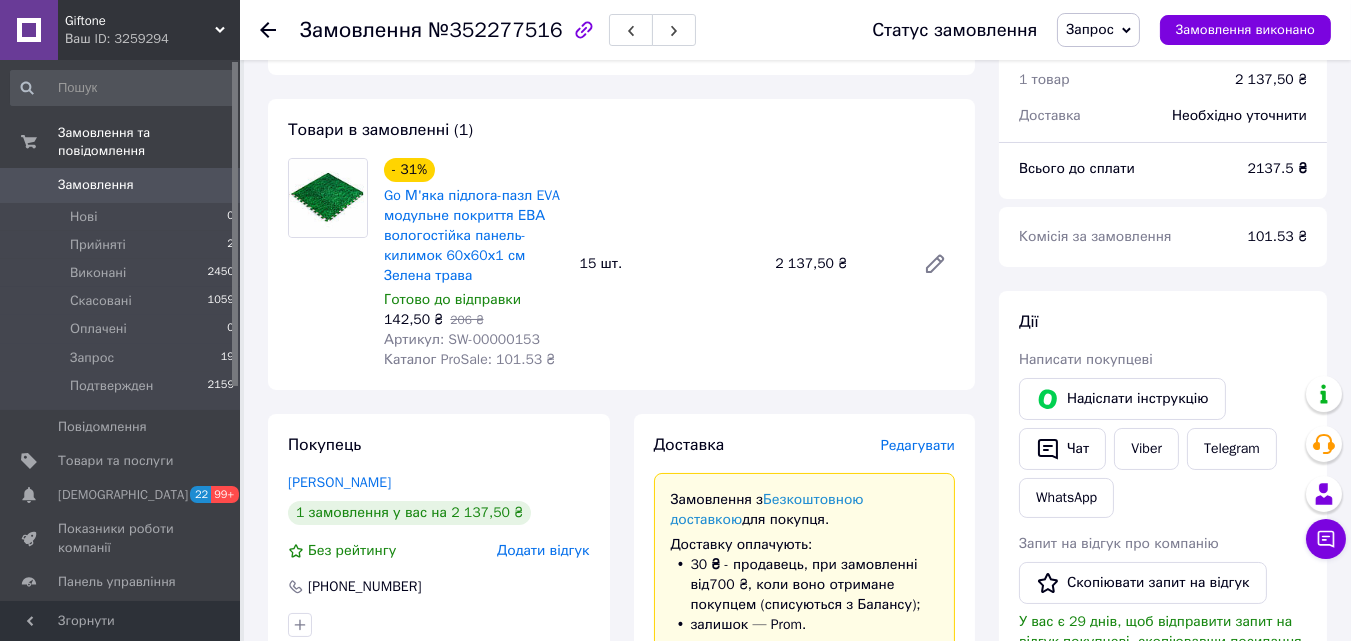 click on "- 31% Go М'яка підлога-пазл EVA модульне покриття ЕВА вологостійка панель-килимок 60х60х1 см Зелена трава Готово до відправки 142,50 ₴   206 ₴ Артикул: SW-00000153 Каталог ProSale: 101.53 ₴  15 шт. 2 137,50 ₴" at bounding box center [669, 264] 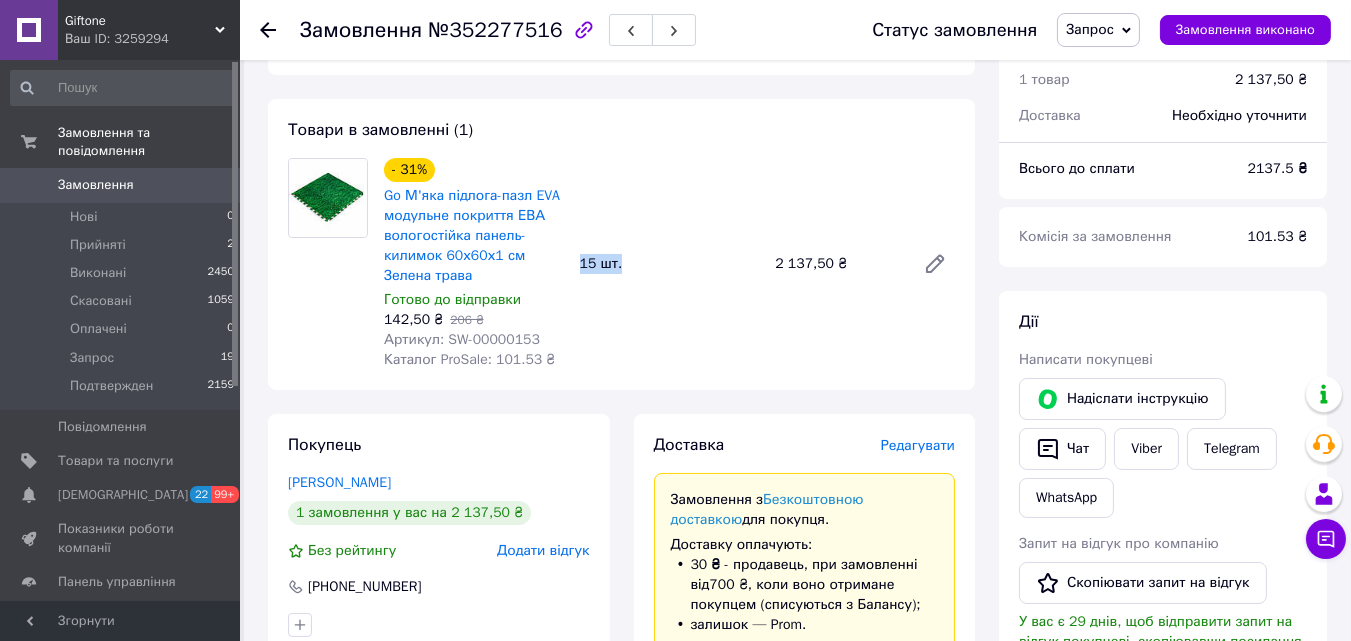 drag, startPoint x: 636, startPoint y: 269, endPoint x: 574, endPoint y: 261, distance: 62.514 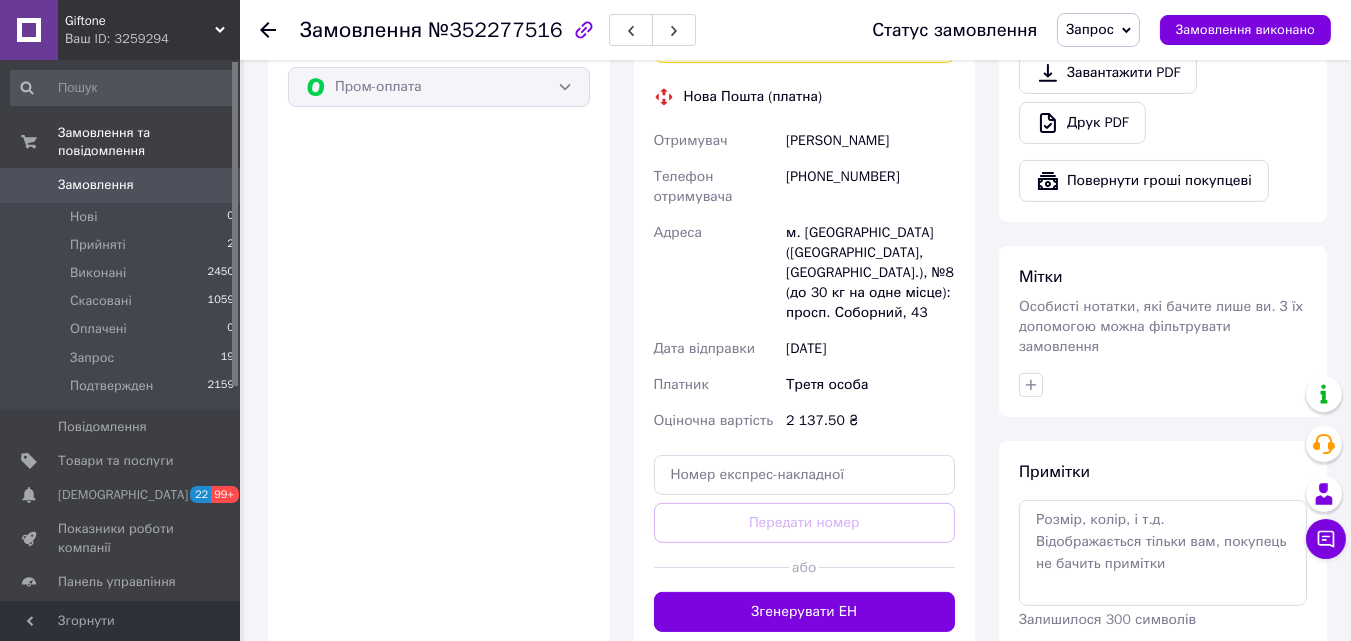 scroll, scrollTop: 810, scrollLeft: 0, axis: vertical 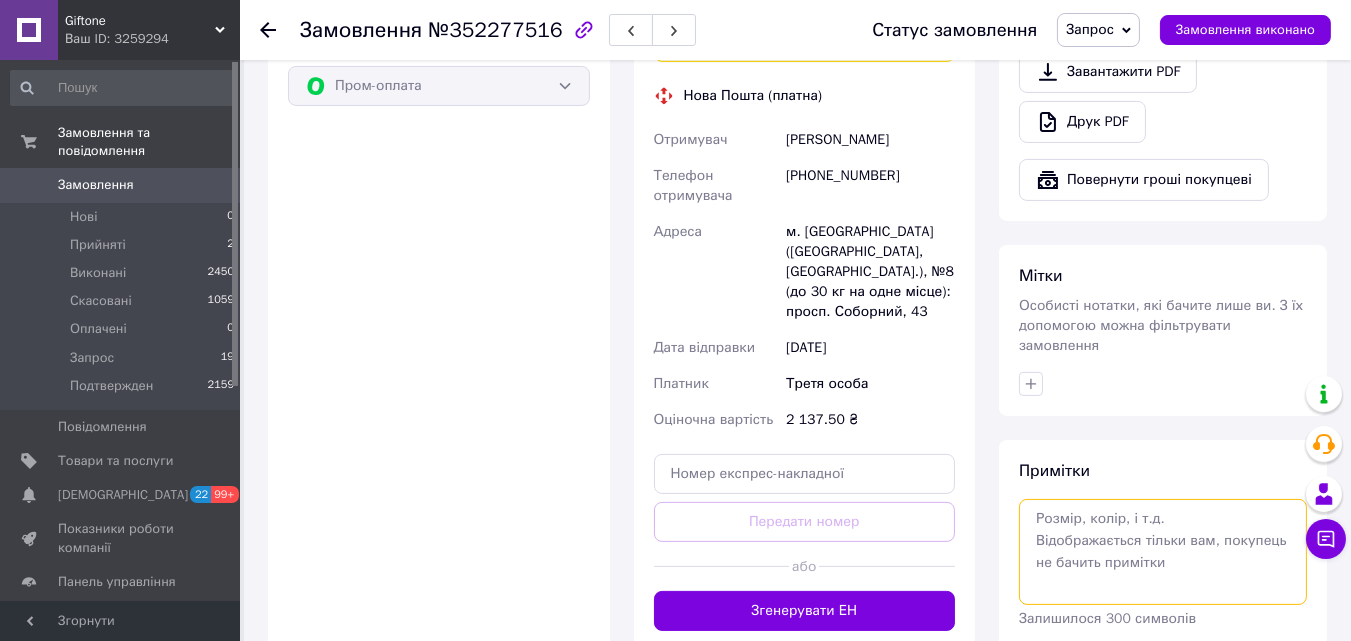 paste on "оплату за товар прошу списати з мого балансу" 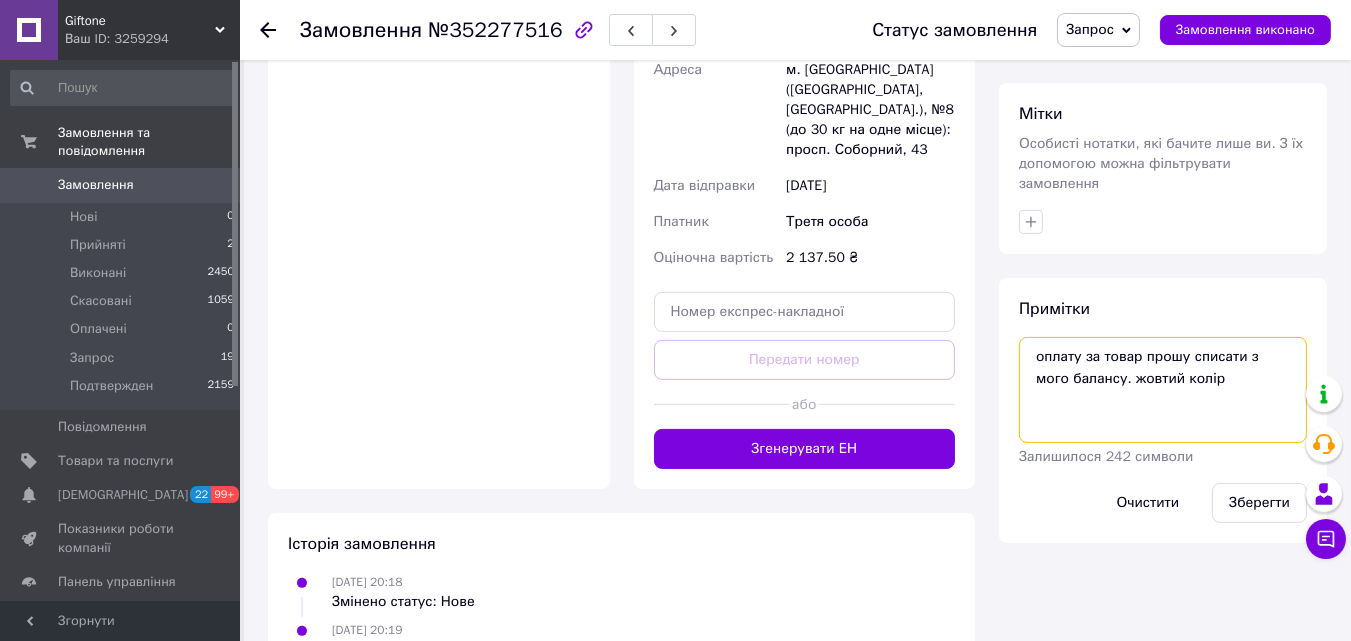 scroll, scrollTop: 974, scrollLeft: 0, axis: vertical 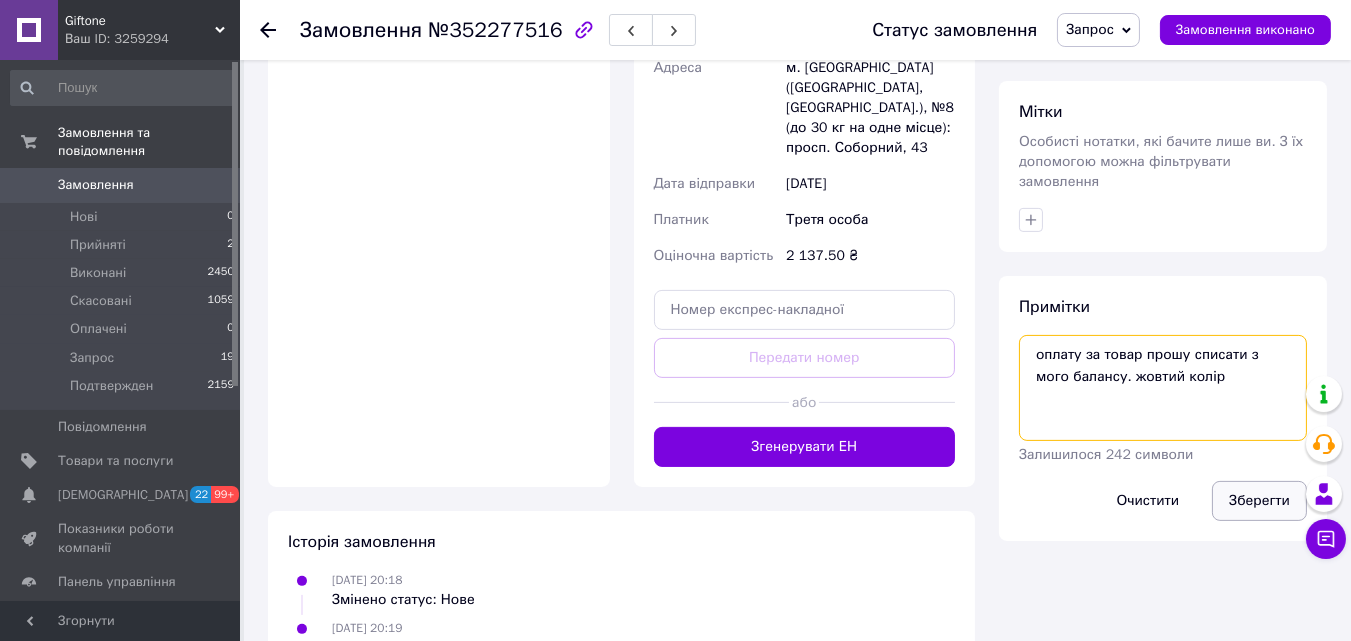 type on "оплату за товар прошу списати з мого балансу. жовтий колір" 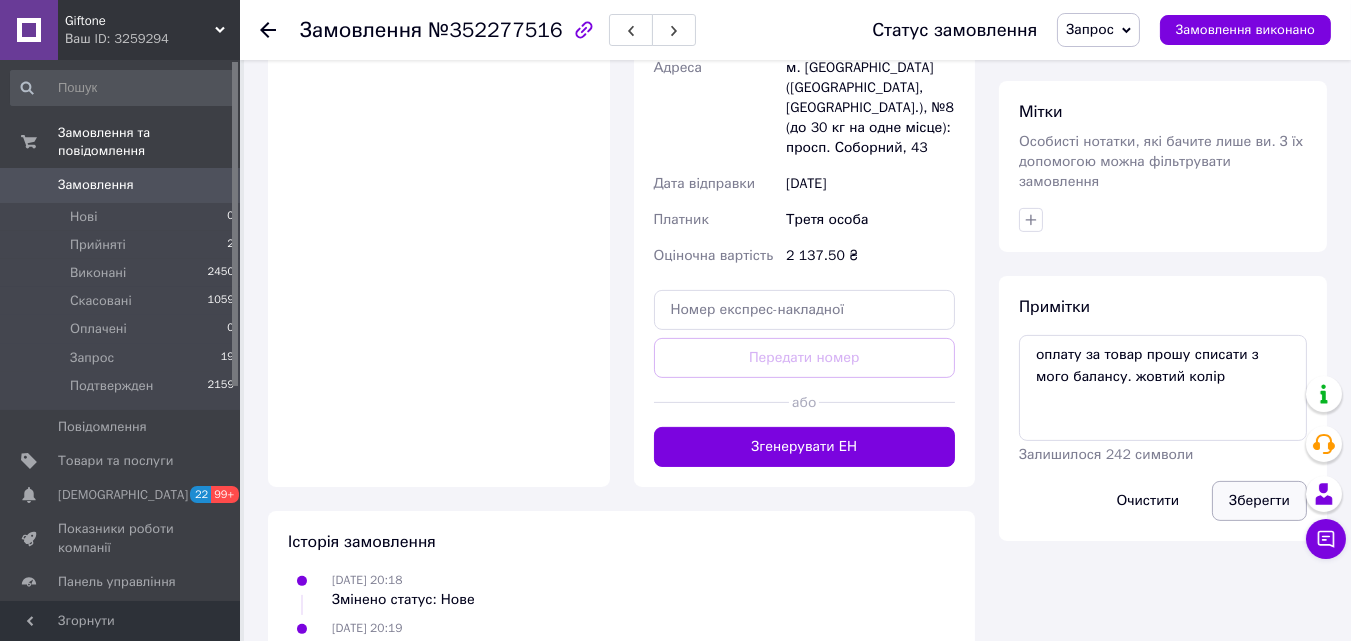 click on "Зберегти" at bounding box center (1259, 501) 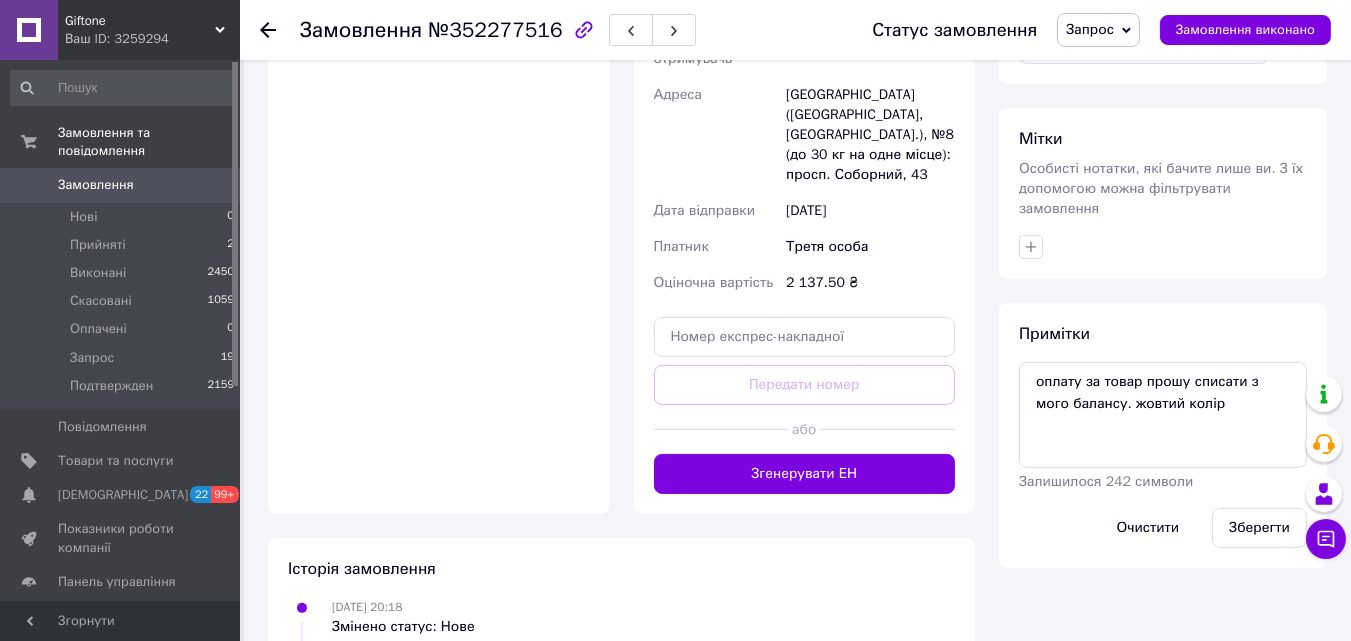 scroll, scrollTop: 955, scrollLeft: 0, axis: vertical 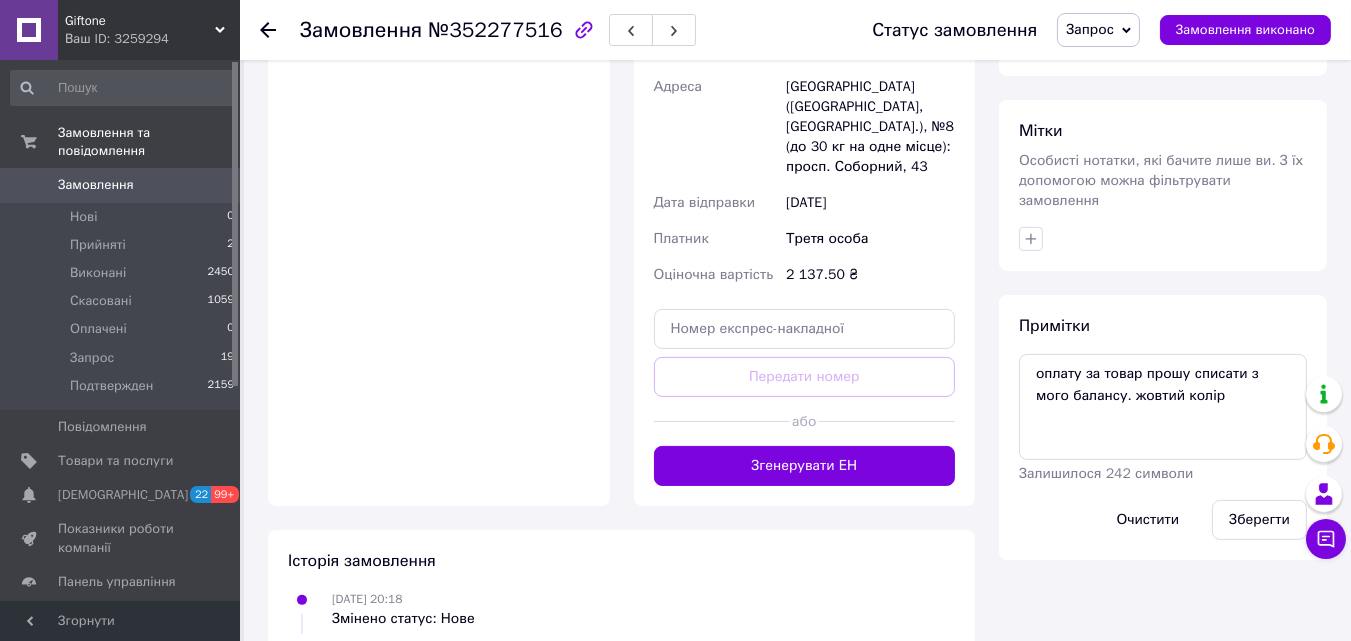 click on "Замовлення" at bounding box center (121, 185) 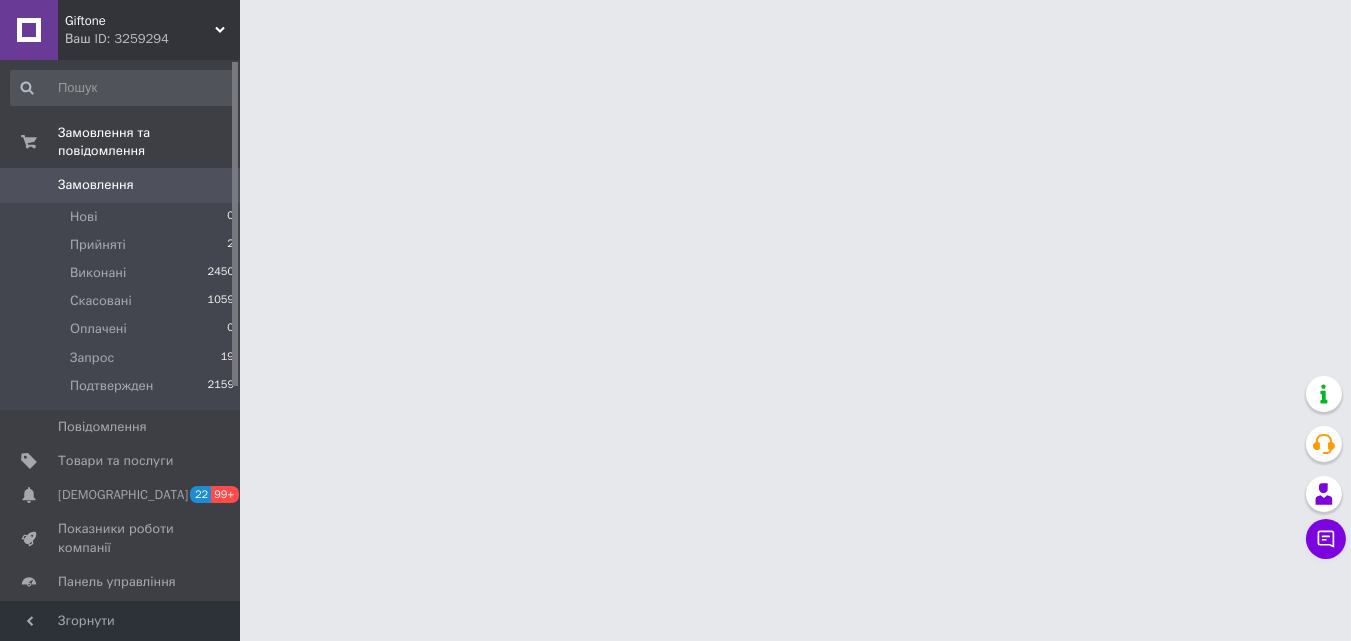 scroll, scrollTop: 0, scrollLeft: 0, axis: both 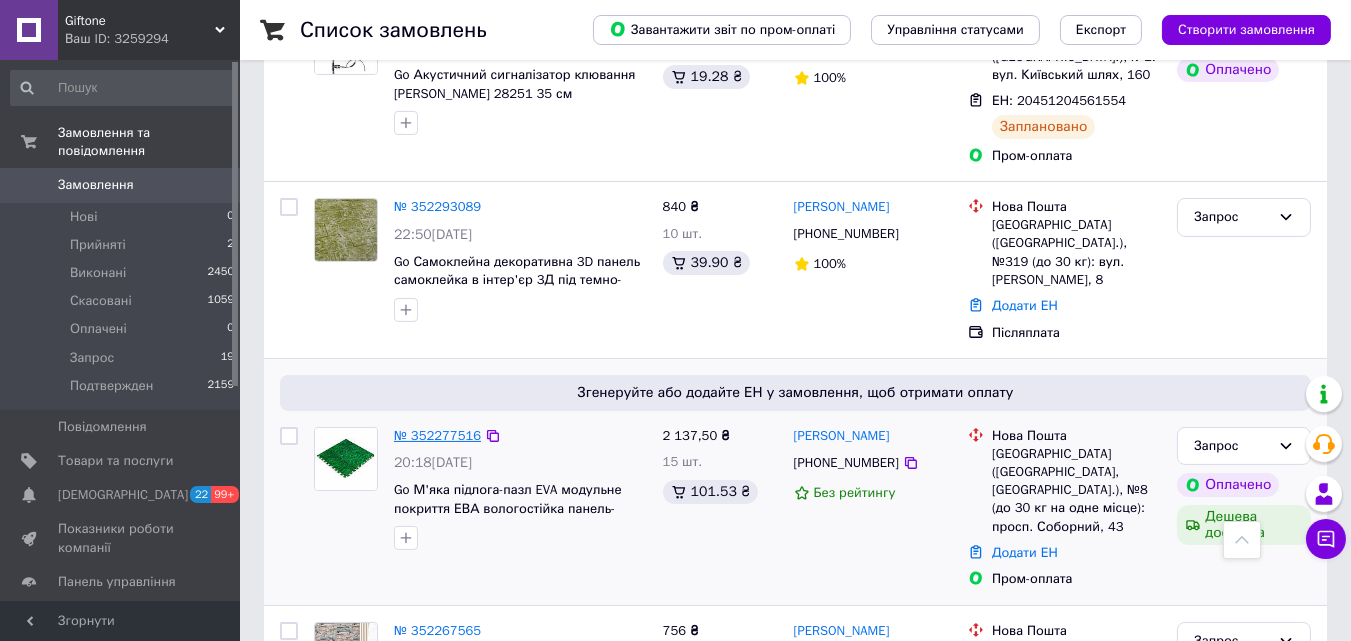 click on "№ 352277516" at bounding box center (437, 435) 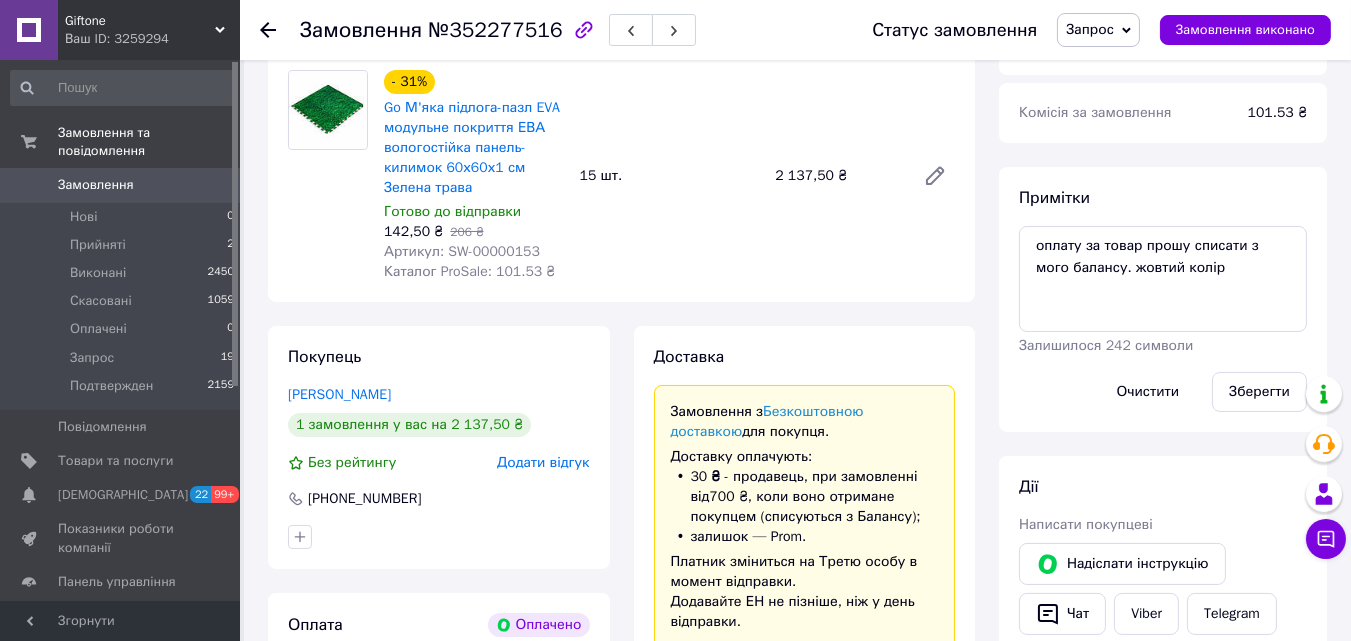 scroll, scrollTop: 221, scrollLeft: 0, axis: vertical 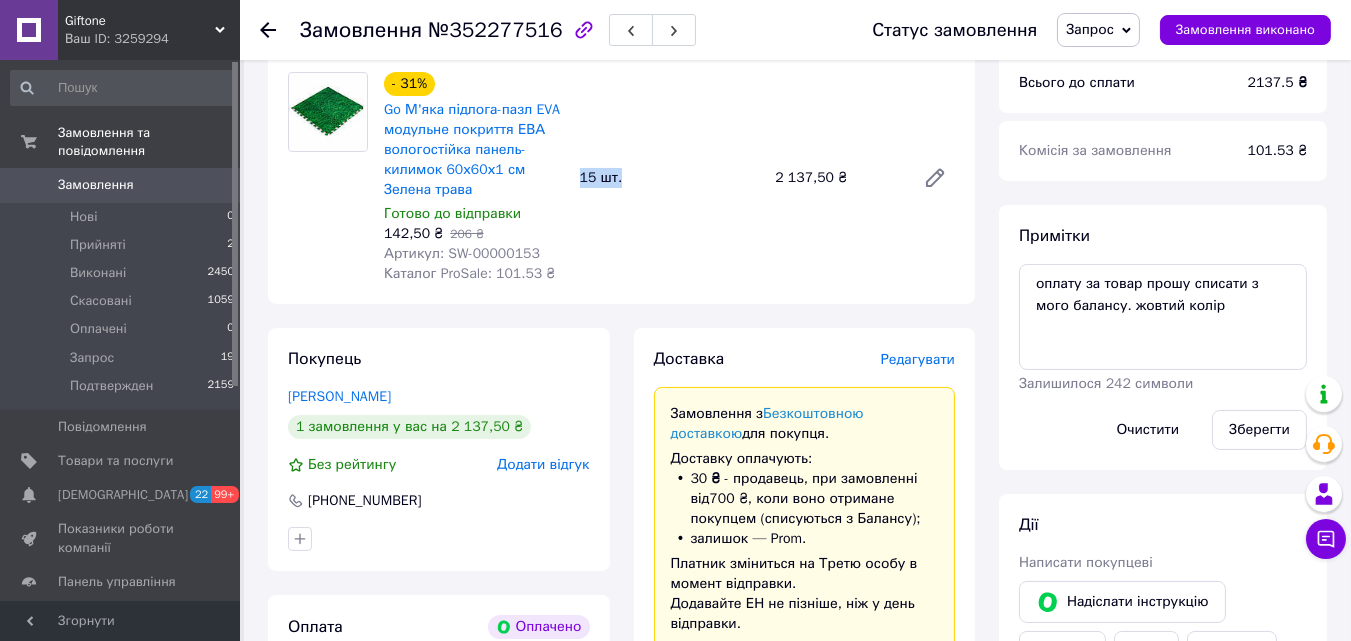 drag, startPoint x: 637, startPoint y: 180, endPoint x: 576, endPoint y: 179, distance: 61.008198 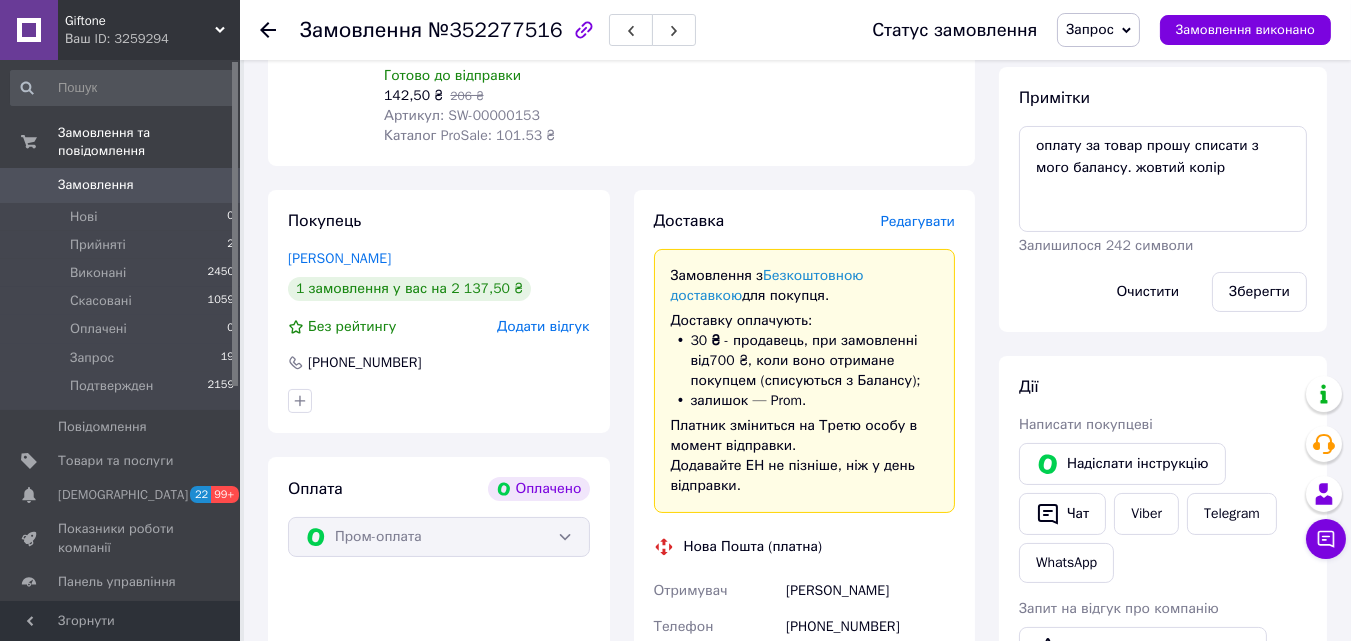 scroll, scrollTop: 334, scrollLeft: 0, axis: vertical 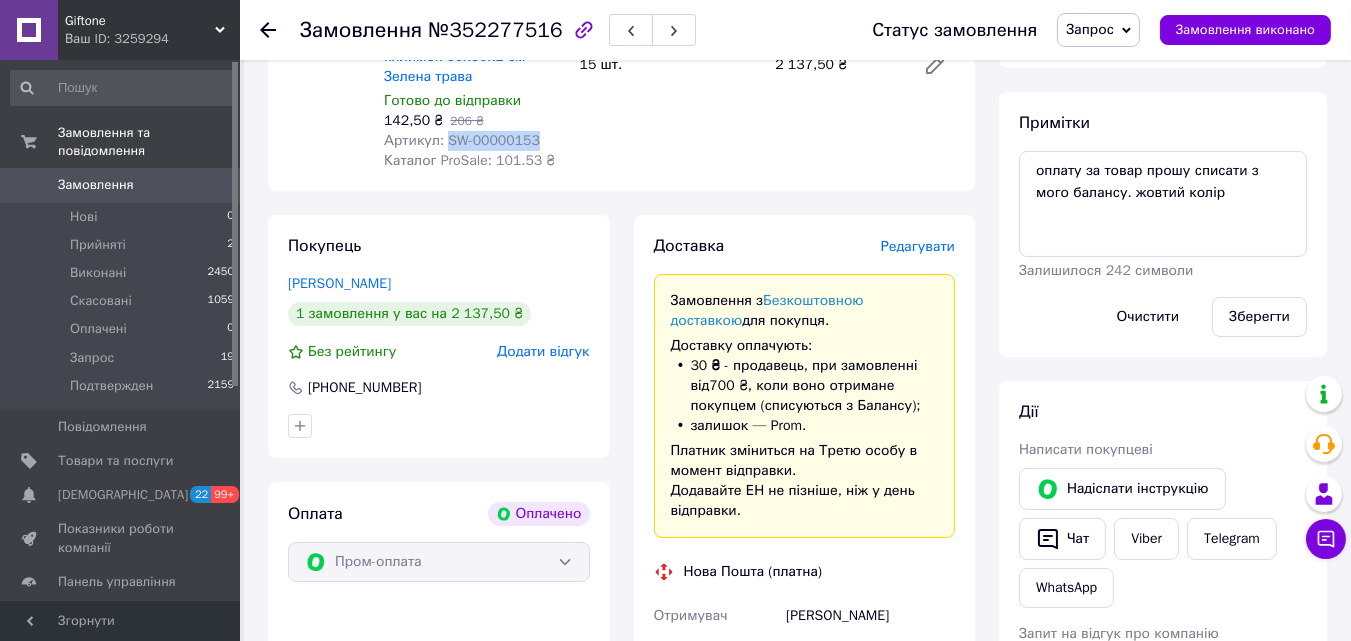 drag, startPoint x: 539, startPoint y: 138, endPoint x: 442, endPoint y: 139, distance: 97.00516 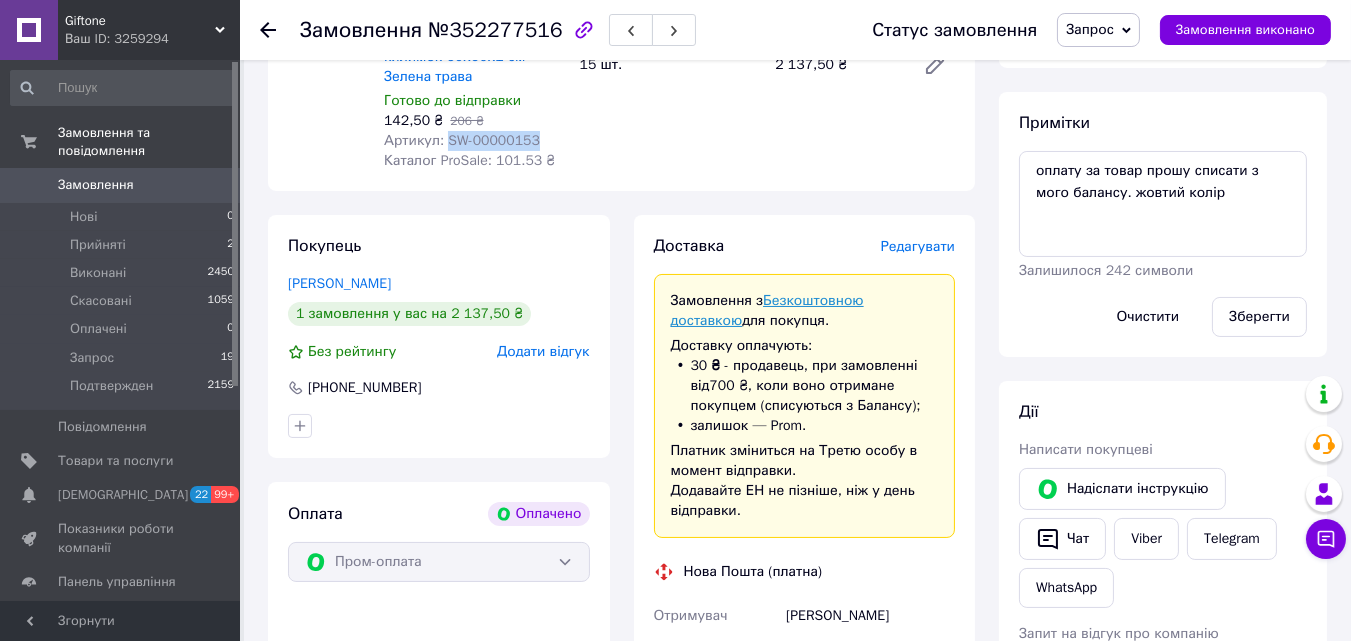 scroll, scrollTop: 528, scrollLeft: 0, axis: vertical 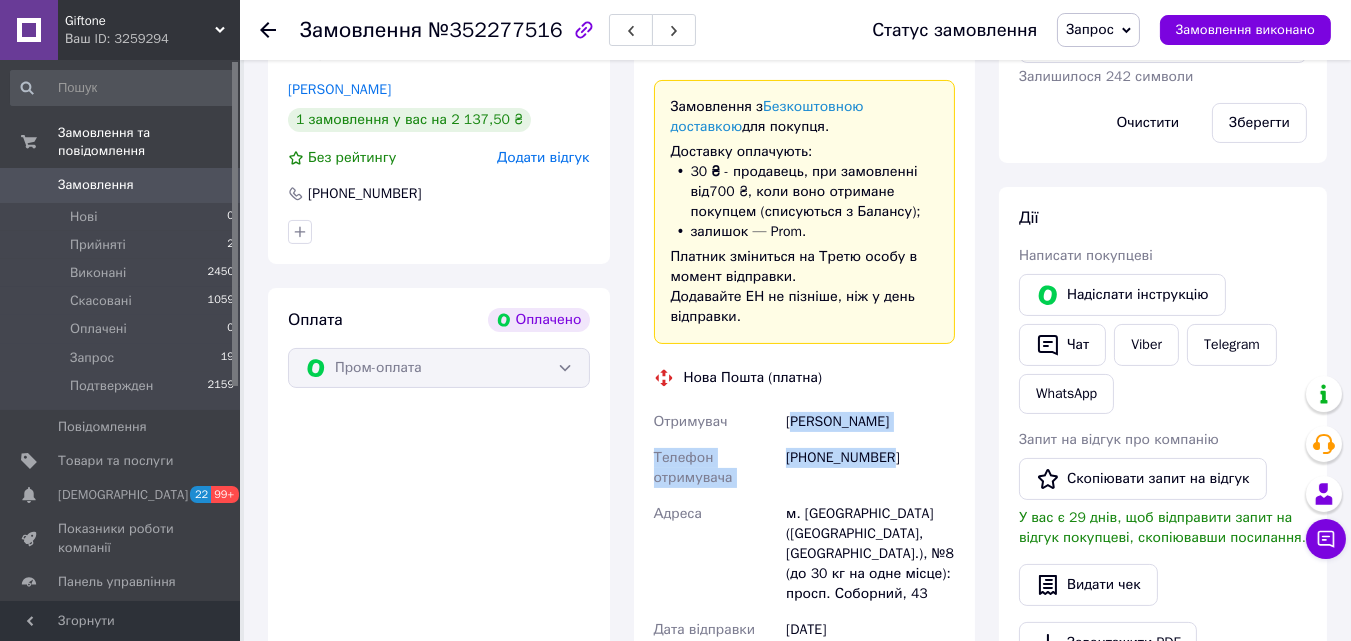 drag, startPoint x: 908, startPoint y: 458, endPoint x: 791, endPoint y: 422, distance: 122.41323 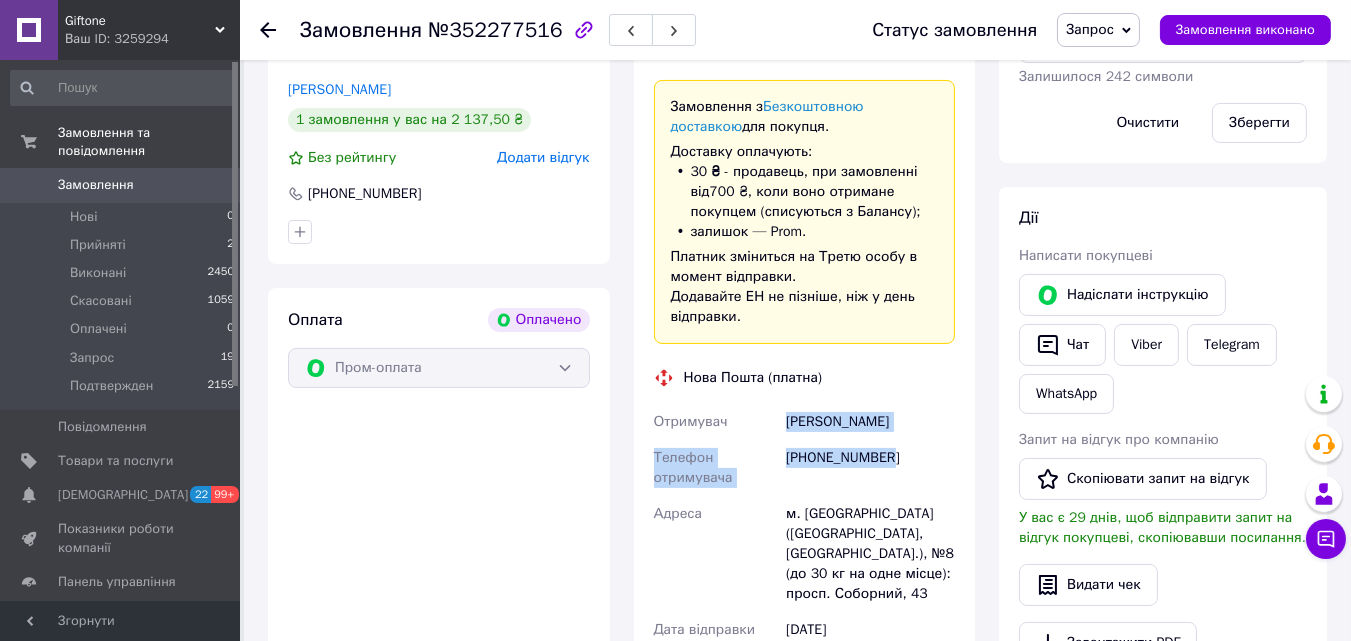 drag, startPoint x: 893, startPoint y: 461, endPoint x: 780, endPoint y: 425, distance: 118.595955 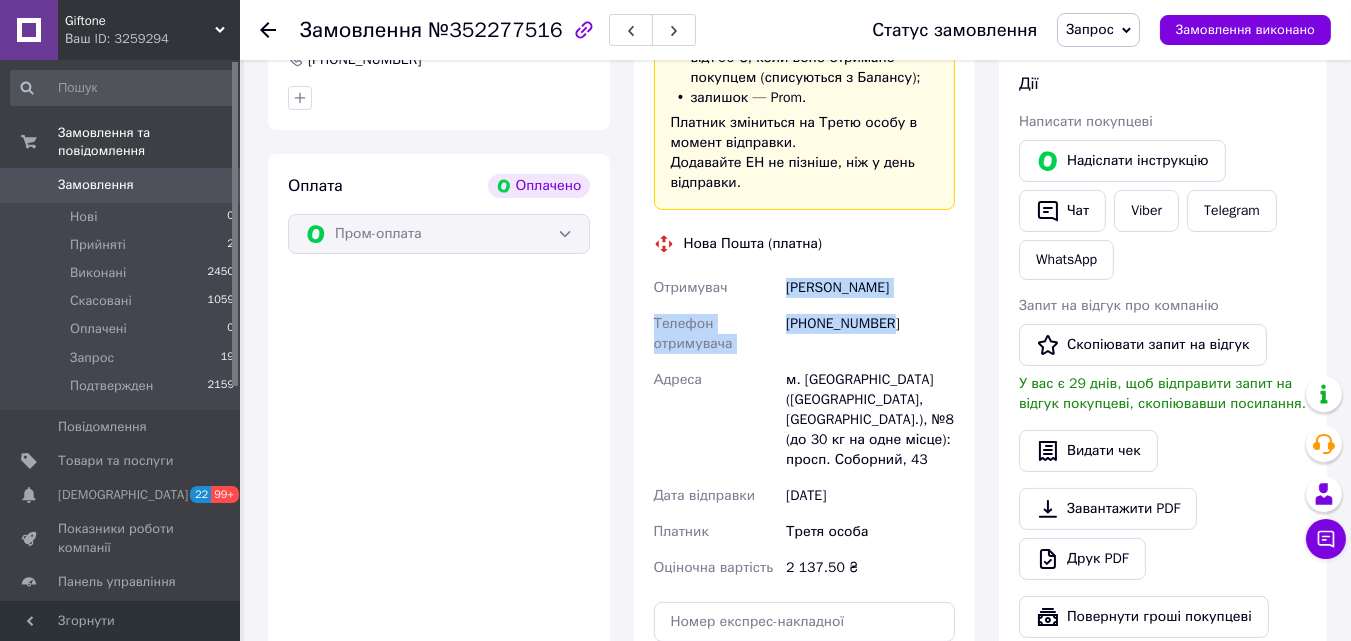scroll, scrollTop: 666, scrollLeft: 0, axis: vertical 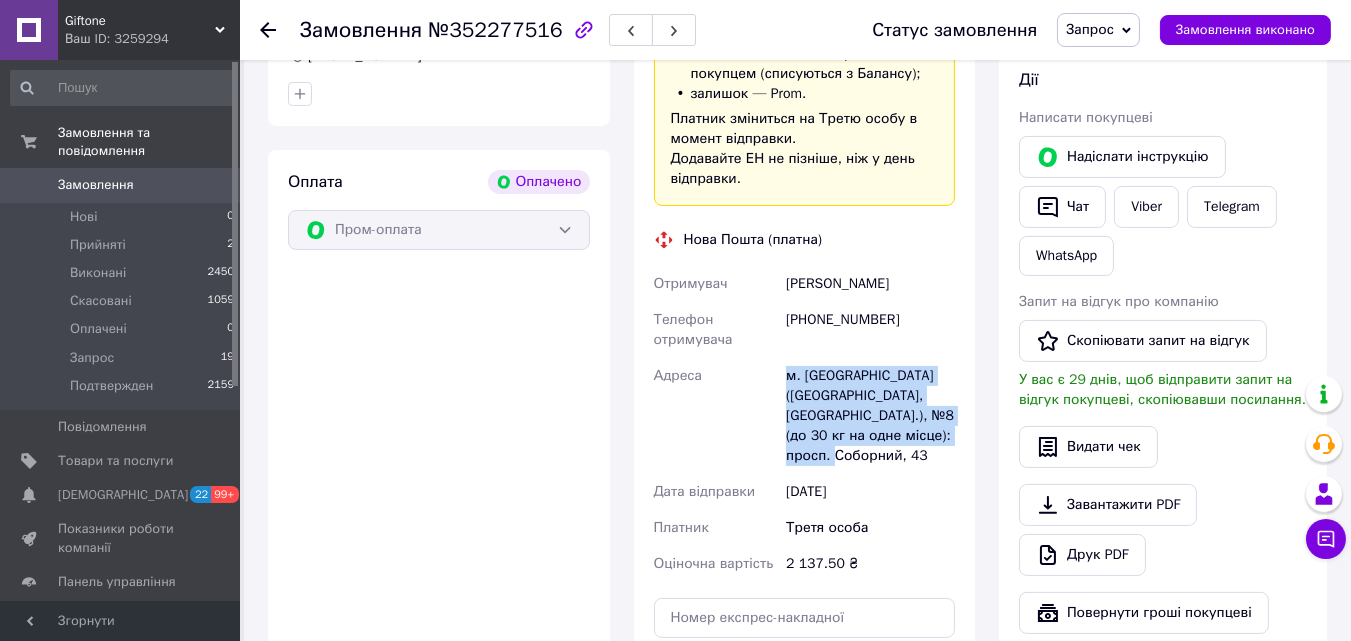 drag, startPoint x: 819, startPoint y: 460, endPoint x: 782, endPoint y: 373, distance: 94.54099 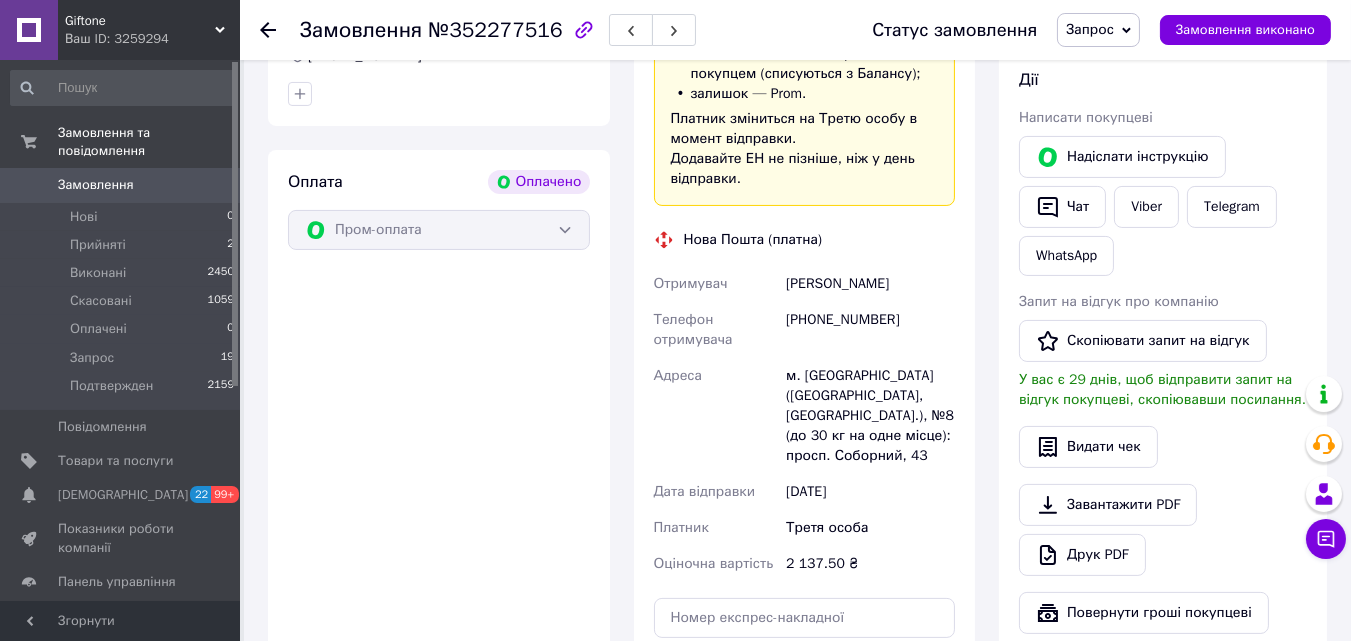 click on "[PHONE_NUMBER]" at bounding box center (870, 330) 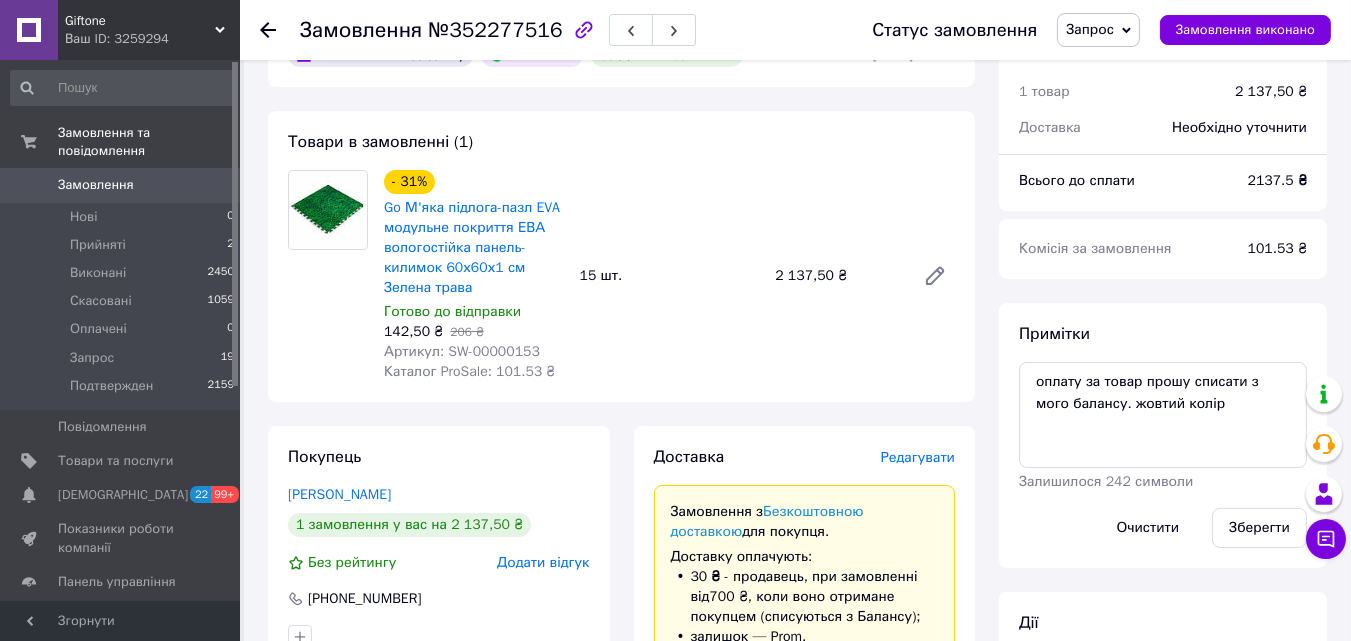 scroll, scrollTop: 0, scrollLeft: 0, axis: both 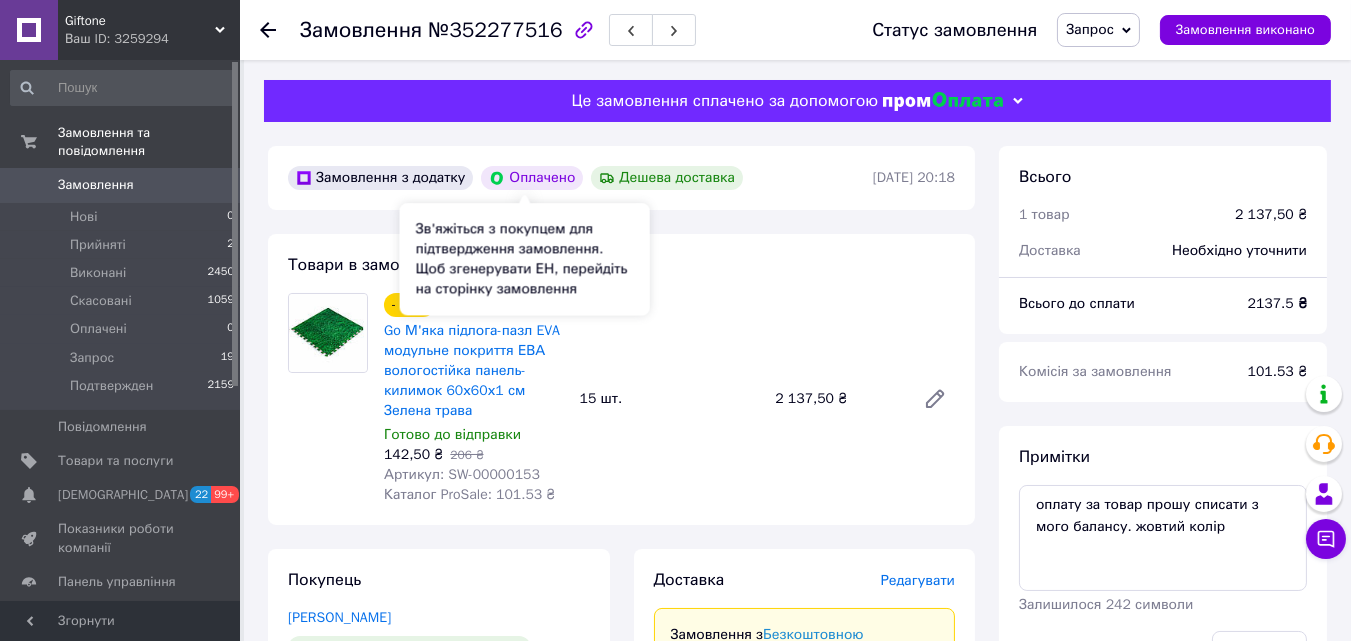 click on "Оплачено" at bounding box center [532, 178] 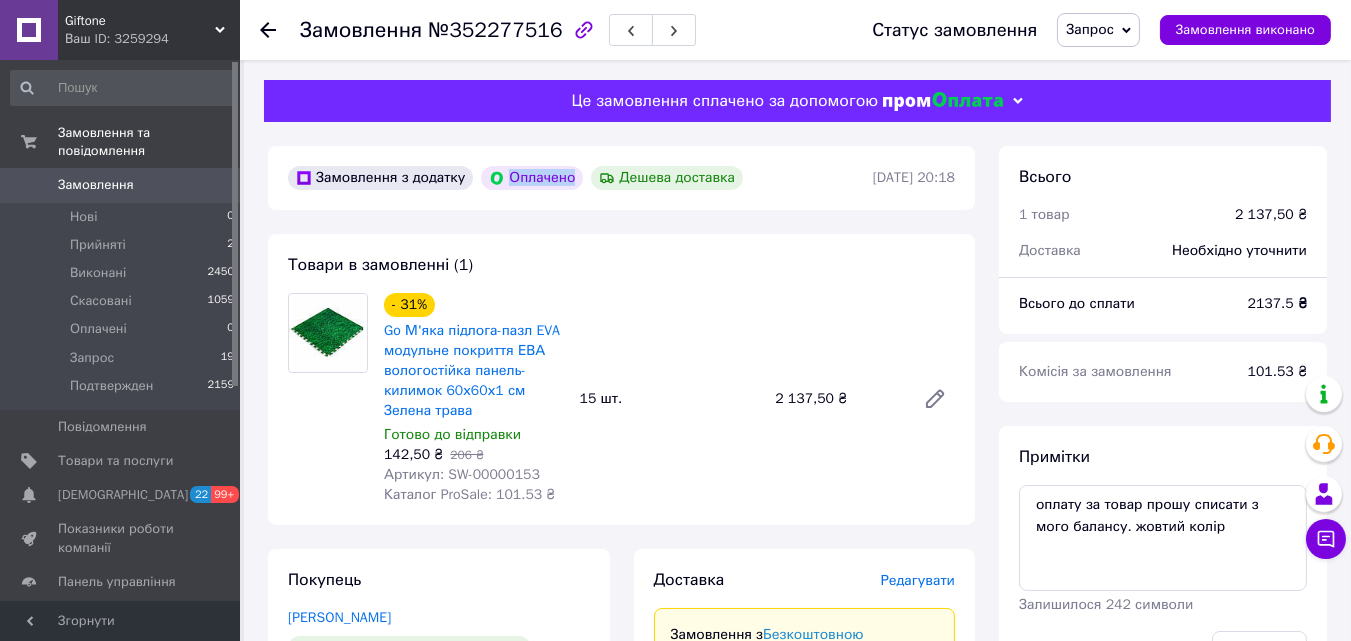 click on "Оплачено" at bounding box center [532, 178] 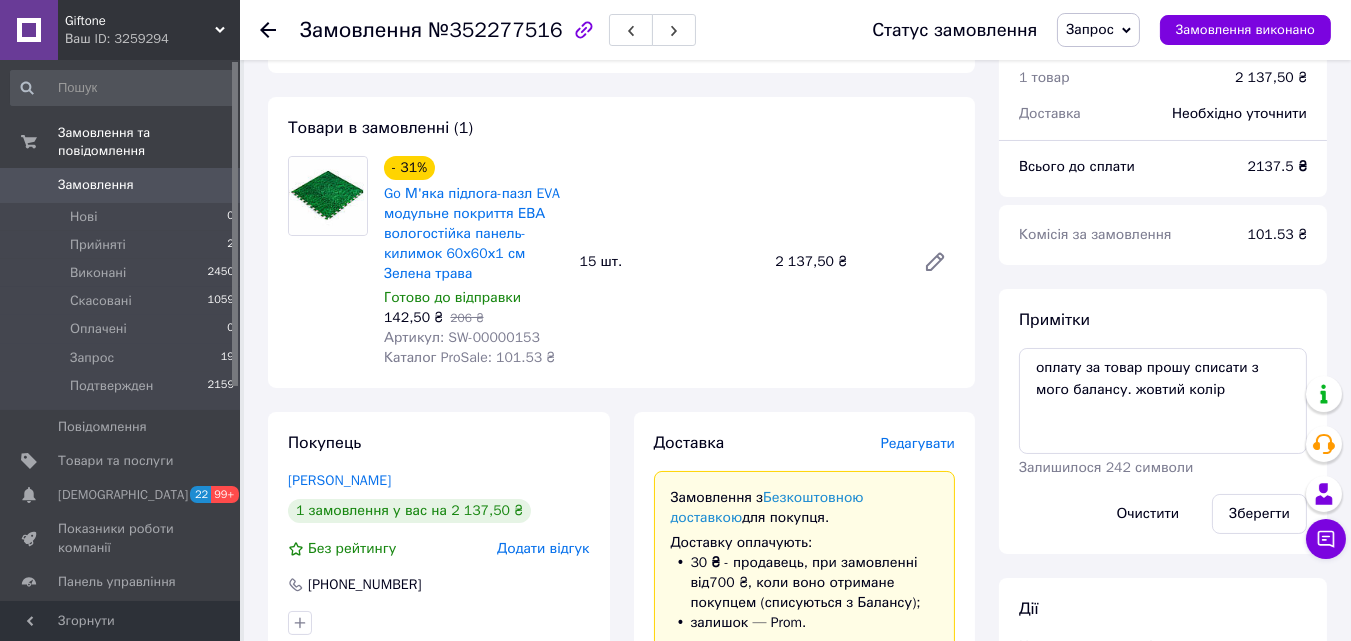 scroll, scrollTop: 0, scrollLeft: 0, axis: both 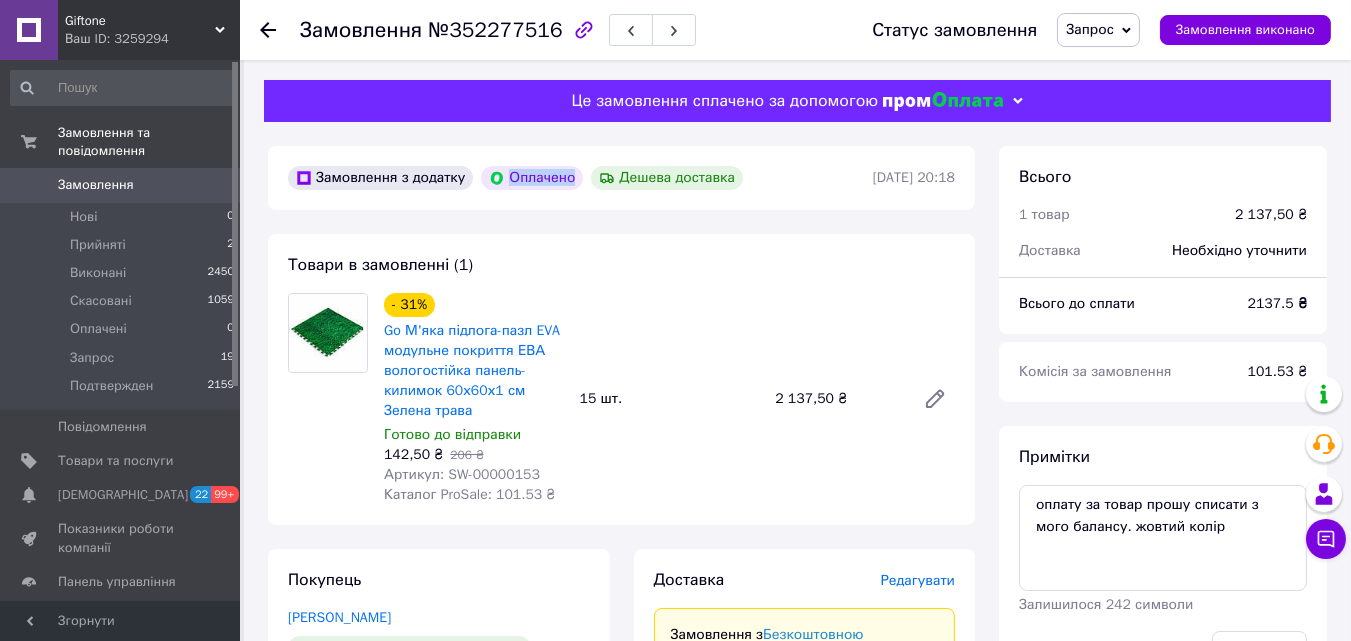 click on "Замовлення" at bounding box center (121, 185) 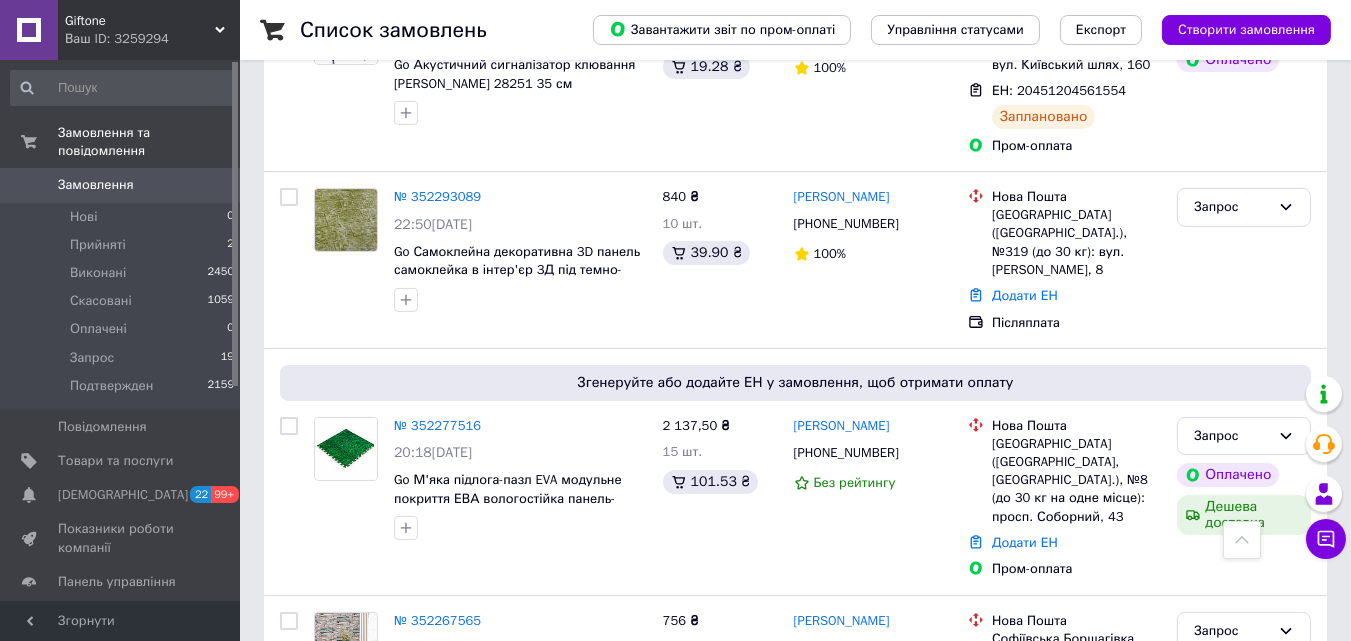 scroll, scrollTop: 682, scrollLeft: 0, axis: vertical 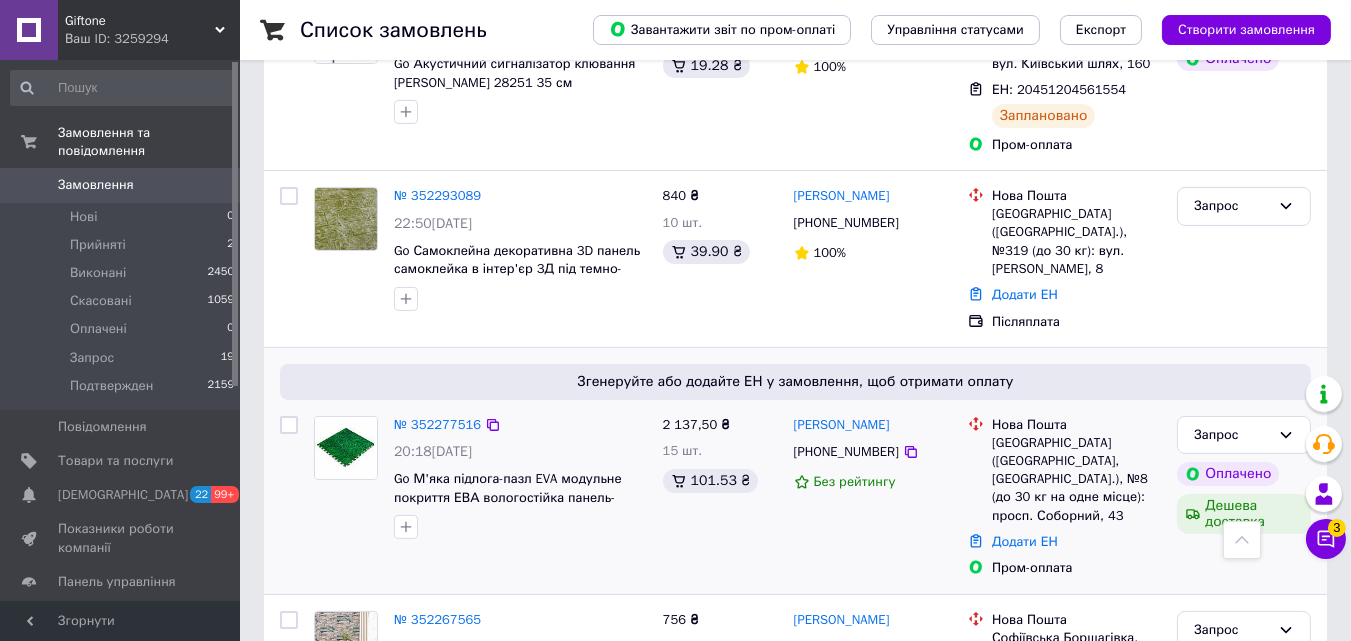 click on "№ 352277516" at bounding box center [520, 425] 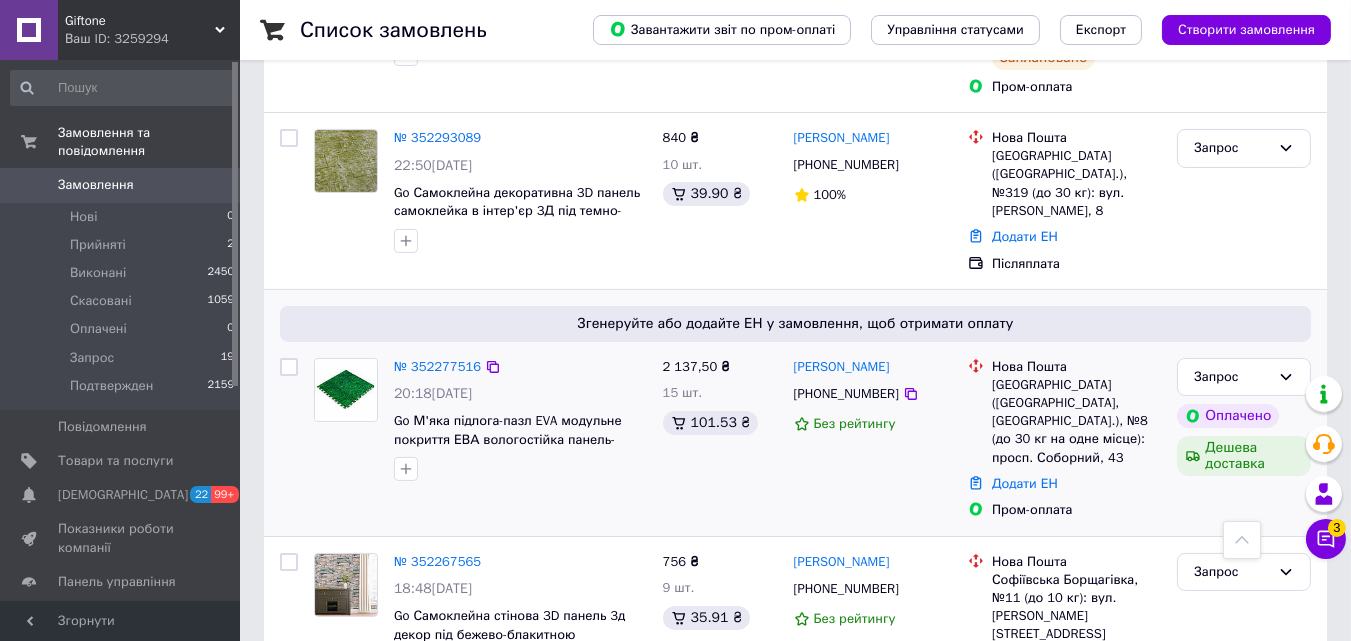 scroll, scrollTop: 741, scrollLeft: 0, axis: vertical 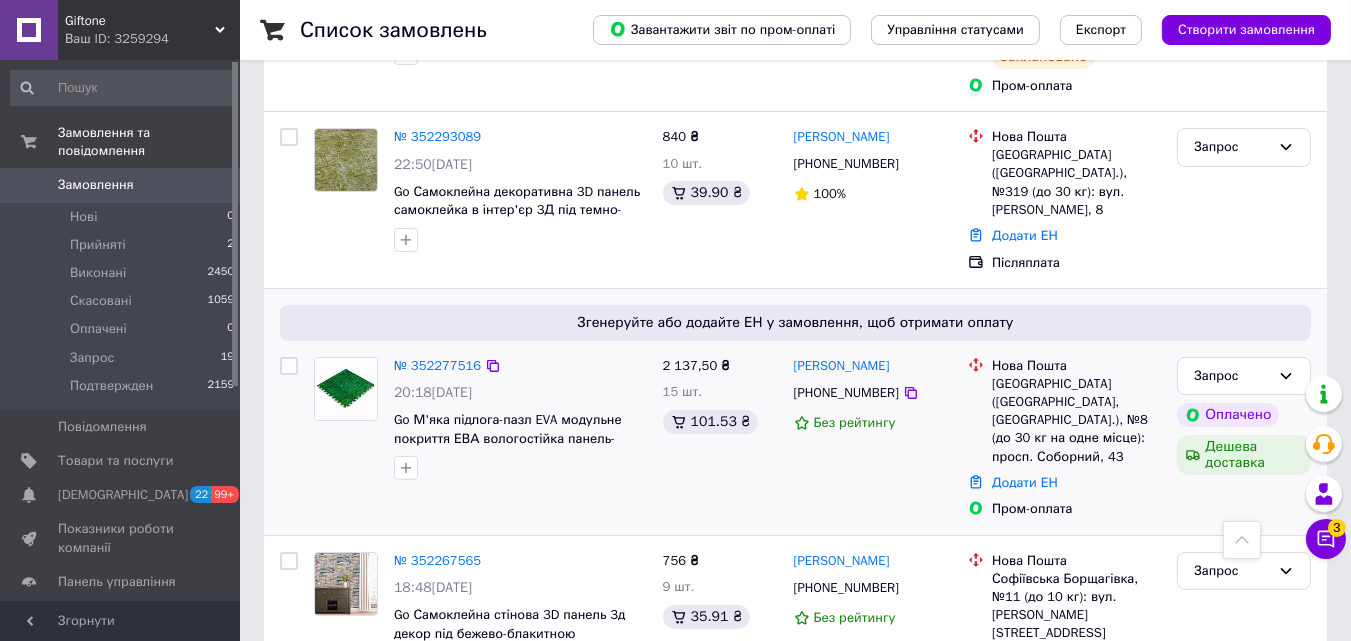 click at bounding box center (520, 468) 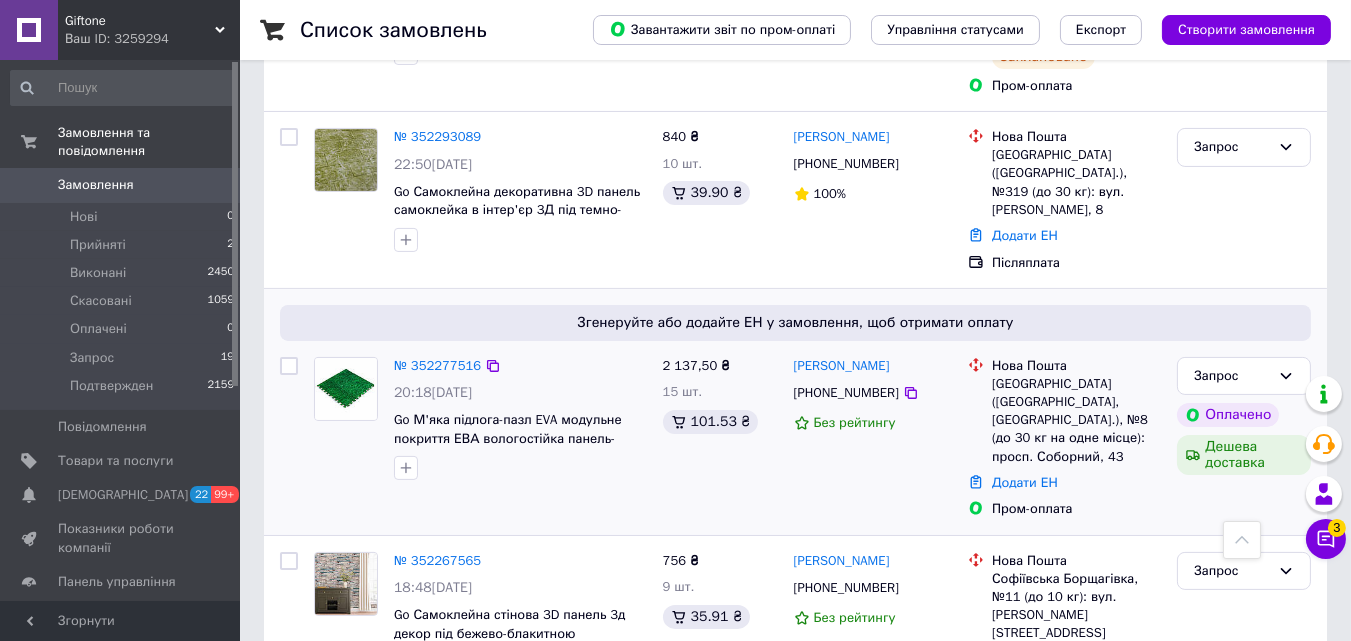 scroll, scrollTop: 529, scrollLeft: 0, axis: vertical 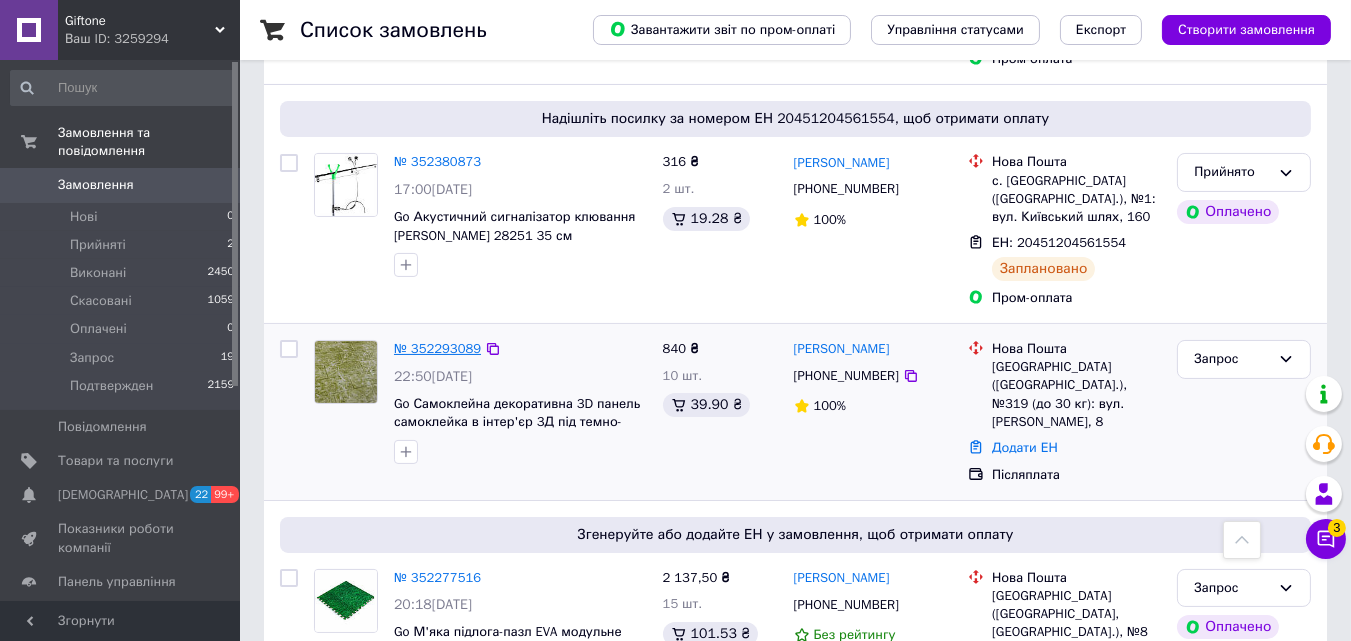 click on "№ 352293089" at bounding box center (437, 348) 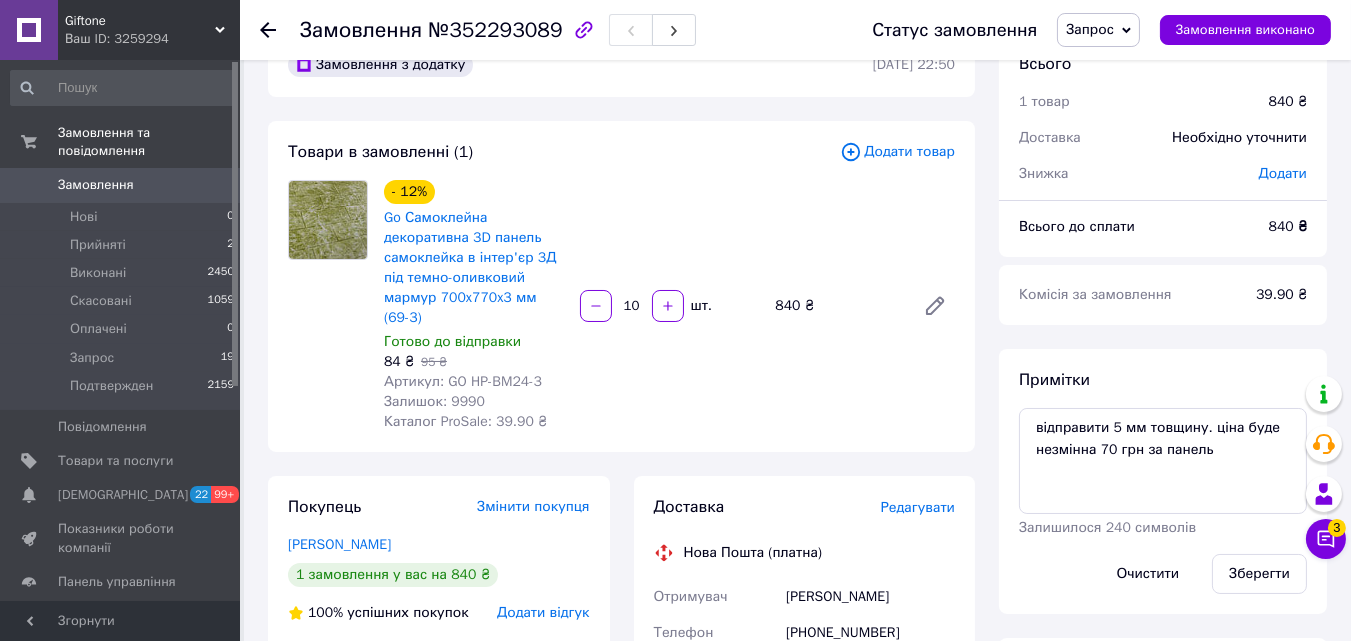 scroll, scrollTop: 51, scrollLeft: 0, axis: vertical 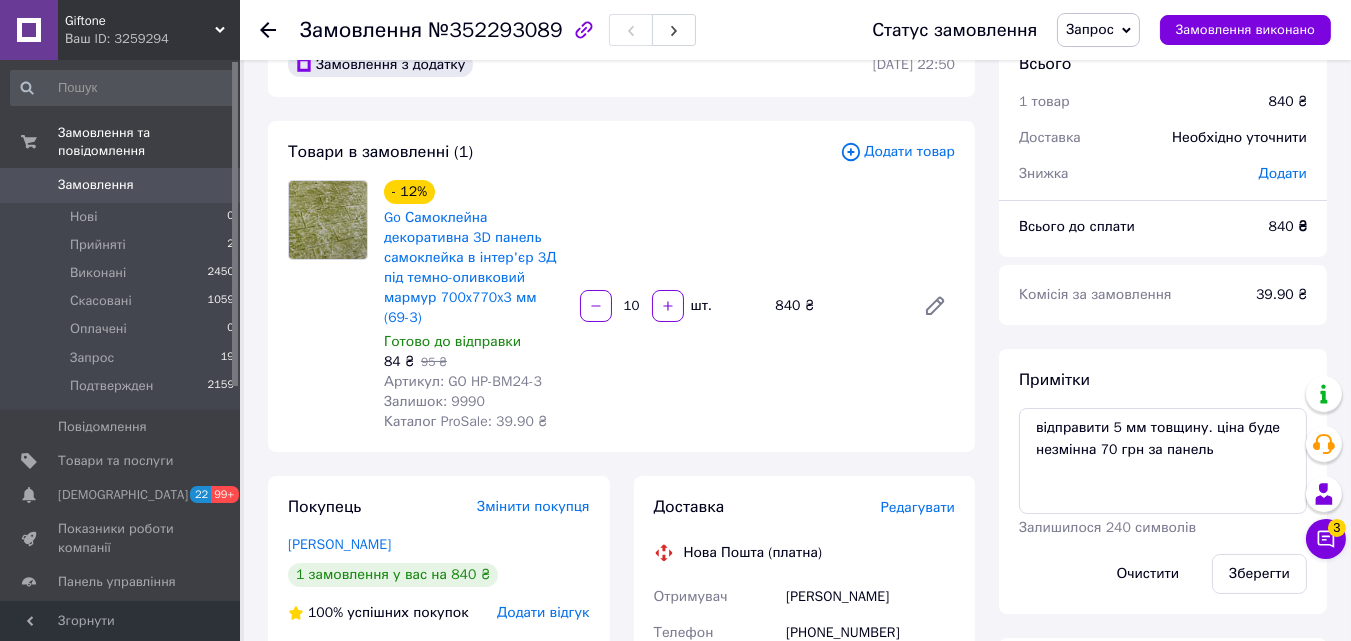 click on "- 12% Go Самоклейна декоративна 3D панель самоклейка в інтер'єр 3Д під темно-оливковий мармур 700x770x3 мм (69-3) Готово до відправки 84 ₴   95 ₴ Артикул: GO HP-BM24-3 Залишок: 9990 Каталог ProSale: 39.90 ₴  10   шт. 840 ₴" at bounding box center [669, 306] 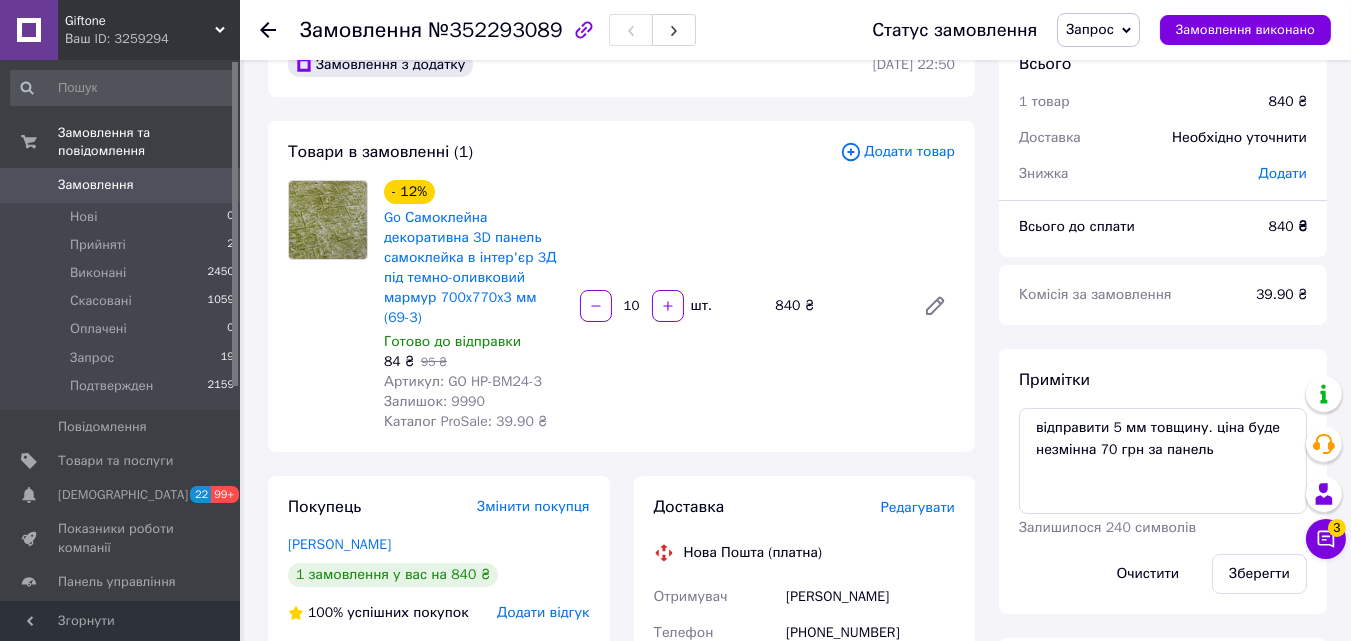 scroll, scrollTop: 0, scrollLeft: 0, axis: both 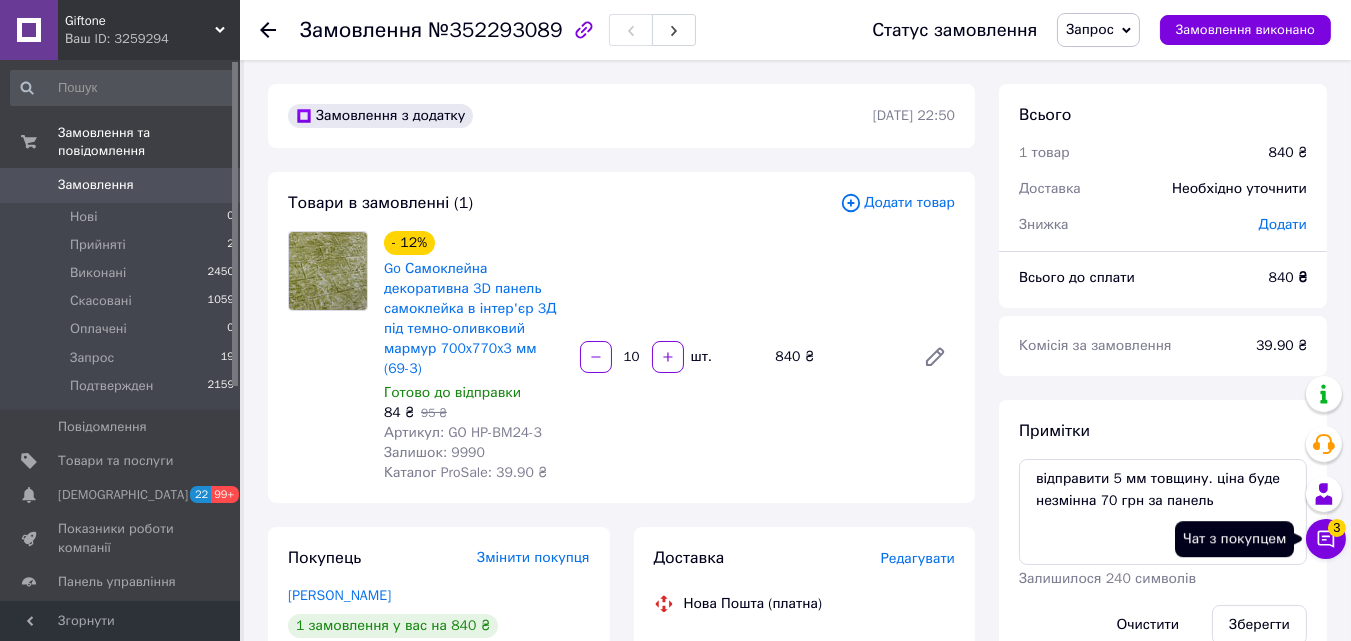click on "Чат з покупцем 3" at bounding box center [1326, 539] 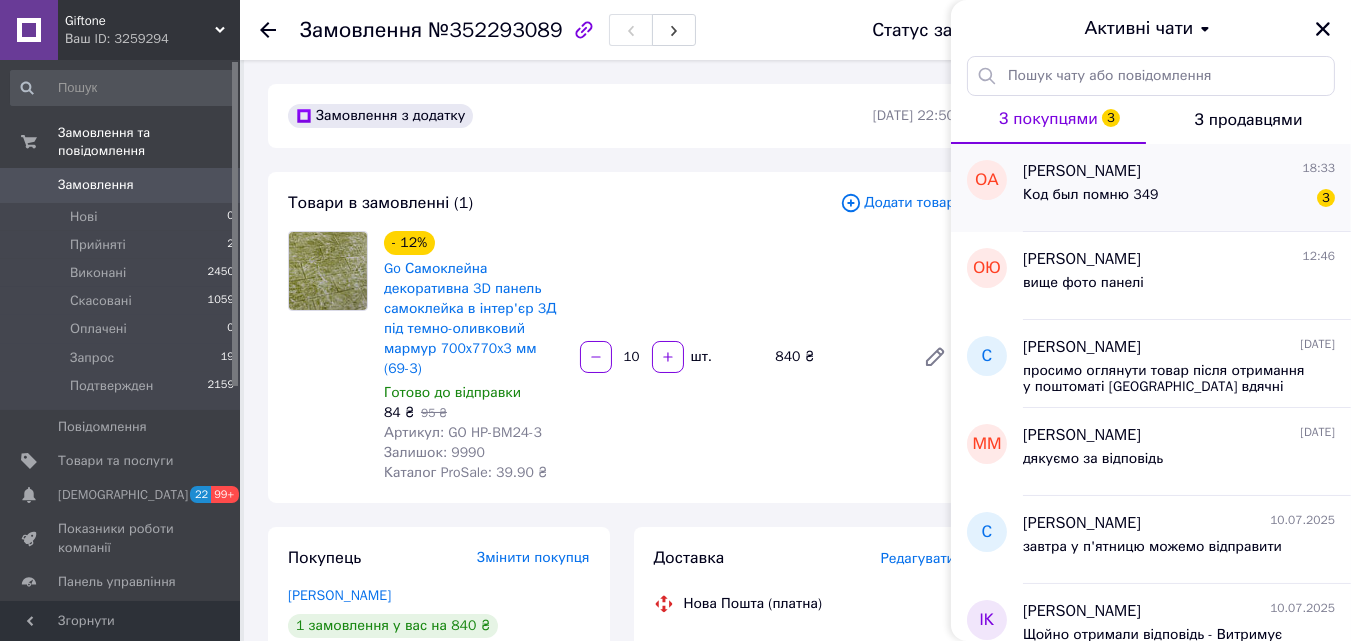 click on "Код был помню 349" at bounding box center [1091, 201] 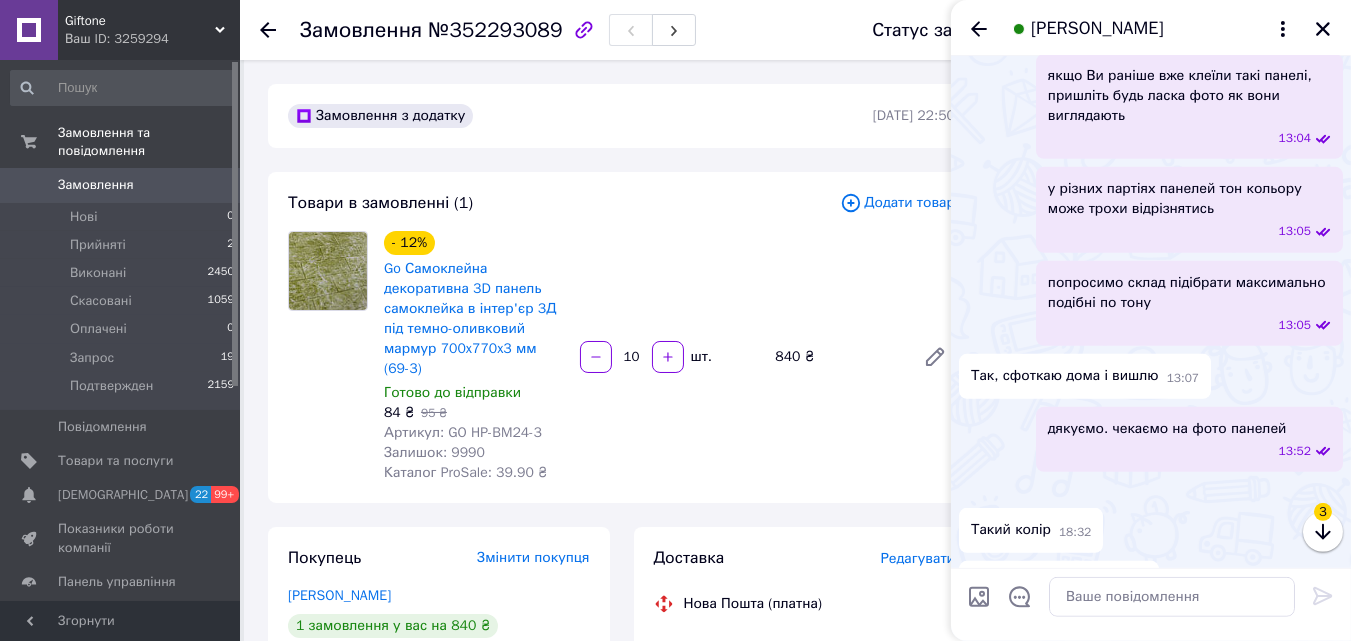 scroll, scrollTop: 2357, scrollLeft: 0, axis: vertical 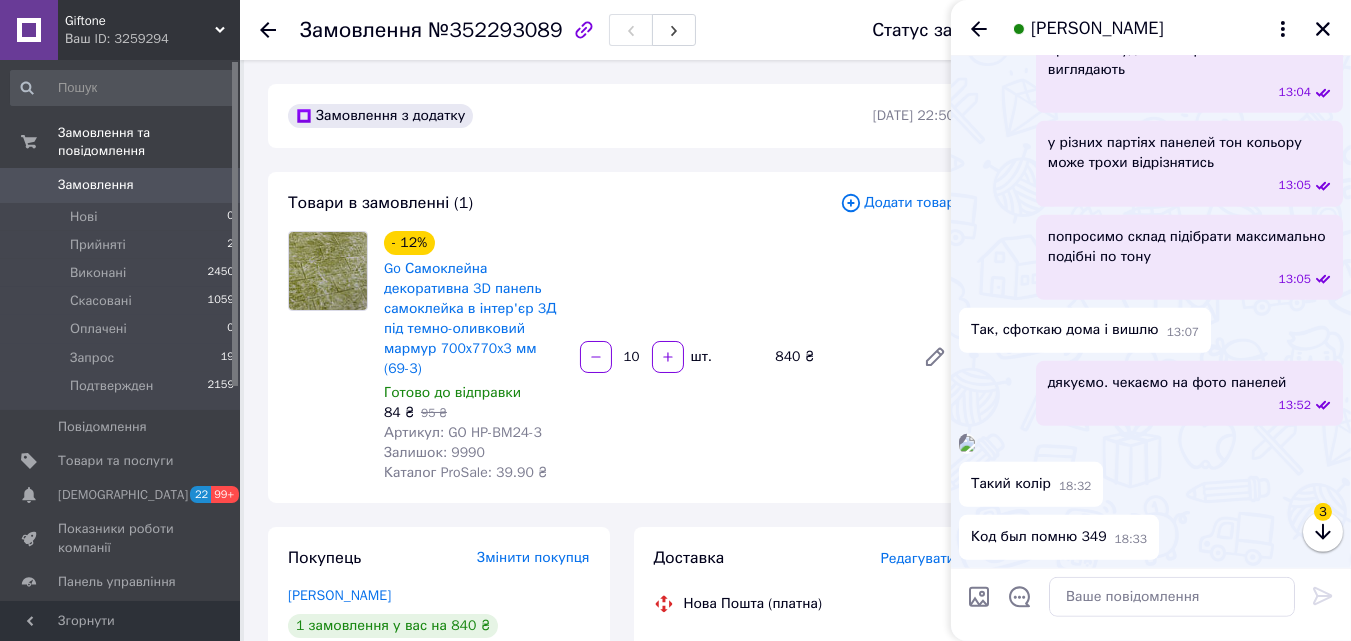 click at bounding box center (967, 444) 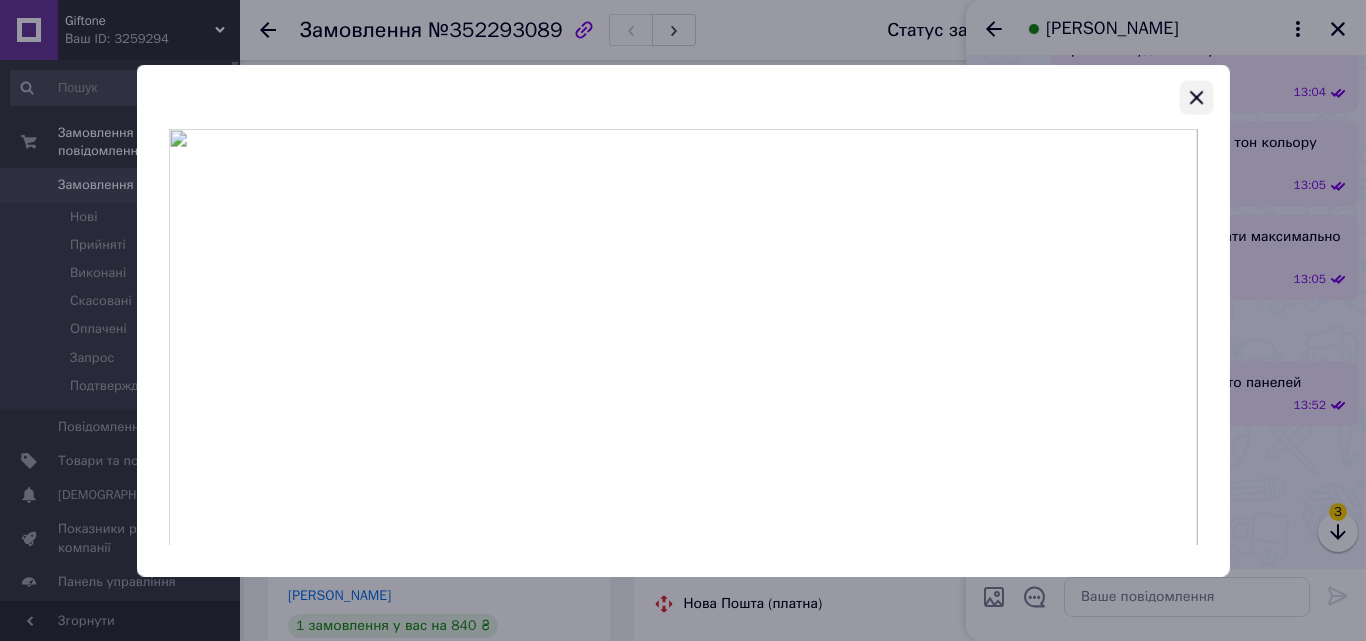 click 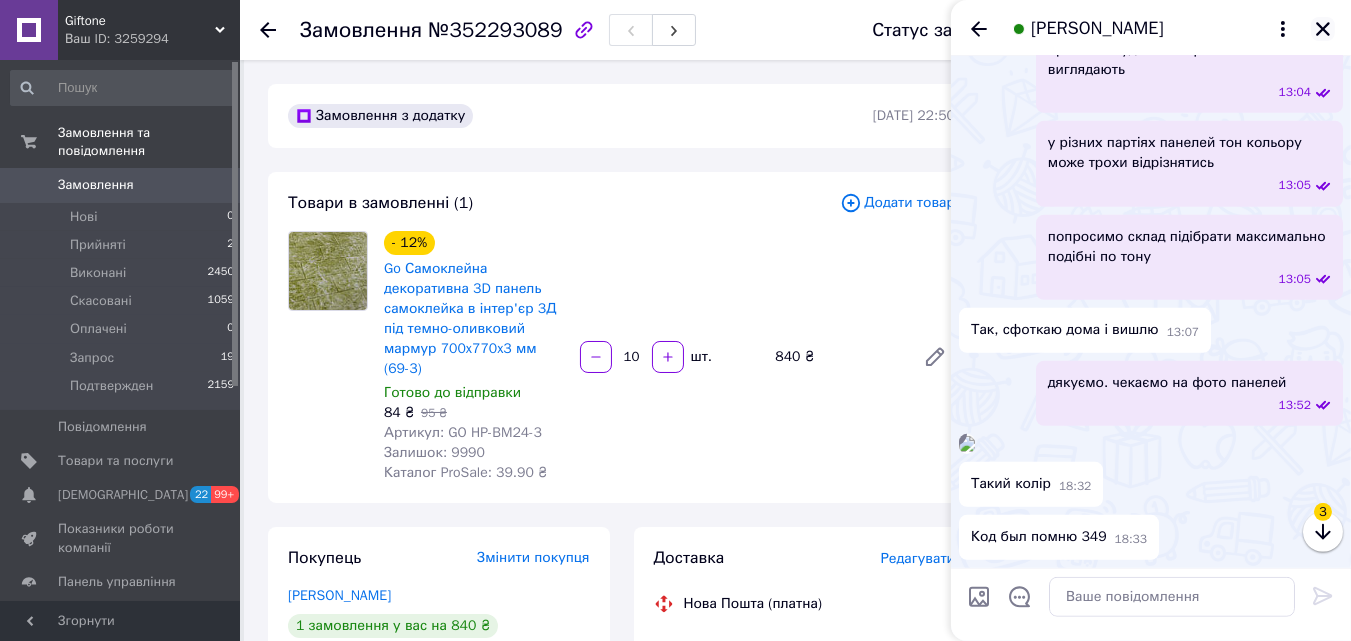click 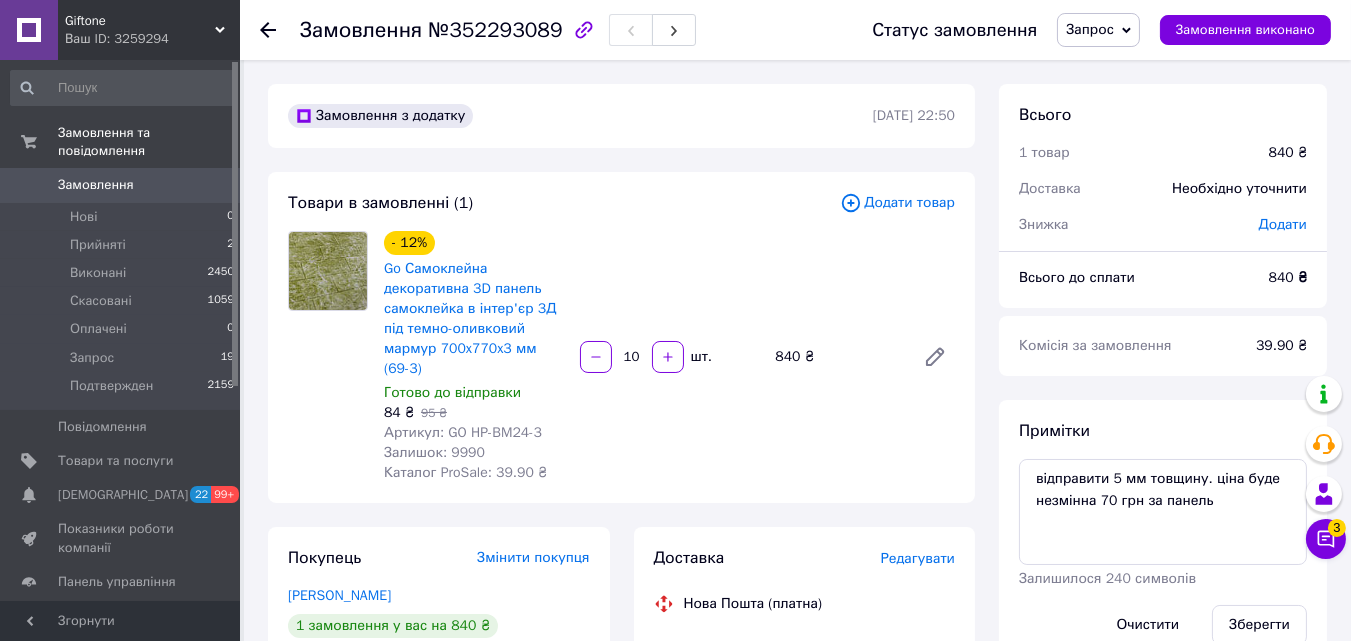 click on "Товари в замовленні (1)" at bounding box center [564, 203] 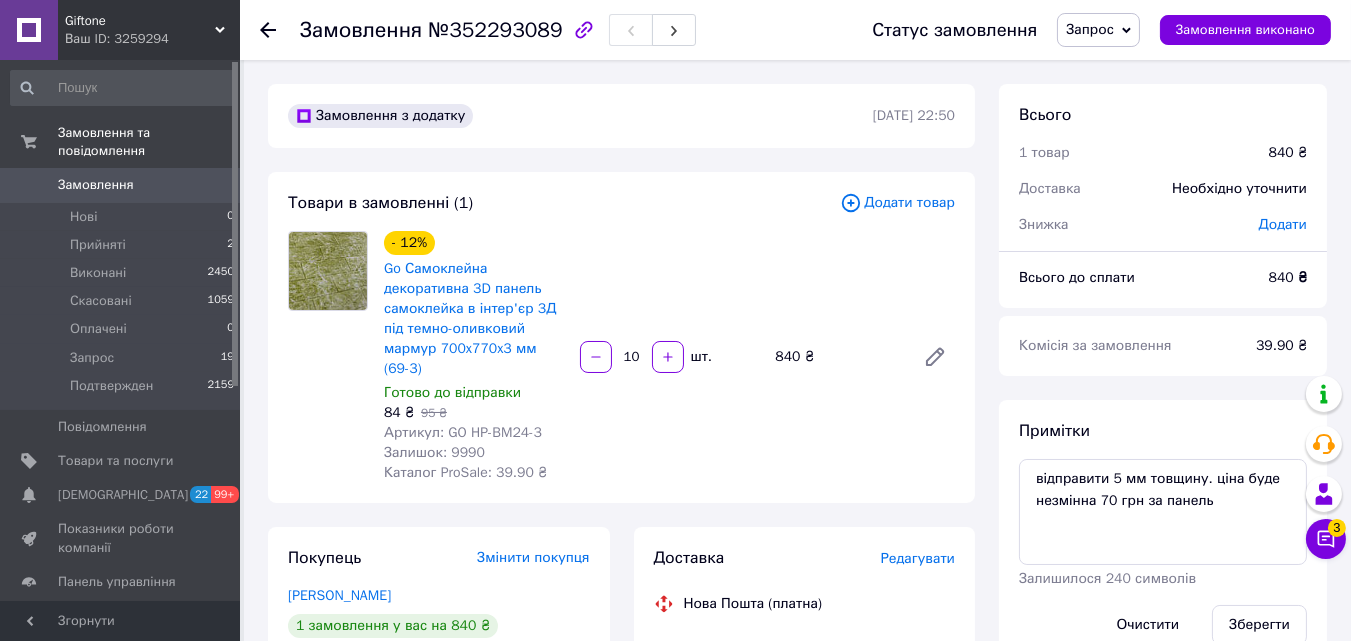 click on "- 12% Go Самоклейна декоративна 3D панель самоклейка в інтер'єр 3Д під темно-оливковий мармур 700x770x3 мм (69-3) Готово до відправки 84 ₴   95 ₴ Артикул: GO HP-BM24-3 Залишок: 9990 Каталог ProSale: 39.90 ₴  10   шт. 840 ₴" at bounding box center [669, 357] 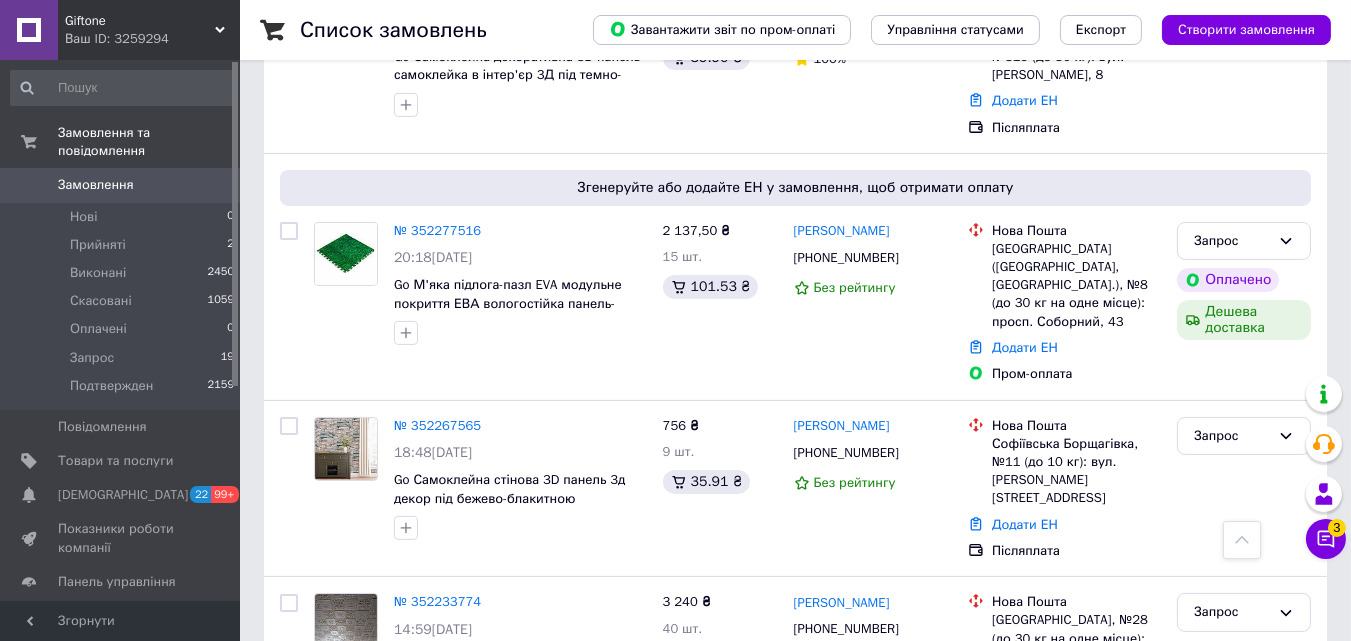 scroll, scrollTop: 917, scrollLeft: 0, axis: vertical 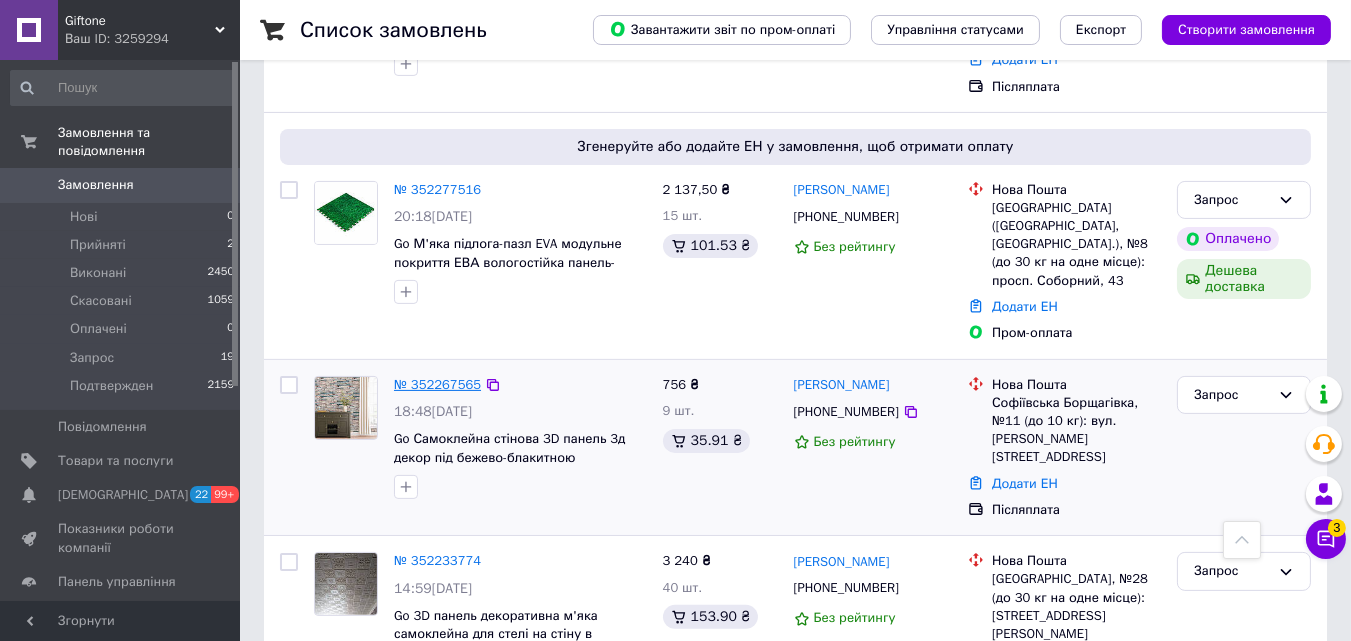 click on "№ 352267565" at bounding box center [437, 384] 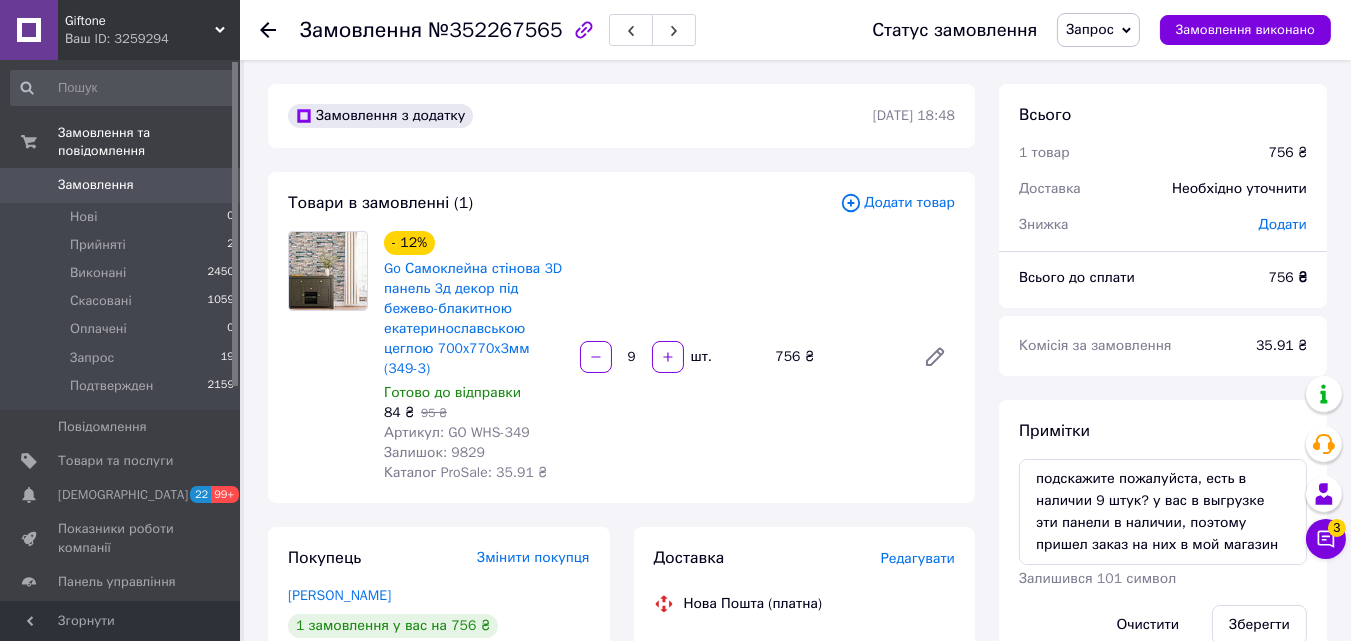 scroll, scrollTop: 243, scrollLeft: 0, axis: vertical 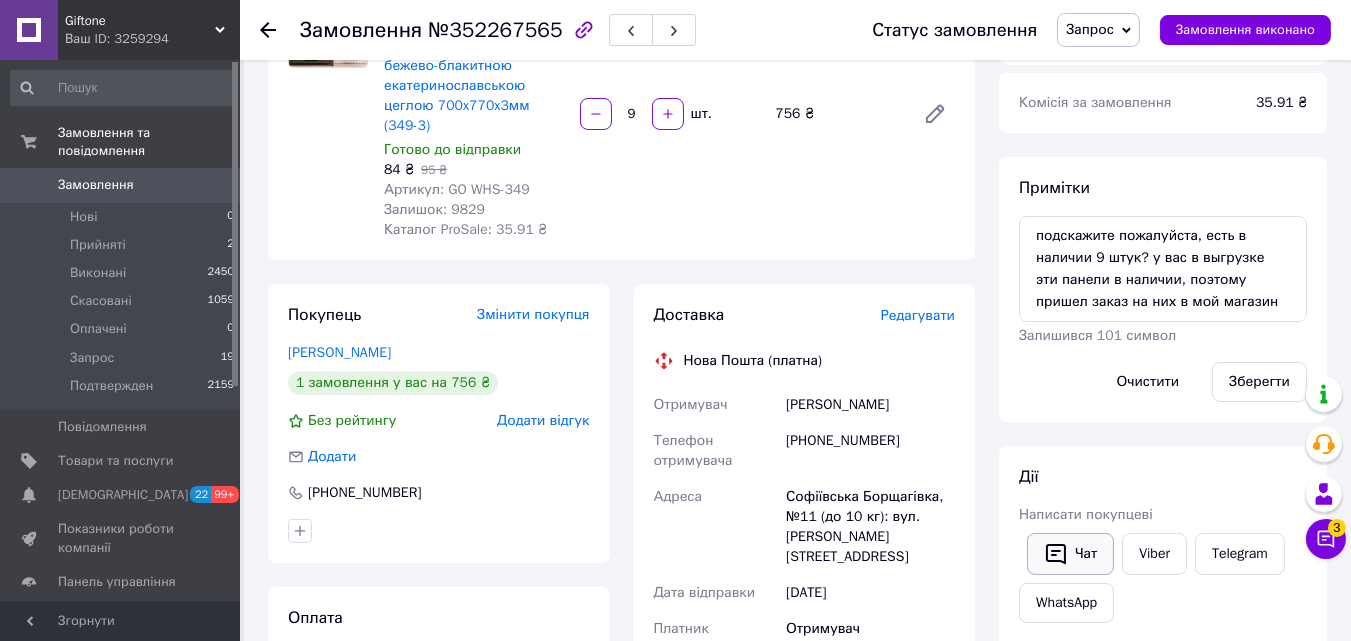 click on "Чат" at bounding box center [1070, 554] 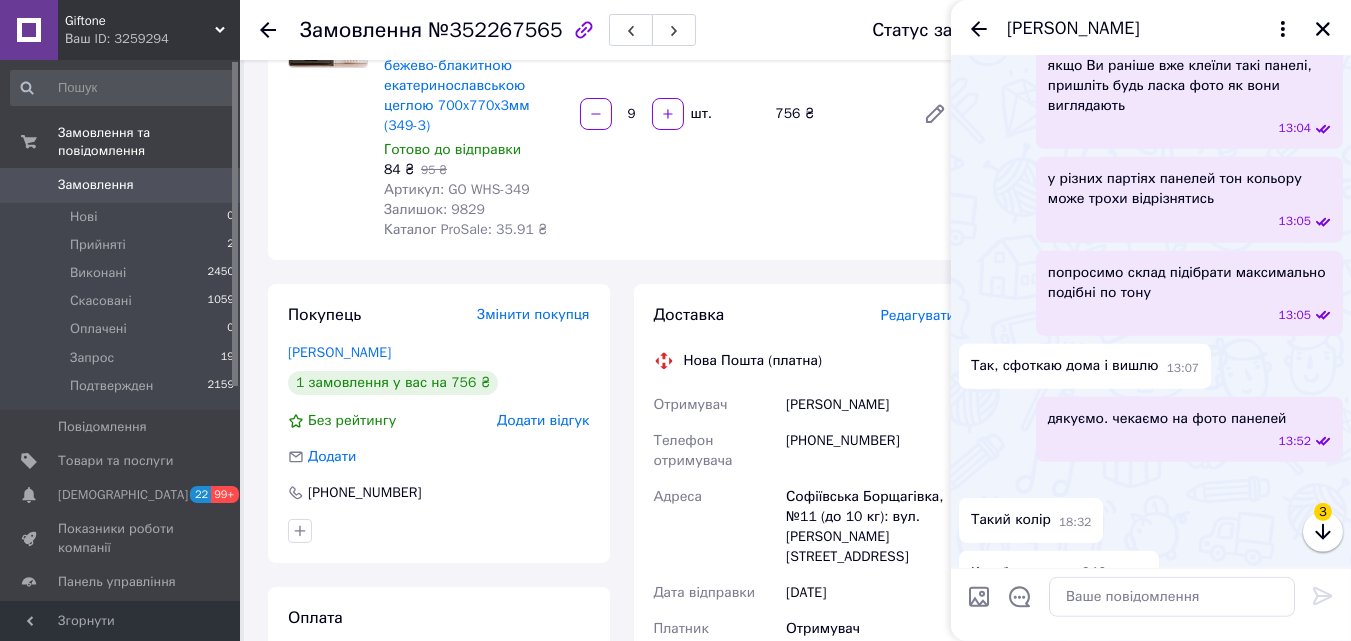 scroll, scrollTop: 2393, scrollLeft: 0, axis: vertical 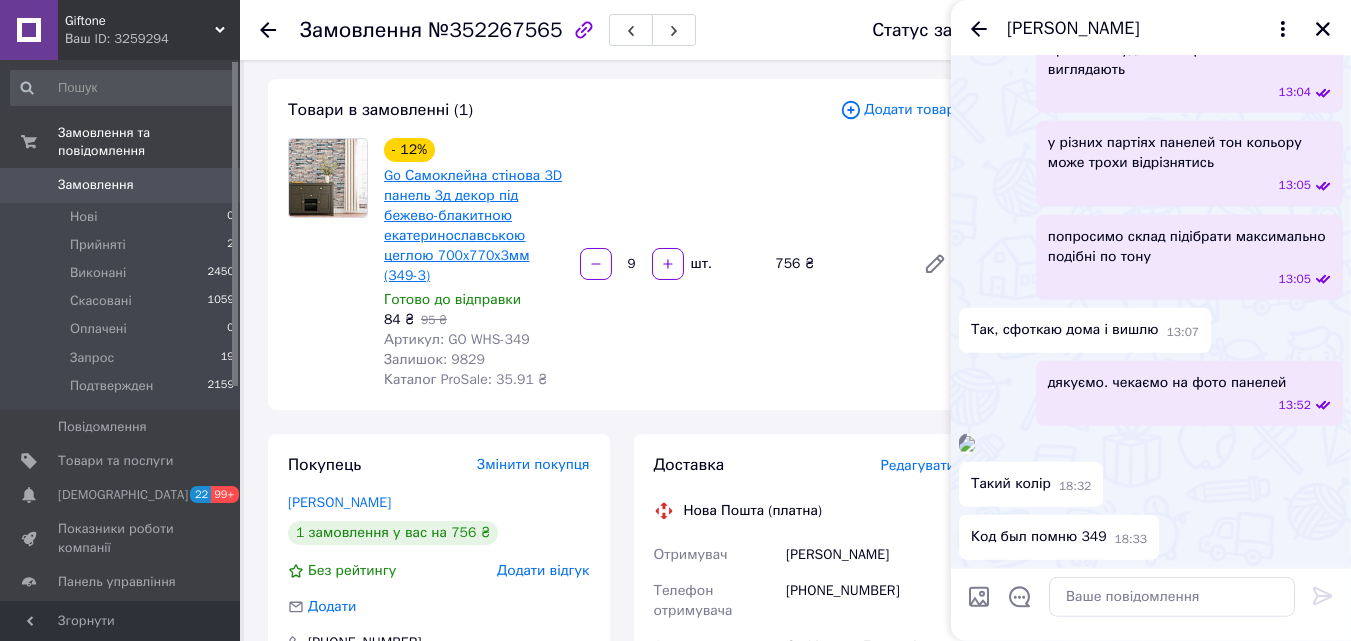 click on "Go Самоклейна стінова 3D панель 3д декор під бежево-блакитною екатеринославською цеглою 700x770x3мм (349-3)" at bounding box center (473, 225) 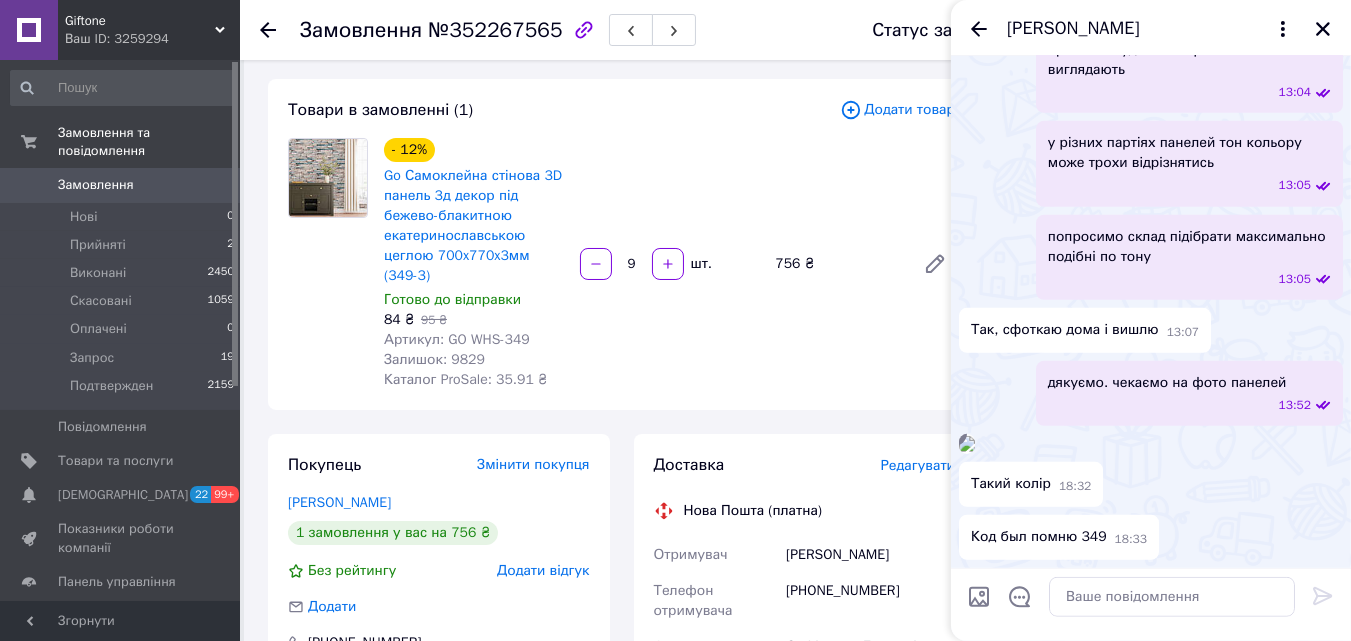 click at bounding box center (967, 444) 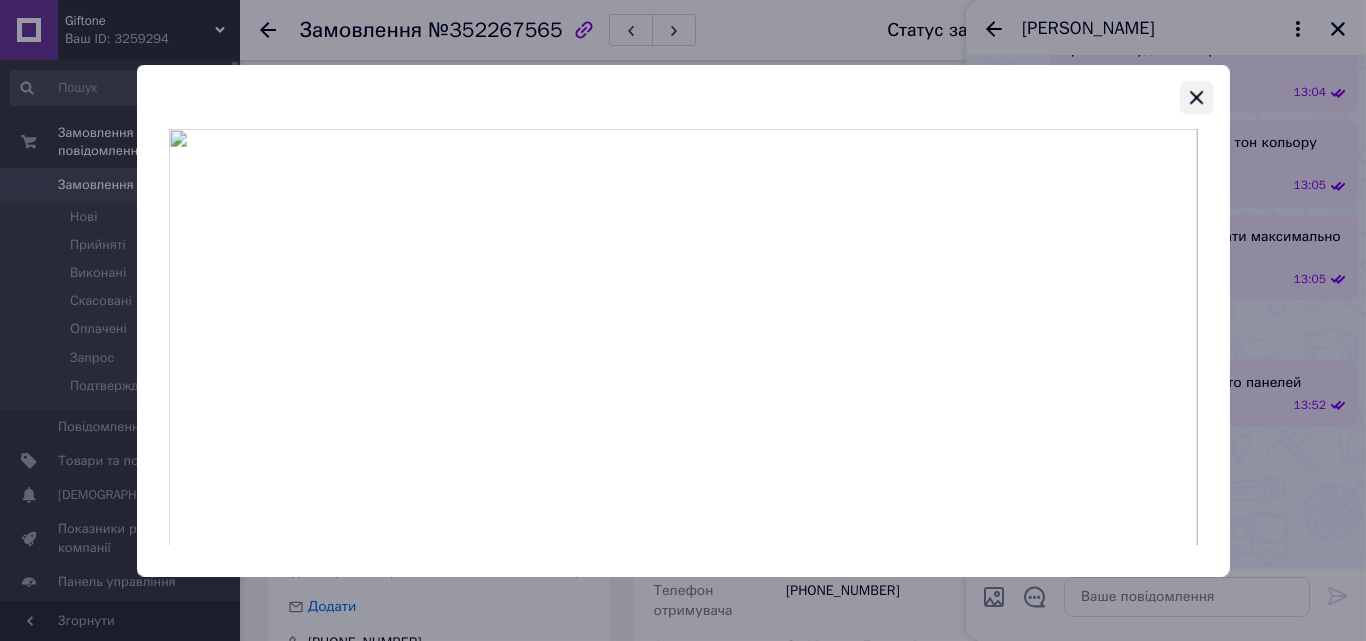 click 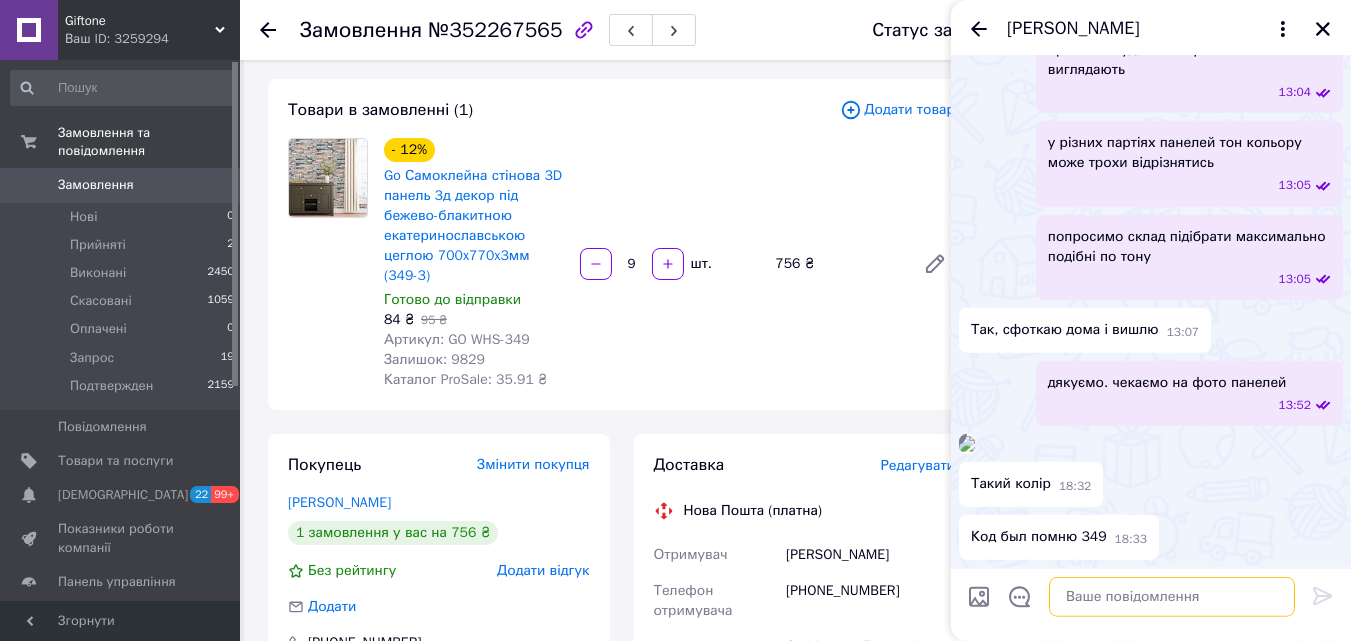 click at bounding box center (1172, 597) 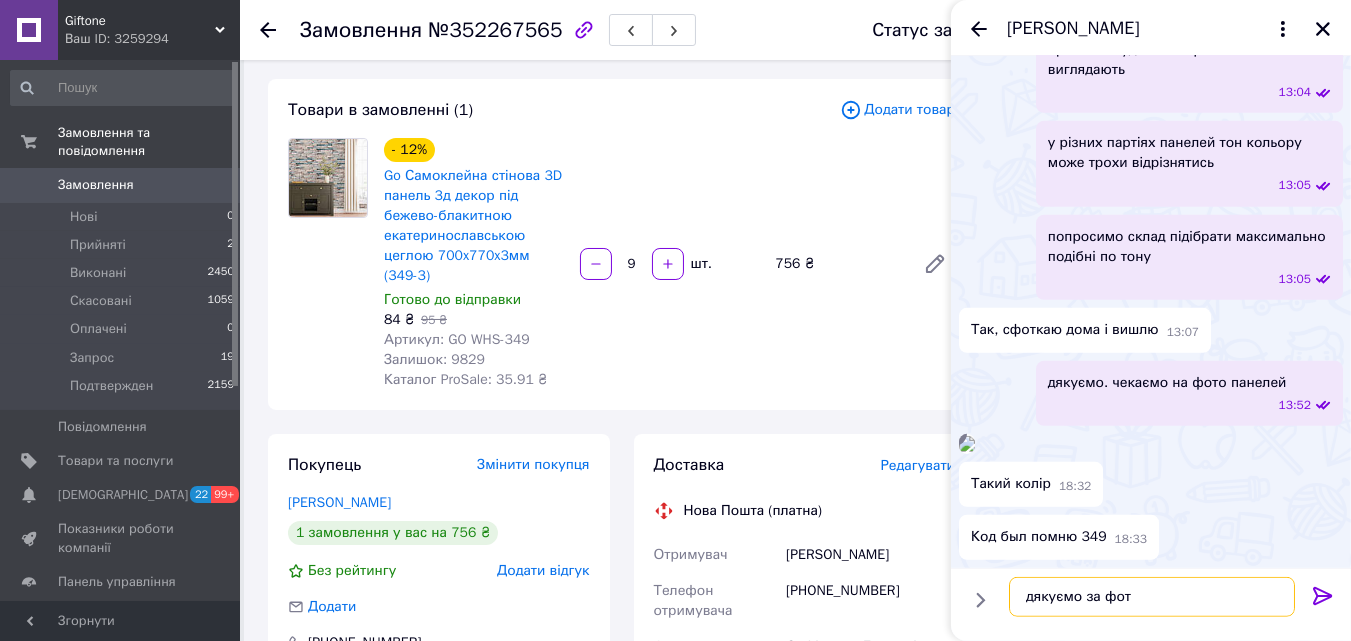 type on "дякуємо за фото" 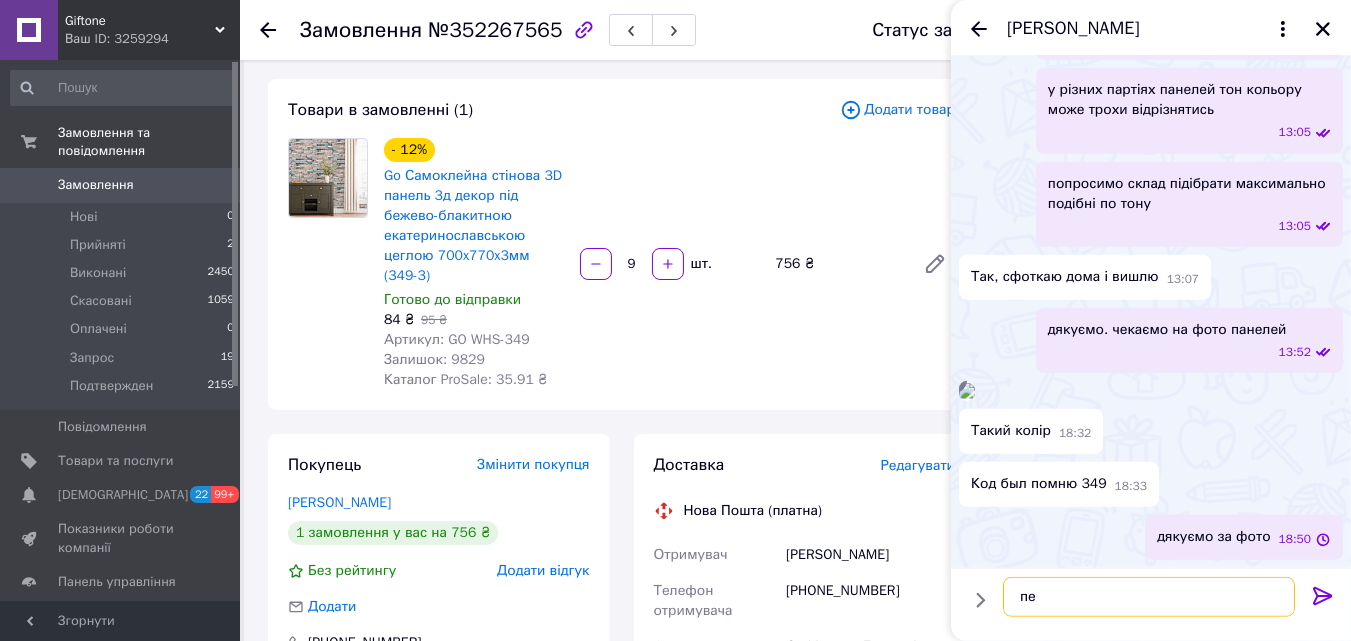scroll, scrollTop: 2410, scrollLeft: 0, axis: vertical 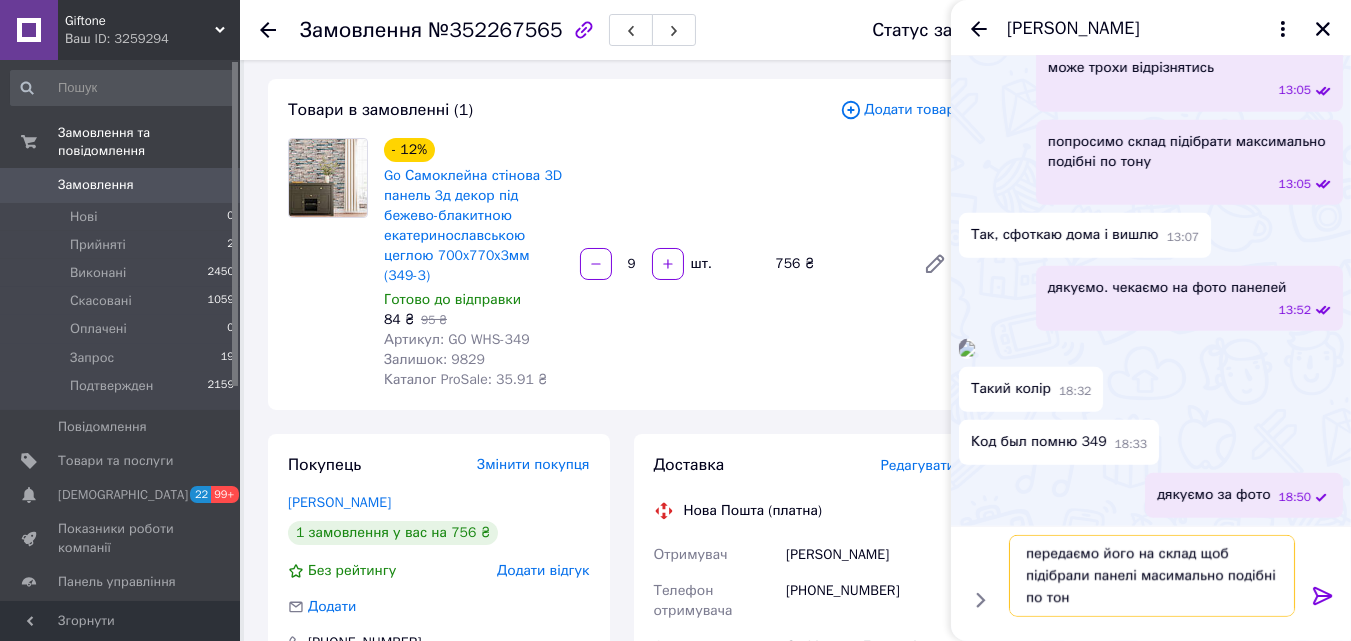 type on "передаємо його на склад щоб підібрали панелі масимально подібні по тону" 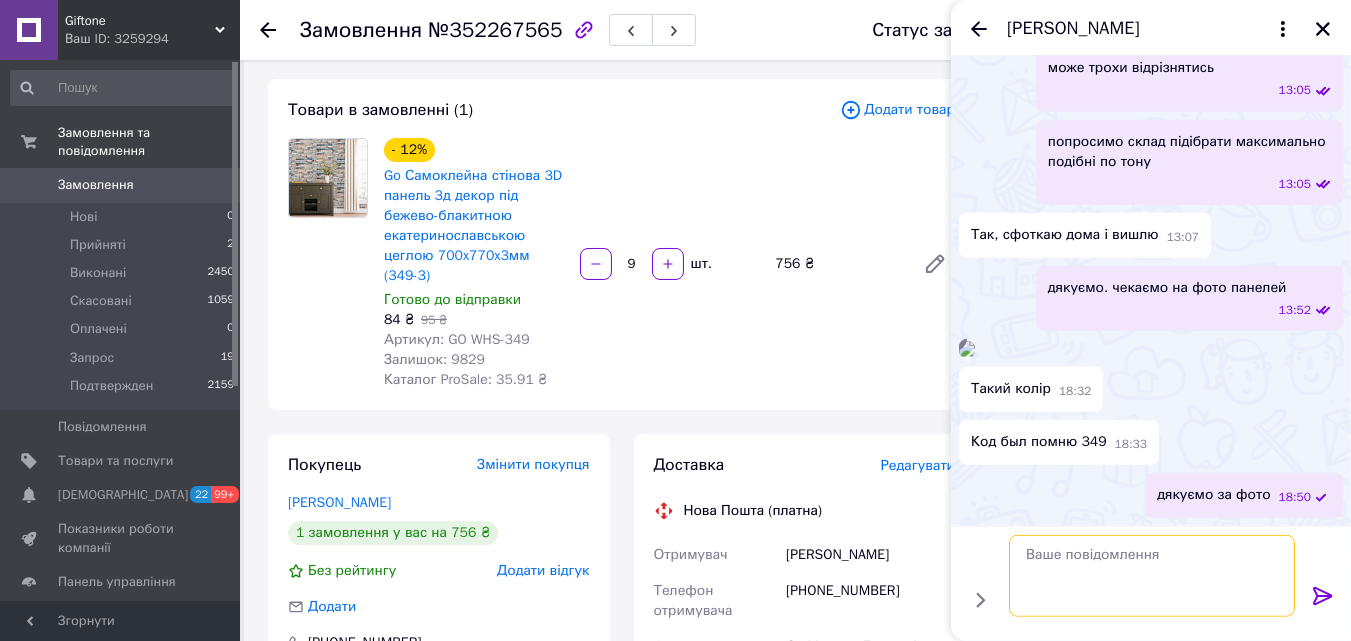 scroll, scrollTop: 0, scrollLeft: 0, axis: both 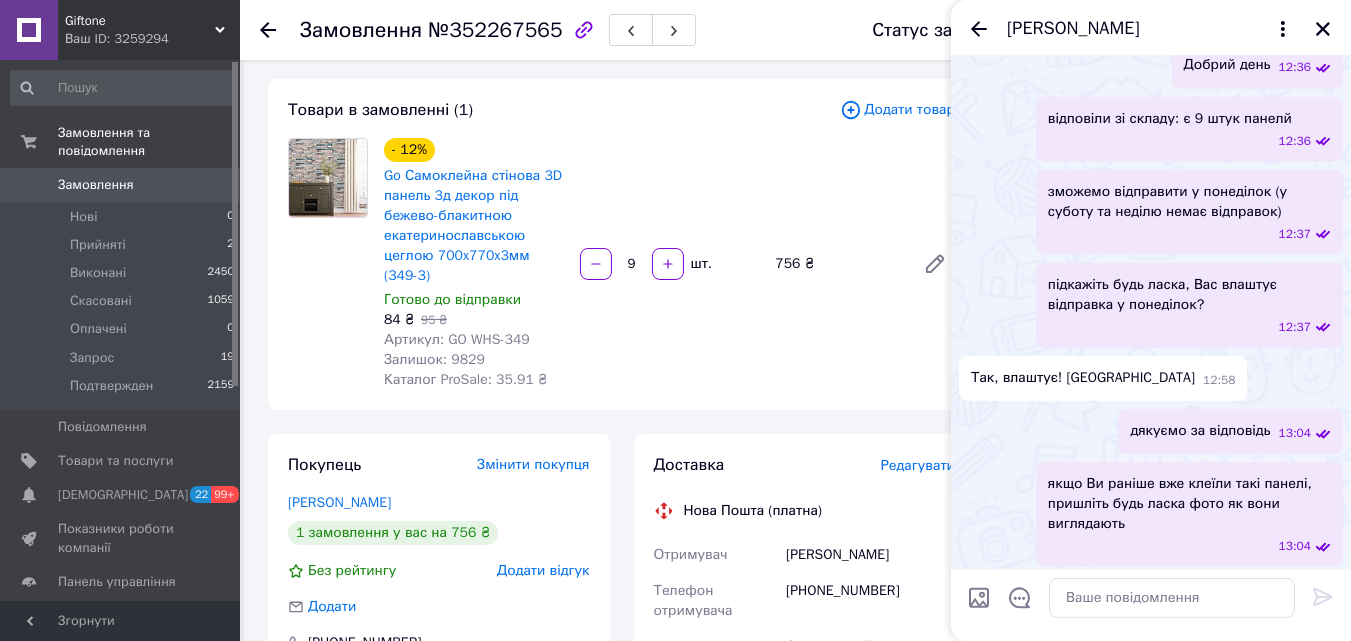 click on "Так, влаштує! Чекаю 12:58" at bounding box center [1151, 378] 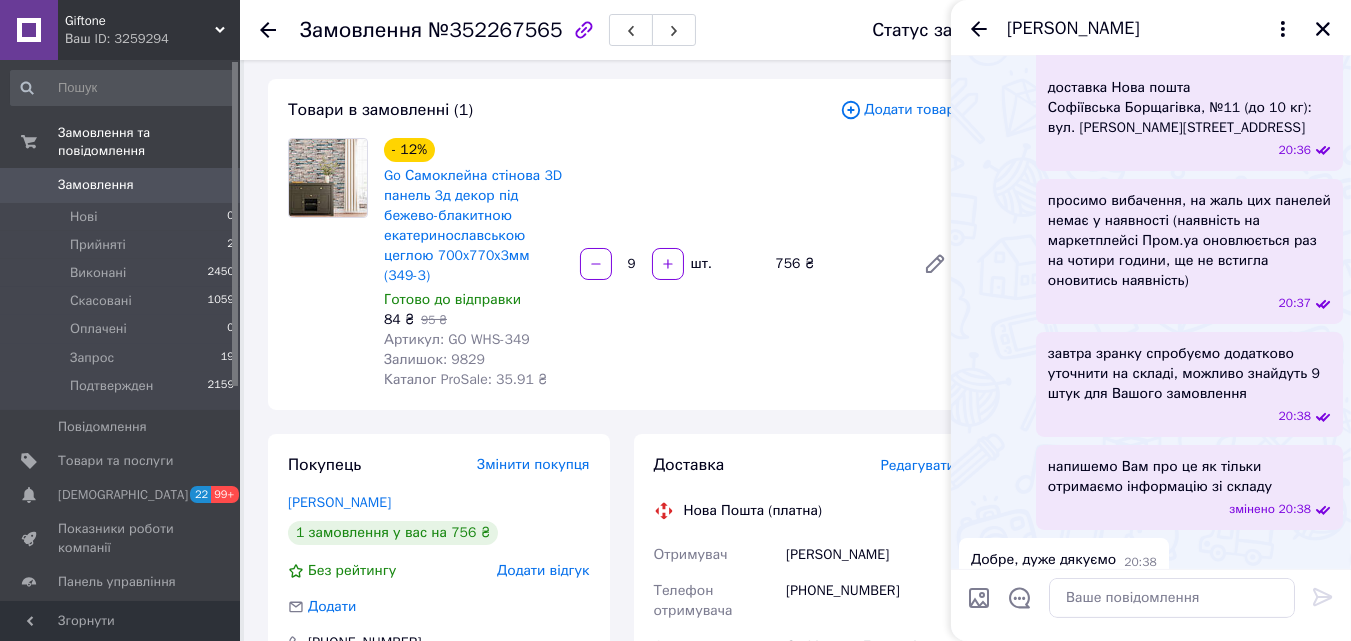 scroll, scrollTop: 785, scrollLeft: 0, axis: vertical 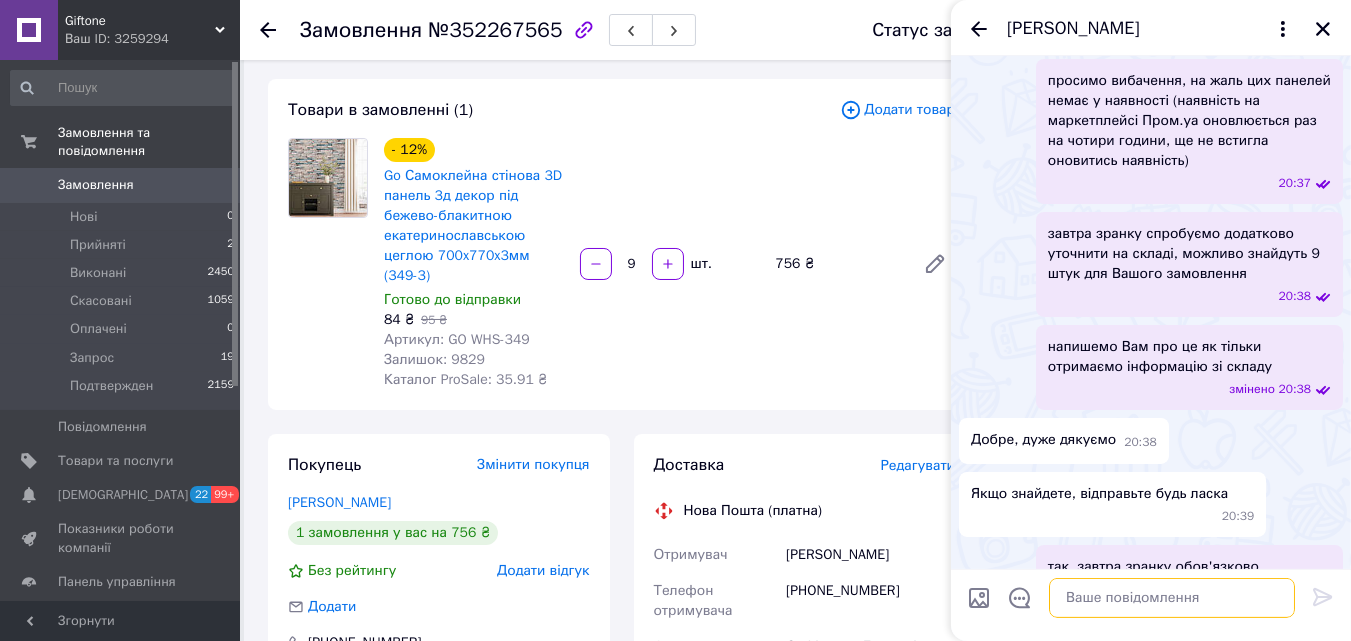 click at bounding box center (1172, 597) 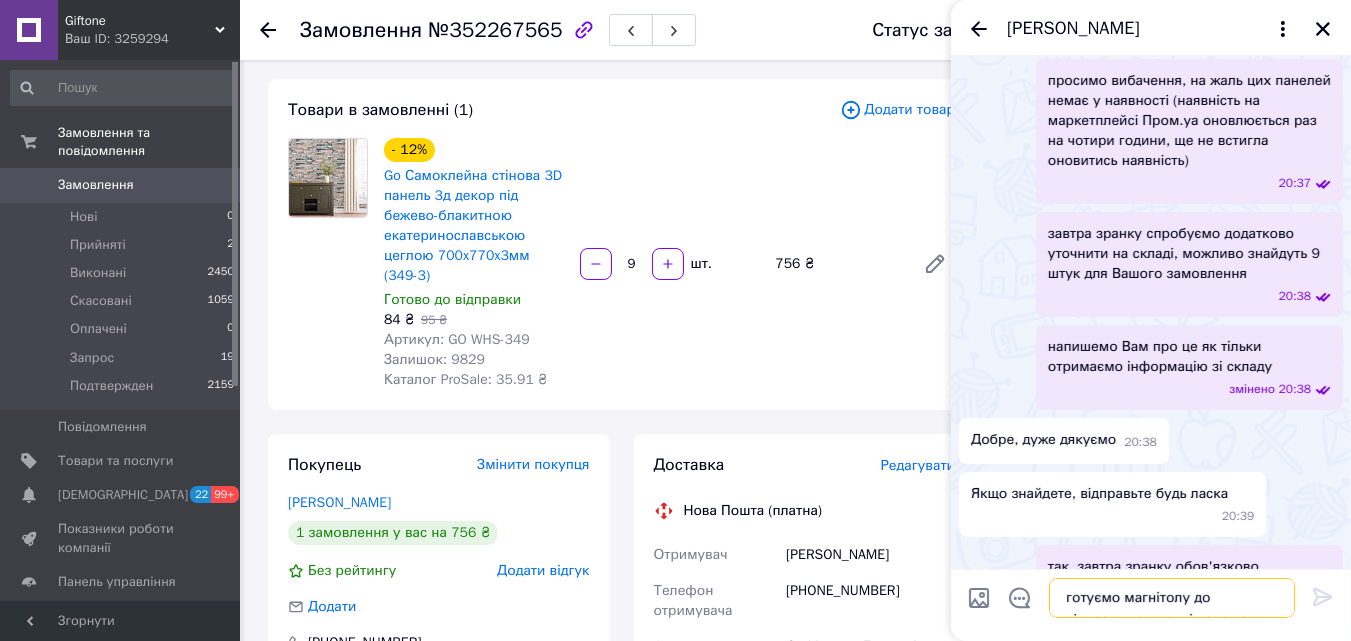 scroll, scrollTop: 45, scrollLeft: 0, axis: vertical 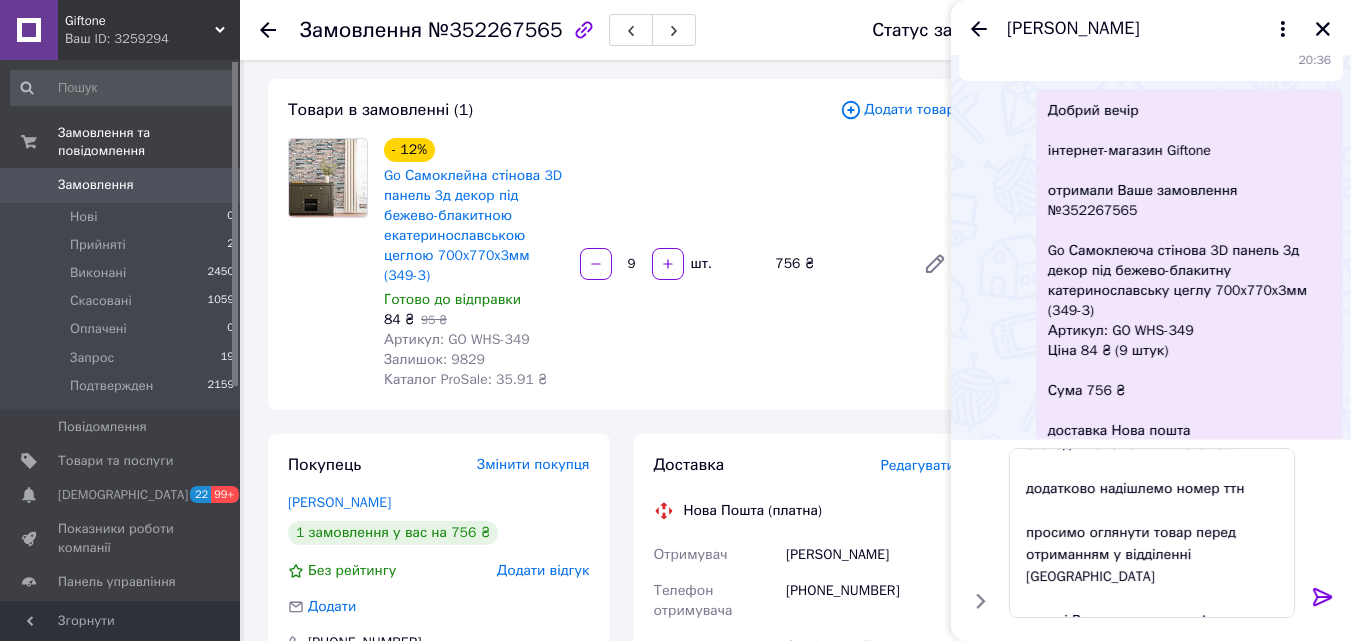 click on "Добрий вечір    інтернет-магазин Giftone отримали Ваше замовлення №352267565 Go Самоклеюча стінова 3D панель 3д декор під бежево-блакитну катеринославську цеглу 700x770x3мм (349-3) Артикул: GO WHS-349 Ціна 84 ₴  (9 штук) Сума 756 ₴ доставка Нова пошта [GEOGRAPHIC_DATA], №11 (до 10 кг): вул. [PERSON_NAME][STREET_ADDRESS]" at bounding box center (1189, 291) 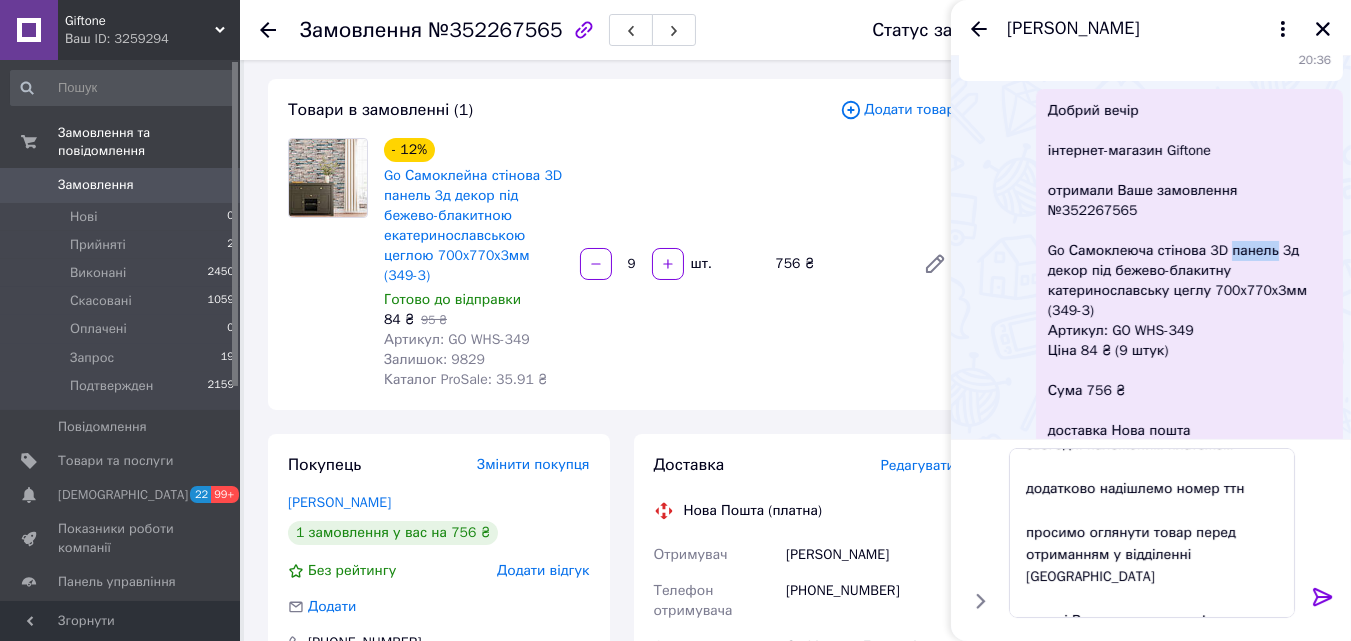 click on "Добрий вечір    інтернет-магазин Giftone отримали Ваше замовлення №352267565 Go Самоклеюча стінова 3D панель 3д декор під бежево-блакитну катеринославську цеглу 700x770x3мм (349-3) Артикул: GO WHS-349 Ціна 84 ₴  (9 штук) Сума 756 ₴ доставка Нова пошта [GEOGRAPHIC_DATA], №11 (до 10 кг): вул. [PERSON_NAME][STREET_ADDRESS]" at bounding box center [1189, 291] 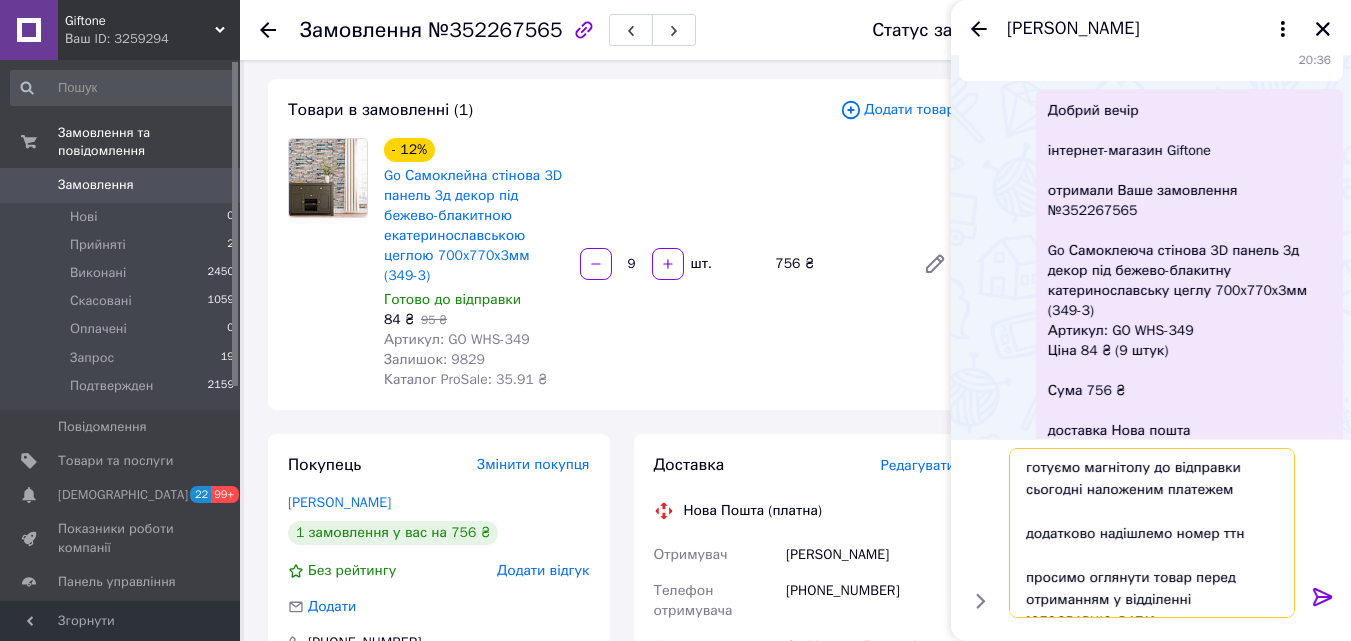 click on "готуємо магнітолу до відправки сьогодні наложеним платежем
додатково надішлемо номер ттн
просимо оглянути товар перед отриманням у відділенні [GEOGRAPHIC_DATA]
вдячні Вам за замовлення!" at bounding box center (1152, 532) 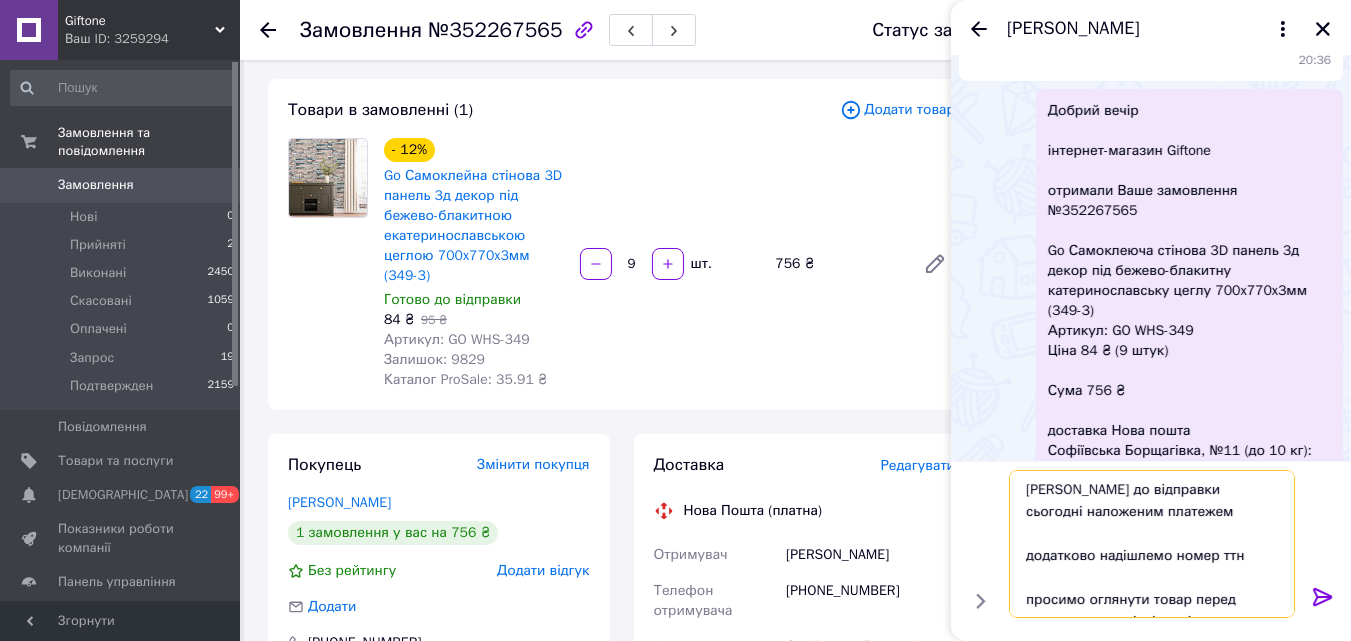 drag, startPoint x: 1211, startPoint y: 486, endPoint x: 1176, endPoint y: 511, distance: 43.011627 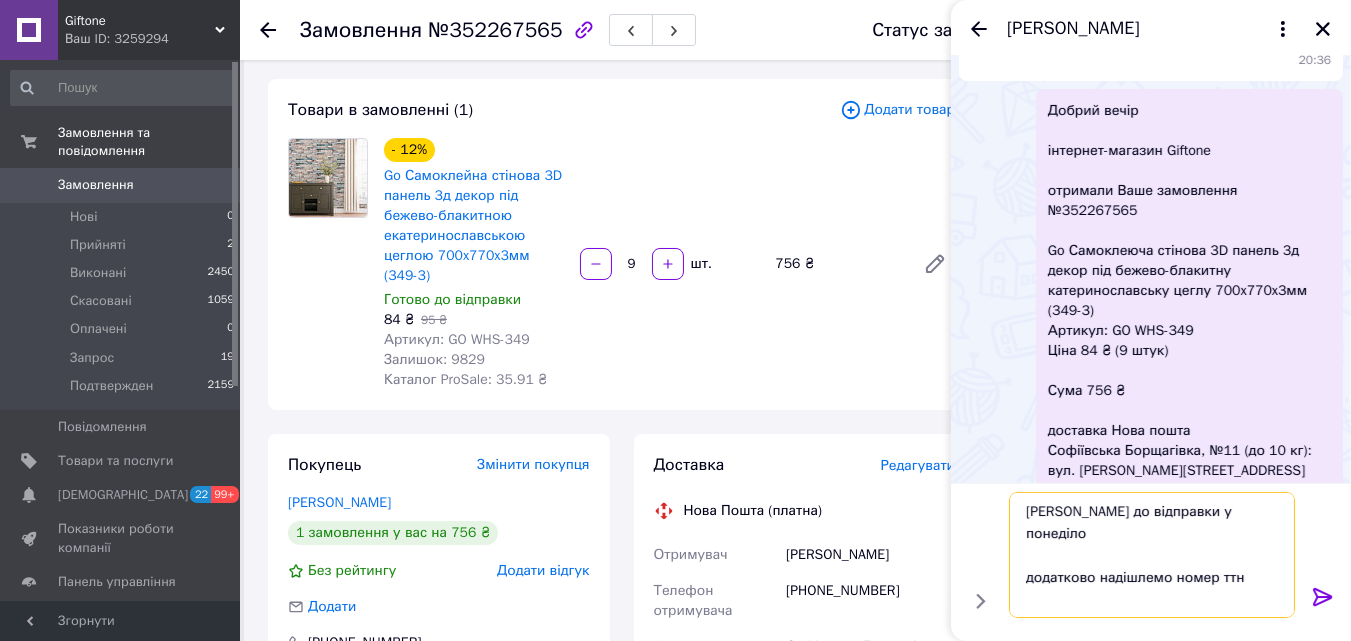 type on "[PERSON_NAME] до відправки у понеділок
додатково надішлемо номер ттн
просимо оглянути товар перед отриманням у відділенні [GEOGRAPHIC_DATA]
вдячні Вам за замовлення!" 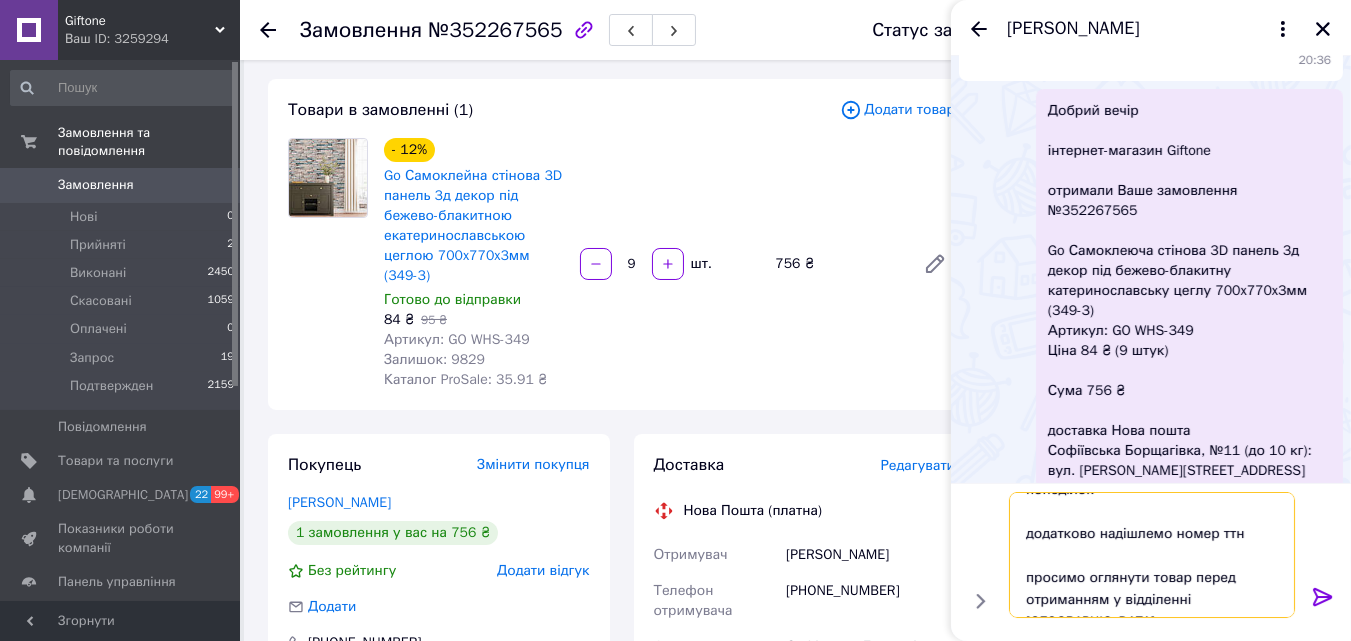 scroll, scrollTop: 81, scrollLeft: 0, axis: vertical 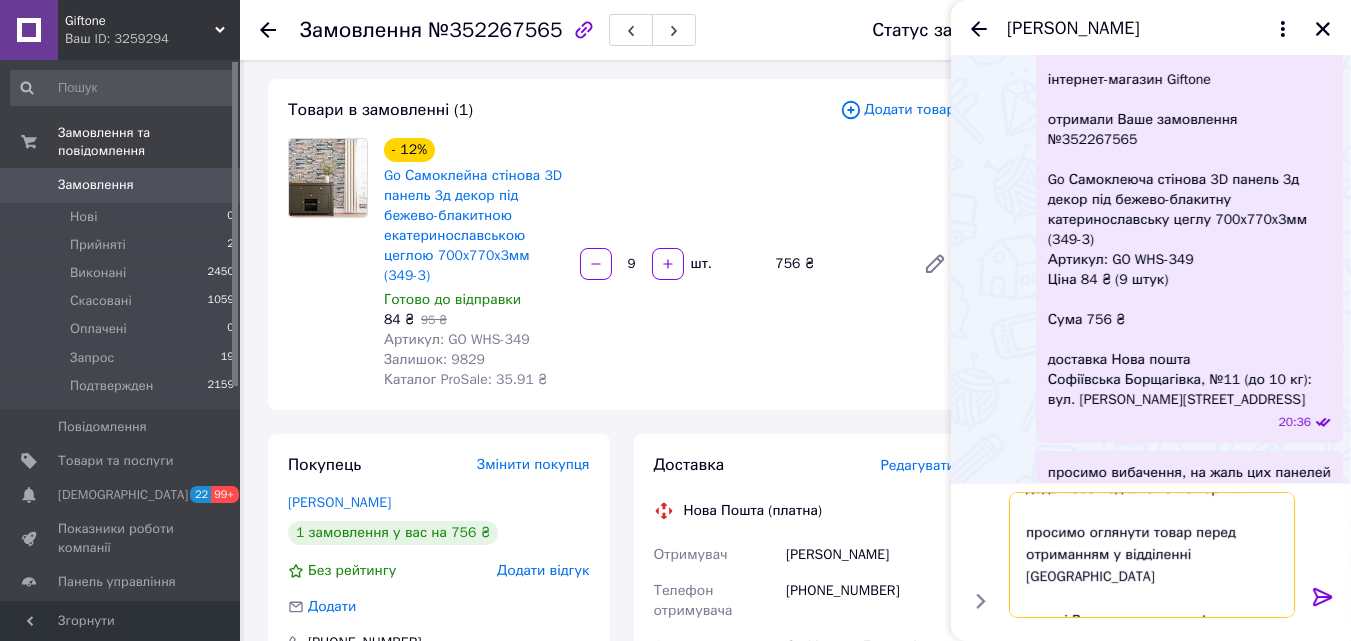 click on "[PERSON_NAME] до відправки у понеділок
додатково надішлемо номер ттн
просимо оглянути товар перед отриманням у відділенні [GEOGRAPHIC_DATA]
вдячні Вам за замовлення!" at bounding box center (1152, 554) 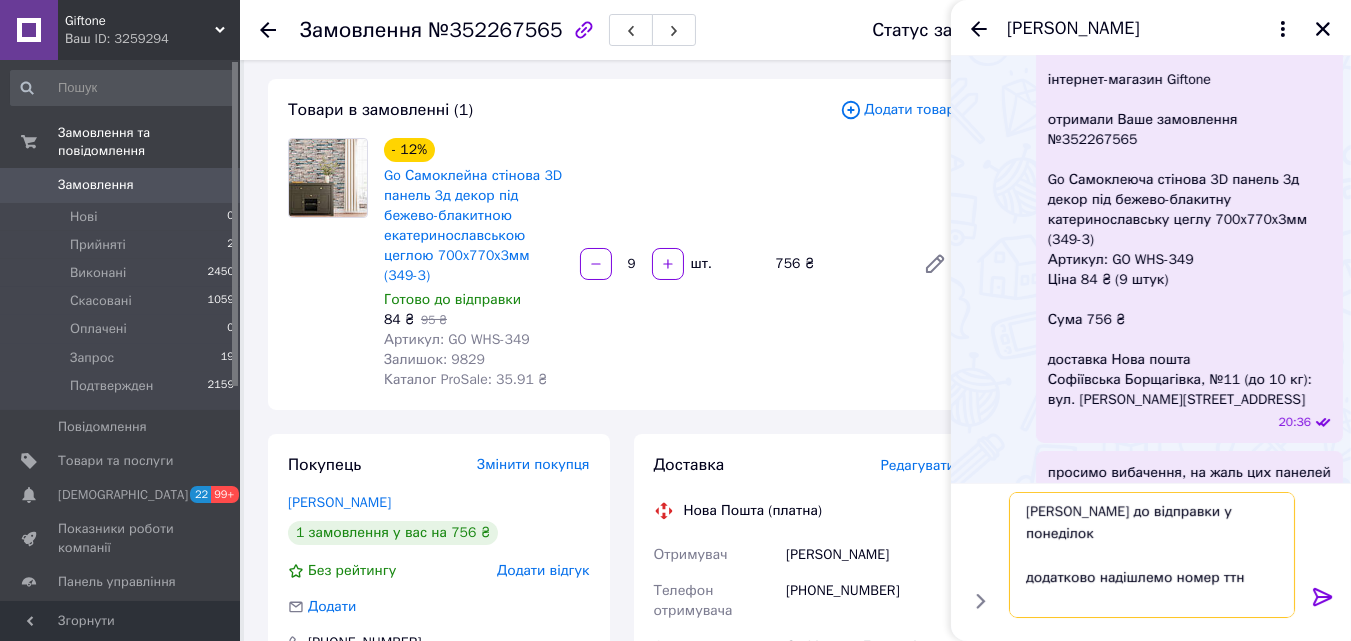 scroll, scrollTop: 89, scrollLeft: 0, axis: vertical 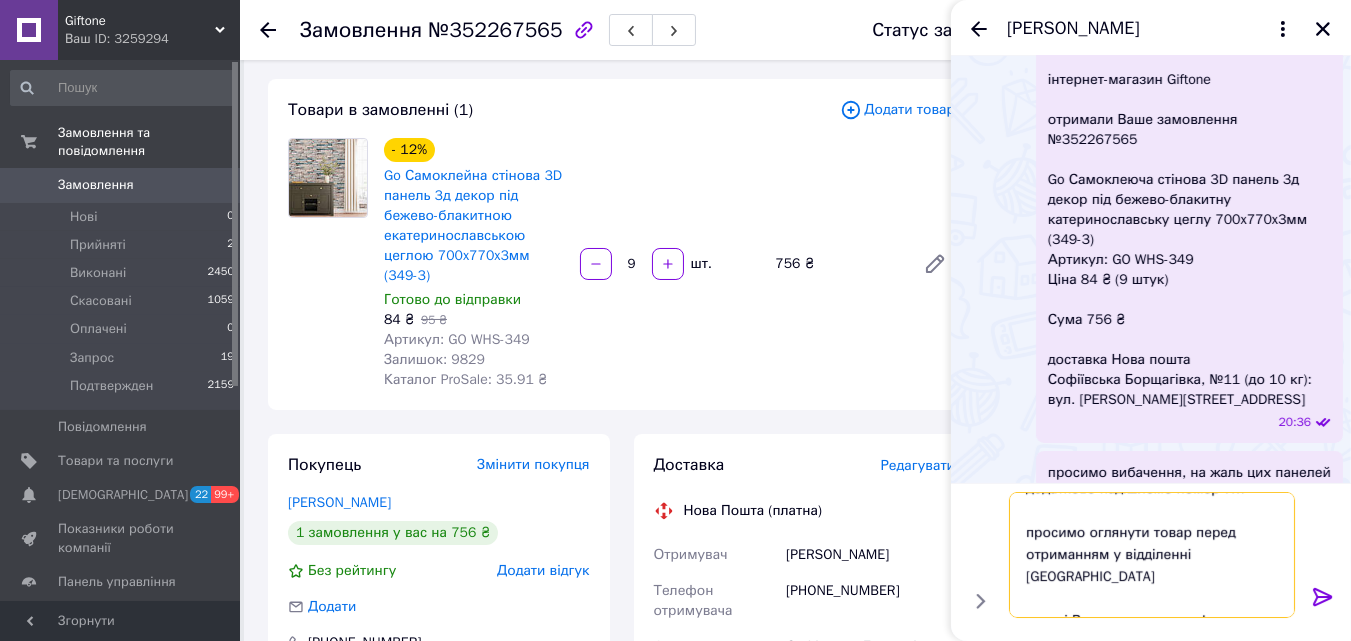 click on "[PERSON_NAME] до відправки у понеділок
додатково надішлемо номер ттн
просимо оглянути товар перед отриманням у відділенні [GEOGRAPHIC_DATA]
вдячні Вам за замовлення!" at bounding box center (1152, 554) 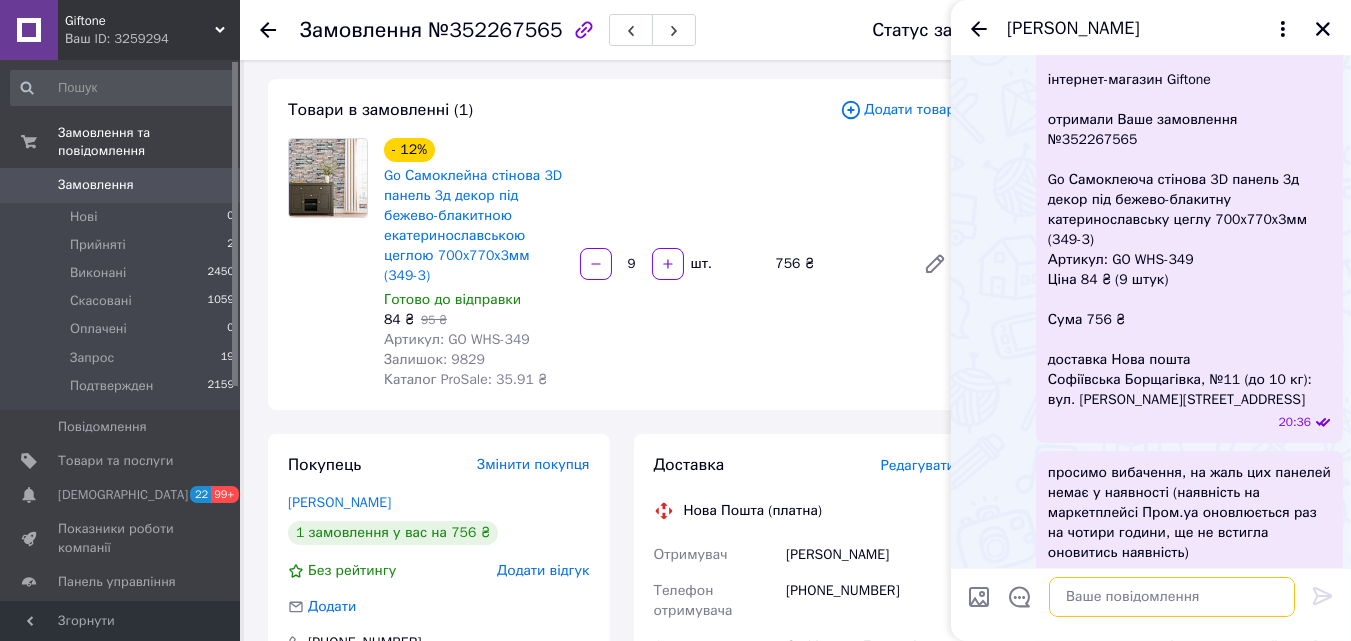 scroll, scrollTop: 0, scrollLeft: 0, axis: both 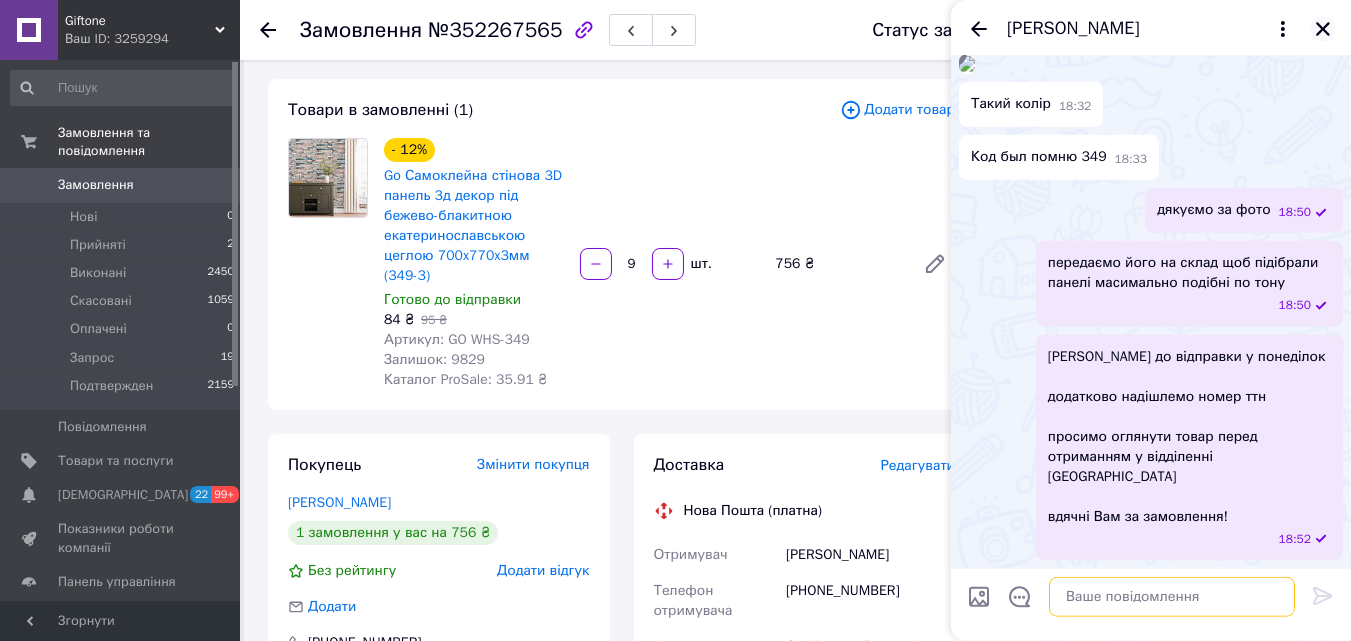 type 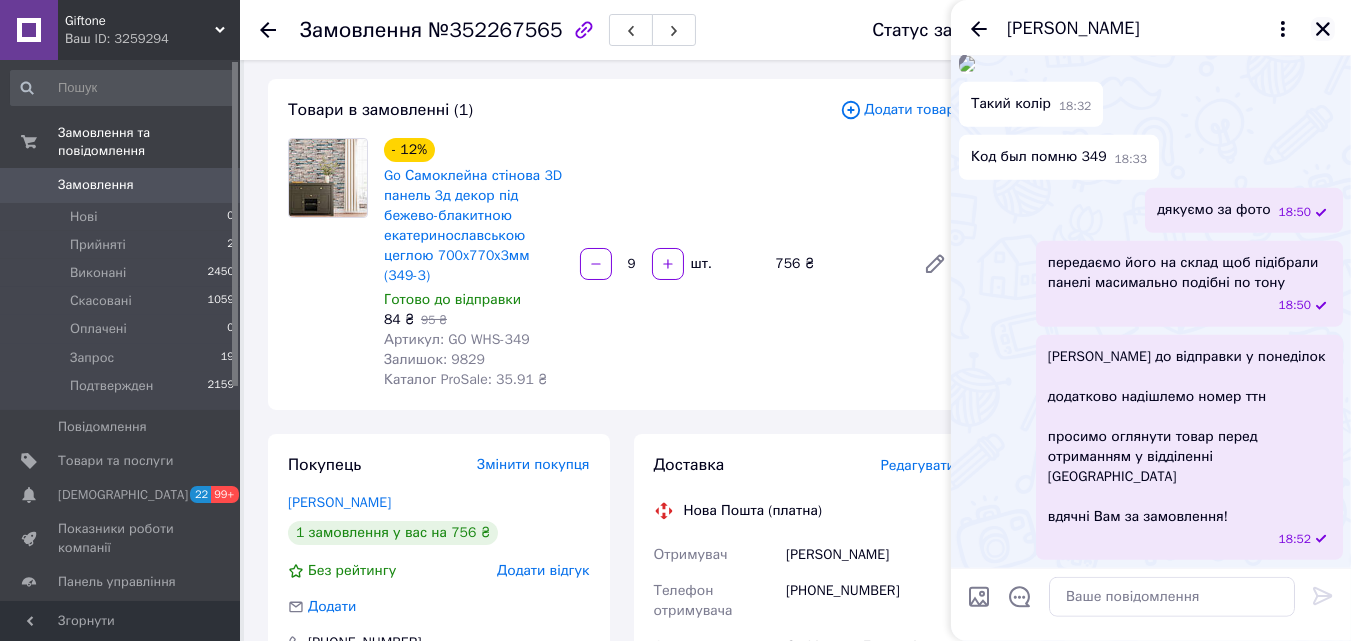 click 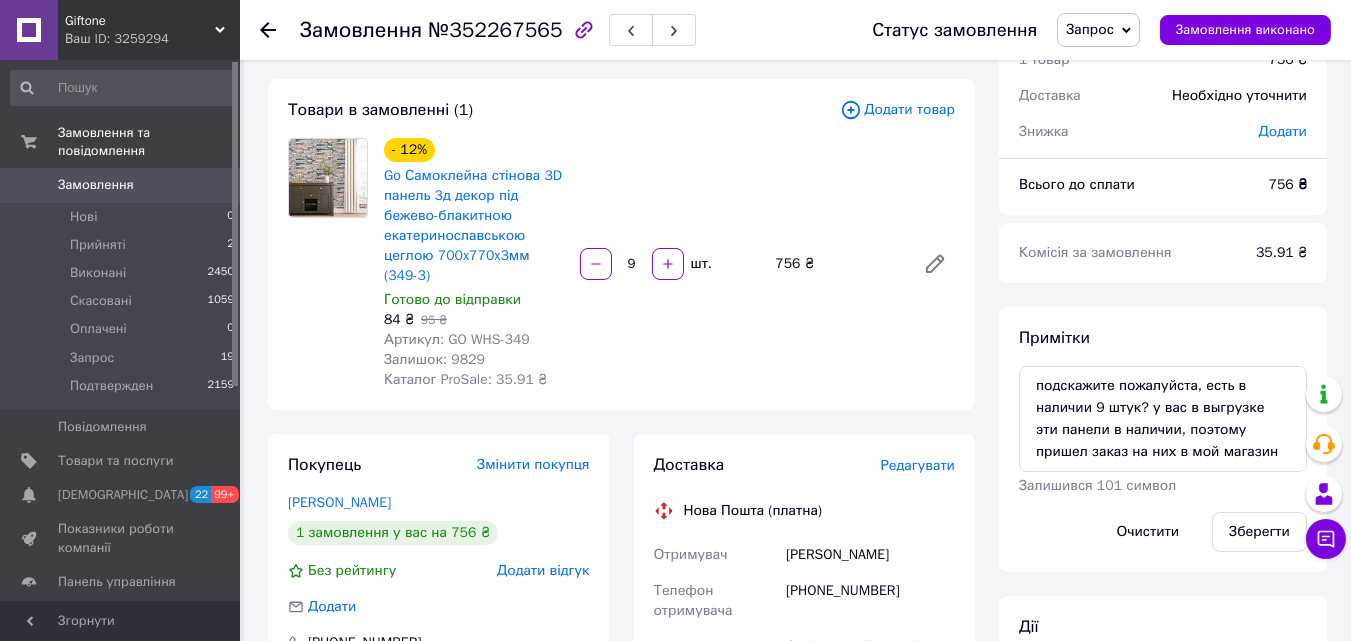 scroll, scrollTop: 160, scrollLeft: 0, axis: vertical 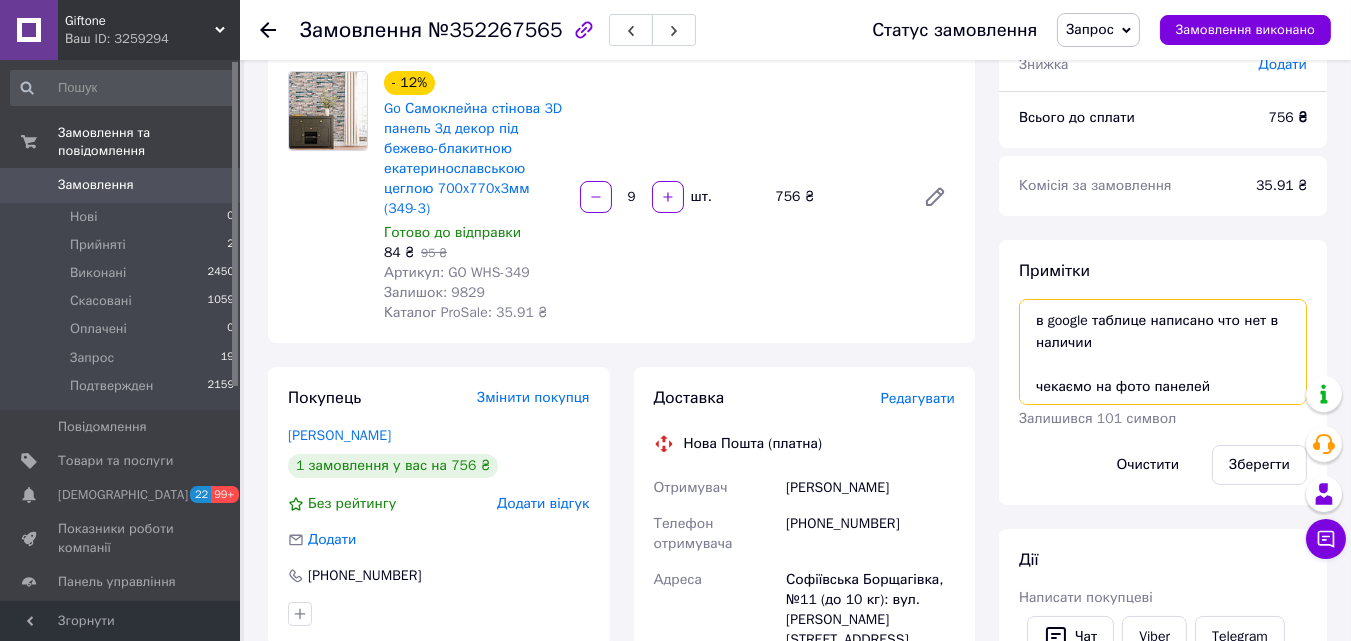 click on "подскажите пожалуйста, есть в наличии 9 штук? у вас в выгрузке эти панели в наличии, поэтому пришел заказ на них в мой магазин
в google таблице написано что нет в наличии
чекаємо на фото панелей" at bounding box center (1163, 352) 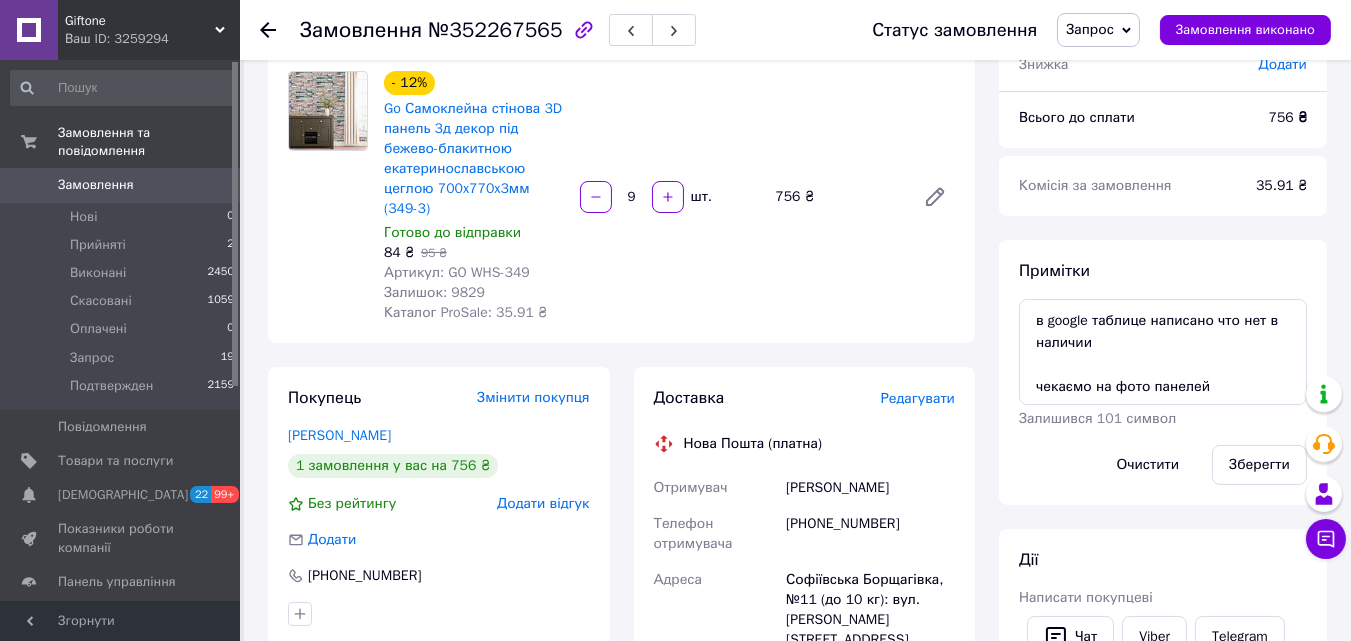click on "- 12% Go Самоклейна стінова 3D панель 3д декор під бежево-блакитною екатеринославською цеглою 700x770x3мм (349-3) Готово до відправки 84 ₴   95 ₴ Артикул: GO WHS-349 Залишок: 9829 Каталог ProSale: 35.91 ₴  9   шт. 756 ₴" at bounding box center [669, 197] 